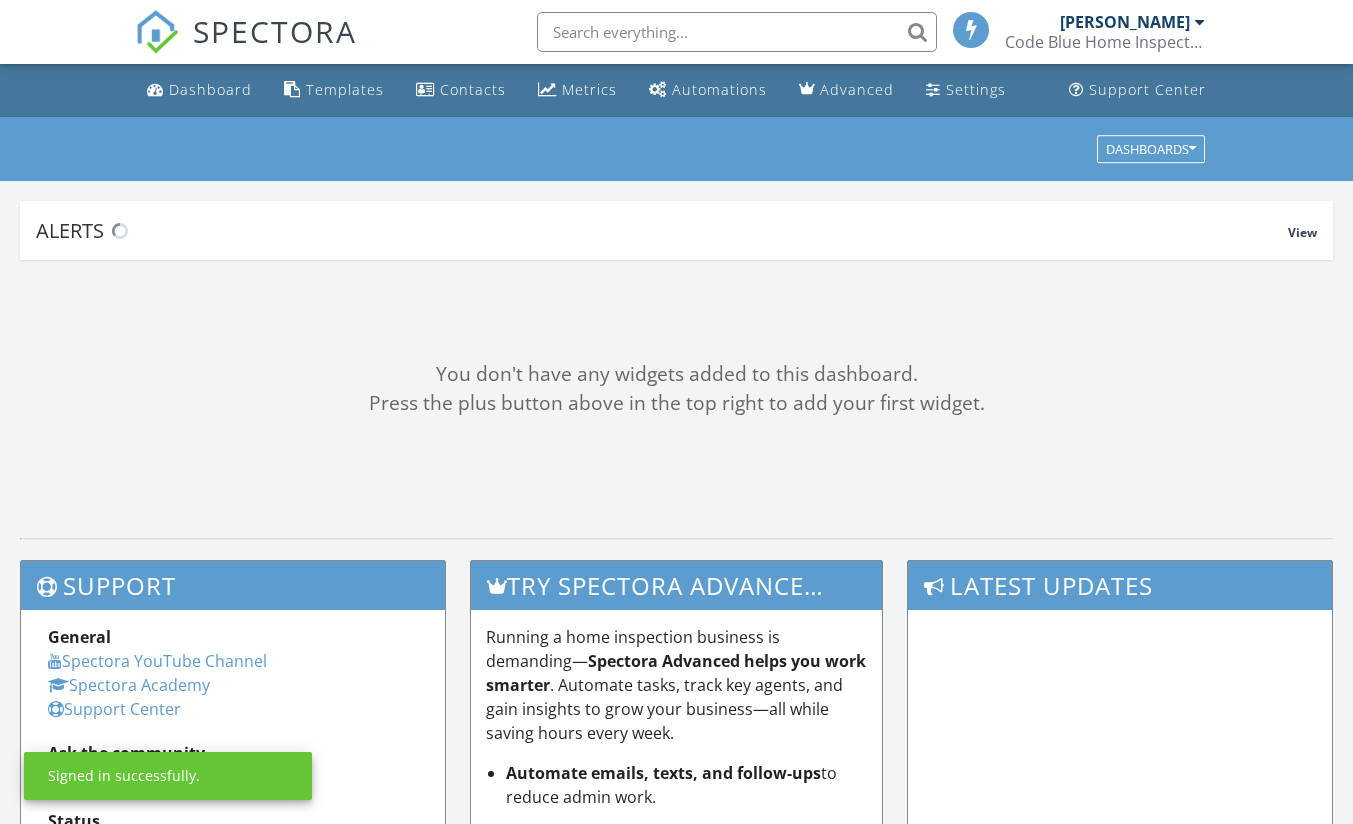 scroll, scrollTop: 0, scrollLeft: 0, axis: both 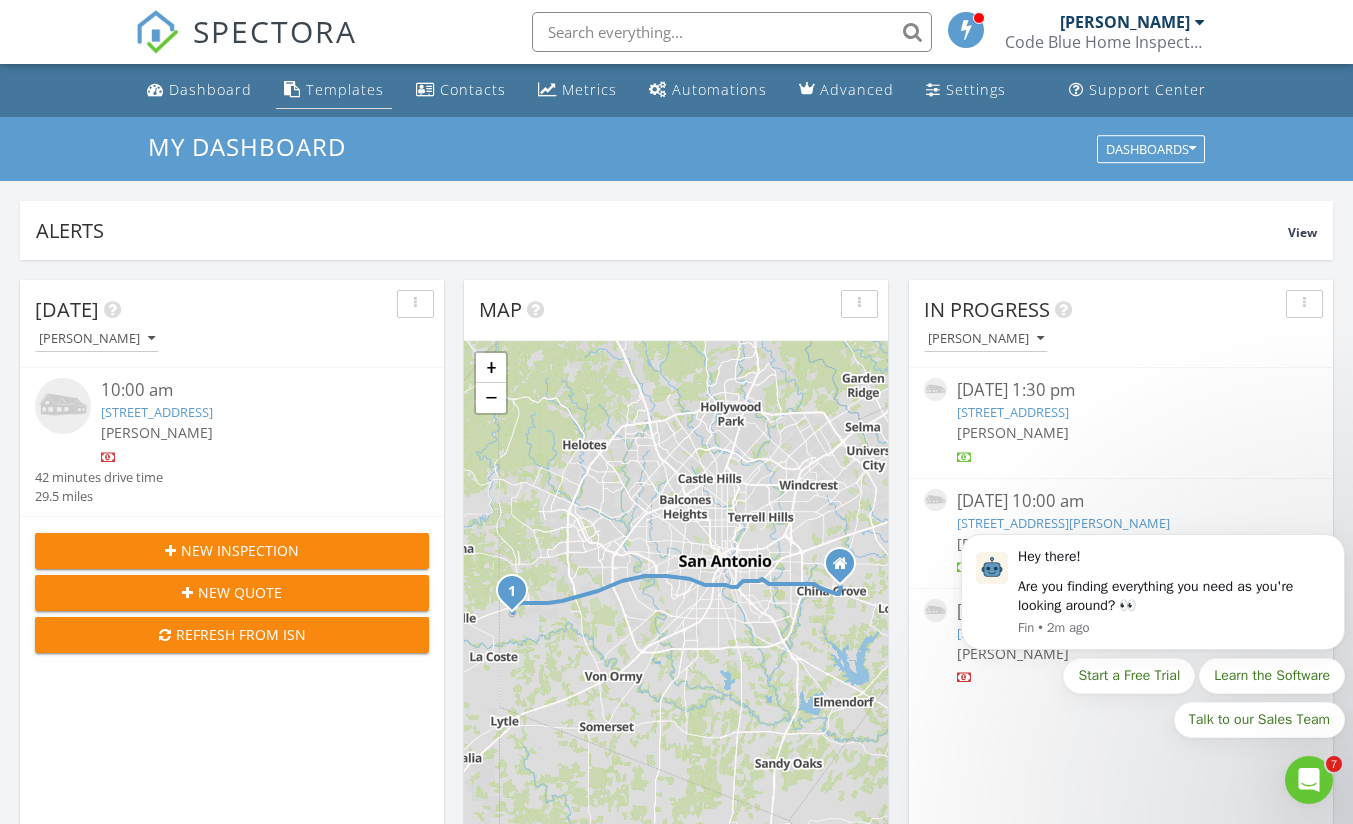 click on "Templates" at bounding box center (345, 89) 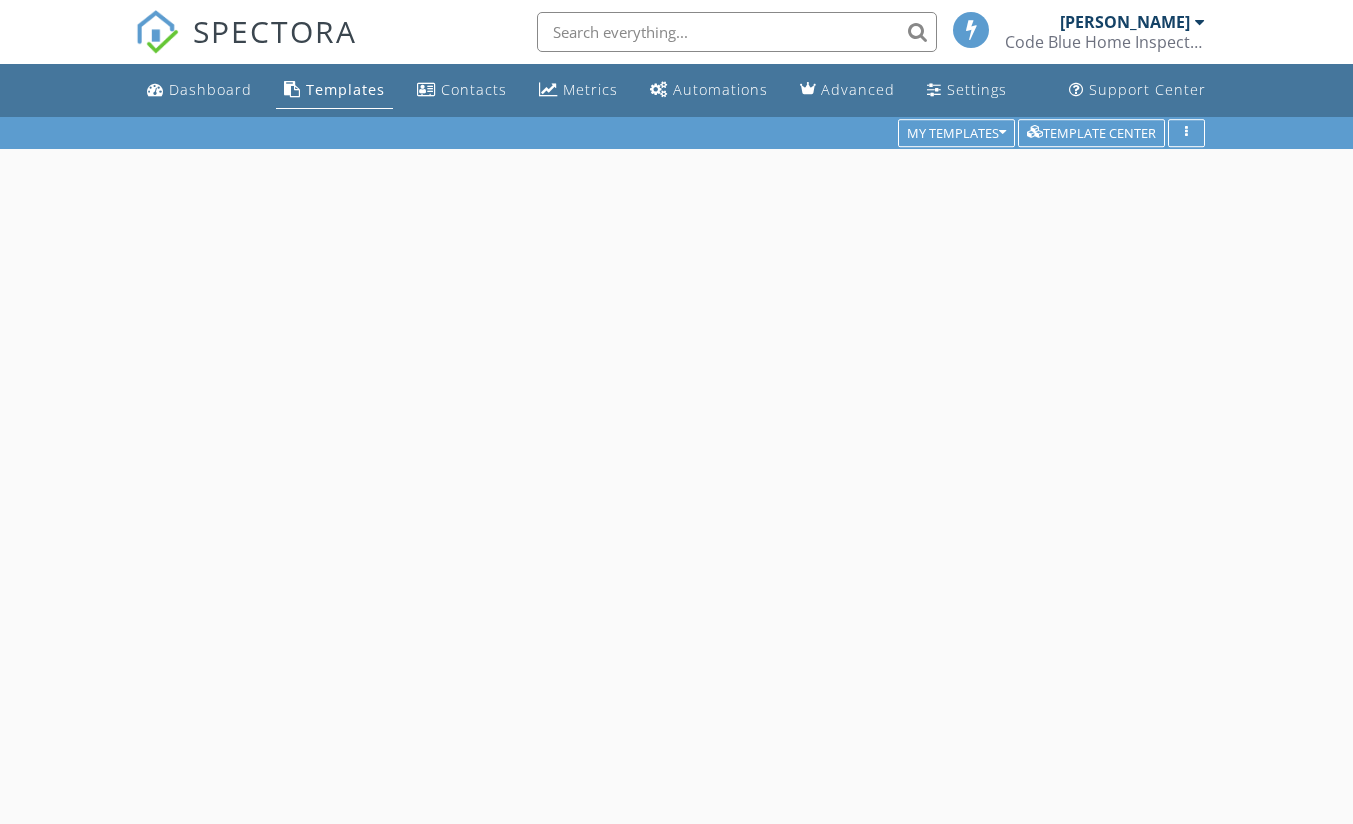 scroll, scrollTop: 0, scrollLeft: 0, axis: both 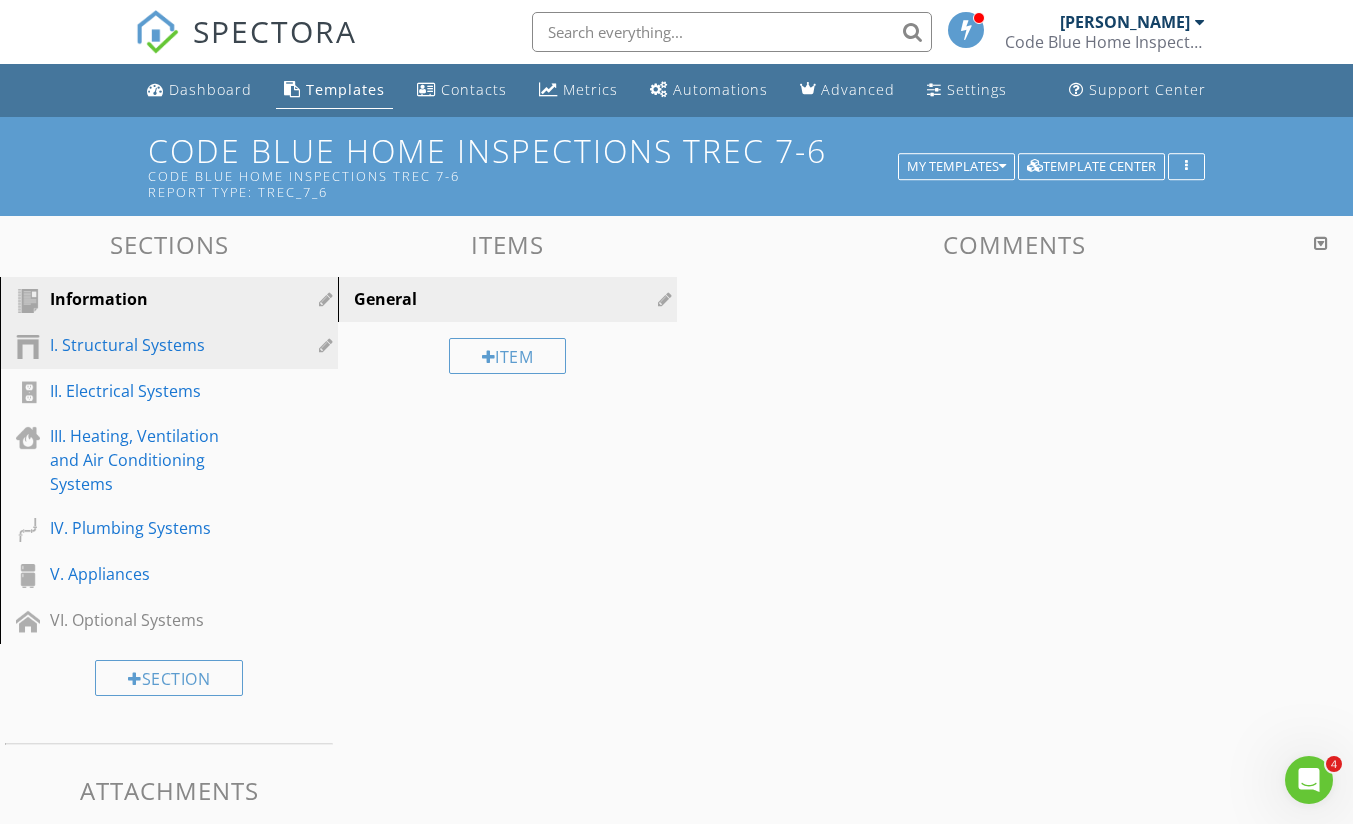 click on "I. Structural Systems" at bounding box center (146, 345) 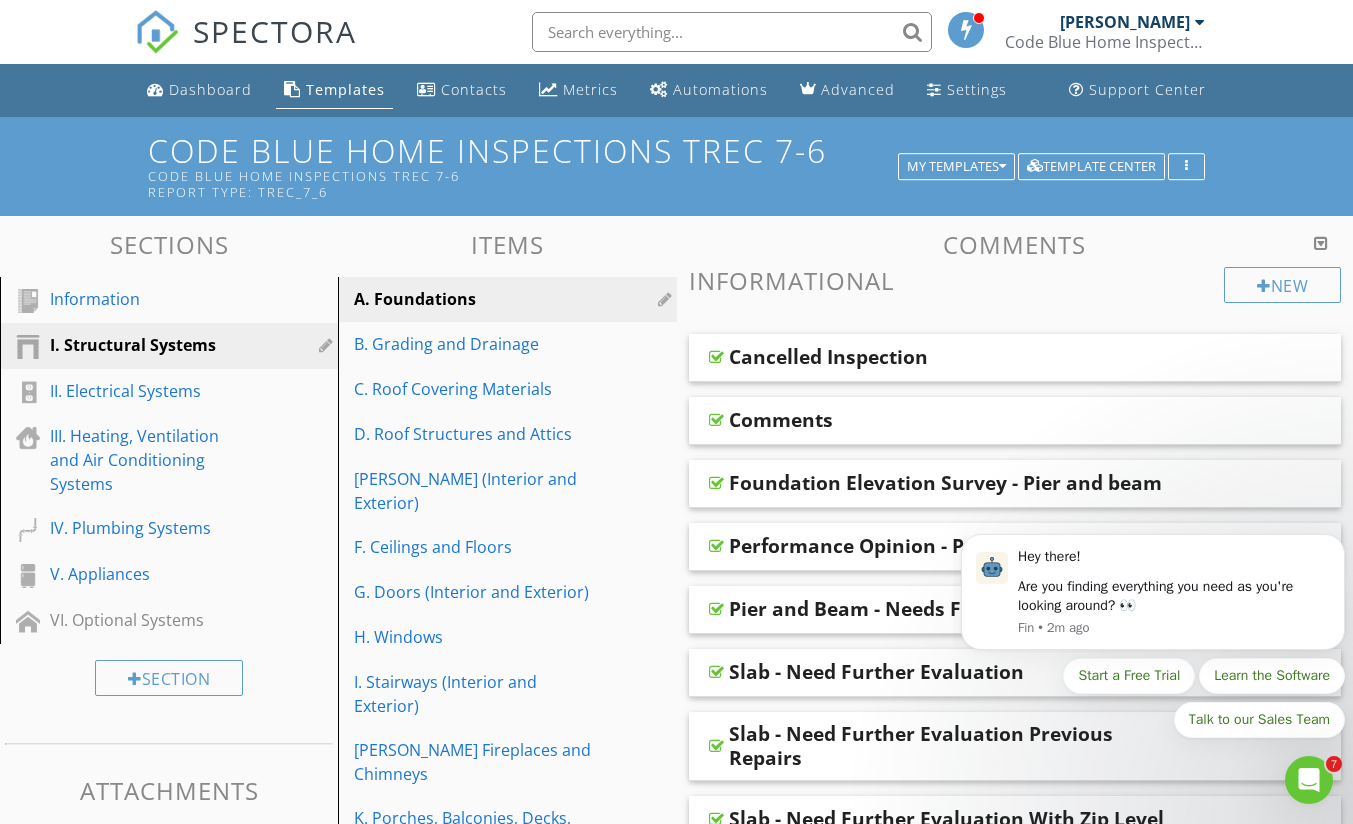 scroll, scrollTop: 0, scrollLeft: 0, axis: both 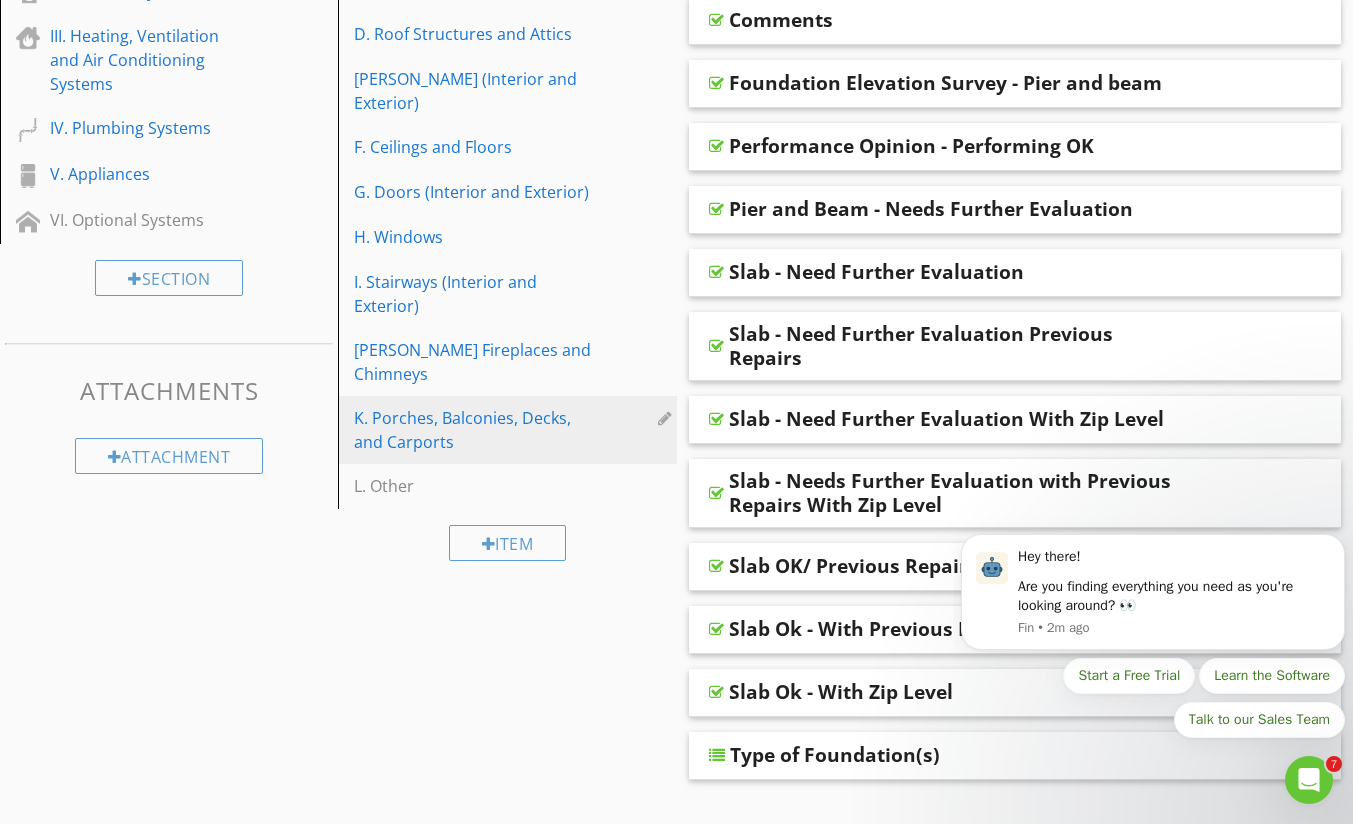 click on "K. Porches, Balconies, Decks, and Carports" at bounding box center (472, 430) 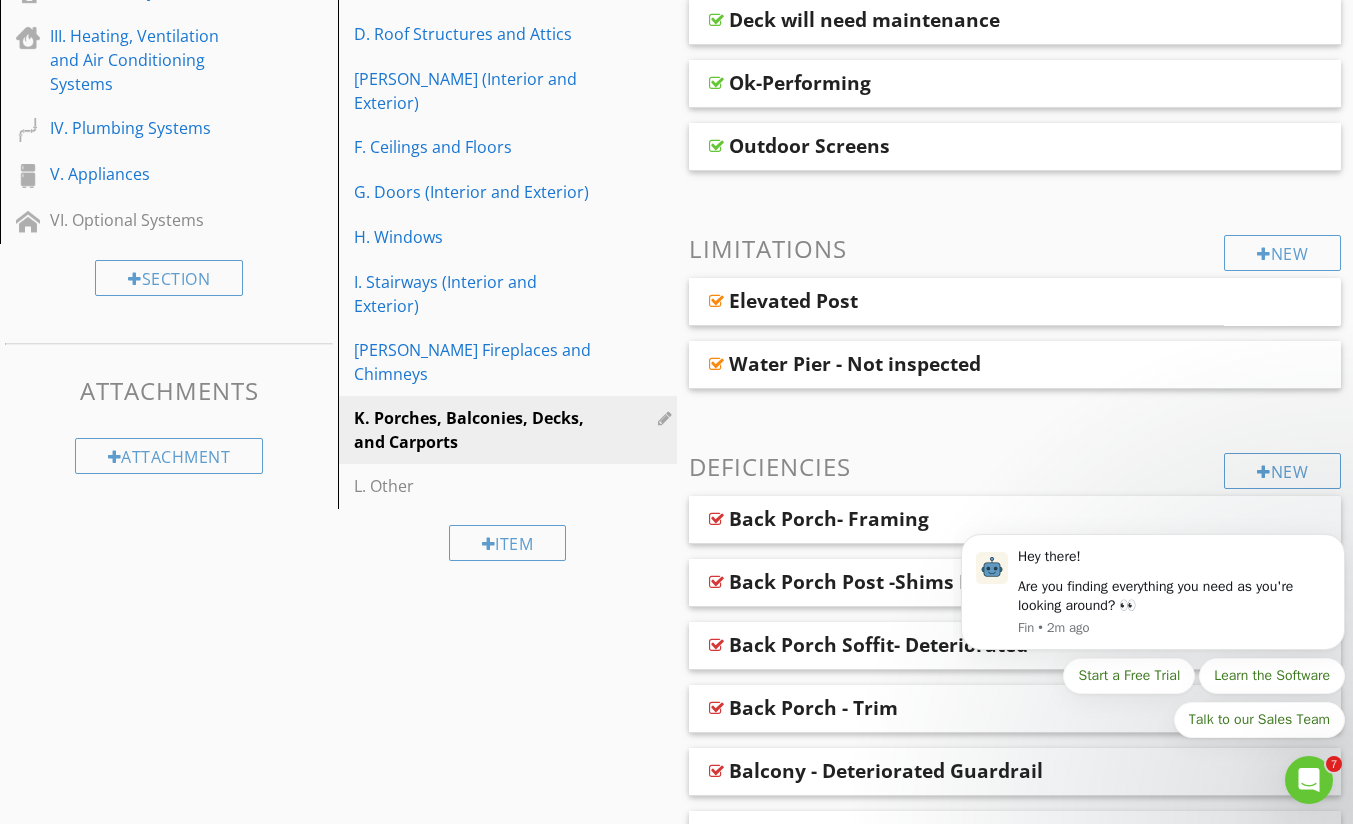 click 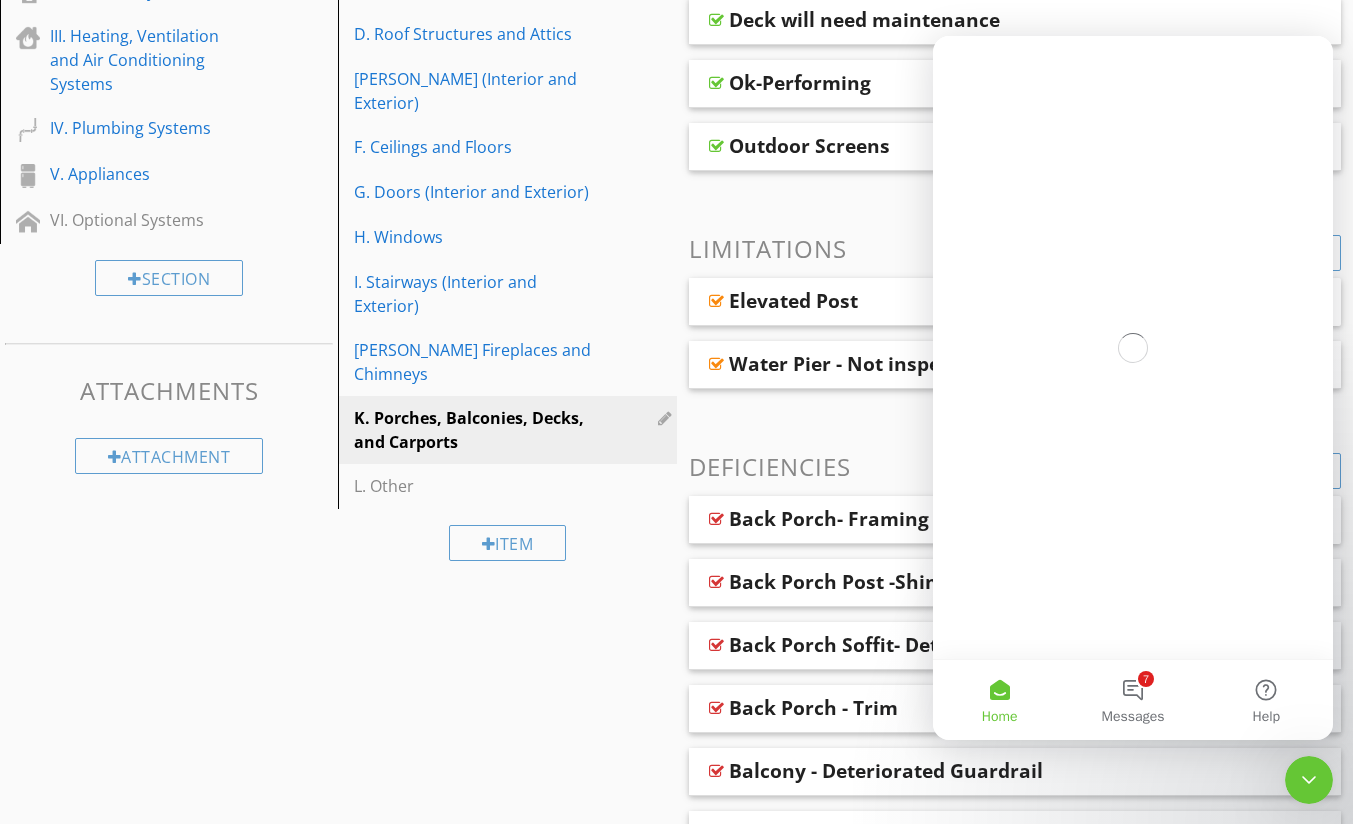 scroll, scrollTop: 0, scrollLeft: 0, axis: both 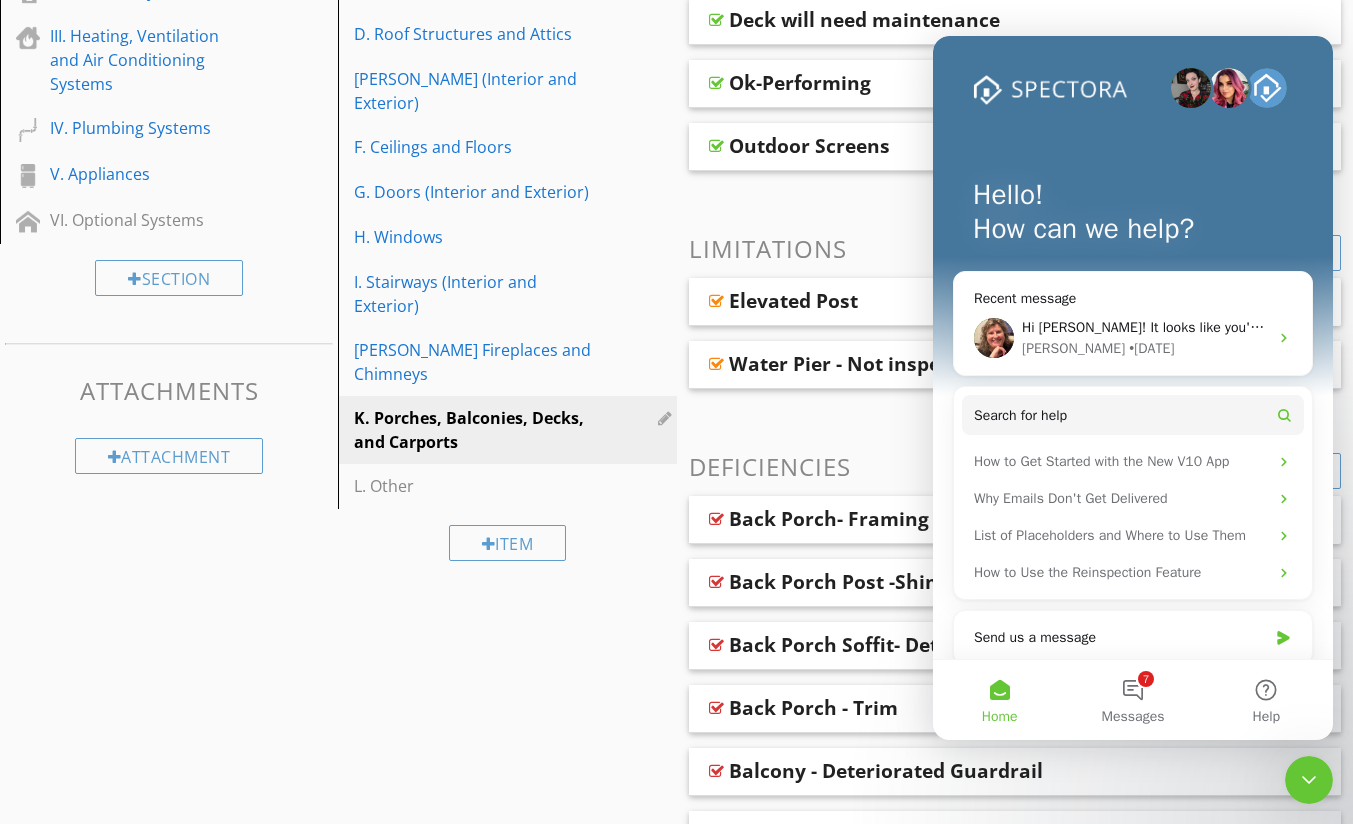 click on "Item" at bounding box center (507, 542) 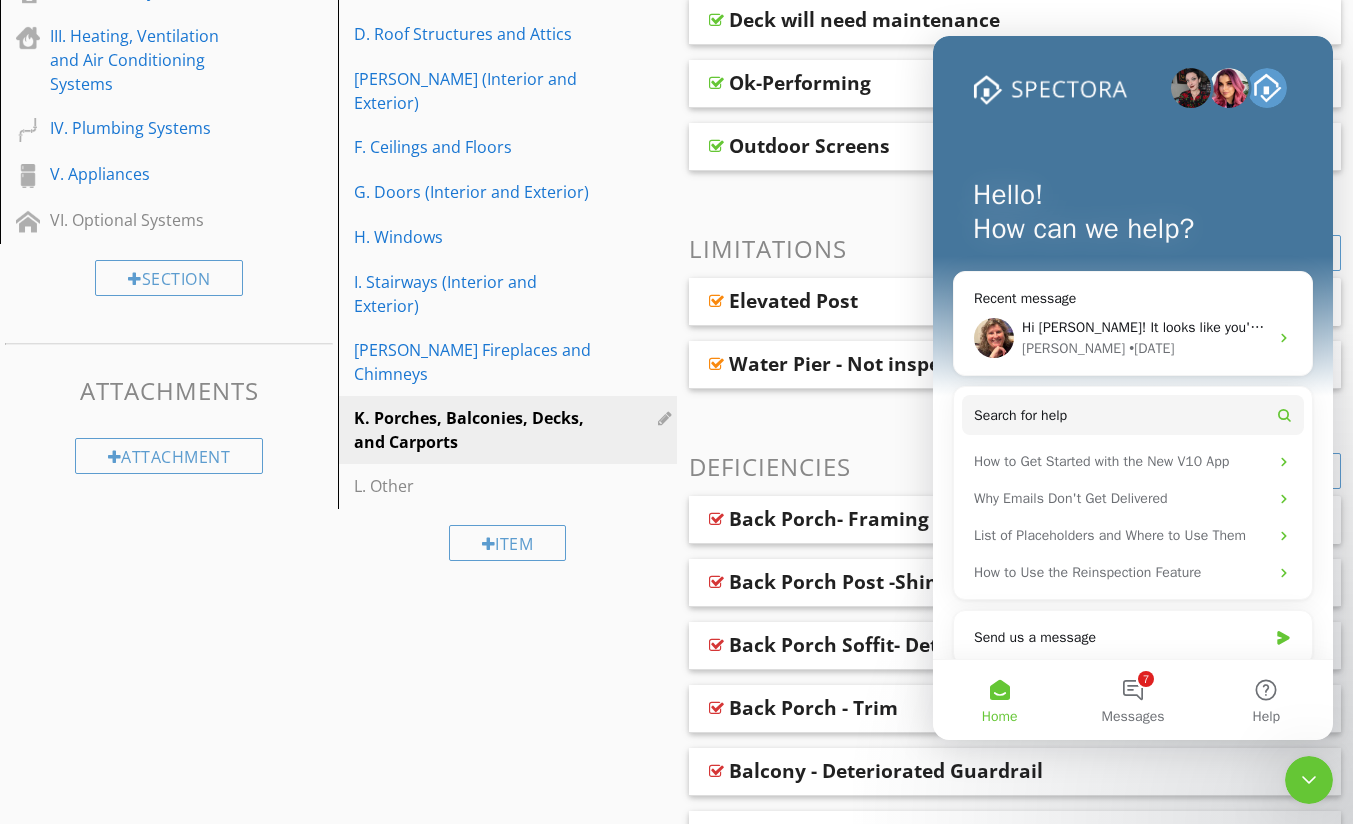 click at bounding box center (1309, 780) 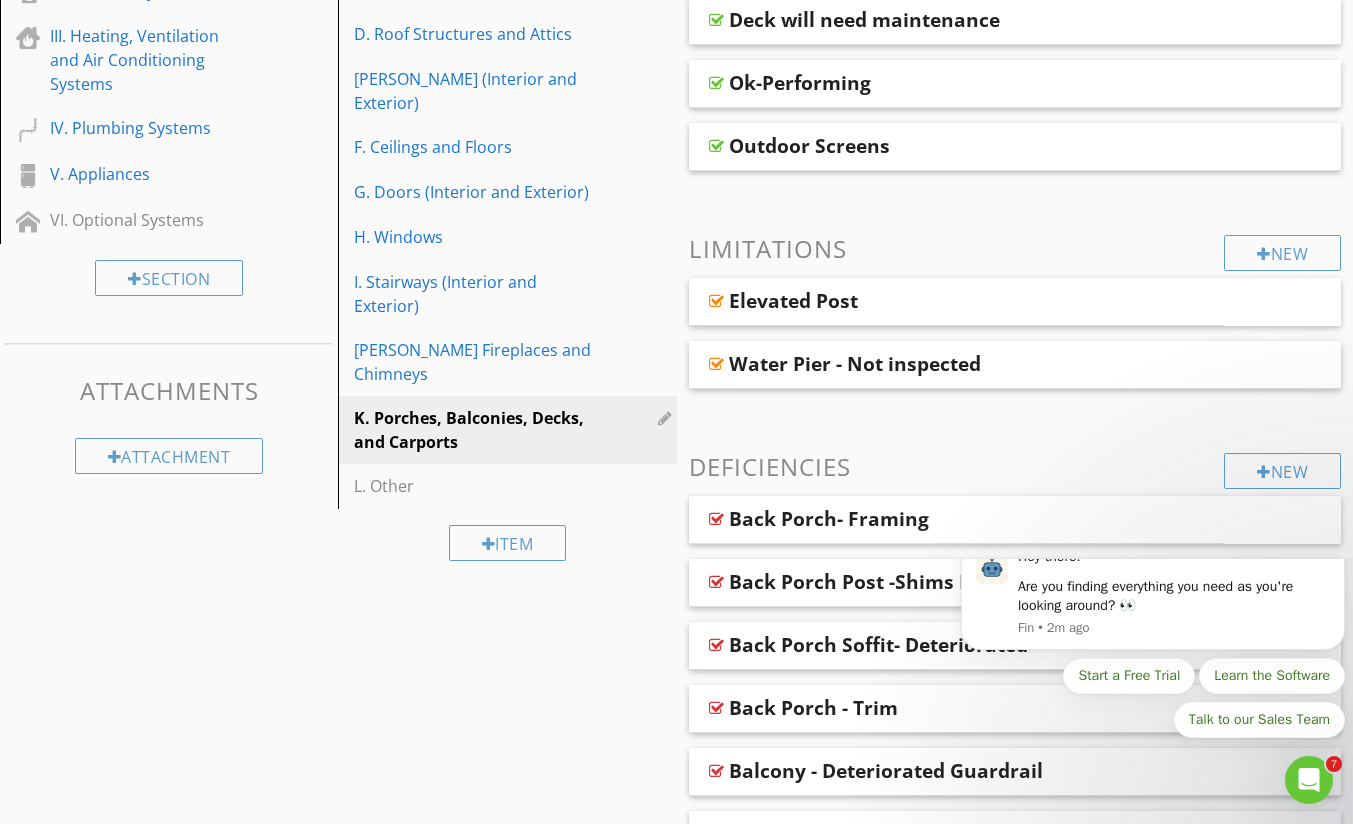 scroll, scrollTop: 0, scrollLeft: 0, axis: both 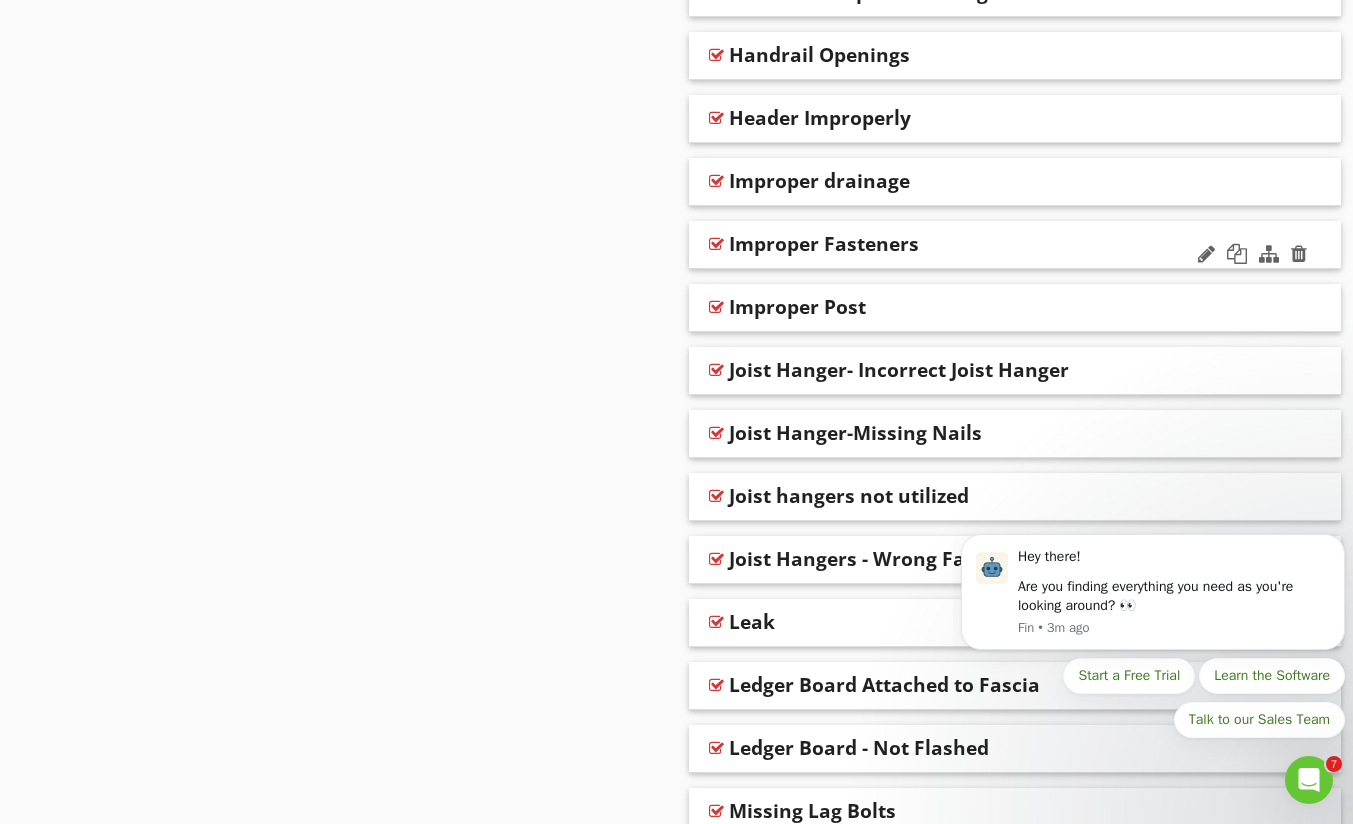 click on "Improper Fasteners" at bounding box center (824, 244) 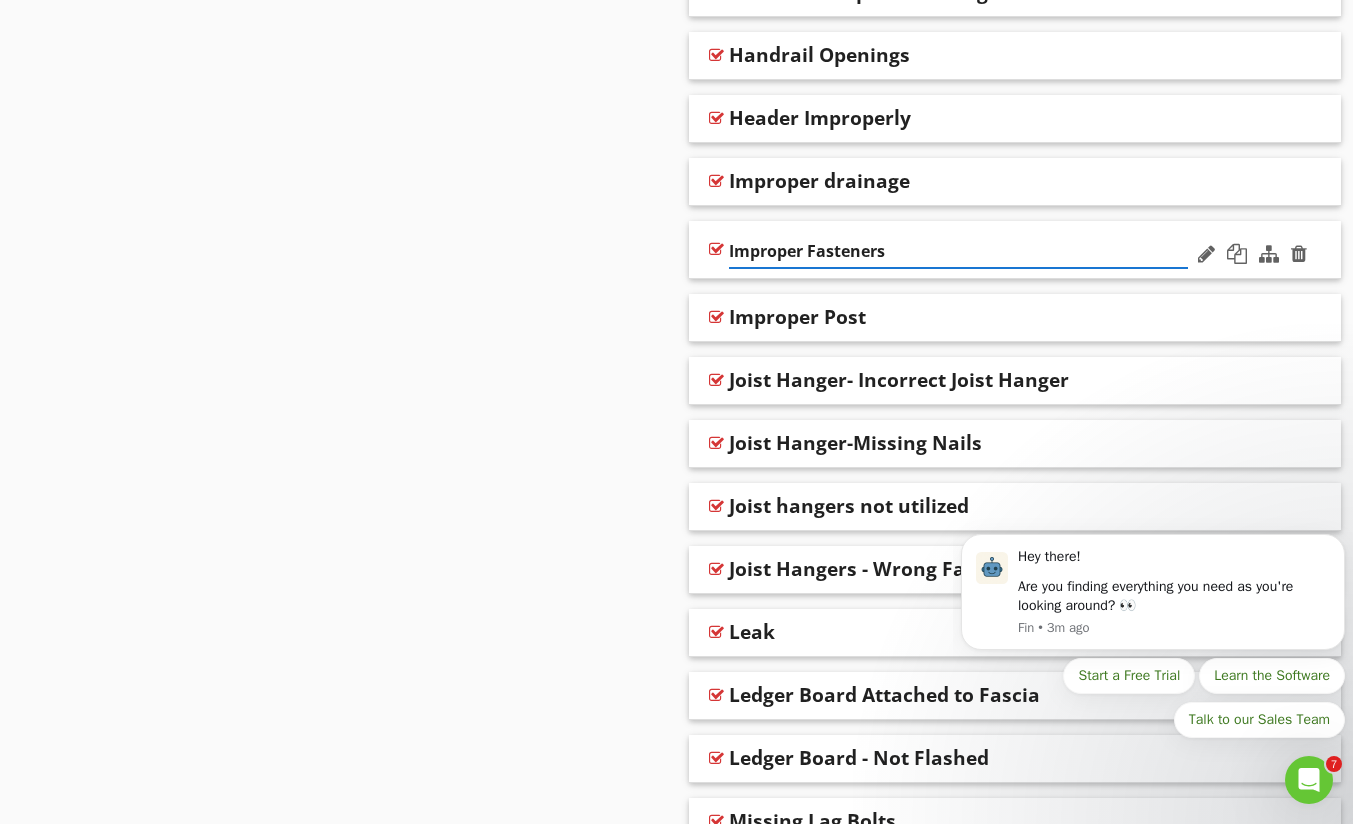 click on "Improper Fasteners" at bounding box center [958, 251] 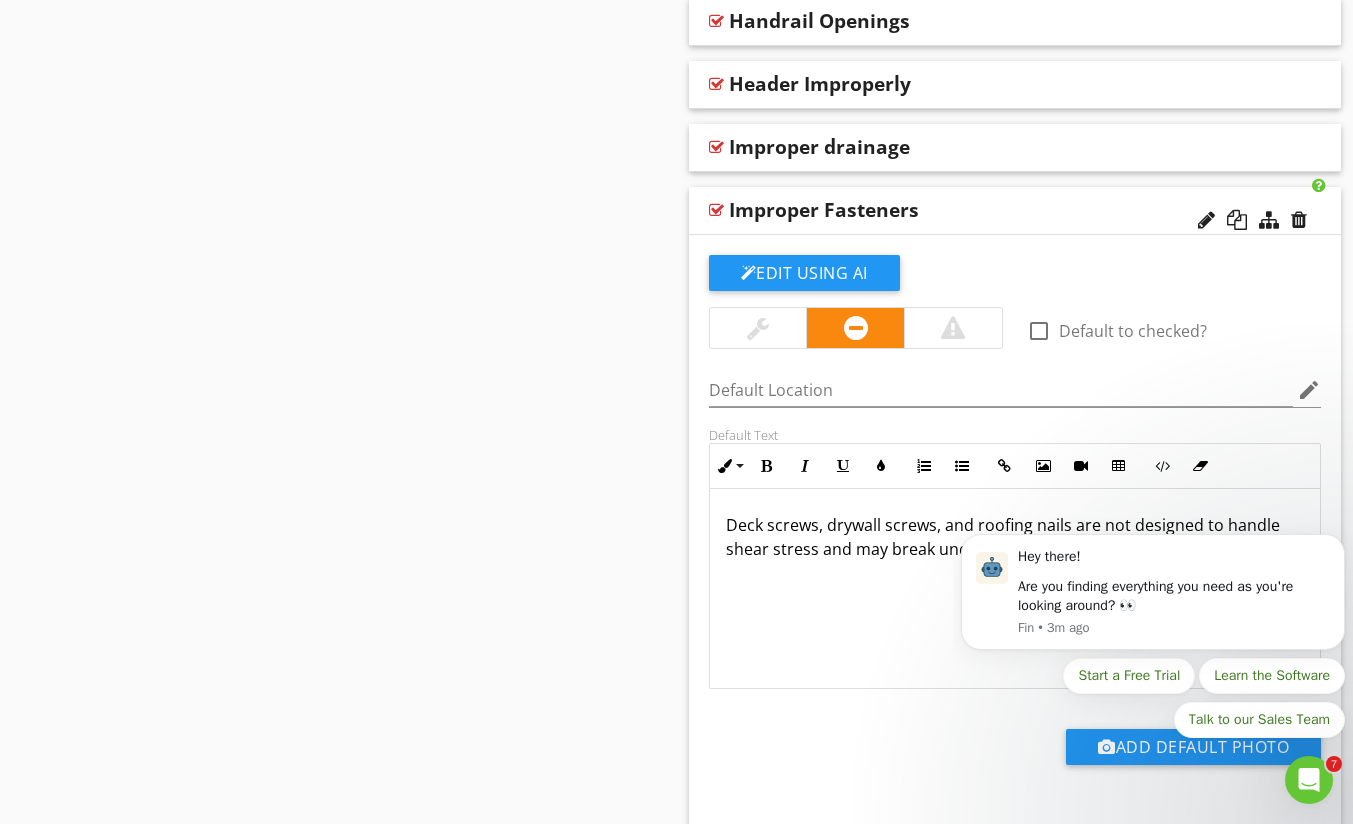 scroll, scrollTop: 4266, scrollLeft: 0, axis: vertical 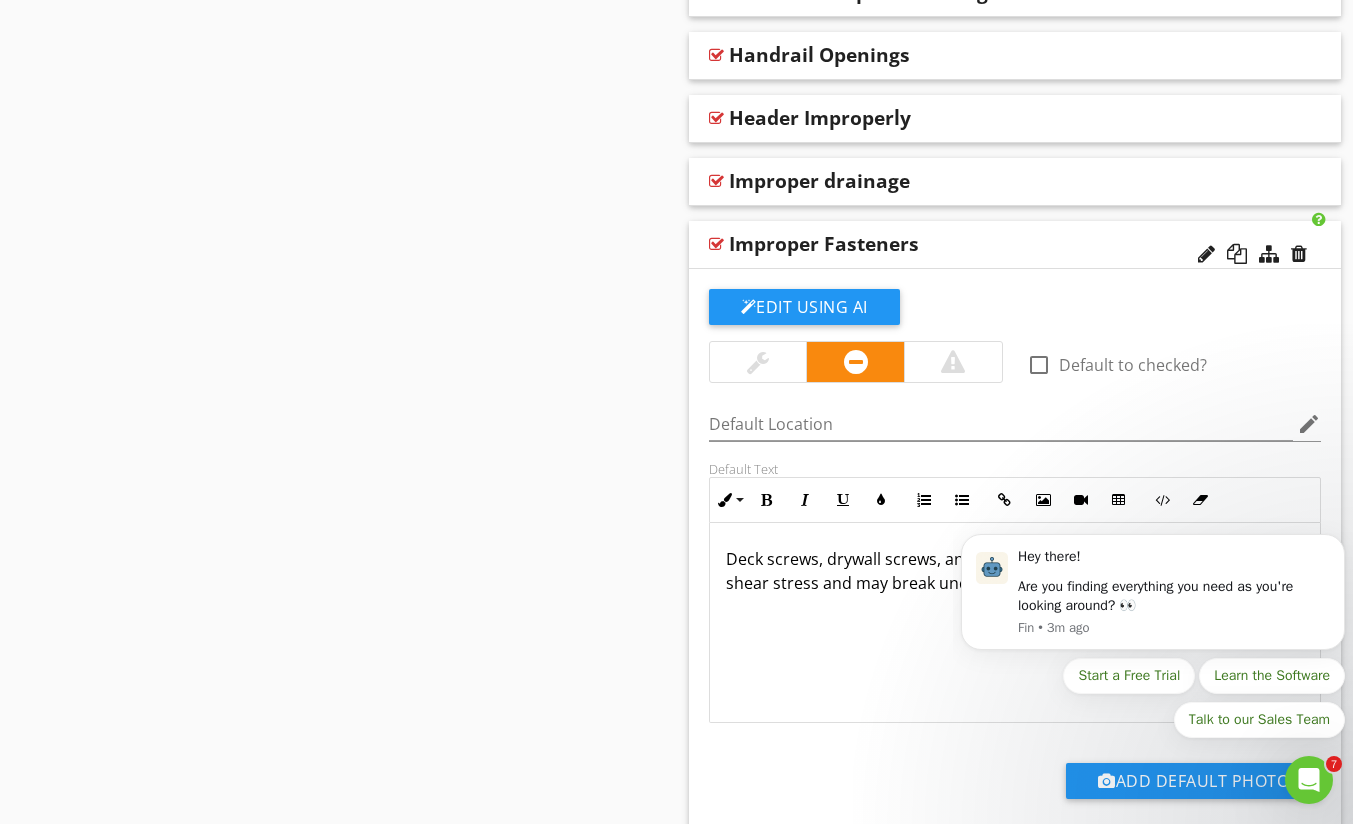 click at bounding box center [716, 244] 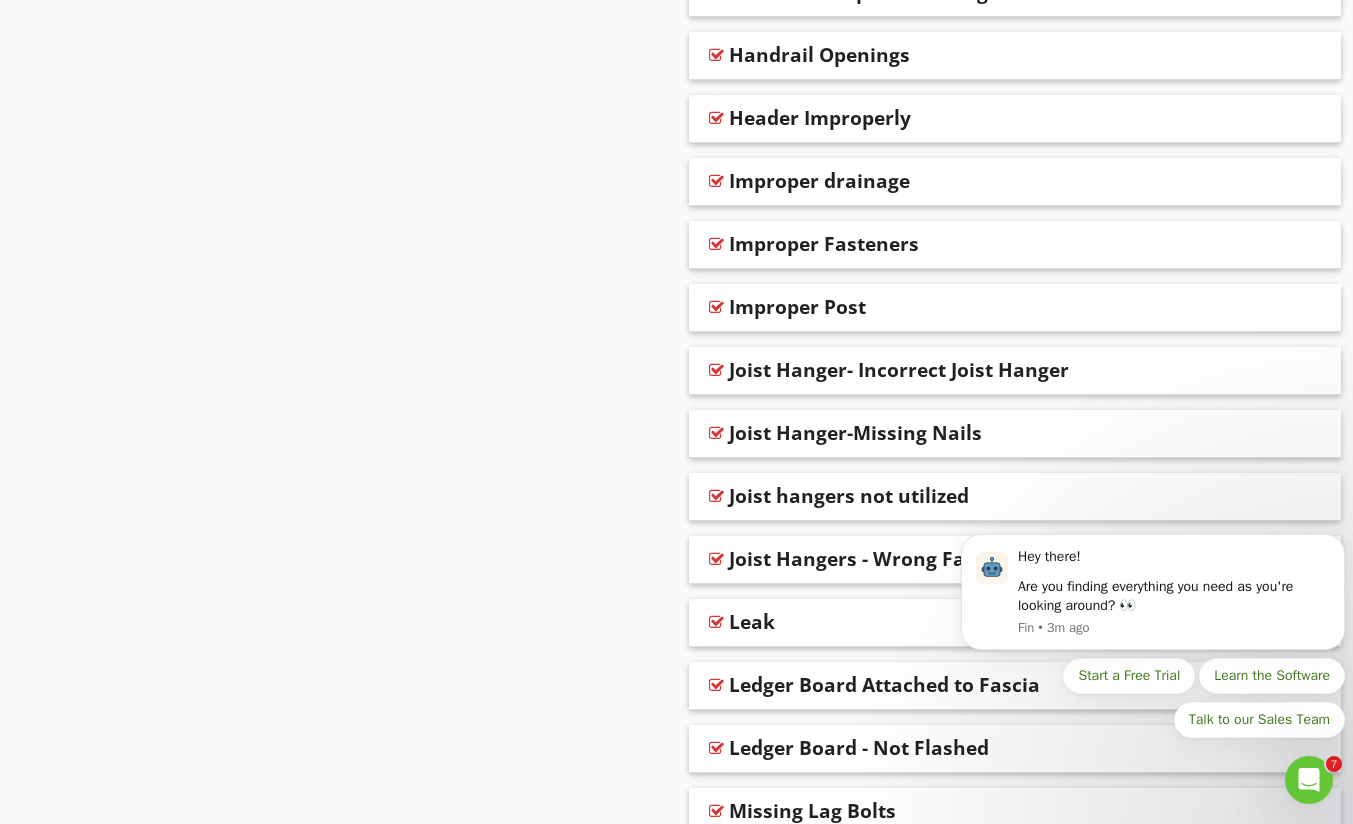 scroll, scrollTop: 4533, scrollLeft: 0, axis: vertical 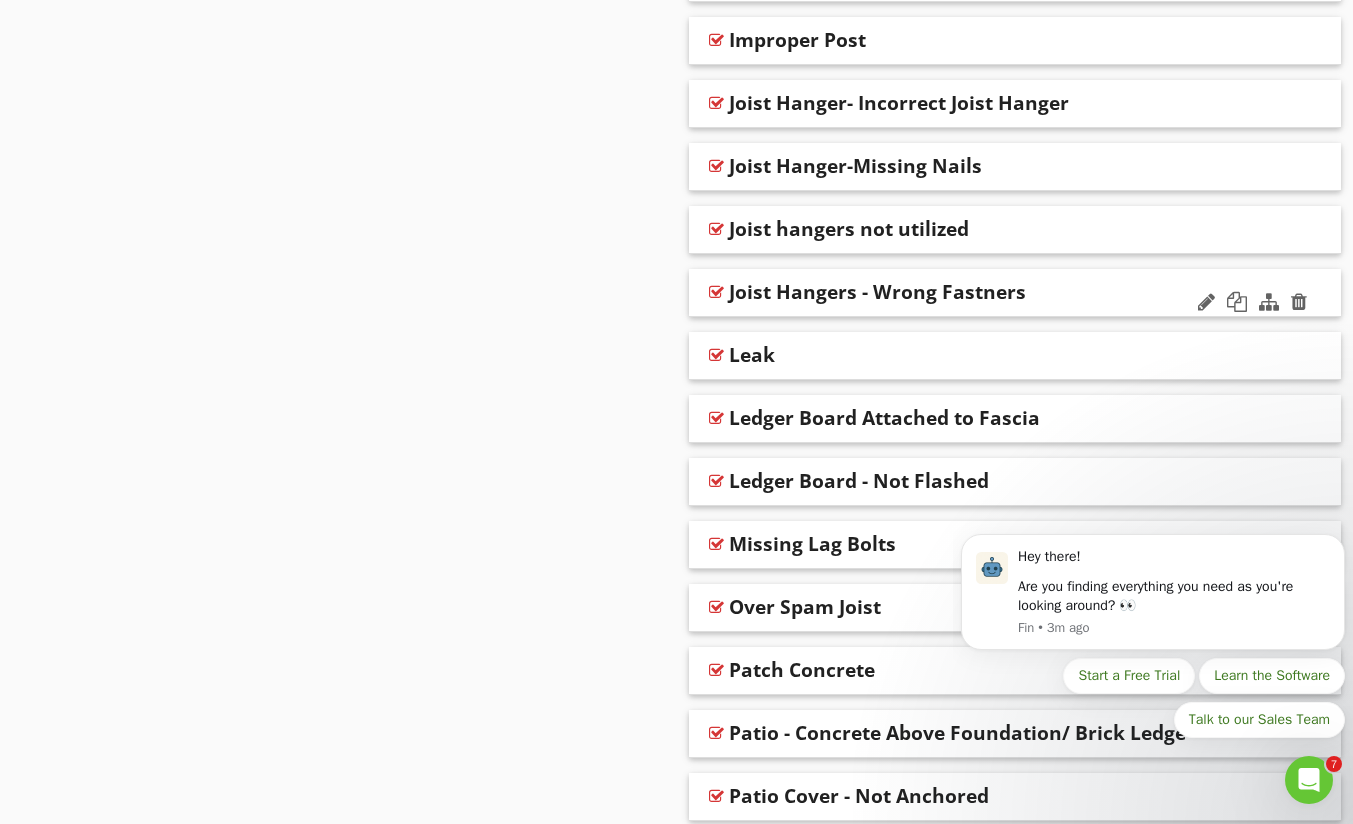 click at bounding box center [716, 292] 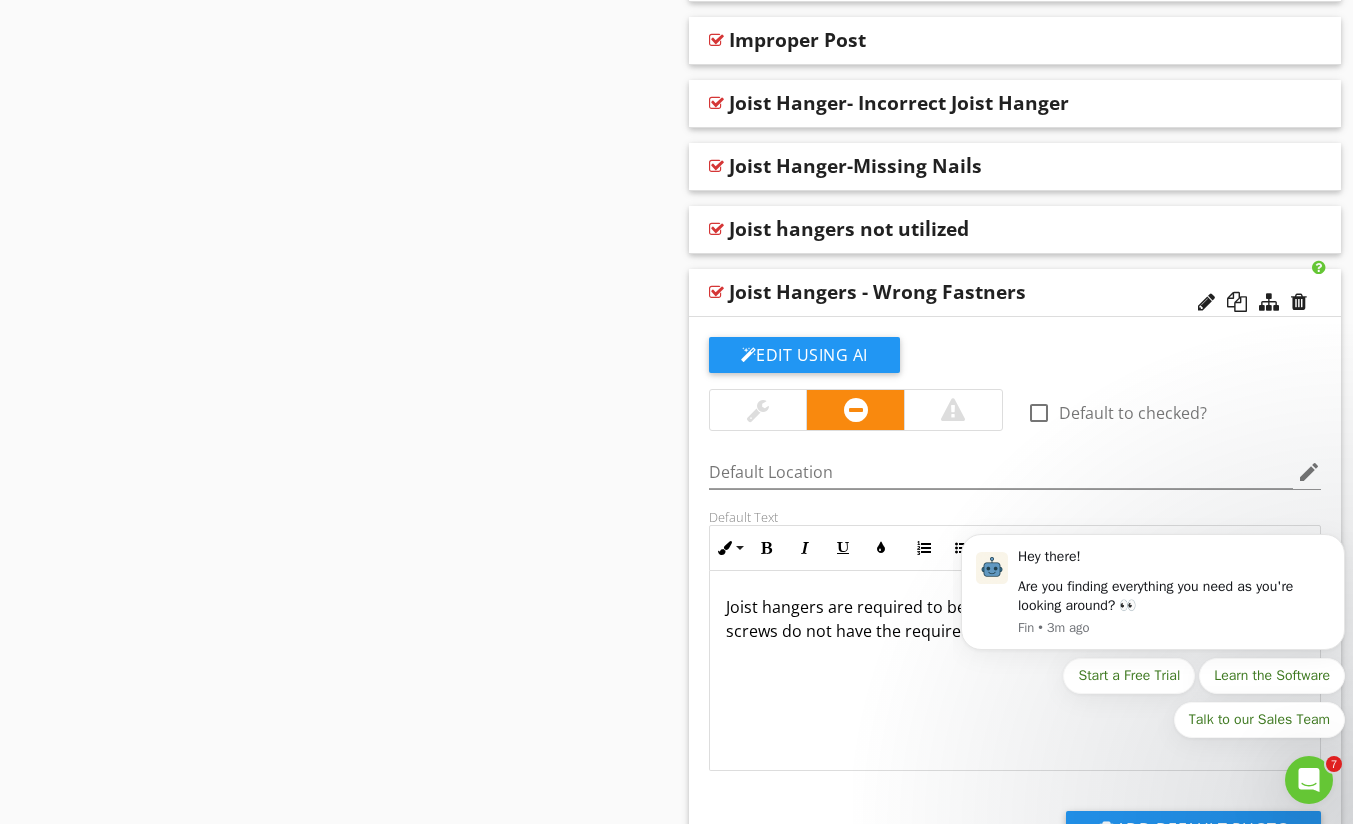 click at bounding box center [716, 292] 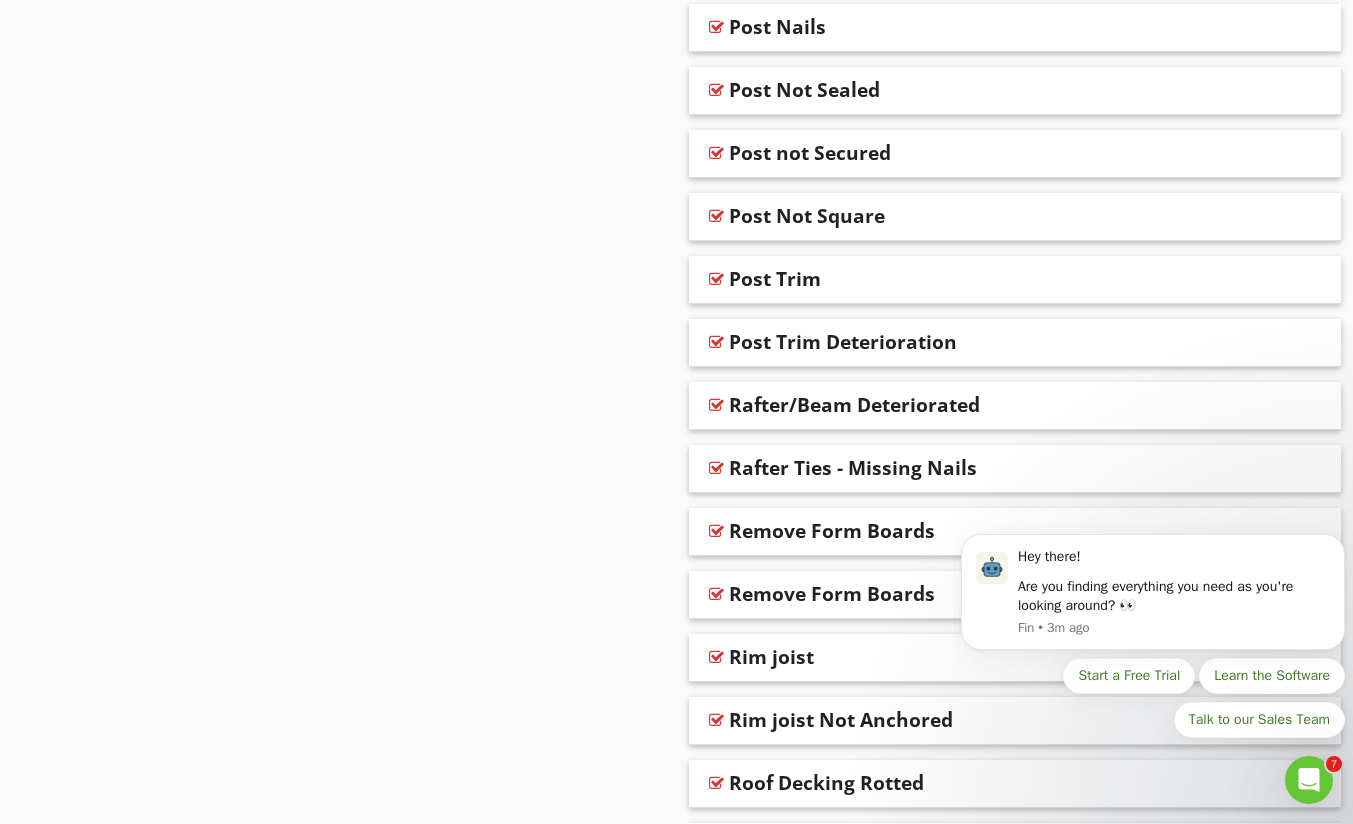 scroll, scrollTop: 7200, scrollLeft: 0, axis: vertical 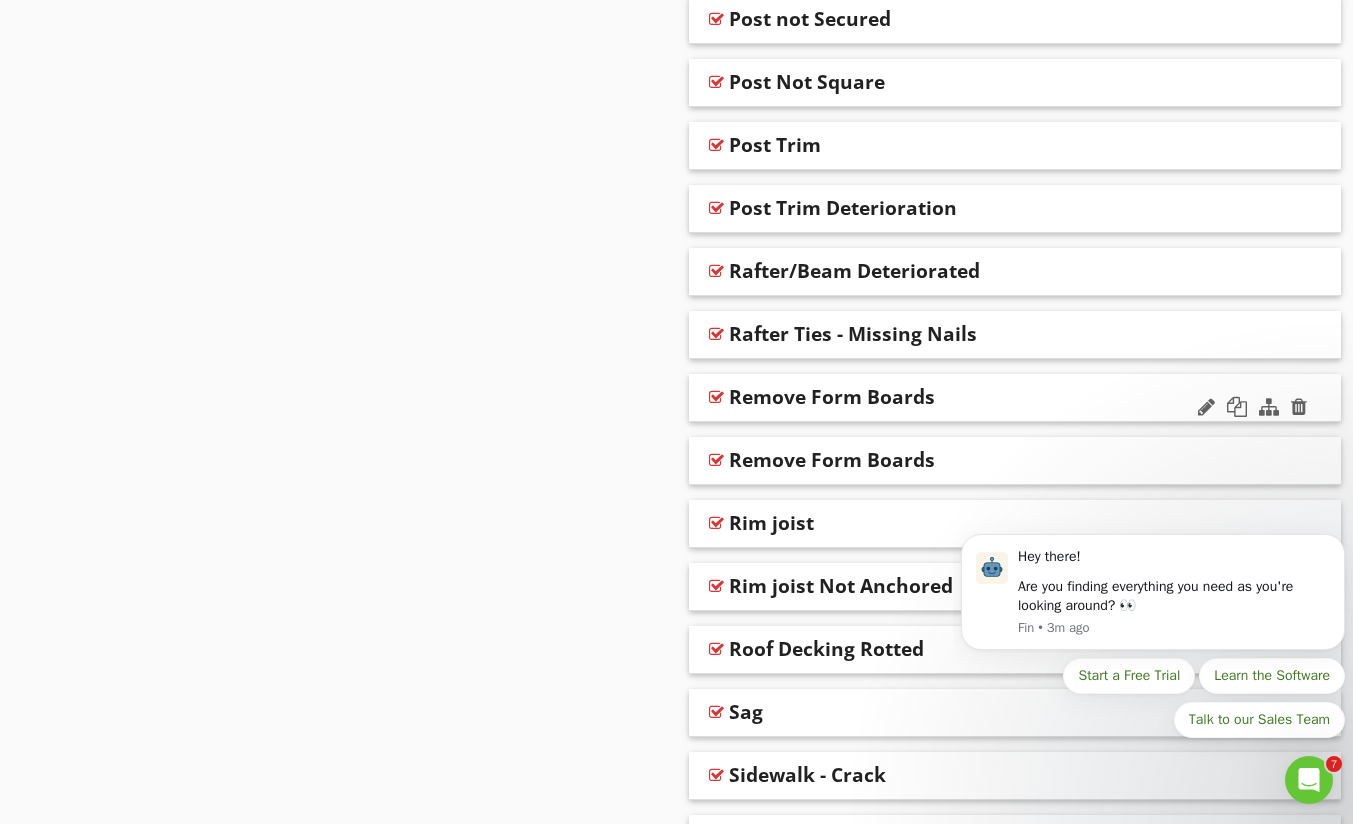 click at bounding box center (716, 397) 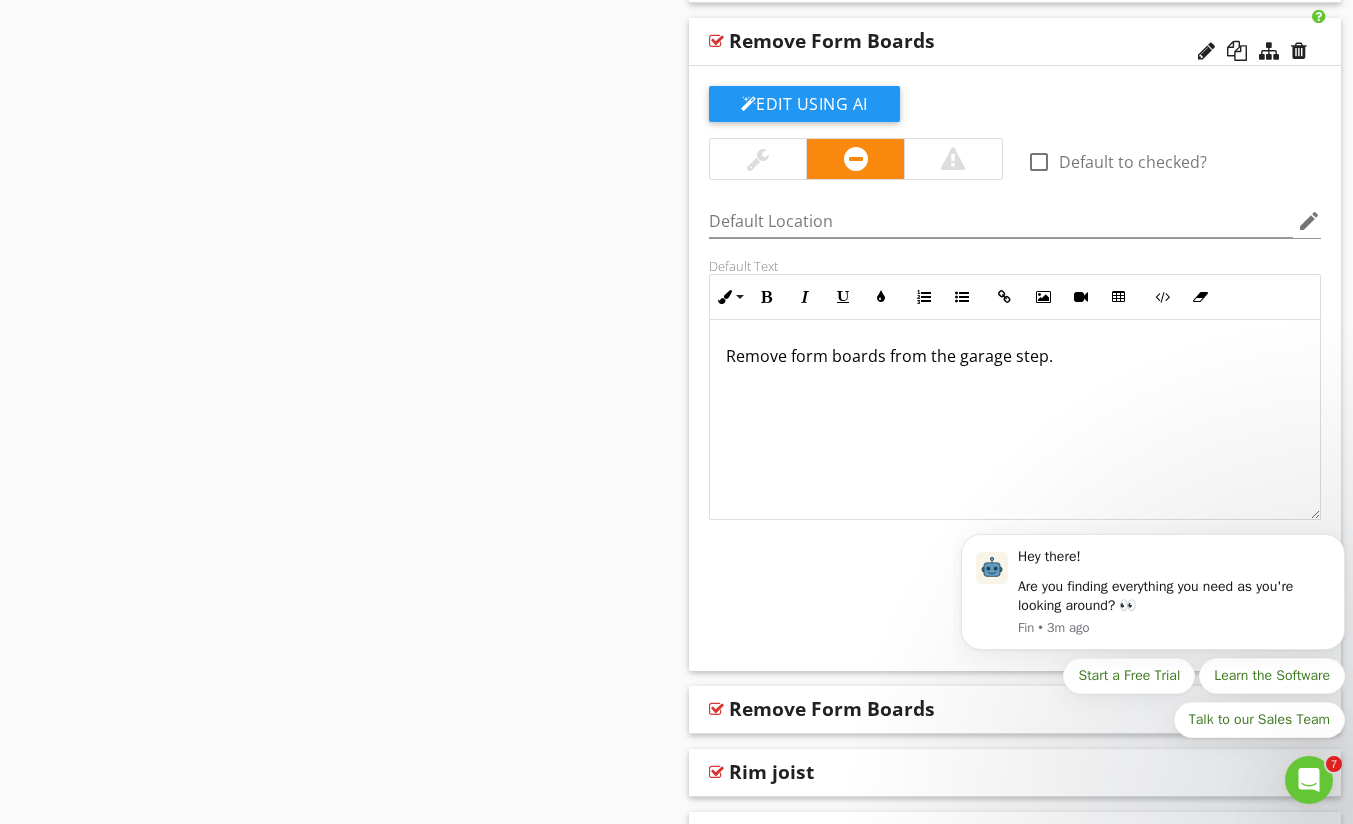 scroll, scrollTop: 7733, scrollLeft: 0, axis: vertical 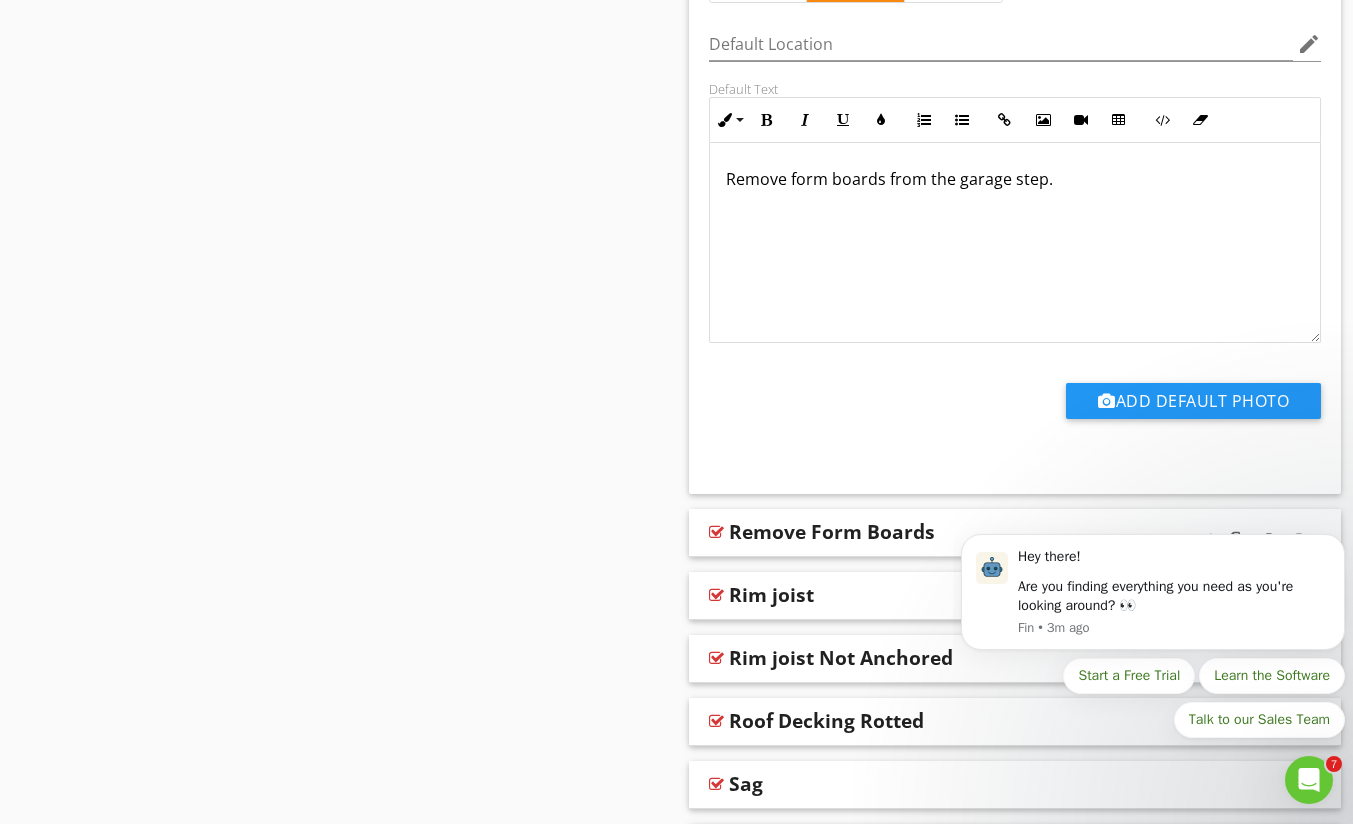 click at bounding box center (716, 532) 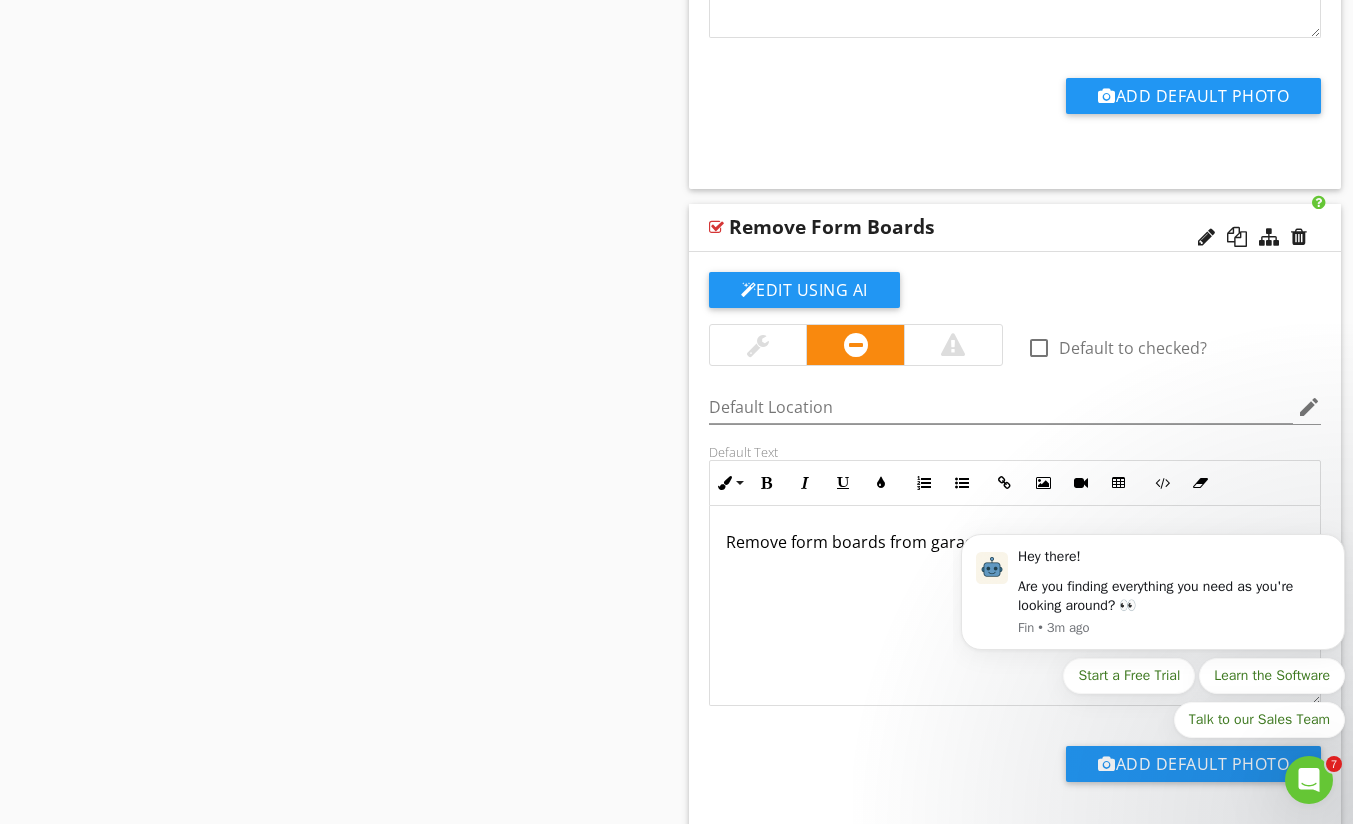 scroll, scrollTop: 8133, scrollLeft: 0, axis: vertical 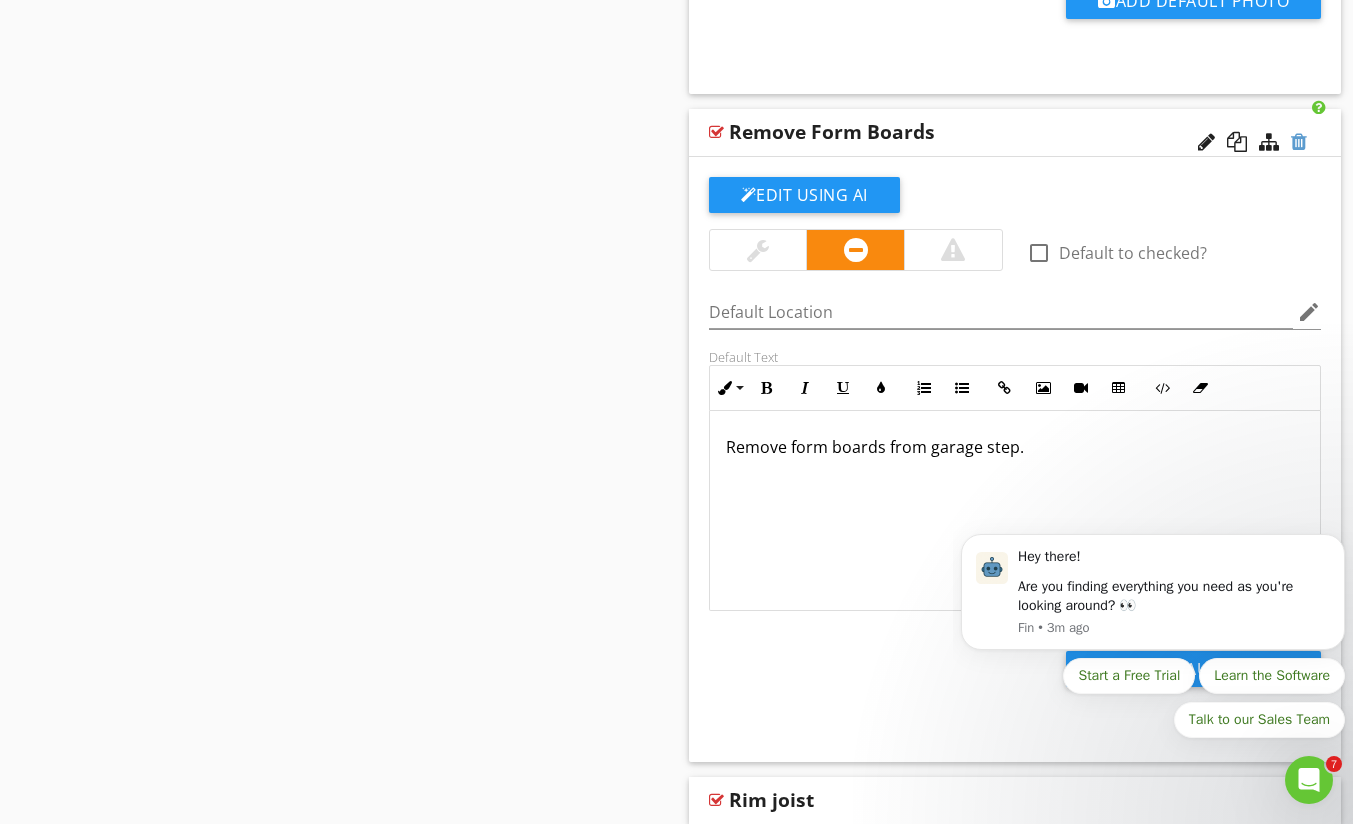 click at bounding box center [1299, 142] 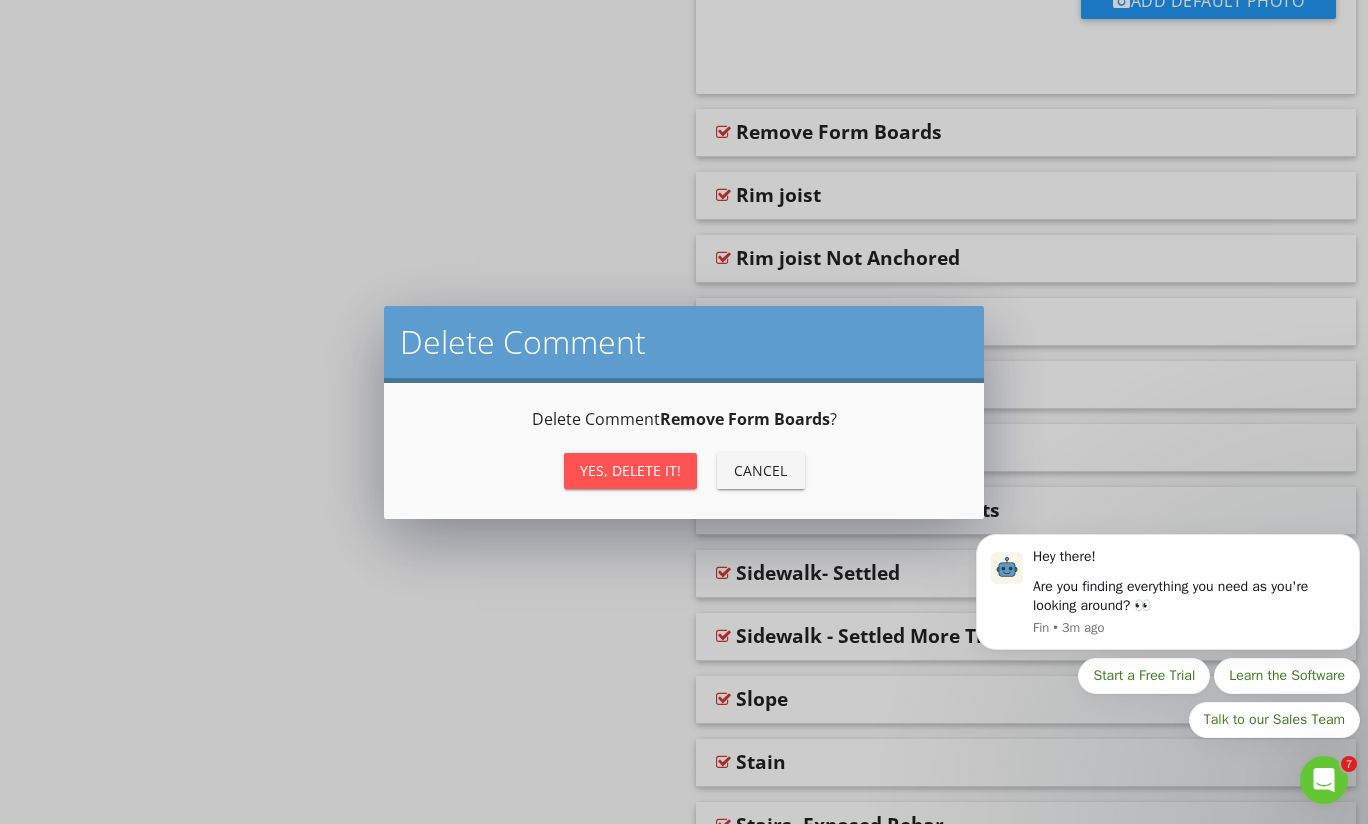 click on "Yes, Delete it!" at bounding box center (630, 470) 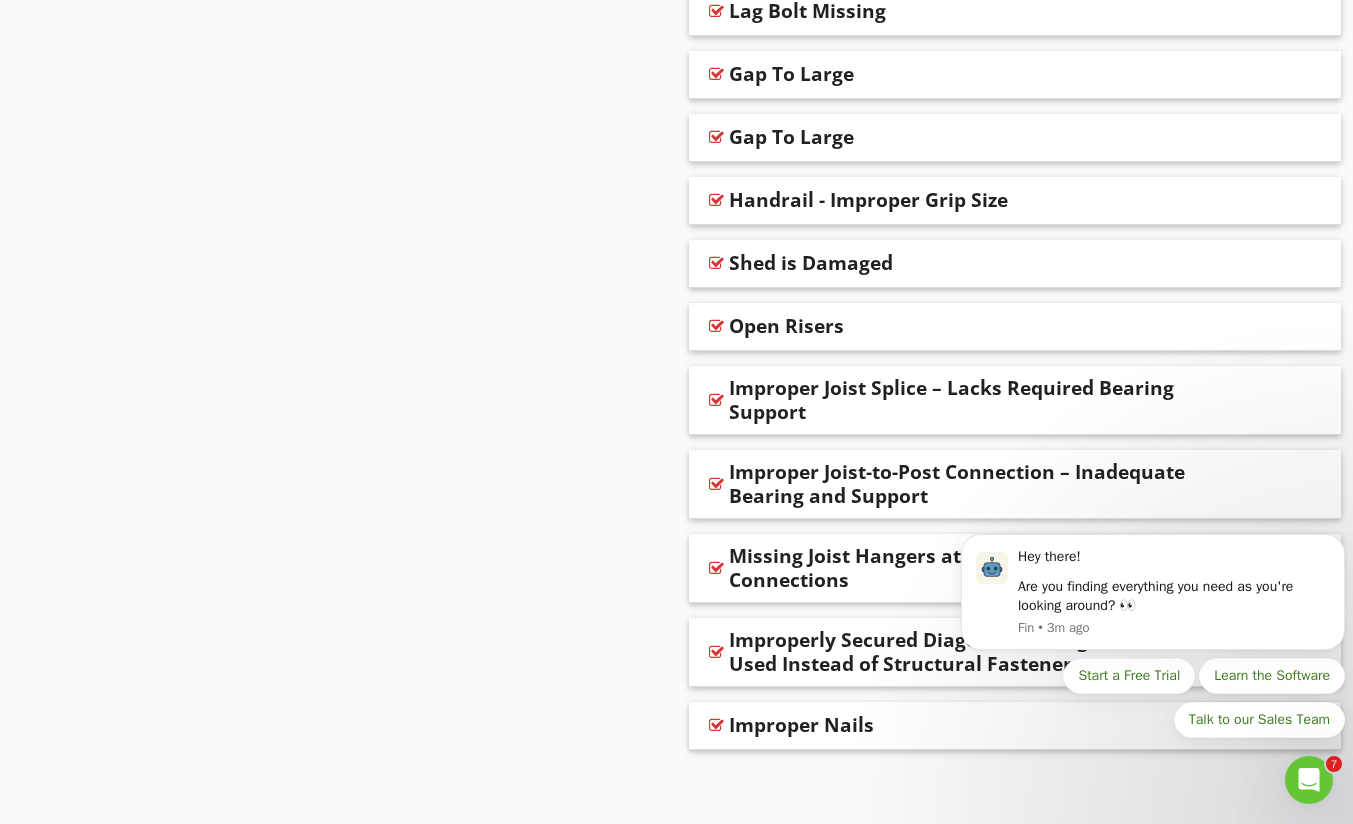 scroll, scrollTop: 10280, scrollLeft: 0, axis: vertical 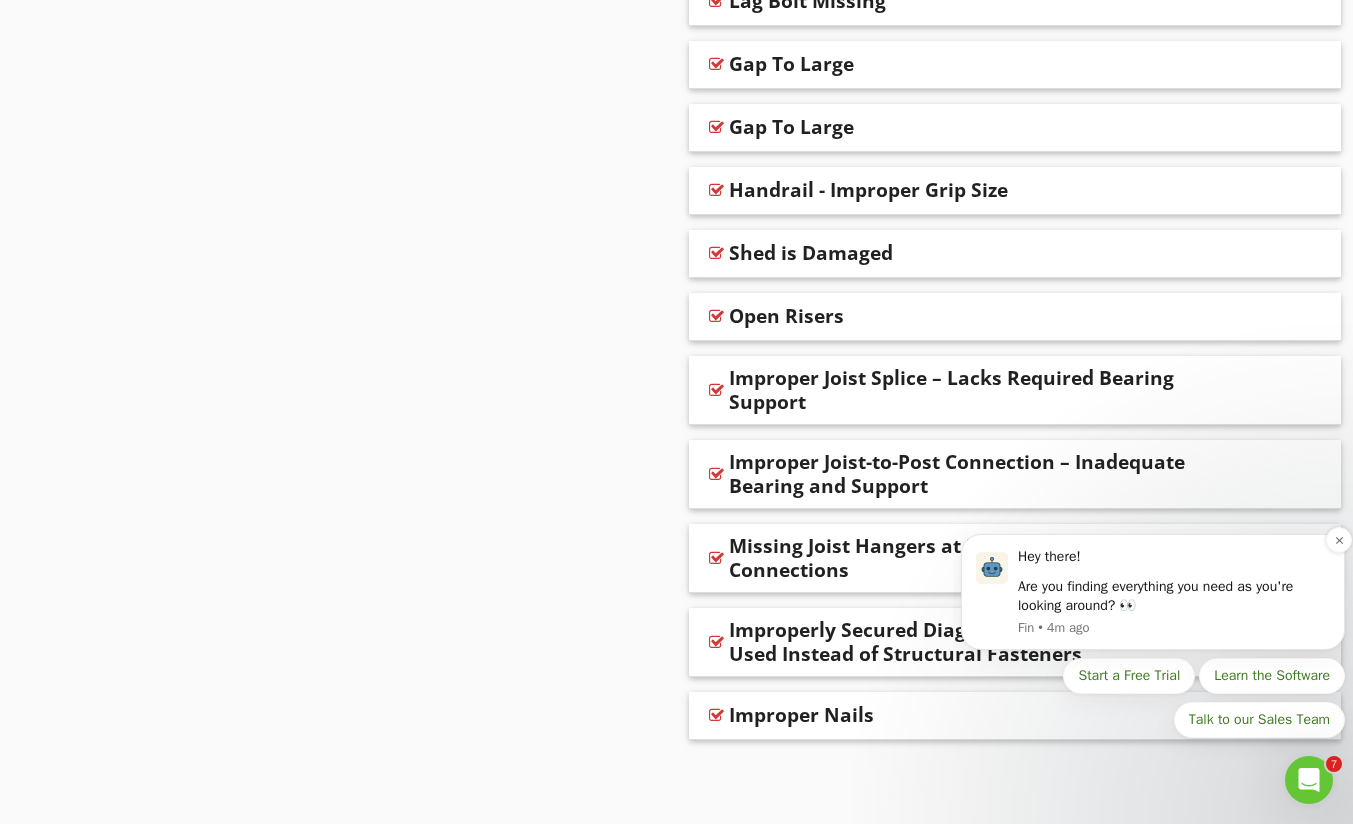 click on "Are you finding everything you need as you're looking around? 👀" at bounding box center (1174, 596) 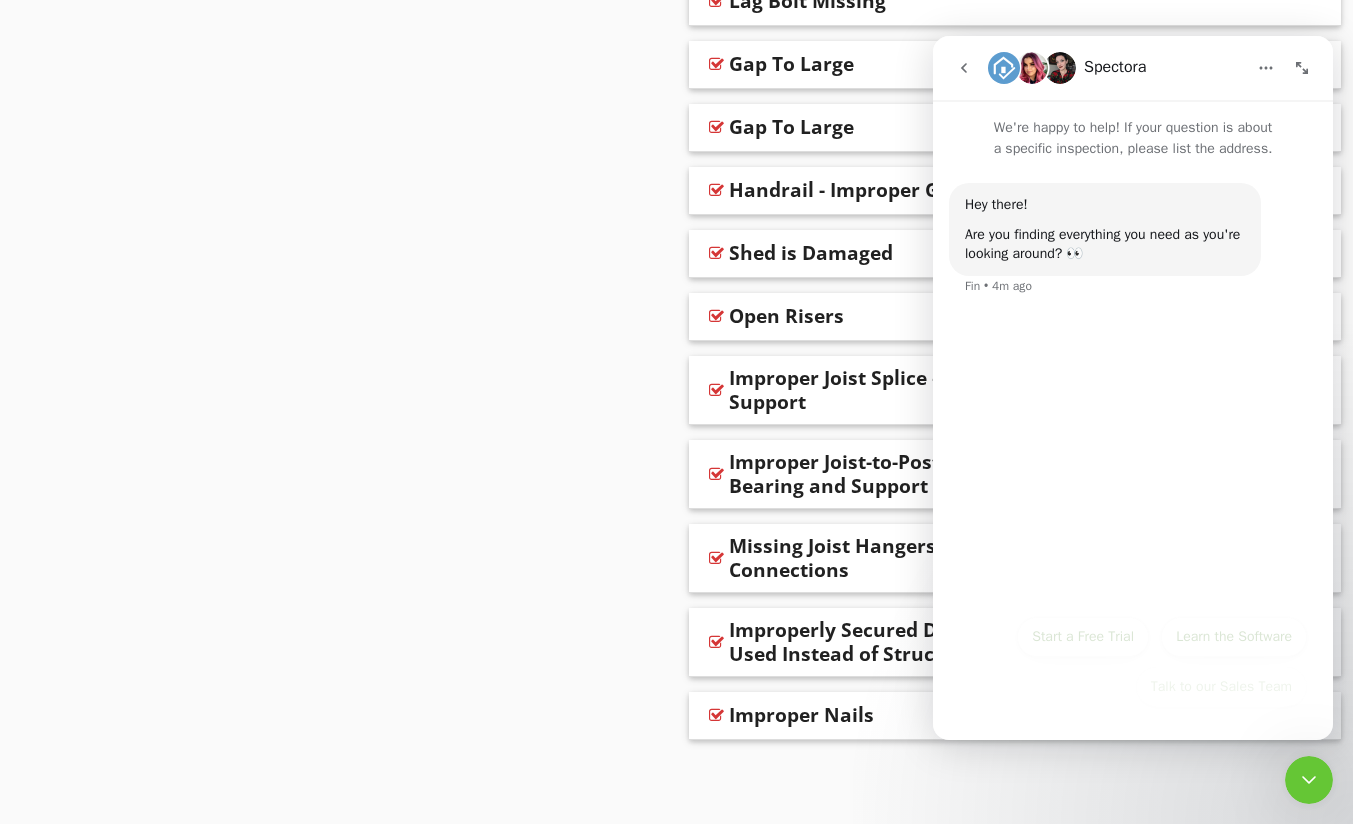 click at bounding box center [1309, 780] 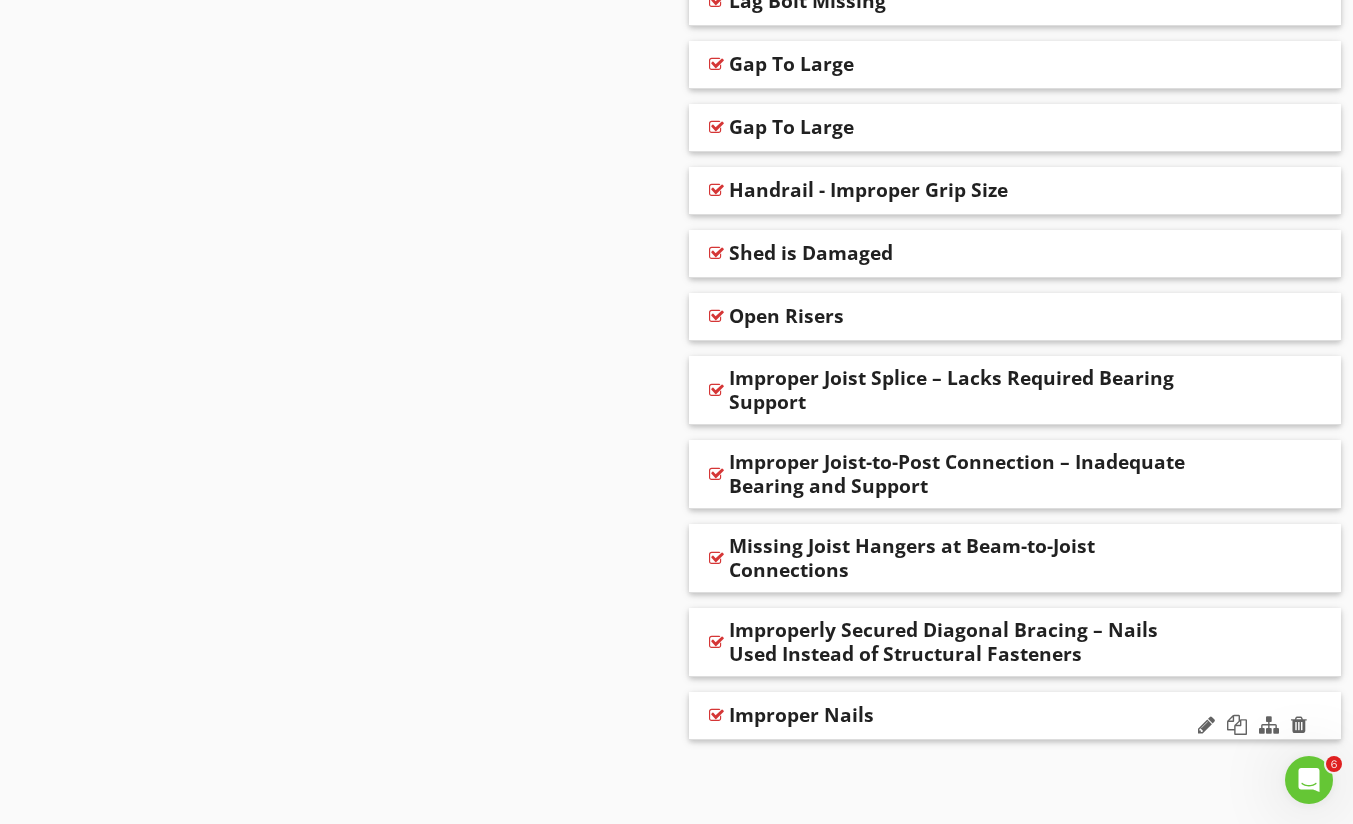 click at bounding box center (716, 715) 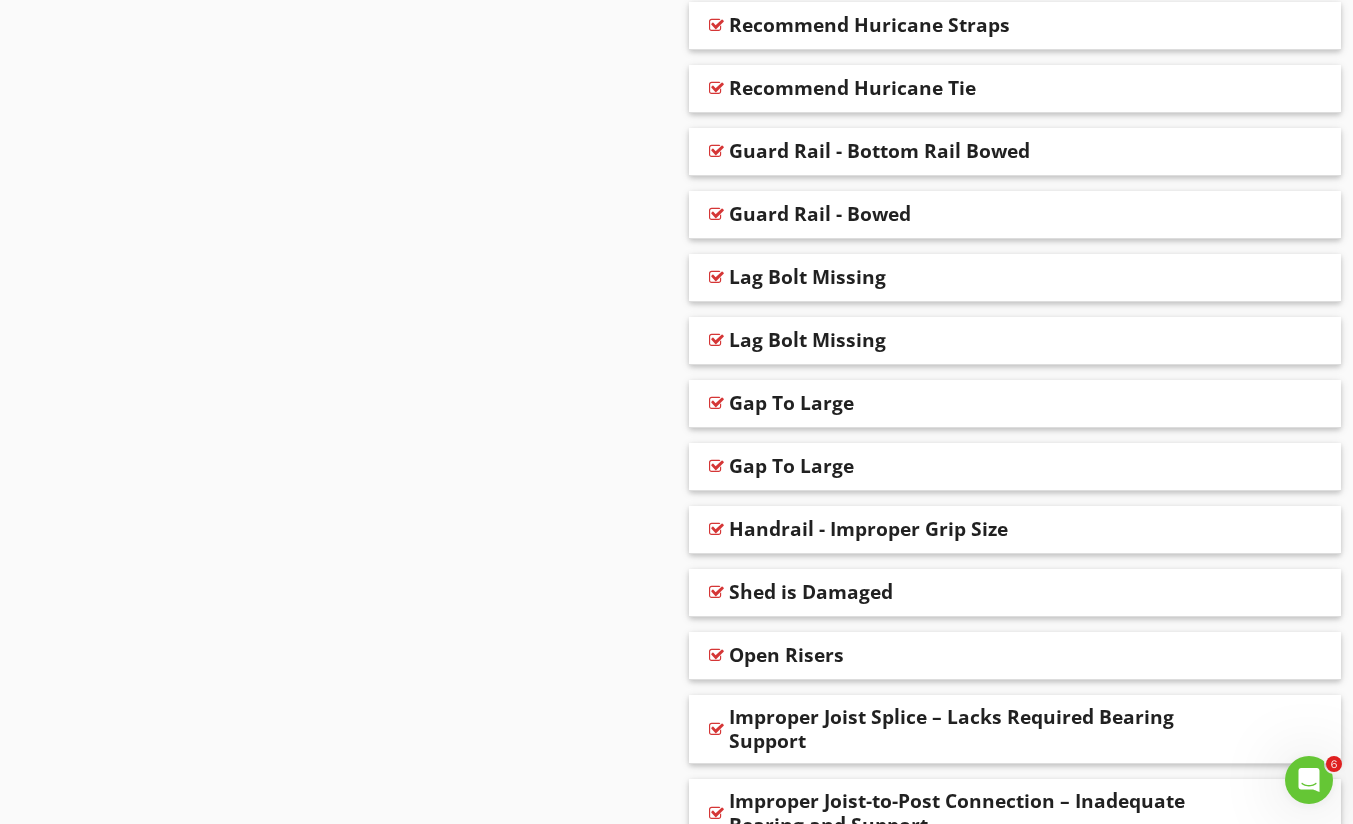 scroll, scrollTop: 10146, scrollLeft: 0, axis: vertical 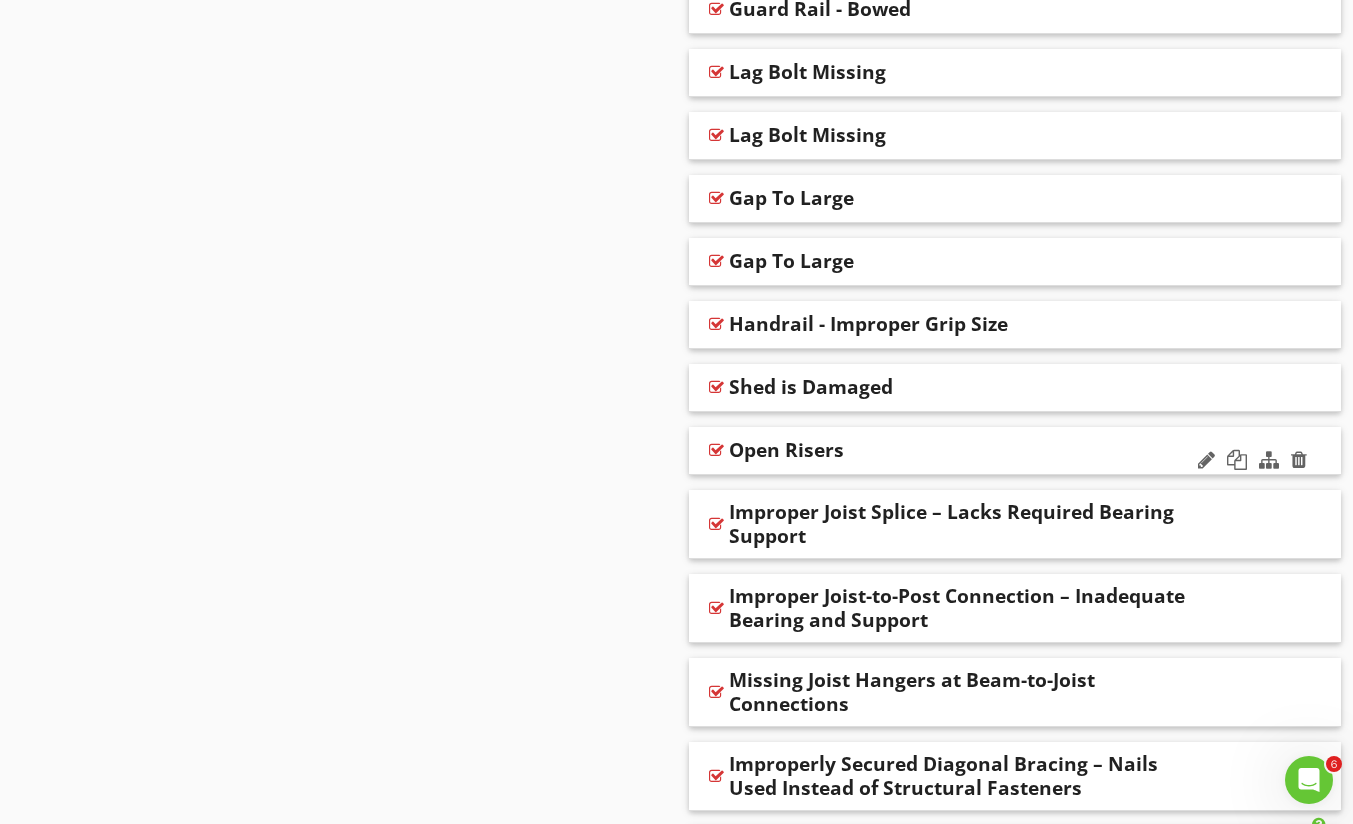 click at bounding box center (716, 450) 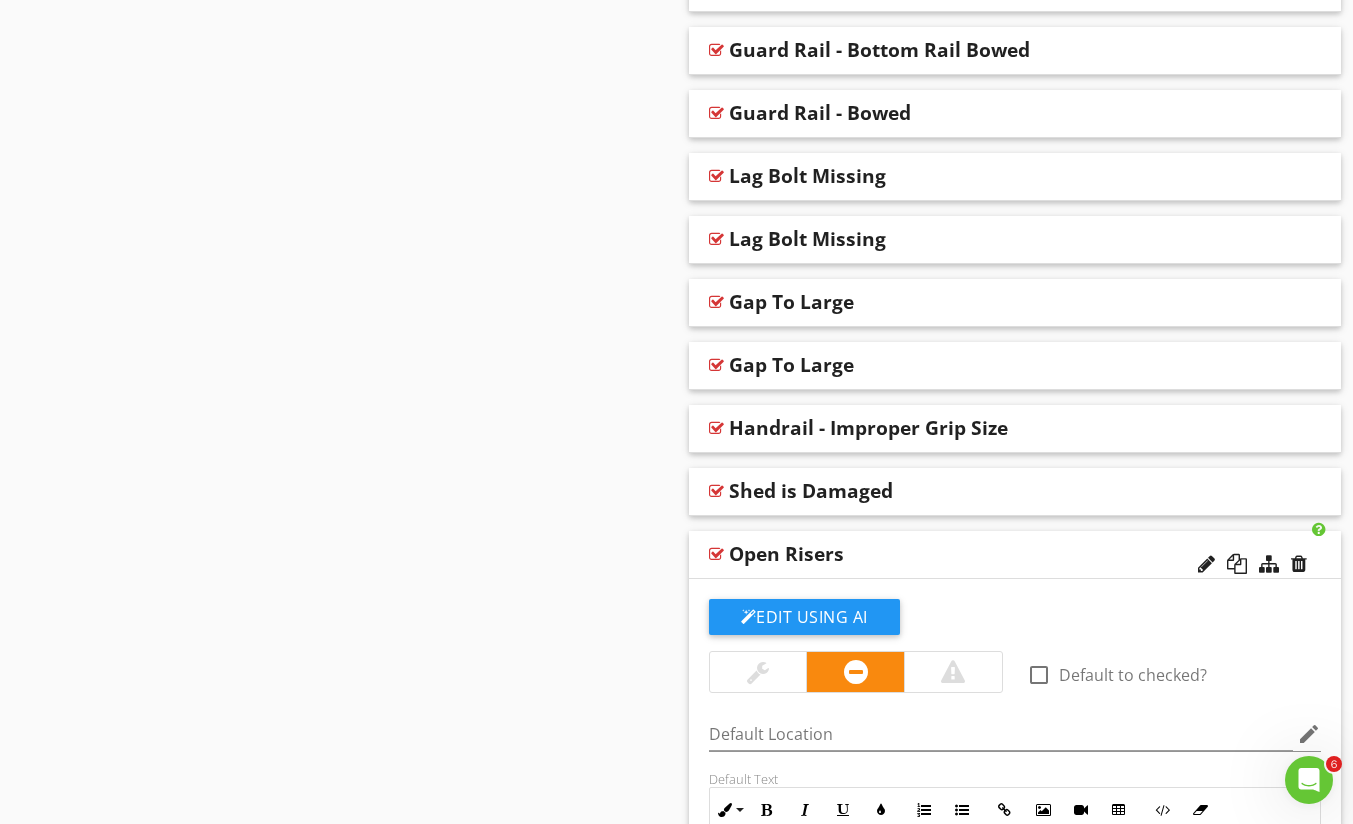 scroll, scrollTop: 10013, scrollLeft: 0, axis: vertical 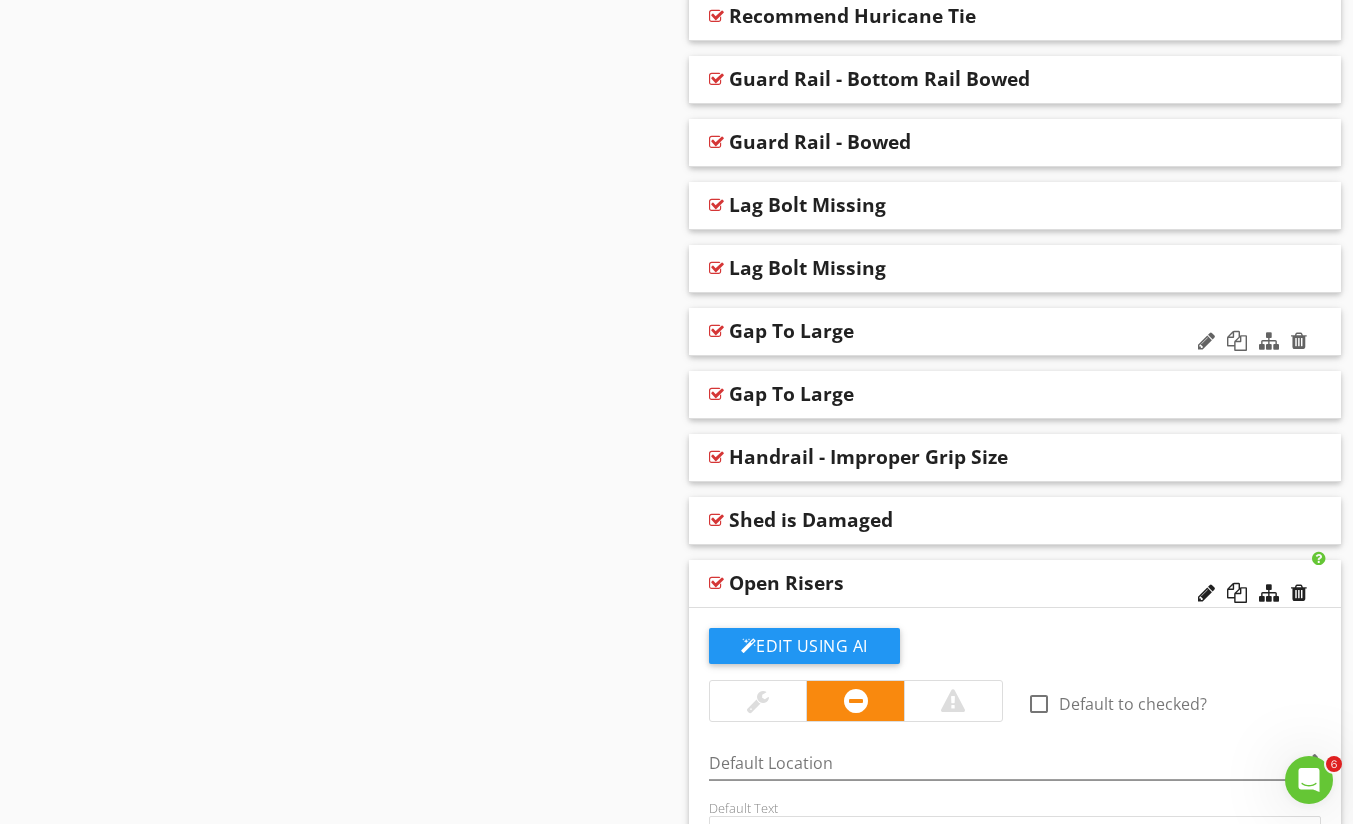 click at bounding box center (716, 331) 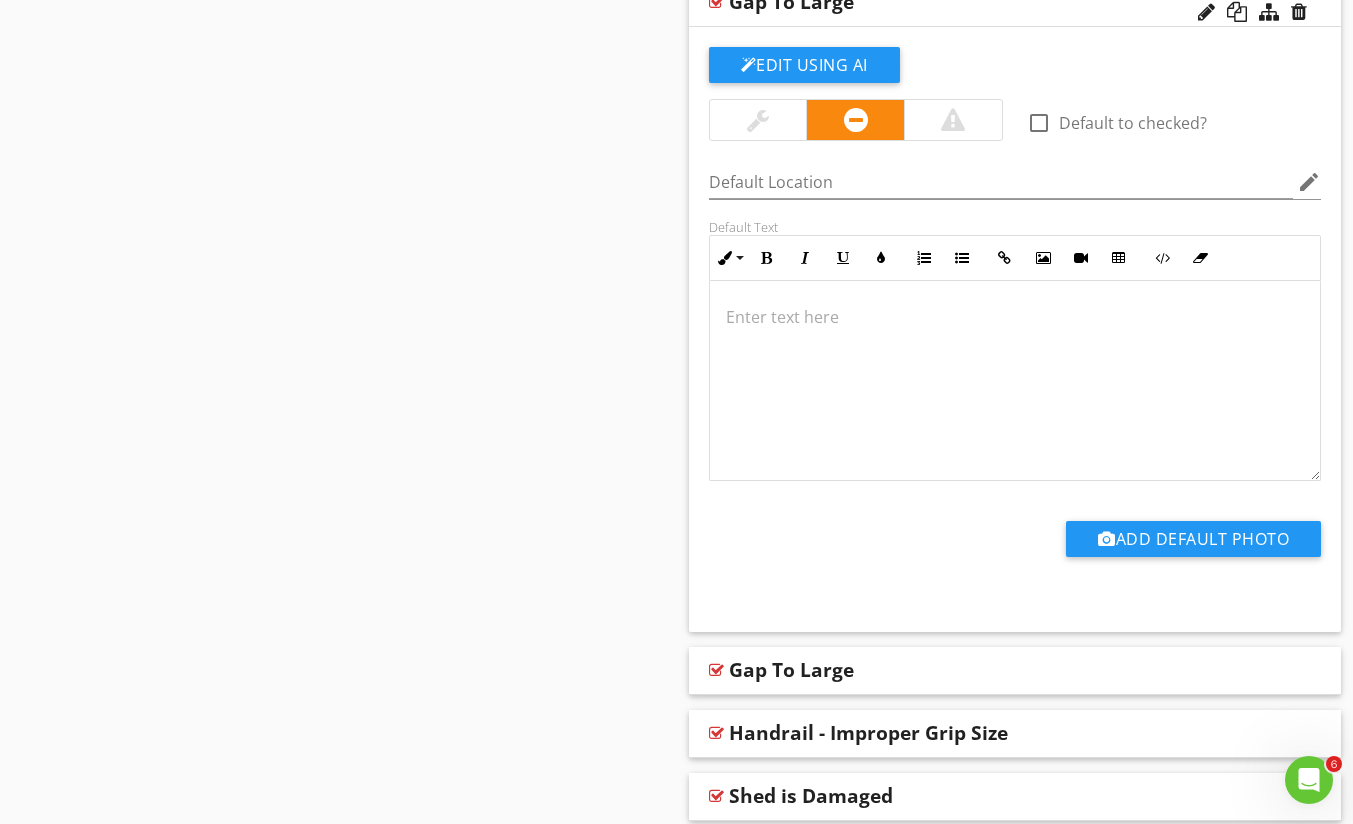 scroll, scrollTop: 10413, scrollLeft: 0, axis: vertical 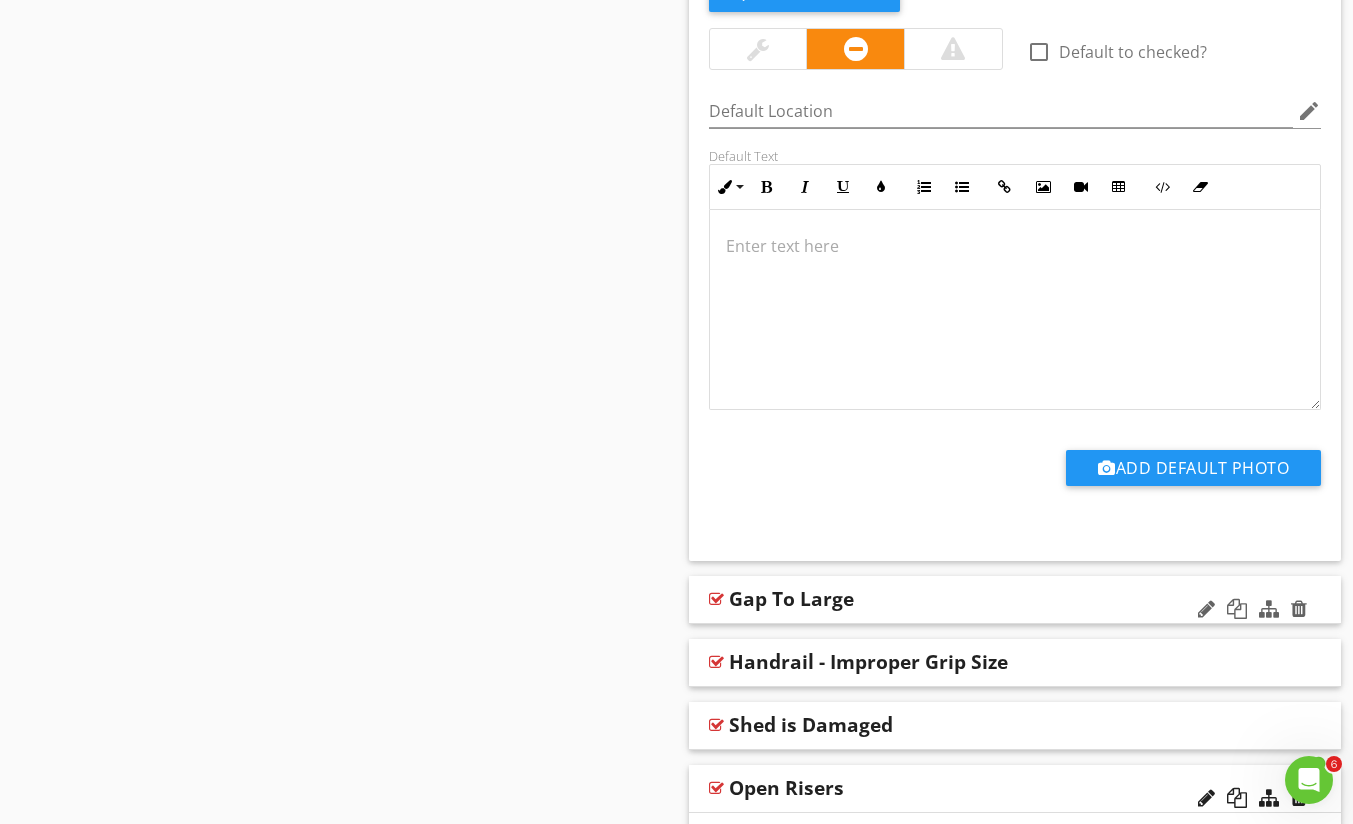 click at bounding box center (716, 599) 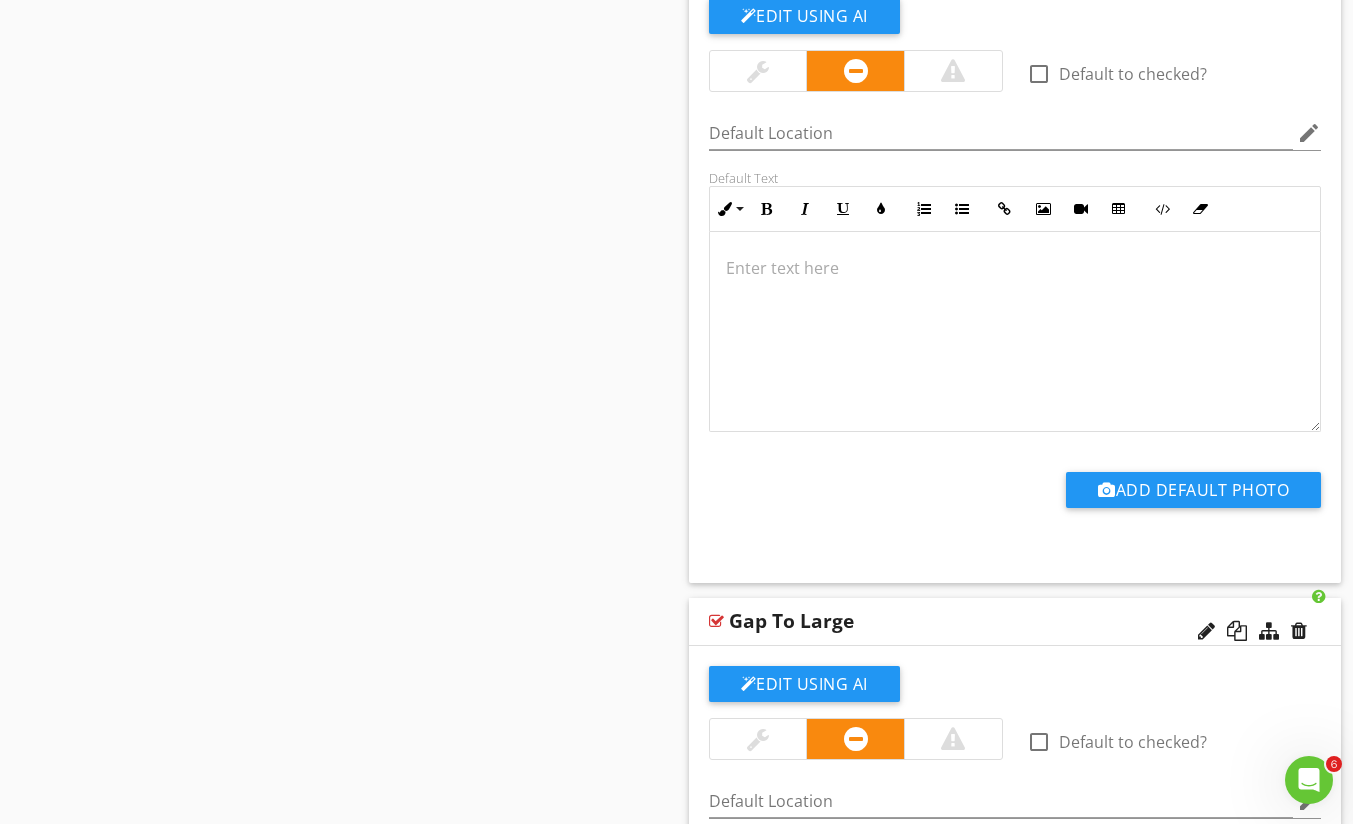 scroll, scrollTop: 10280, scrollLeft: 0, axis: vertical 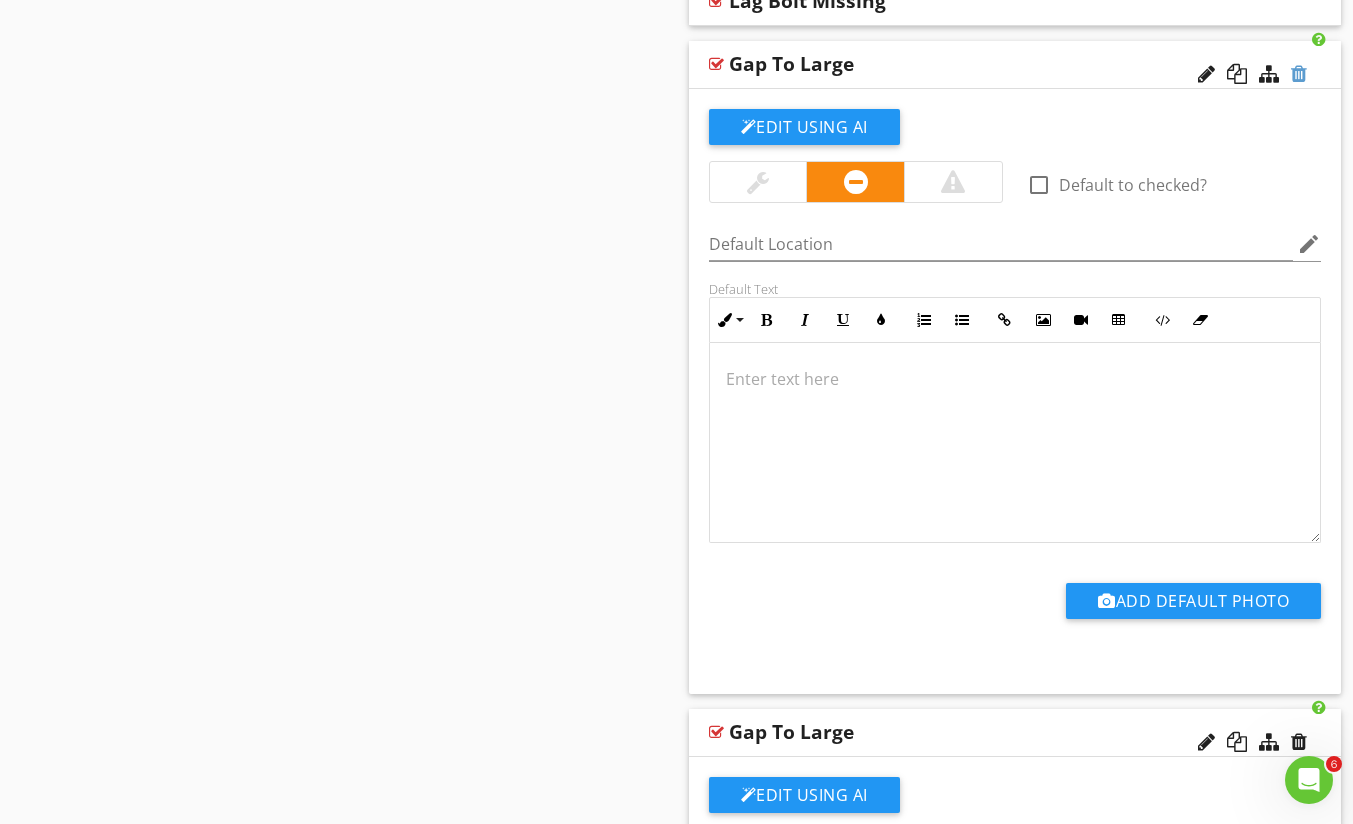 click at bounding box center [1299, 74] 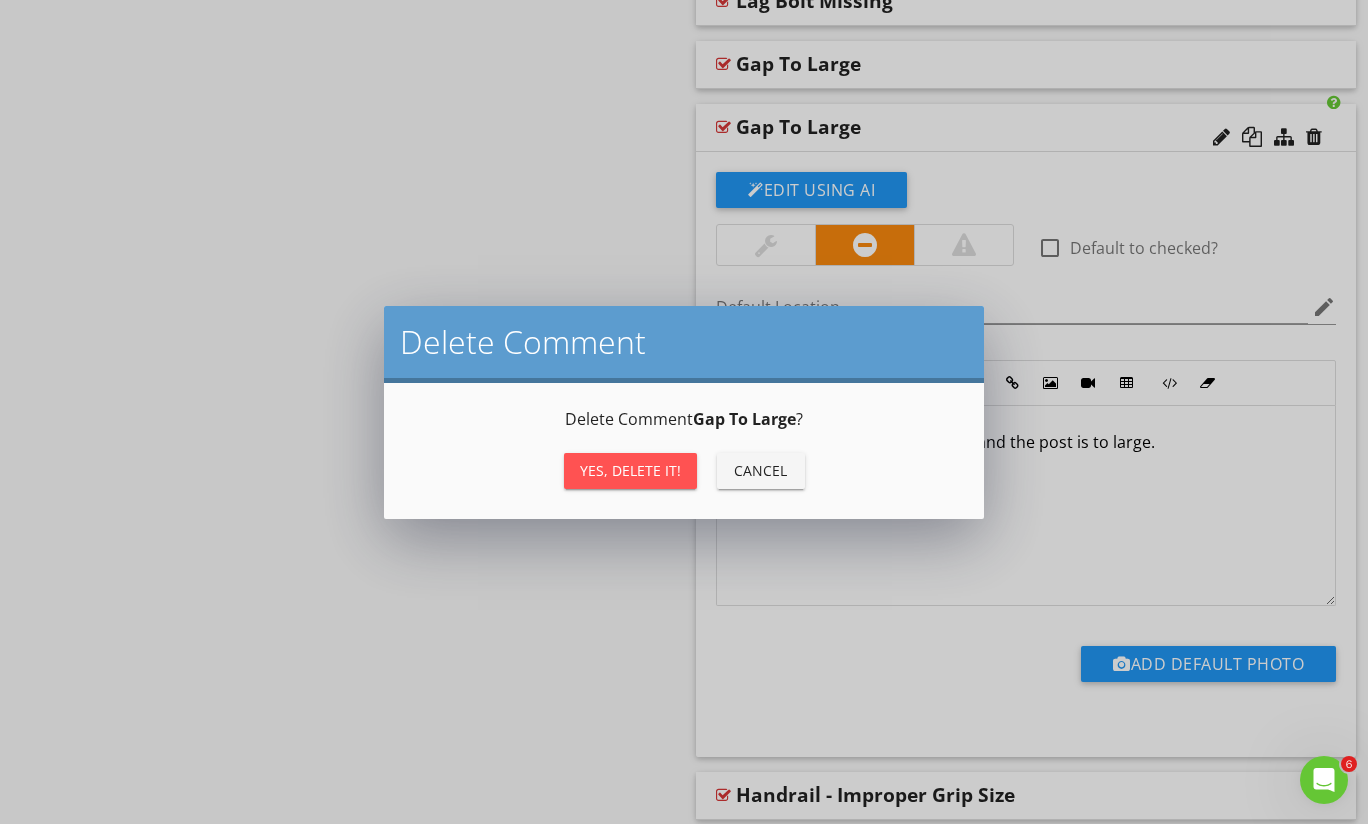 click on "Yes, Delete it!" at bounding box center (630, 470) 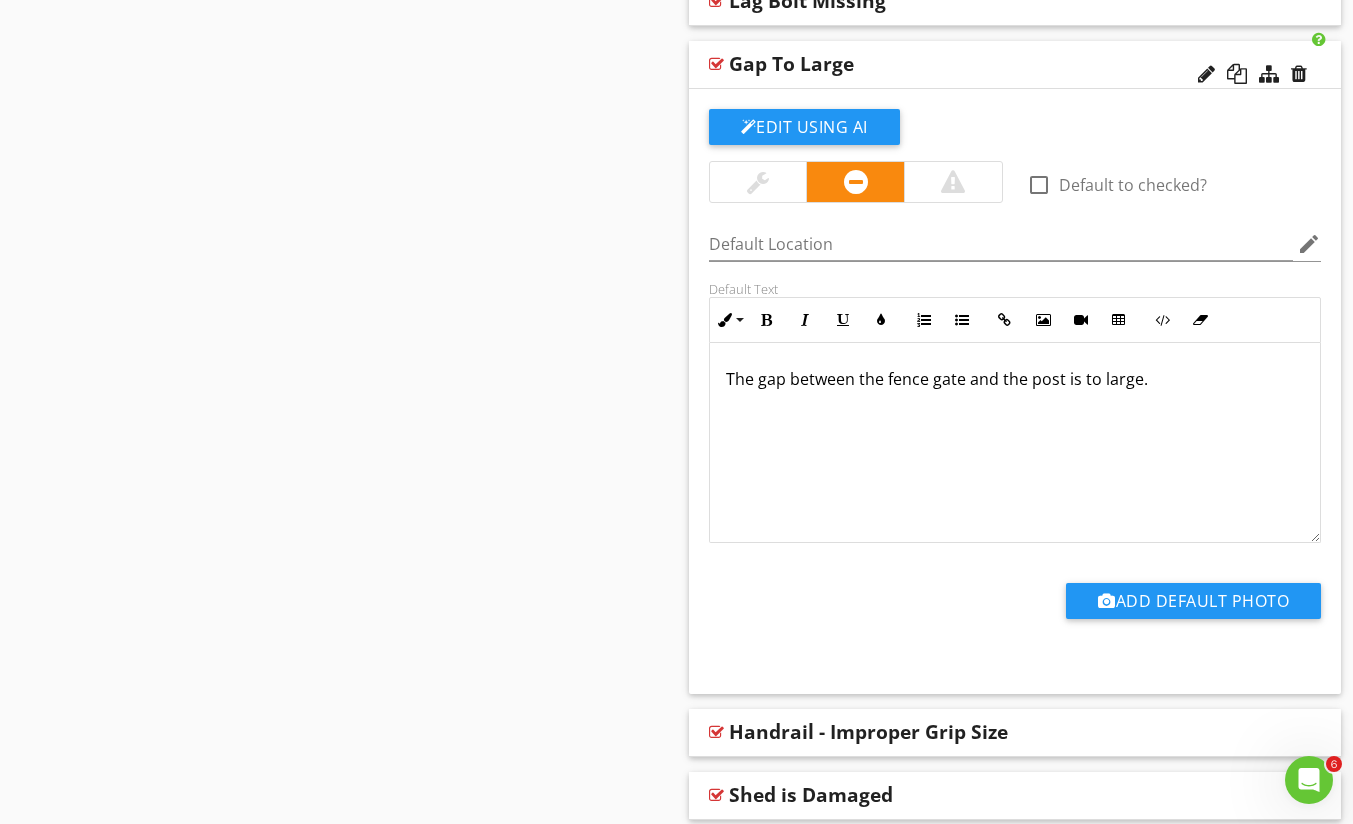 scroll, scrollTop: 10013, scrollLeft: 0, axis: vertical 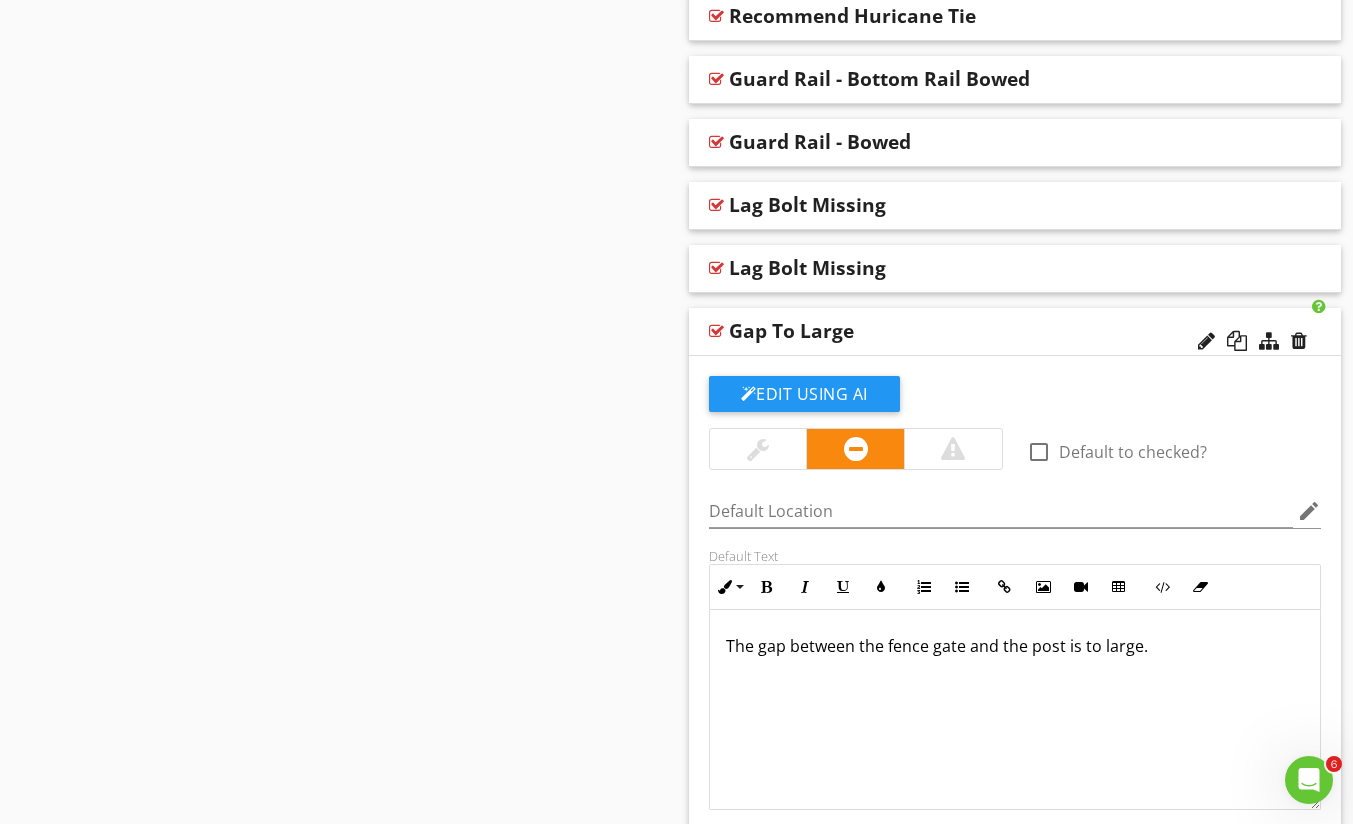 click at bounding box center [716, 331] 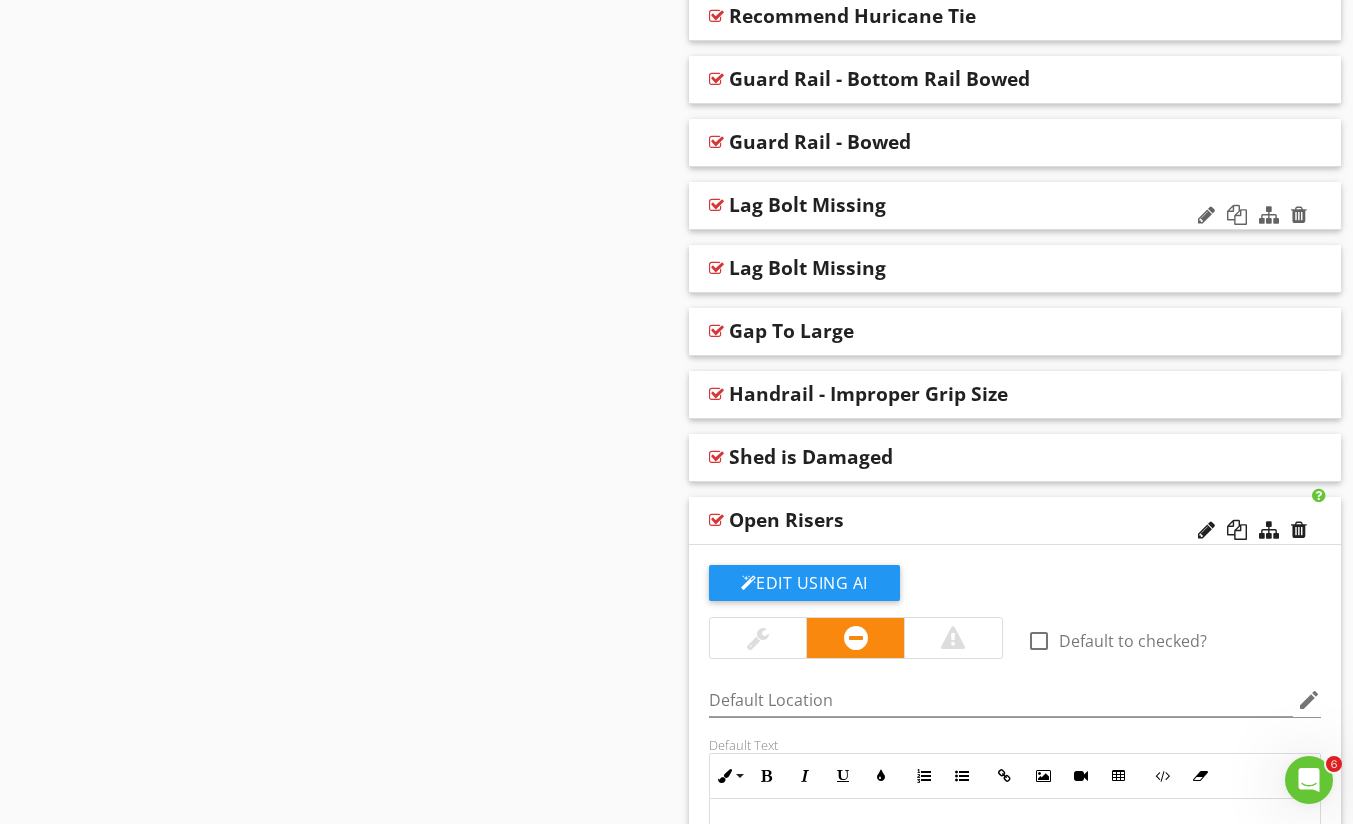 click at bounding box center (716, 205) 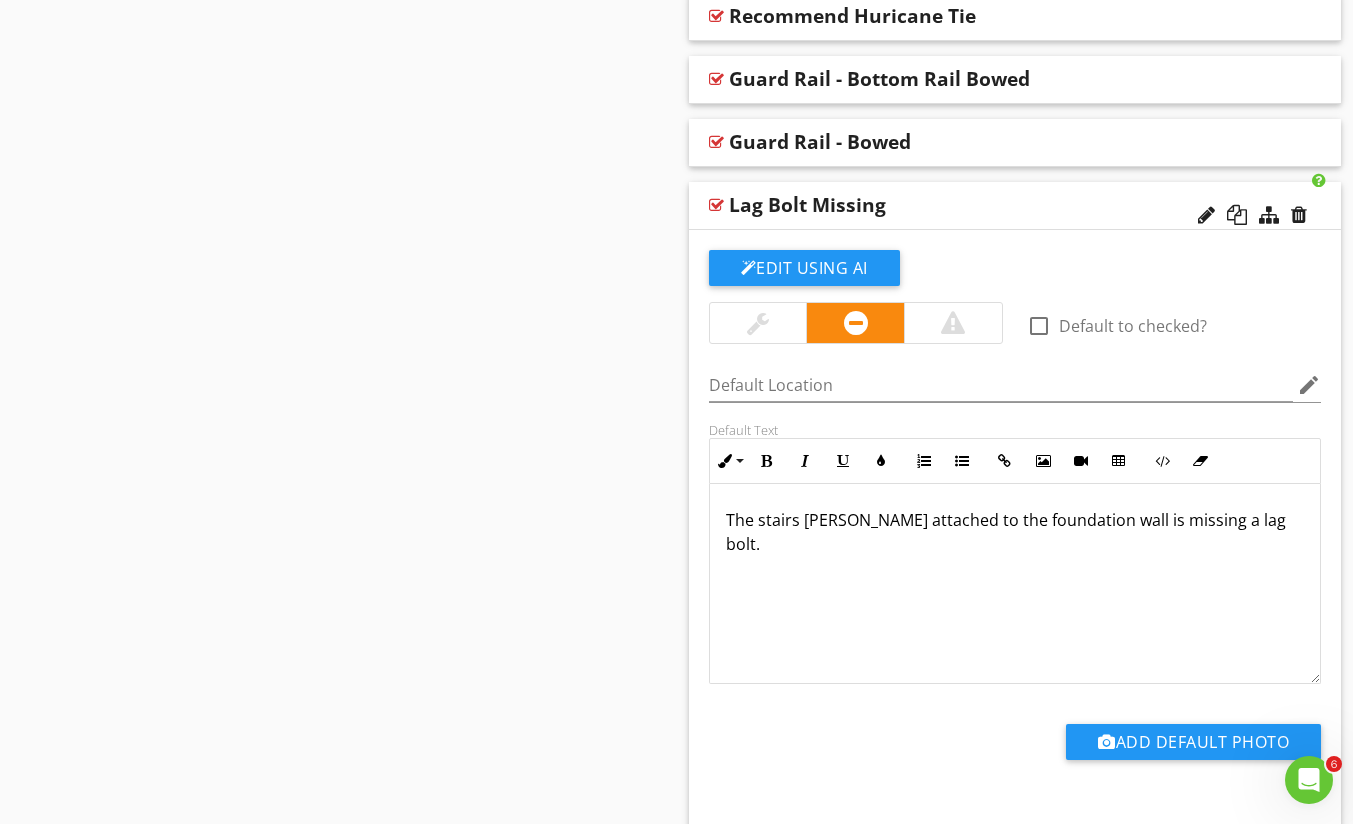 scroll, scrollTop: 10280, scrollLeft: 0, axis: vertical 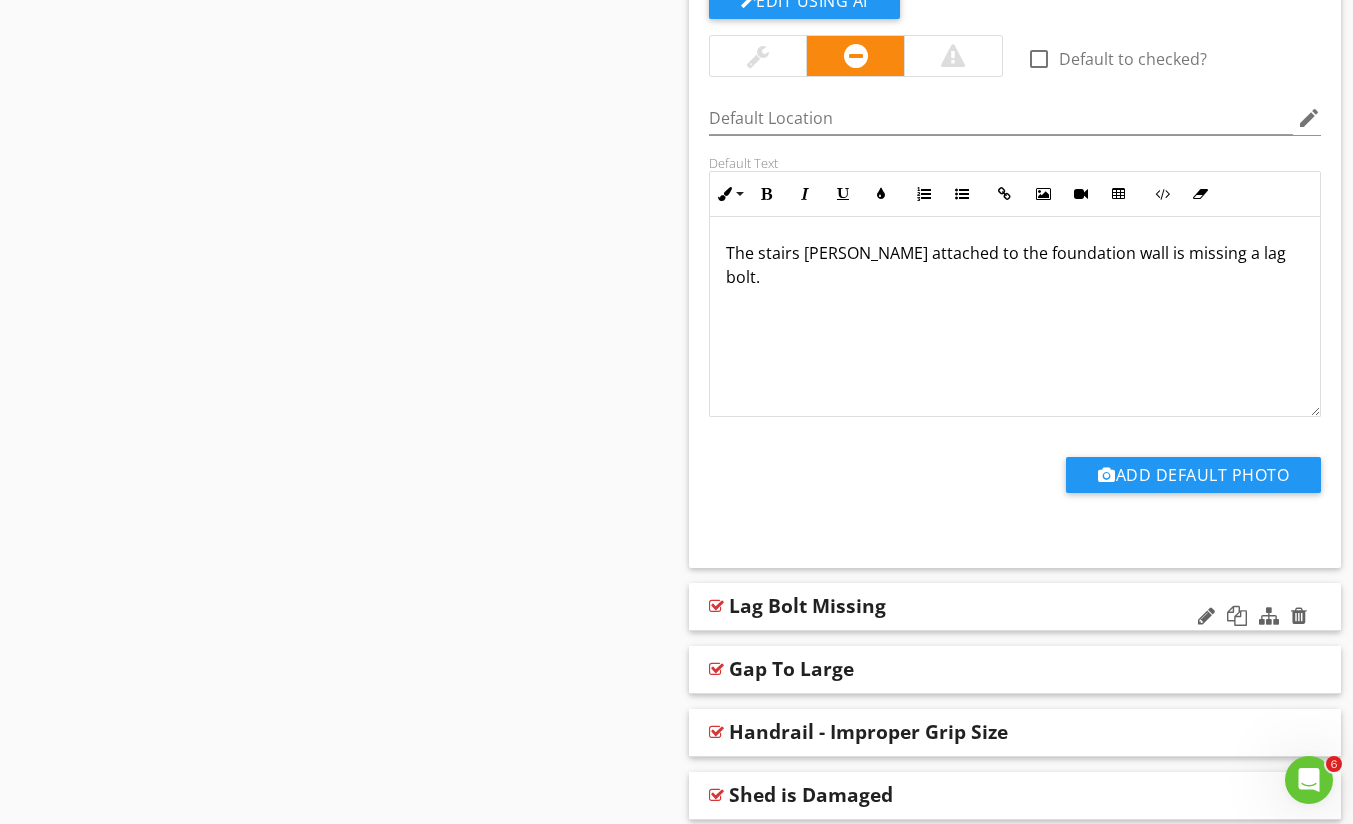 click at bounding box center (716, 606) 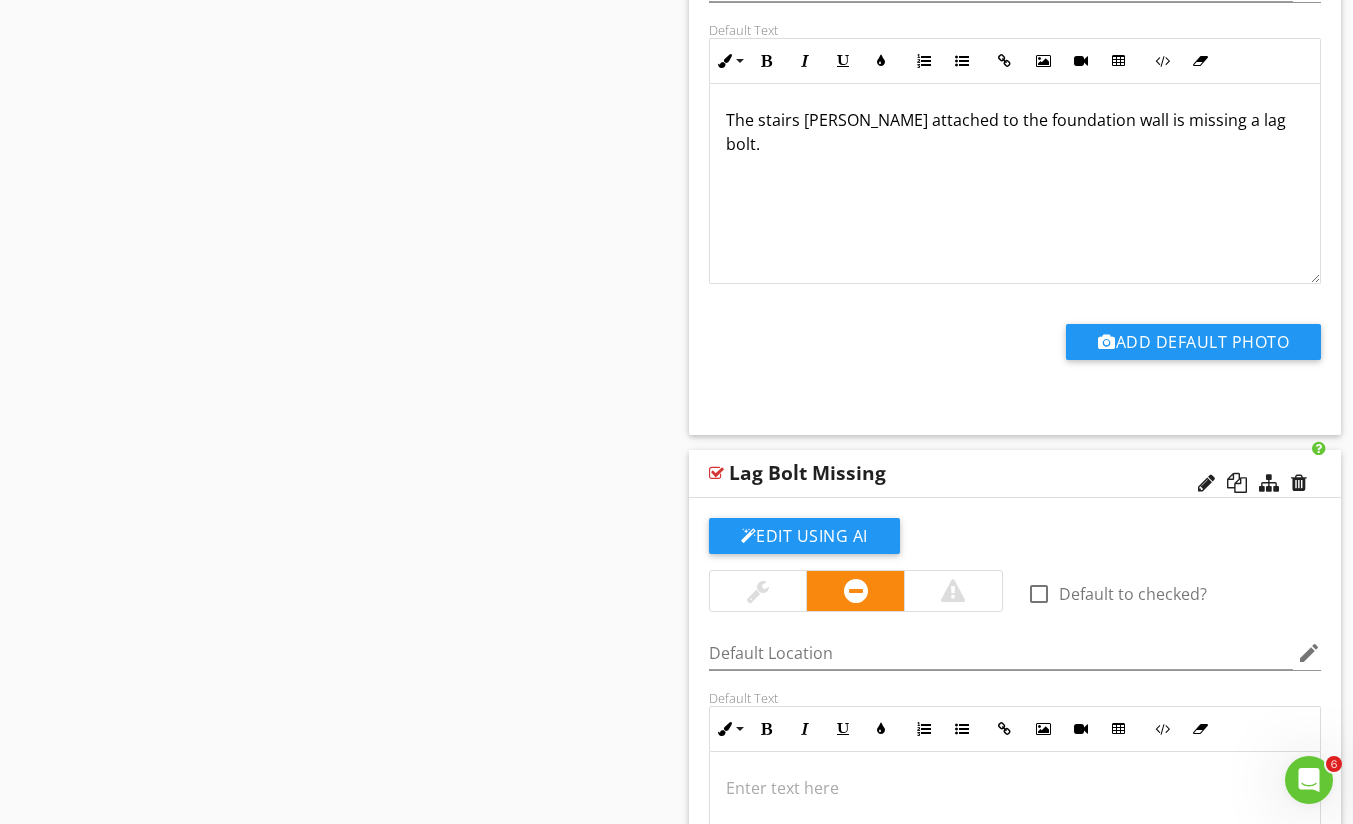 scroll, scrollTop: 10546, scrollLeft: 0, axis: vertical 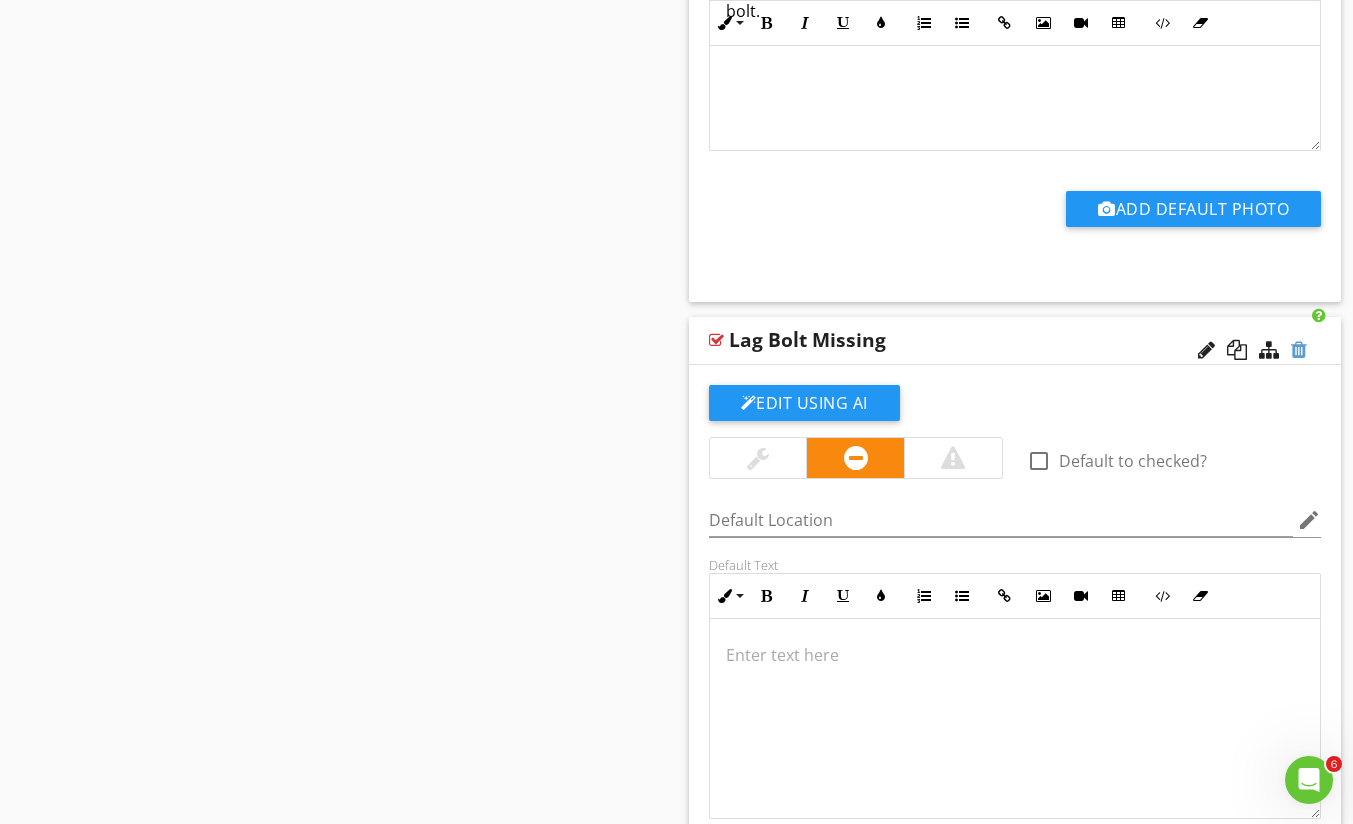 click at bounding box center (1299, 350) 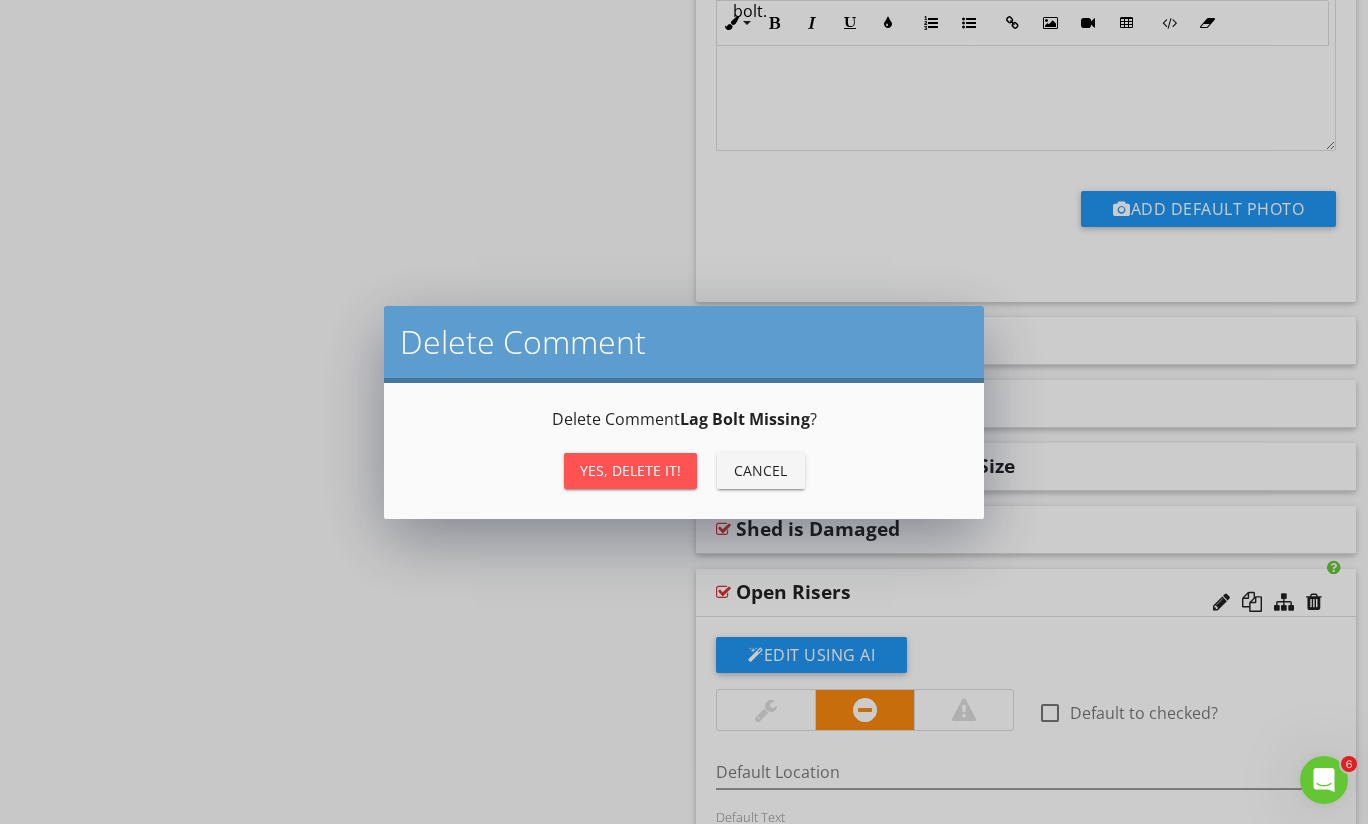 click on "Yes, Delete it!" at bounding box center [630, 470] 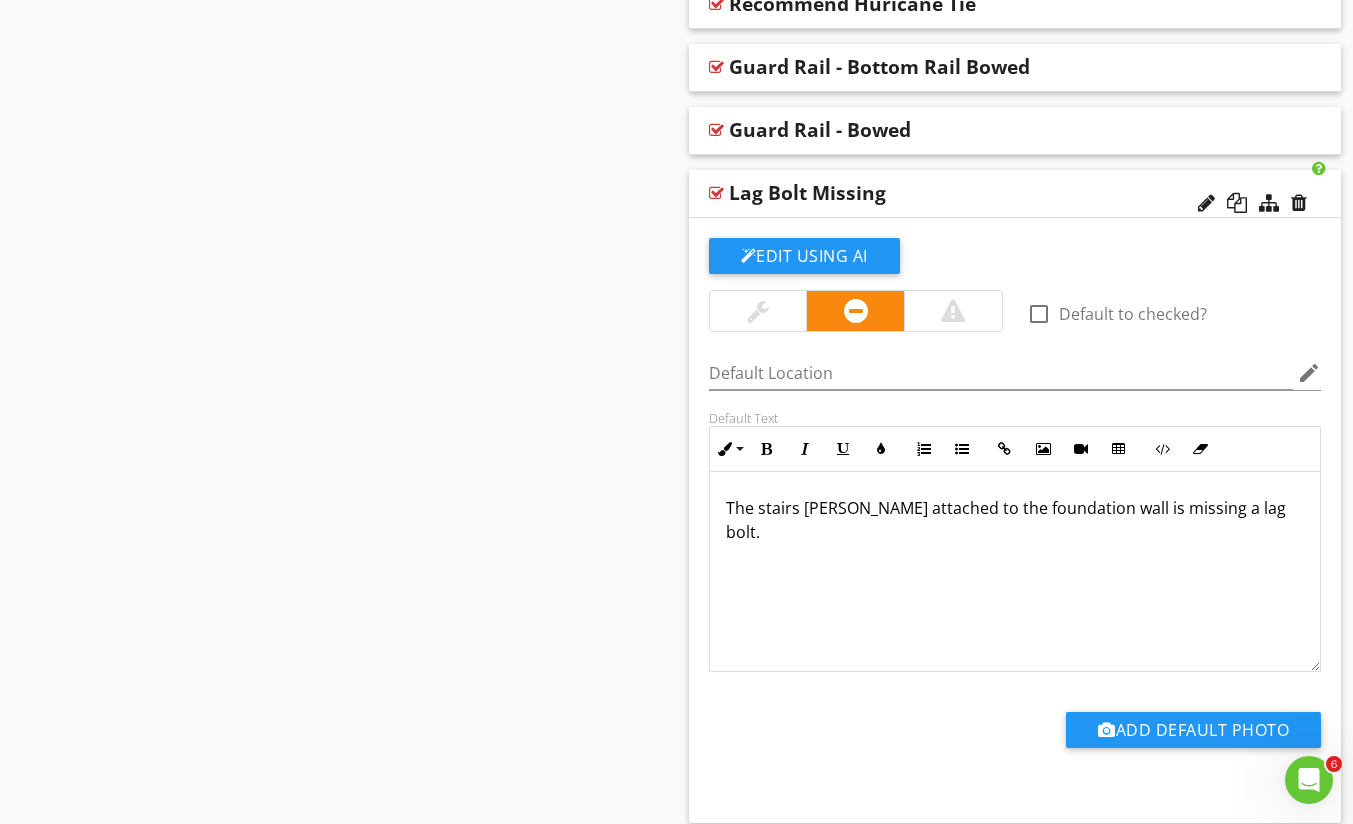 scroll, scrollTop: 10013, scrollLeft: 0, axis: vertical 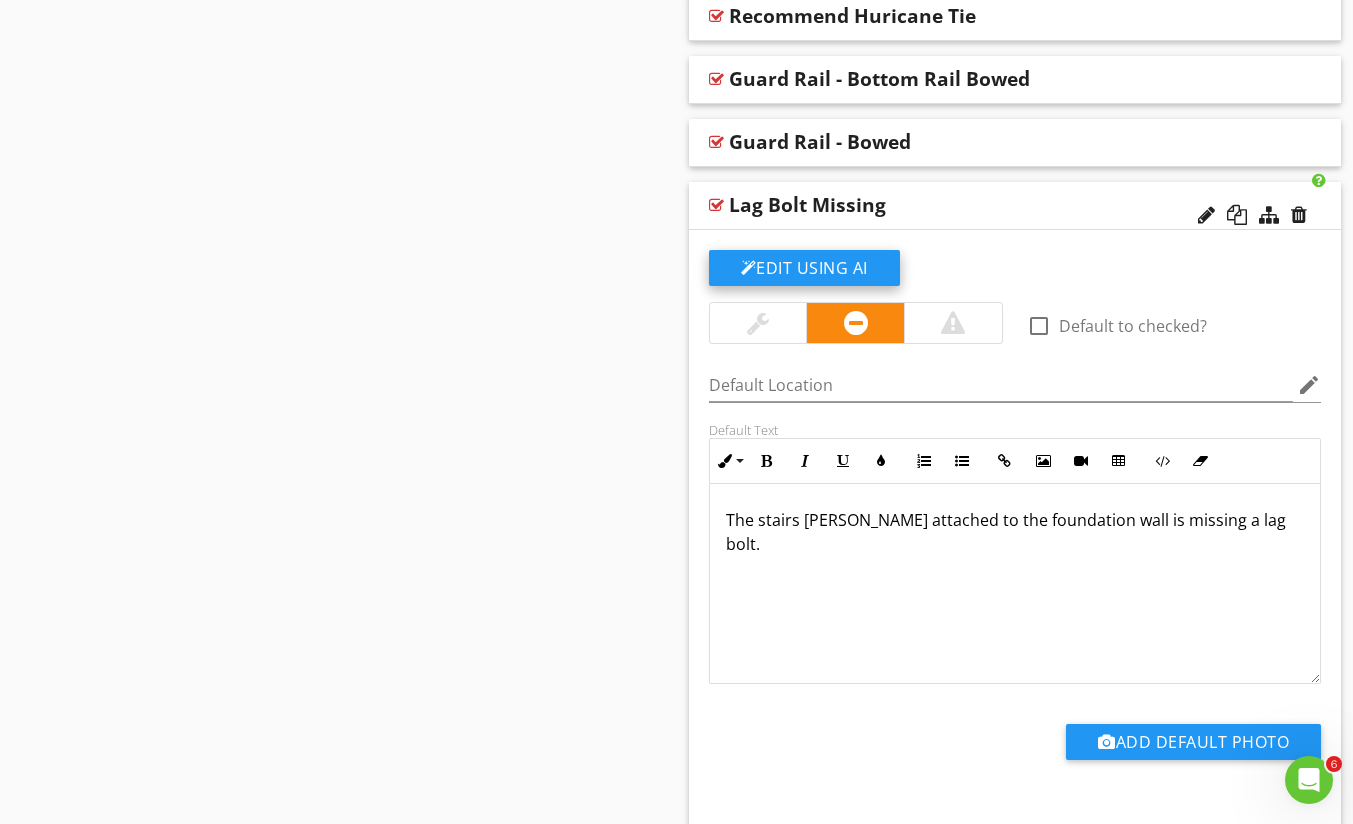 click on "Edit Using AI" at bounding box center [804, -2353] 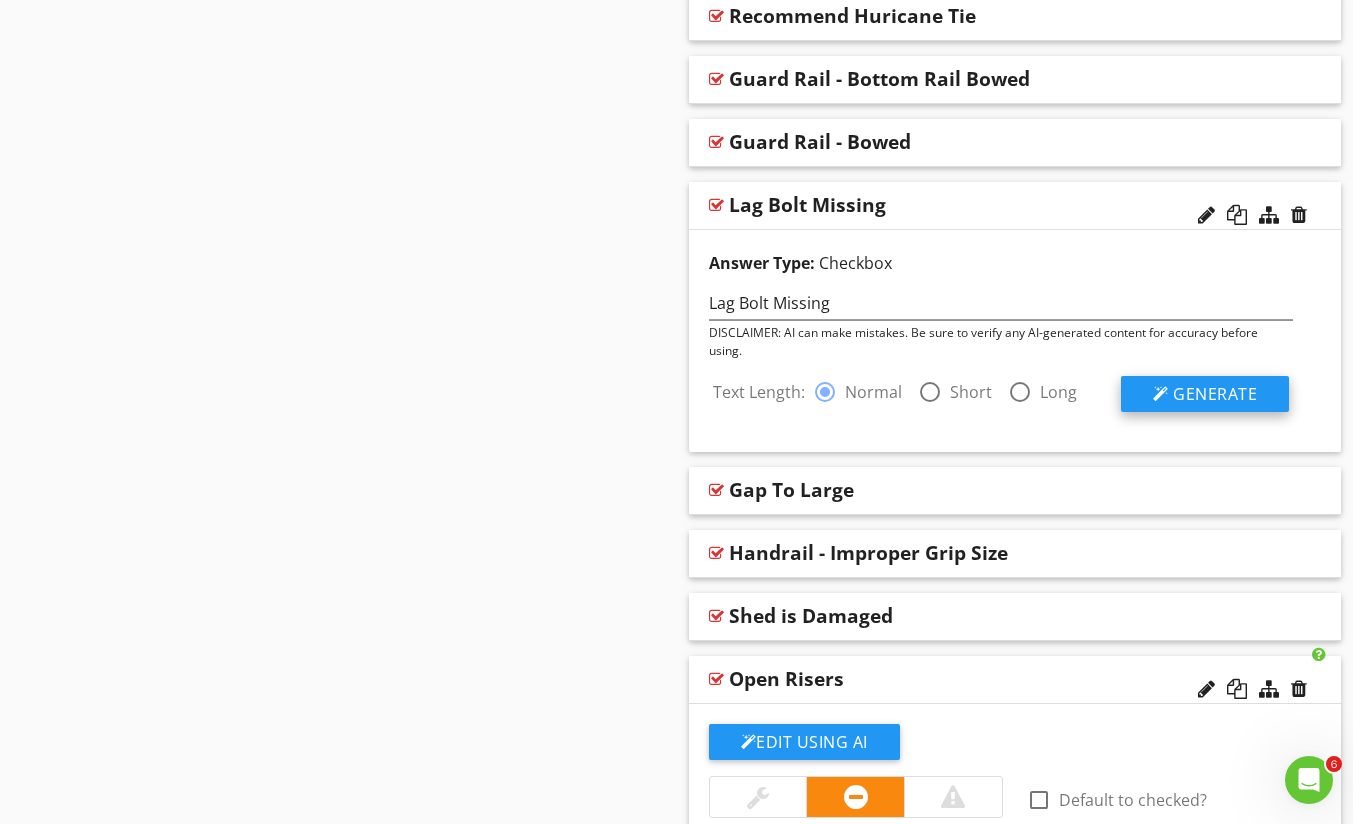 click on "Generate" at bounding box center [1205, 394] 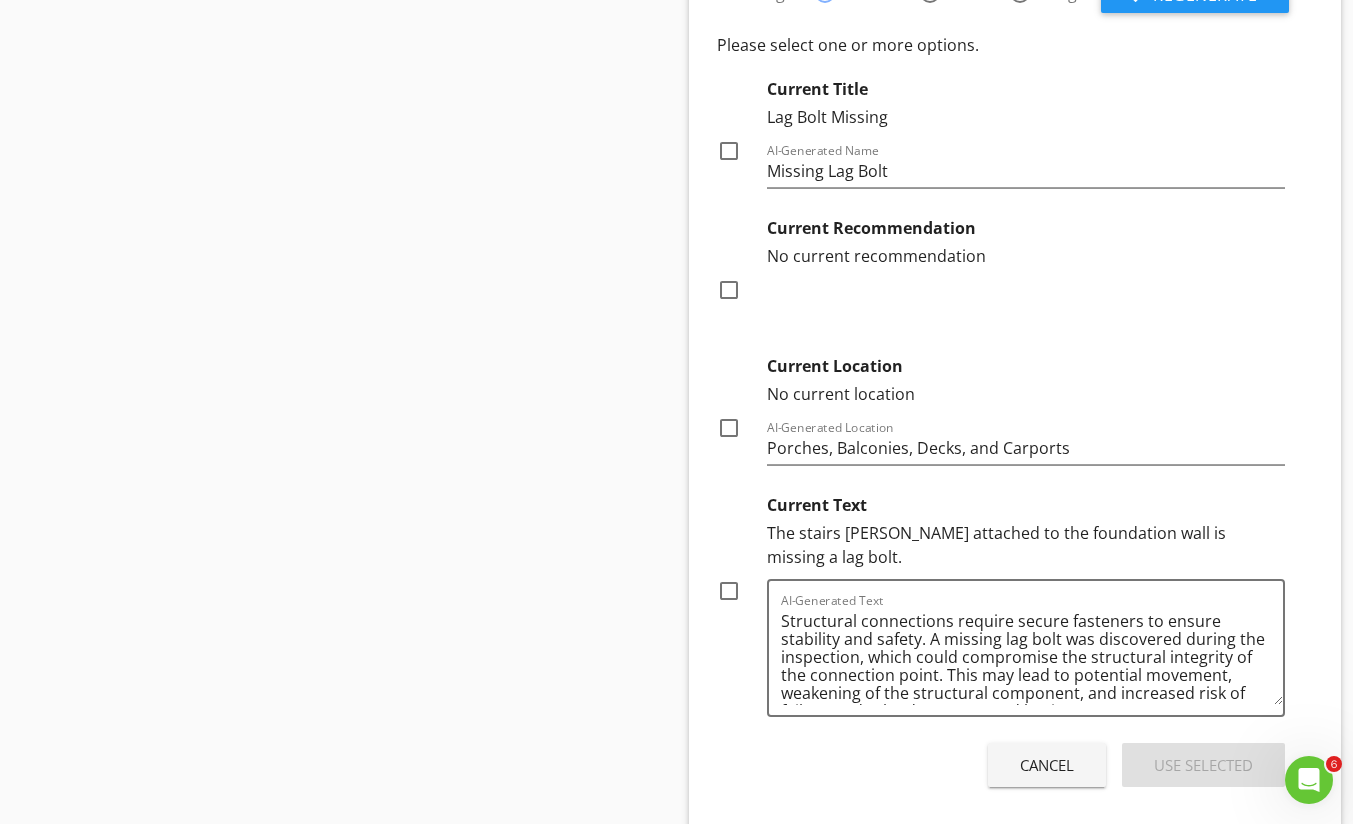 scroll, scrollTop: 10413, scrollLeft: 0, axis: vertical 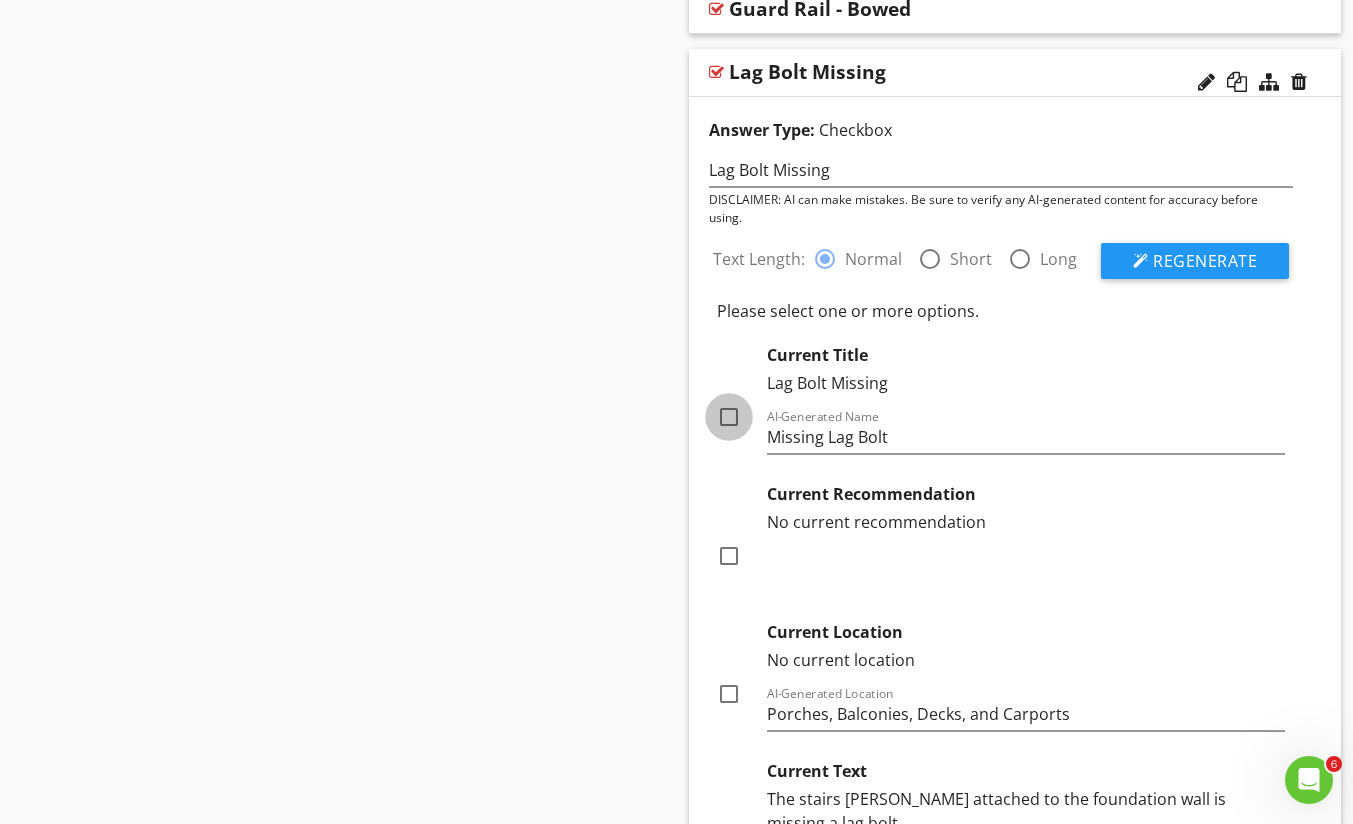 click at bounding box center [729, 417] 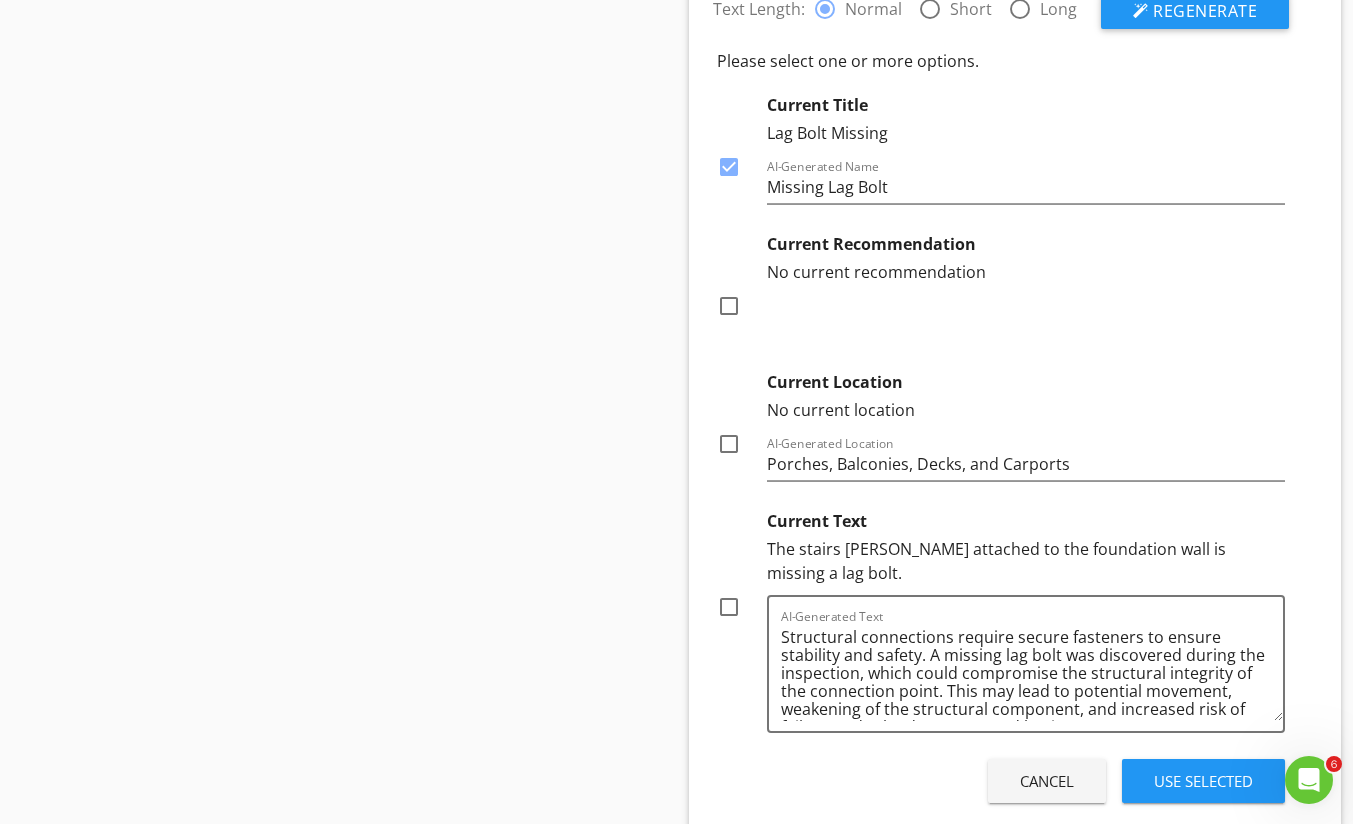scroll, scrollTop: 10413, scrollLeft: 0, axis: vertical 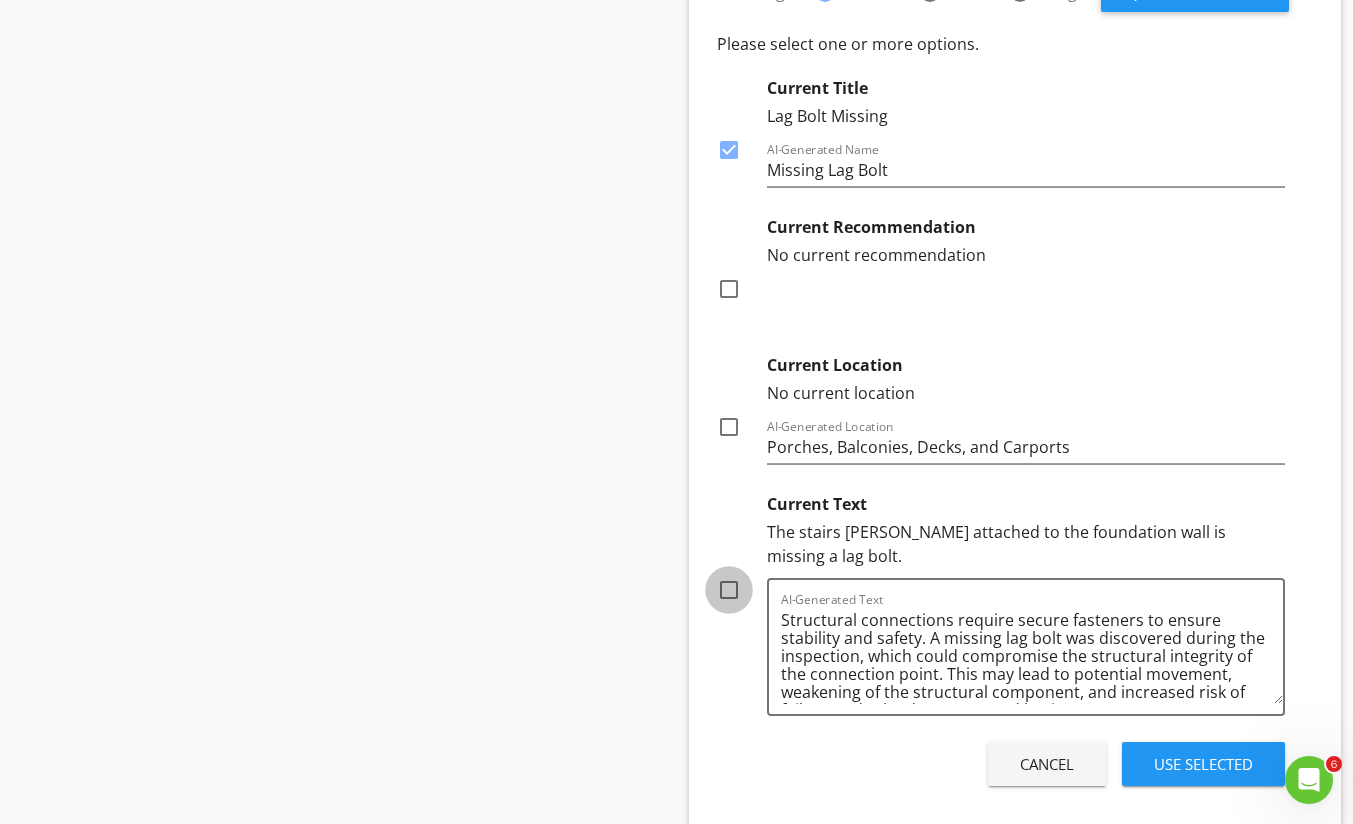 click at bounding box center [729, 590] 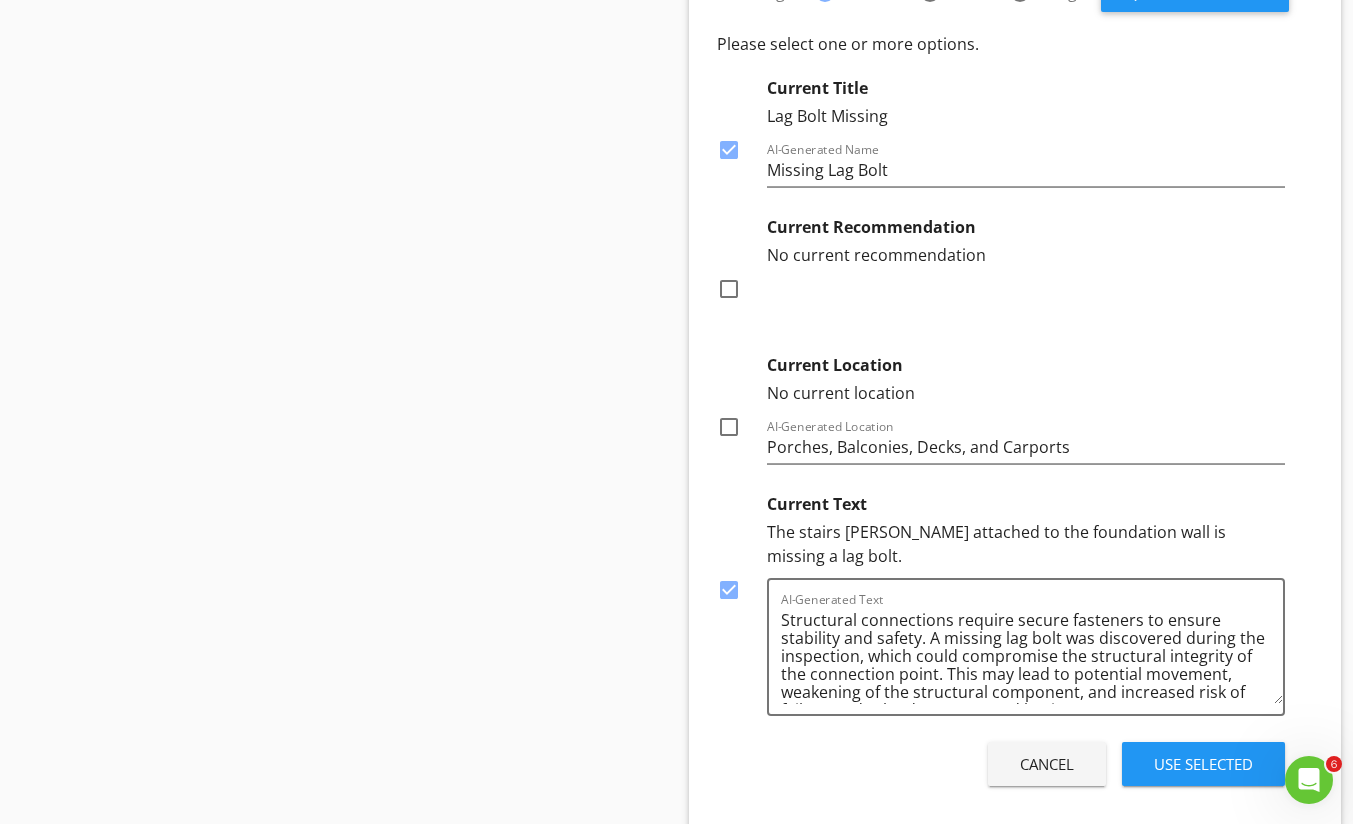 click on "Use Selected" at bounding box center [1203, 764] 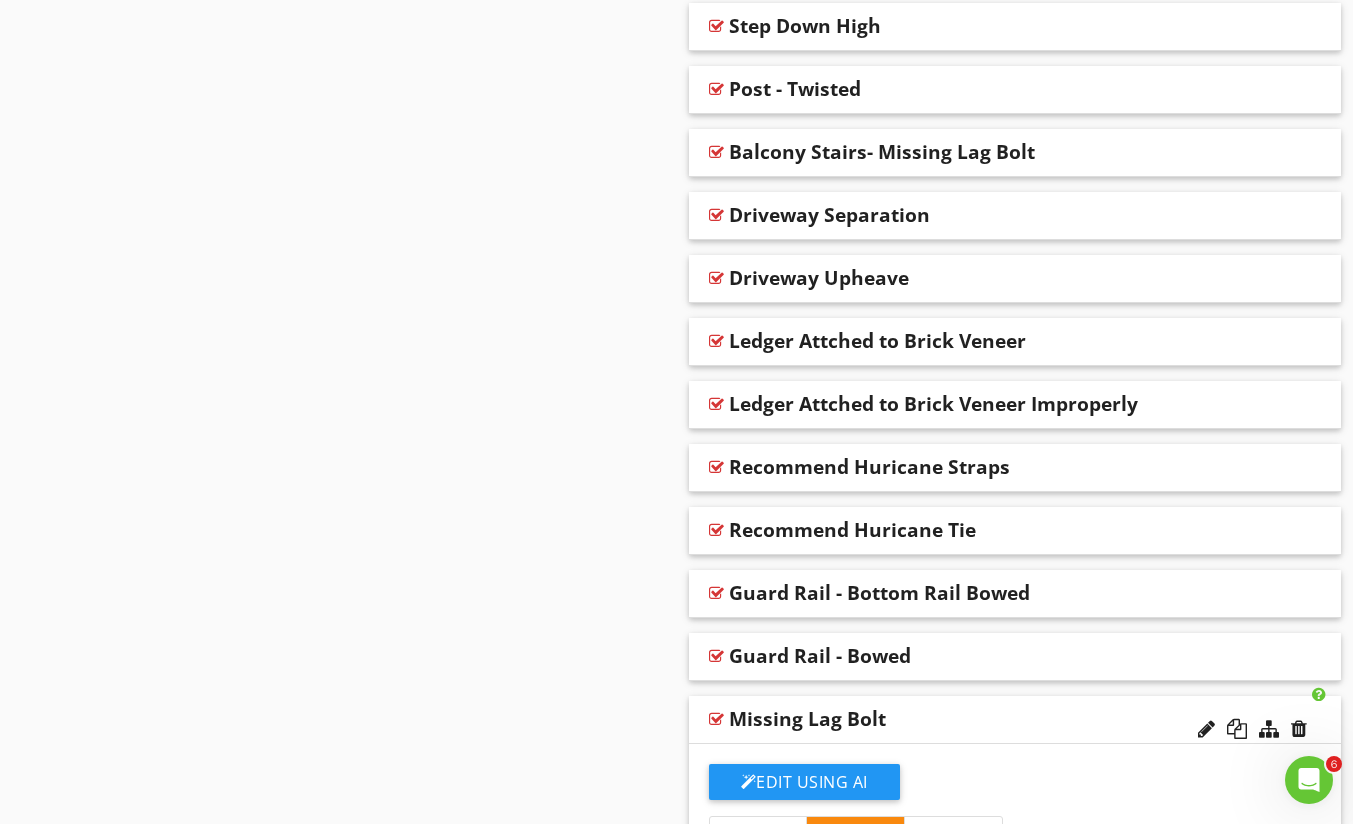 scroll, scrollTop: 9480, scrollLeft: 0, axis: vertical 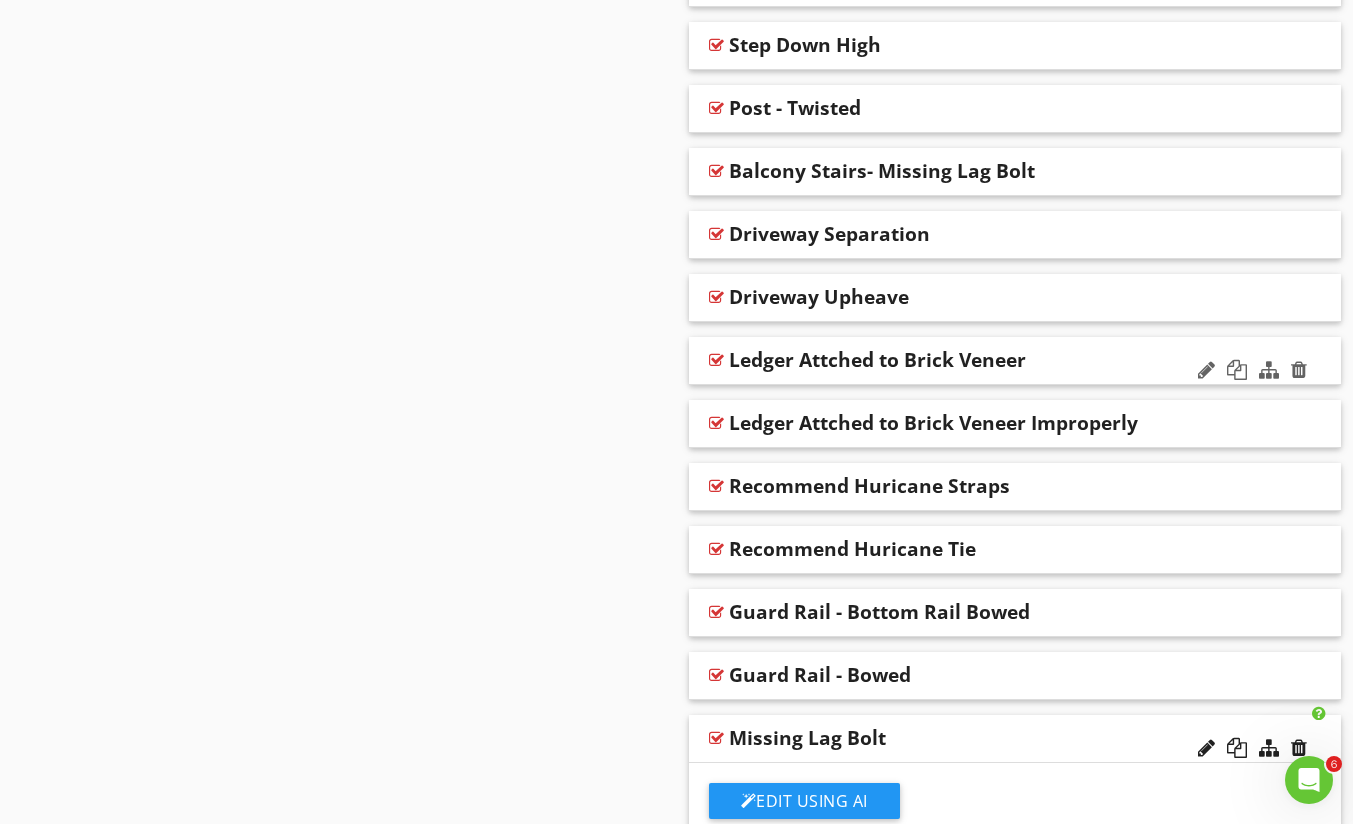 click at bounding box center (716, 360) 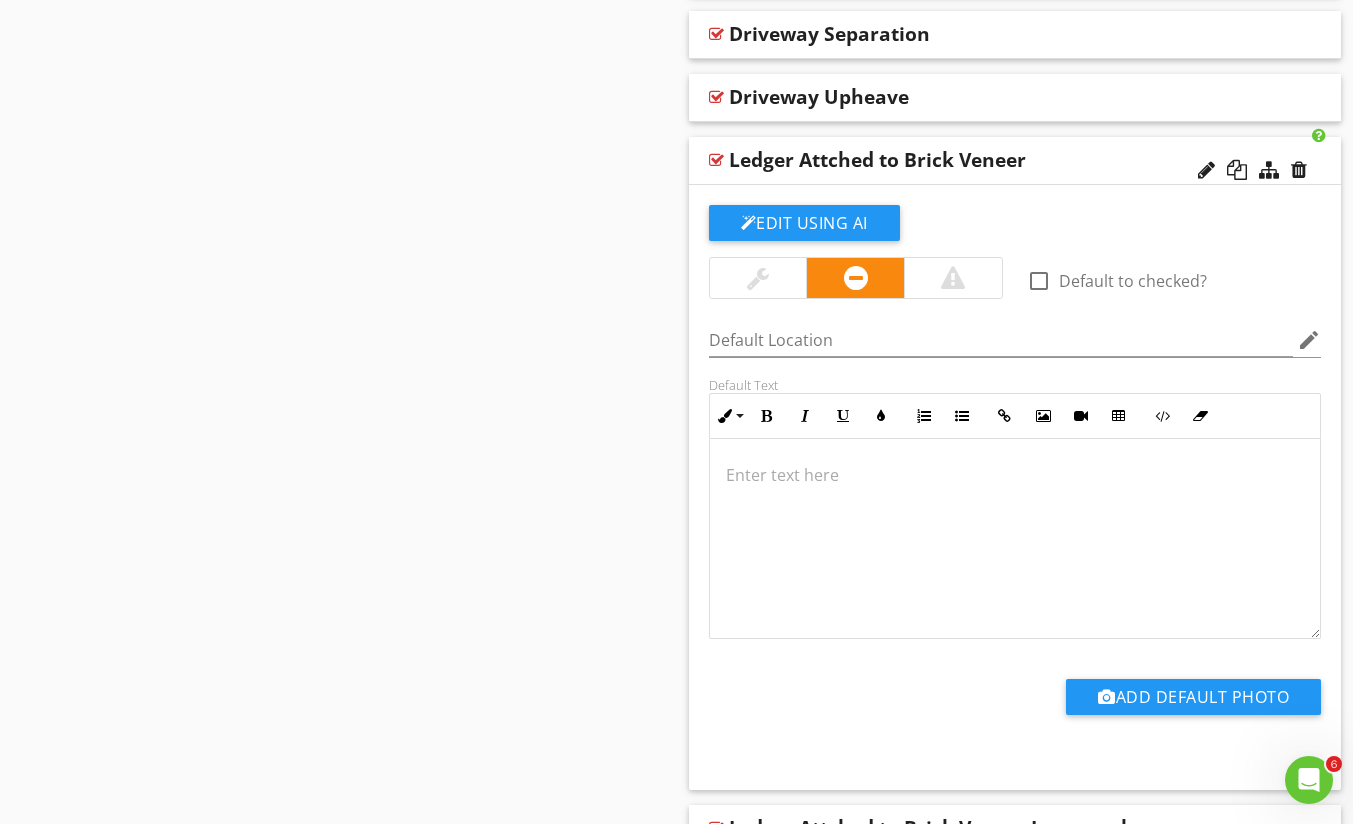 scroll, scrollTop: 9746, scrollLeft: 0, axis: vertical 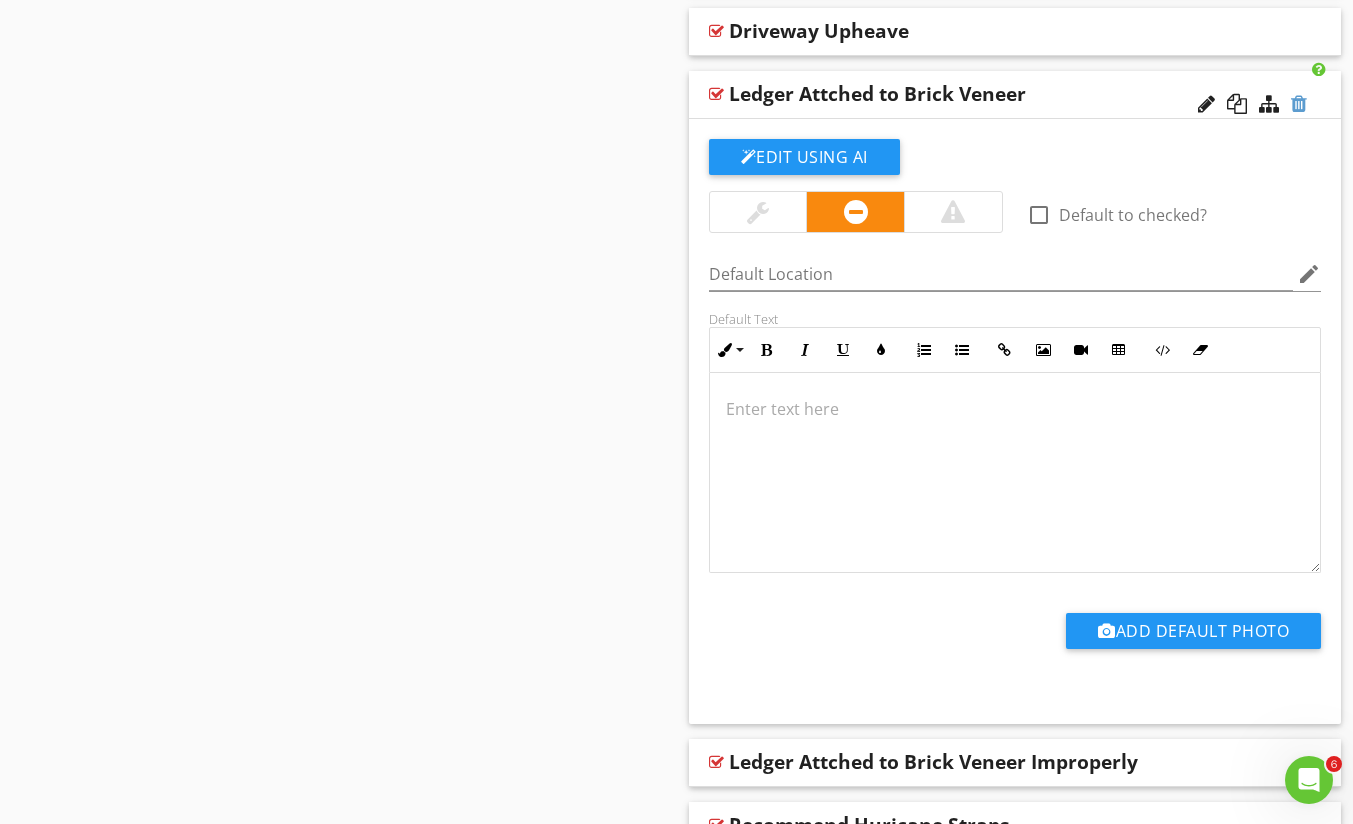 click at bounding box center [1299, 104] 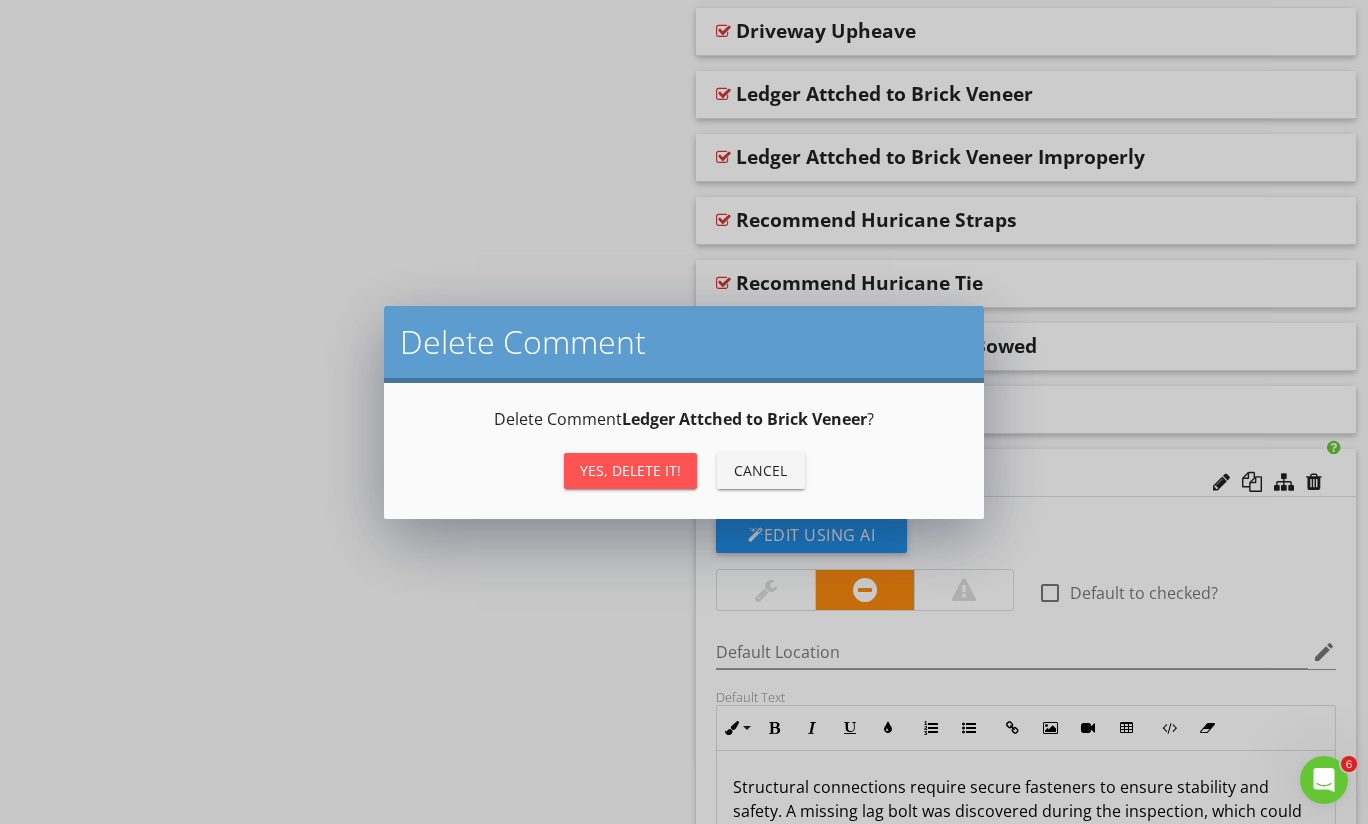 click on "Yes, Delete it!" at bounding box center (630, 471) 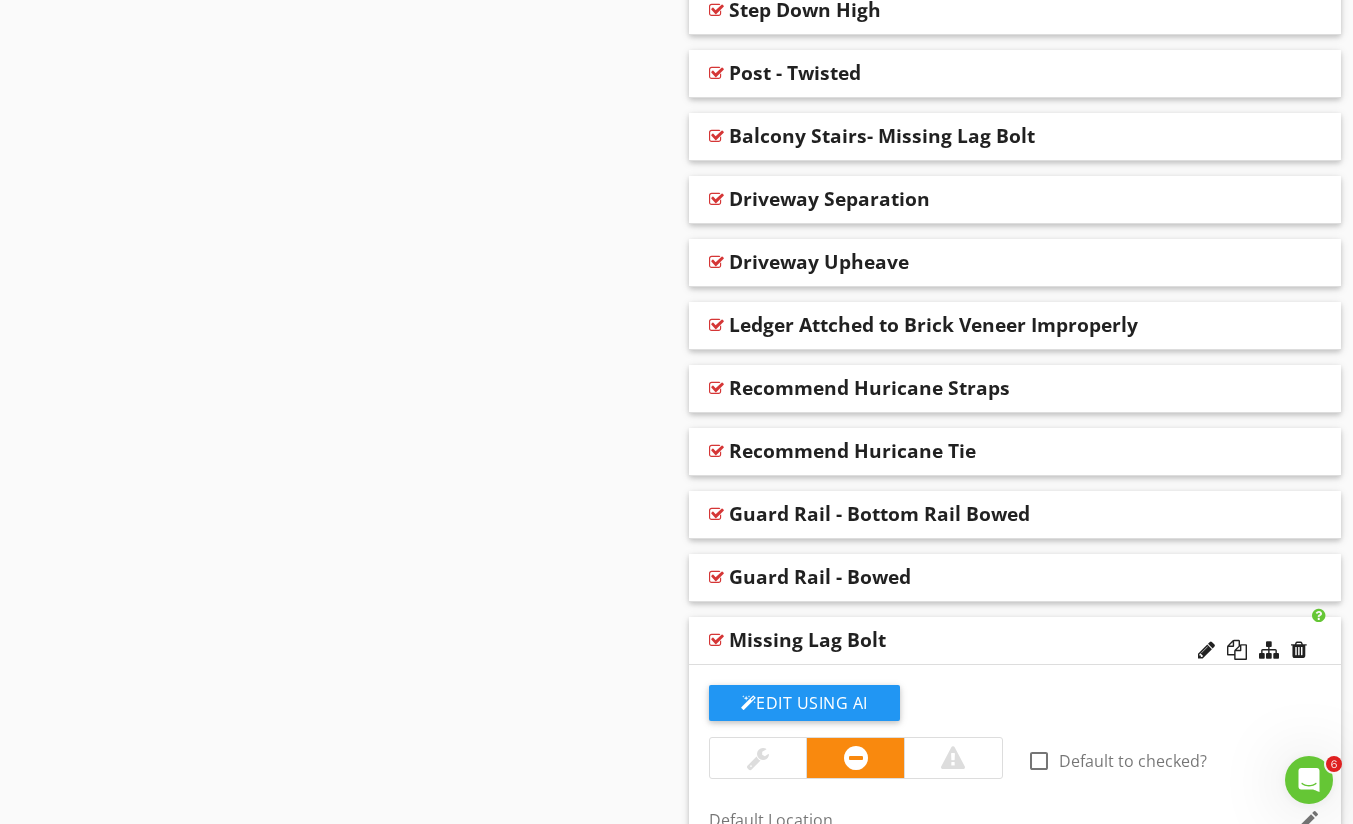 scroll, scrollTop: 9480, scrollLeft: 0, axis: vertical 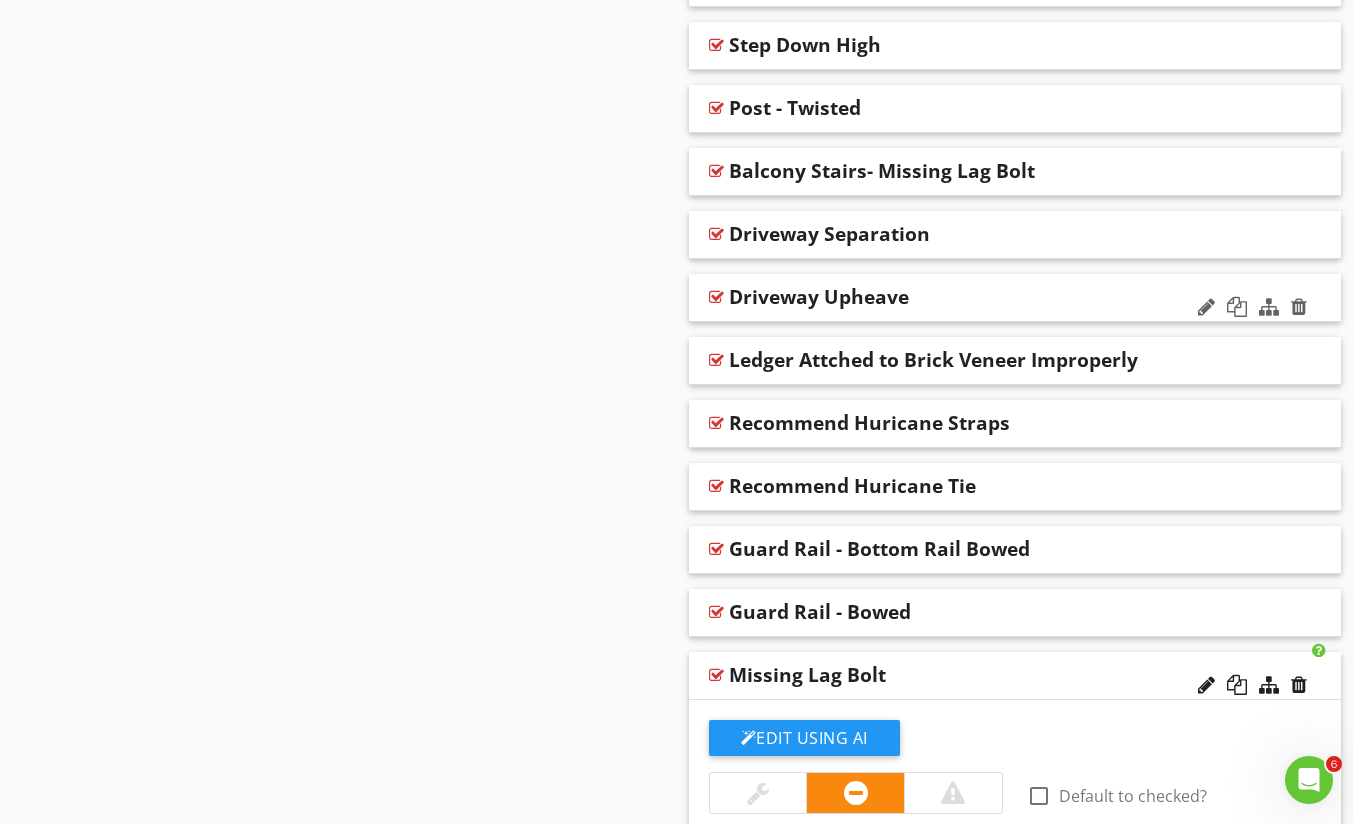 click at bounding box center [716, 297] 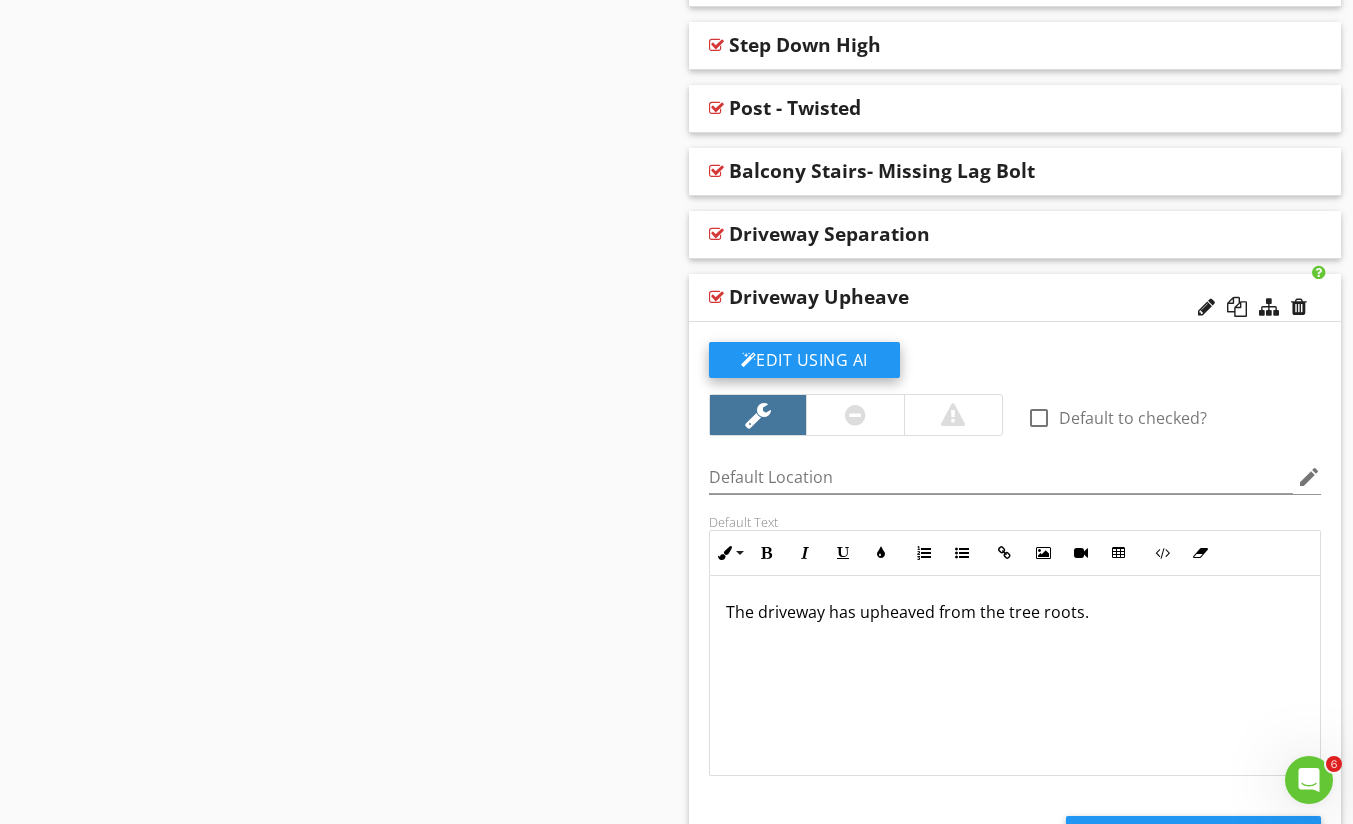 click on "Edit Using AI" at bounding box center (804, -1820) 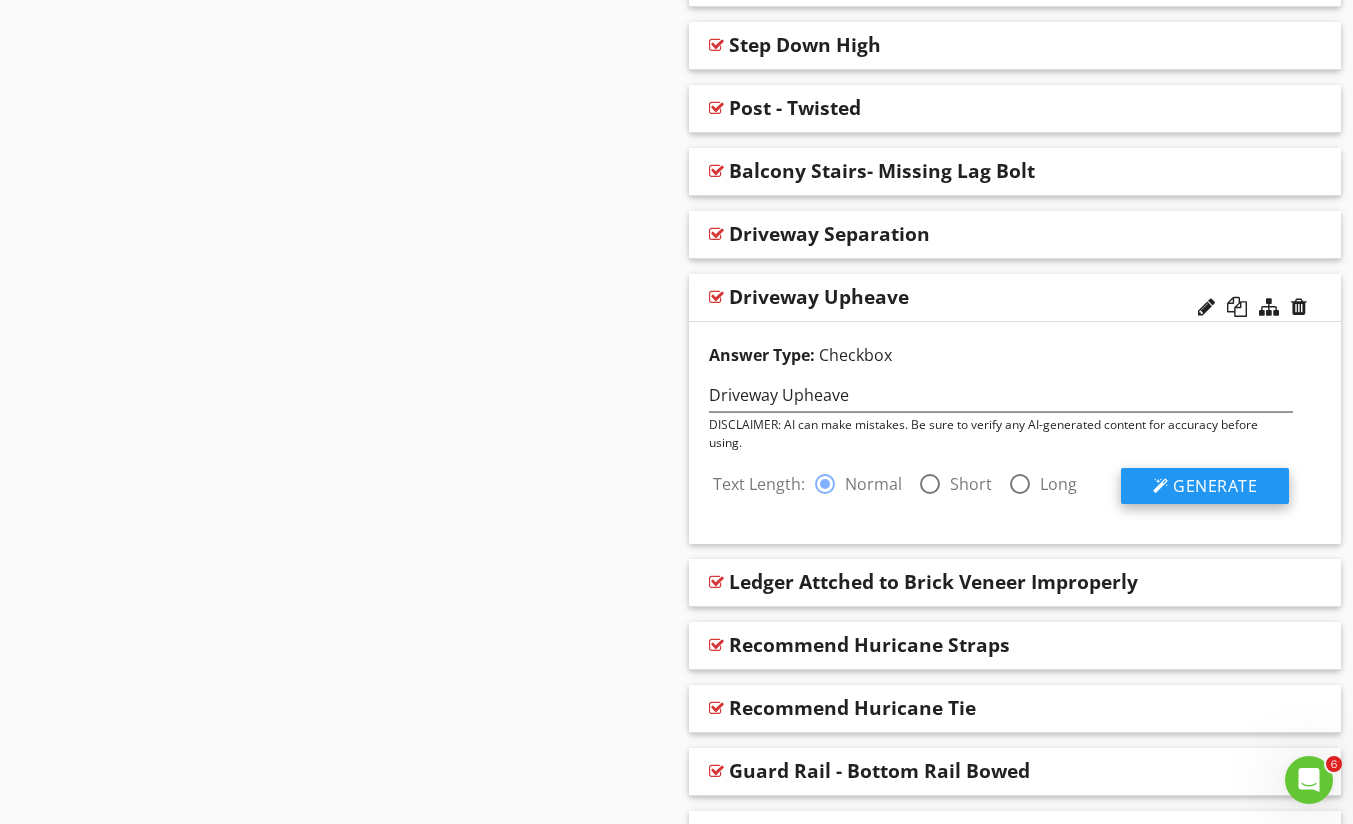 click at bounding box center [1161, 486] 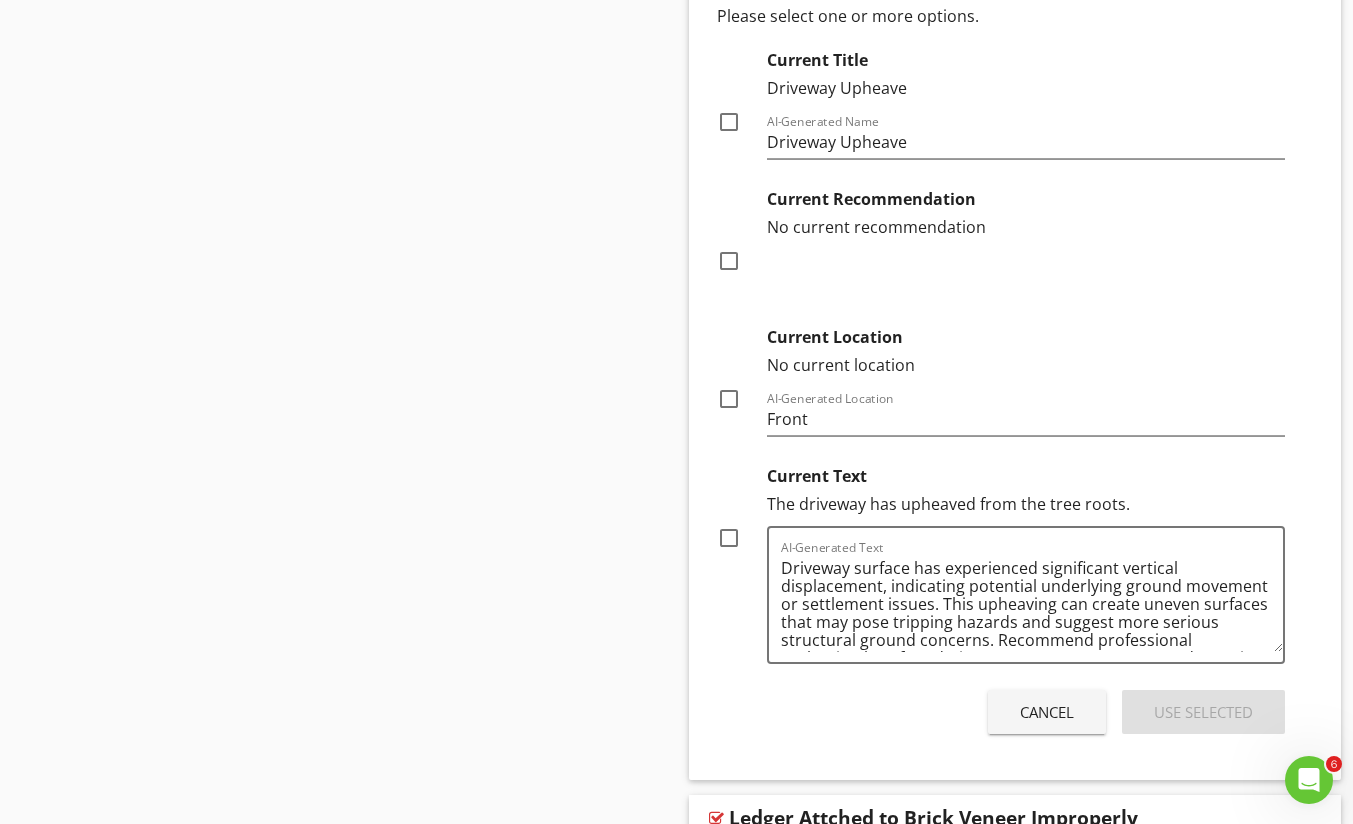 scroll, scrollTop: 10013, scrollLeft: 0, axis: vertical 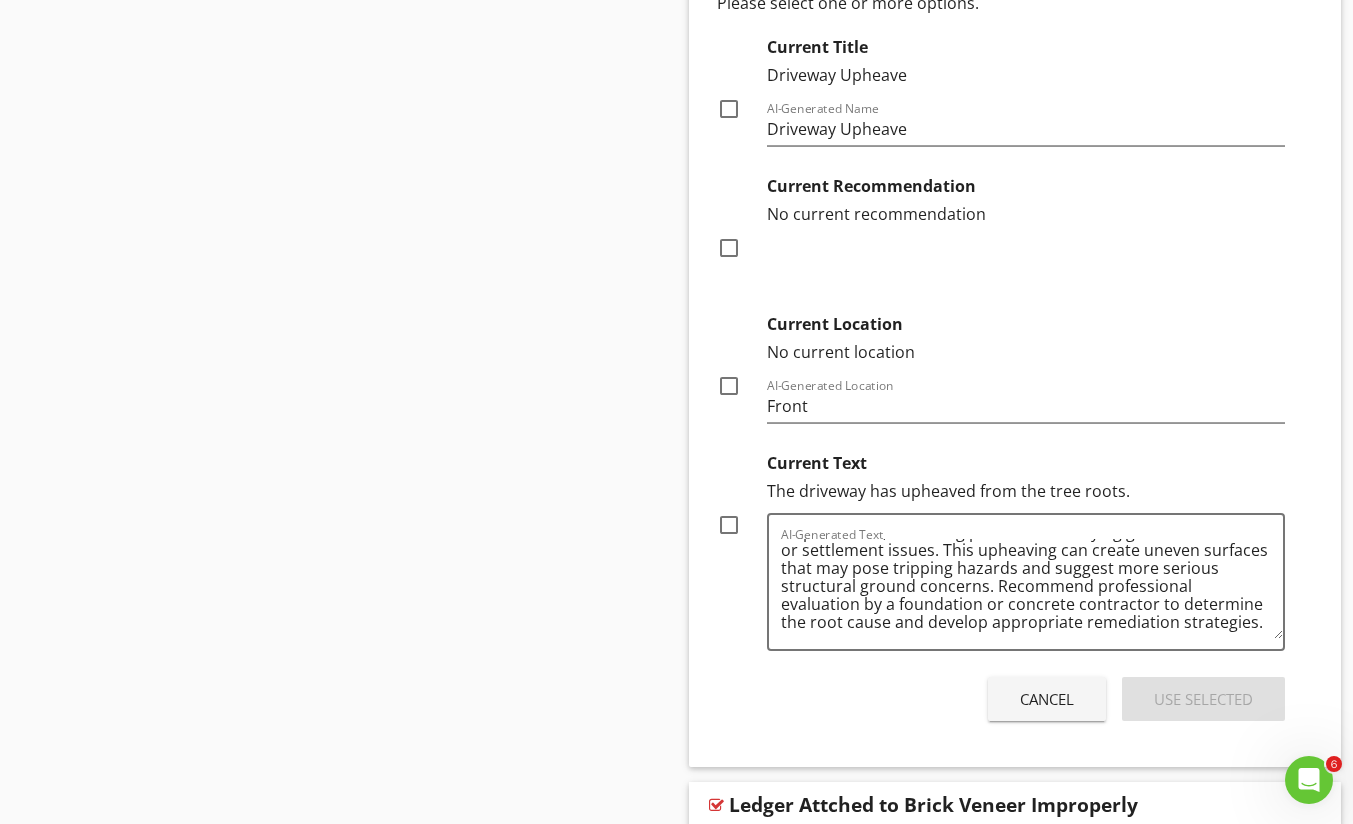 click at bounding box center (729, 525) 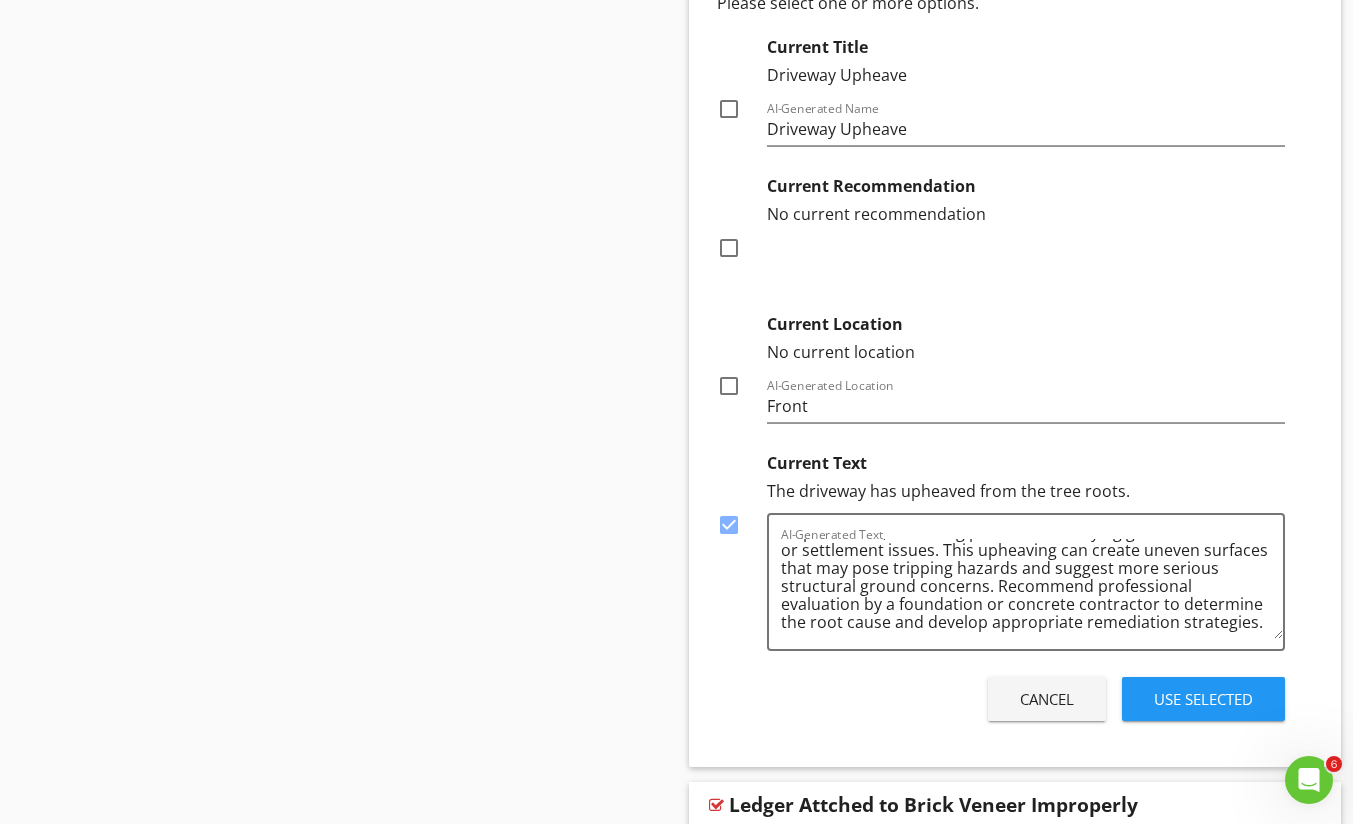 click on "Use Selected" at bounding box center (1203, 699) 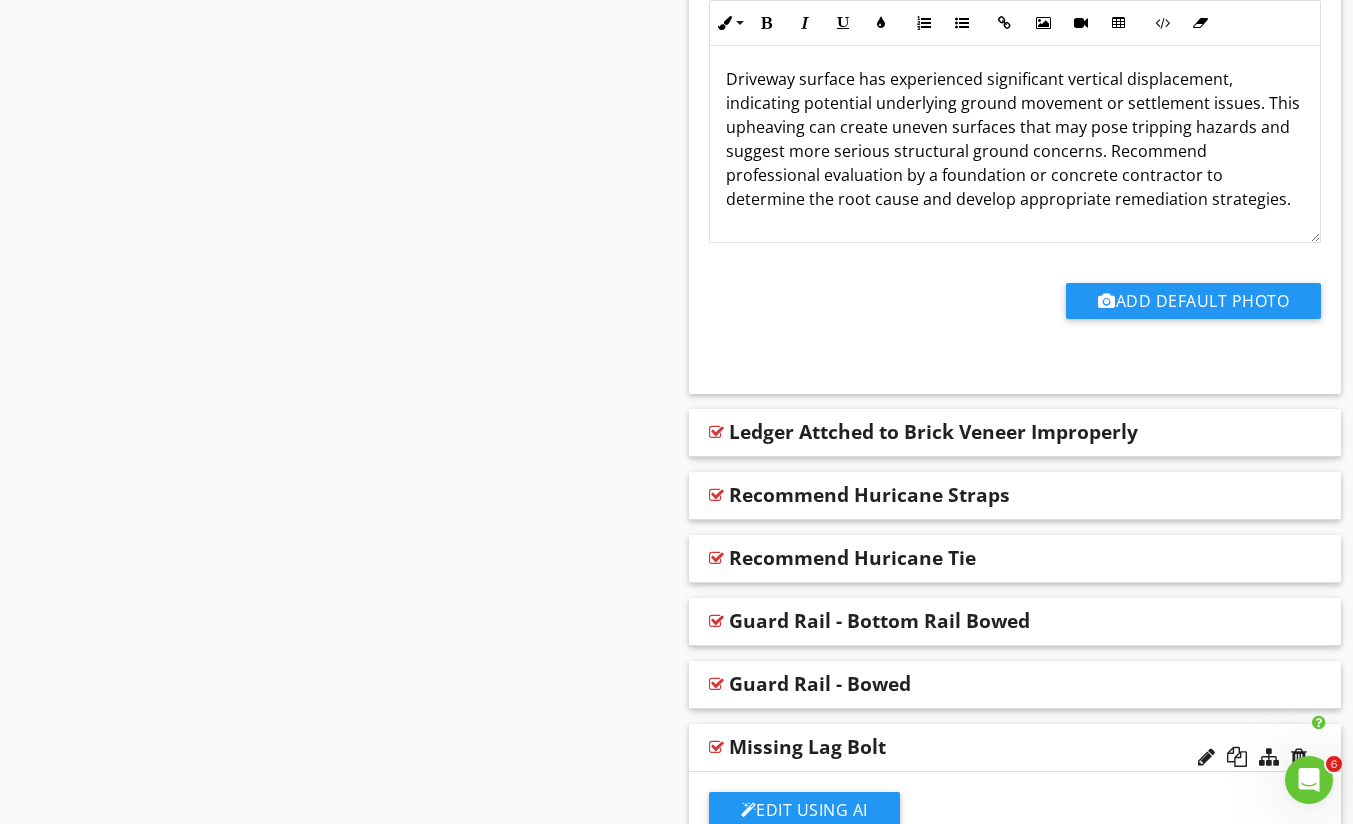 click on "Sections
Information           I. Structural Systems           II. Electrical Systems           III. Heating, Ventilation and Air Conditioning Systems           IV. Plumbing Systems           V. Appliances           VI. Optional Systems
Section
Attachments
Attachment
Items
A. Foundations           B. Grading and Drainage           C. Roof Covering Materials           D. Roof Structures and Attics           E. Walls (Interior and Exterior)           F. Ceilings and Floors           G. Doors (Interior and Exterior)           H. Windows           I. Stairways (Interior and Exterior)           J. Fireplaces and Chimneys           K. Porches, Balconies, Decks, and Carports           L. Other
Item
Comments
New
Informational
Comments" at bounding box center (676, -3248) 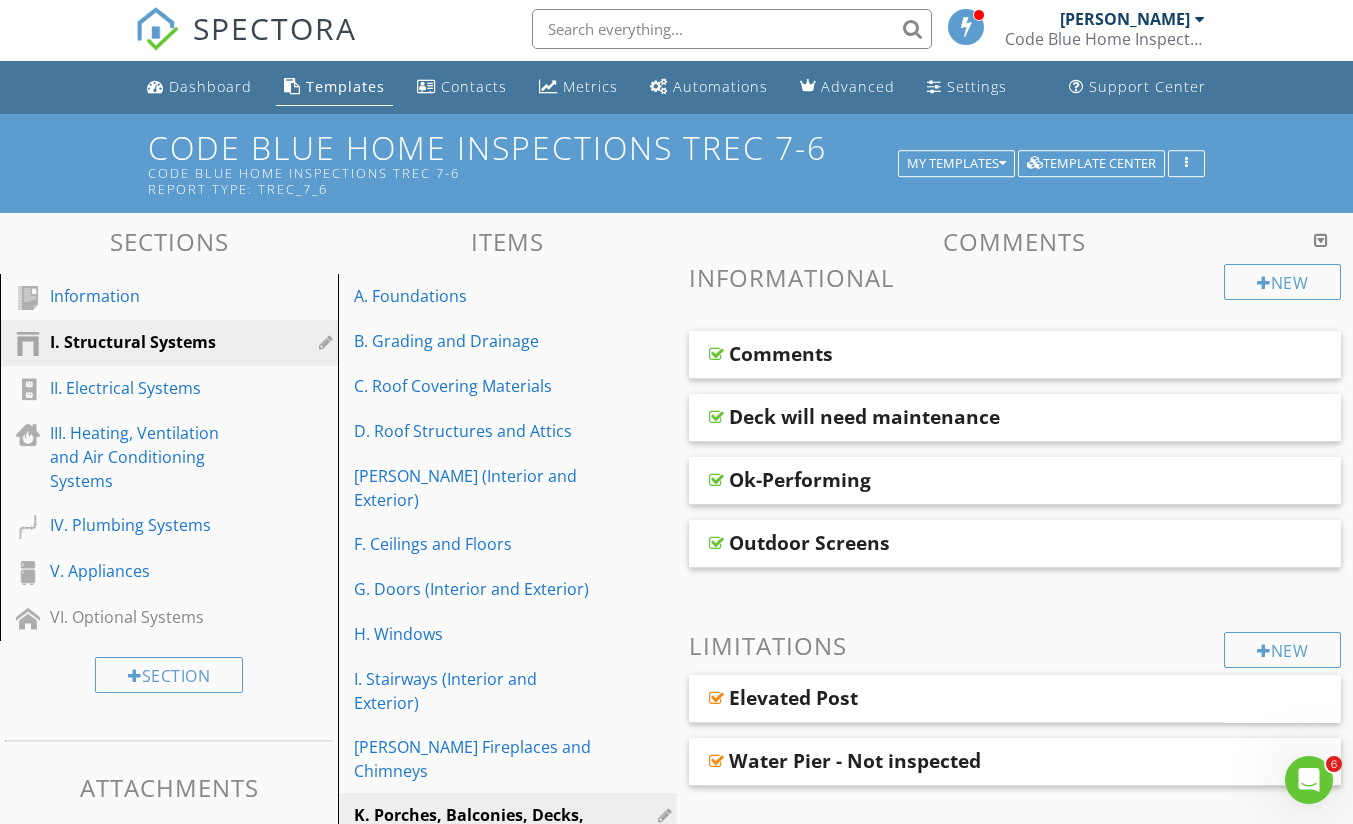 scroll, scrollTop: 0, scrollLeft: 0, axis: both 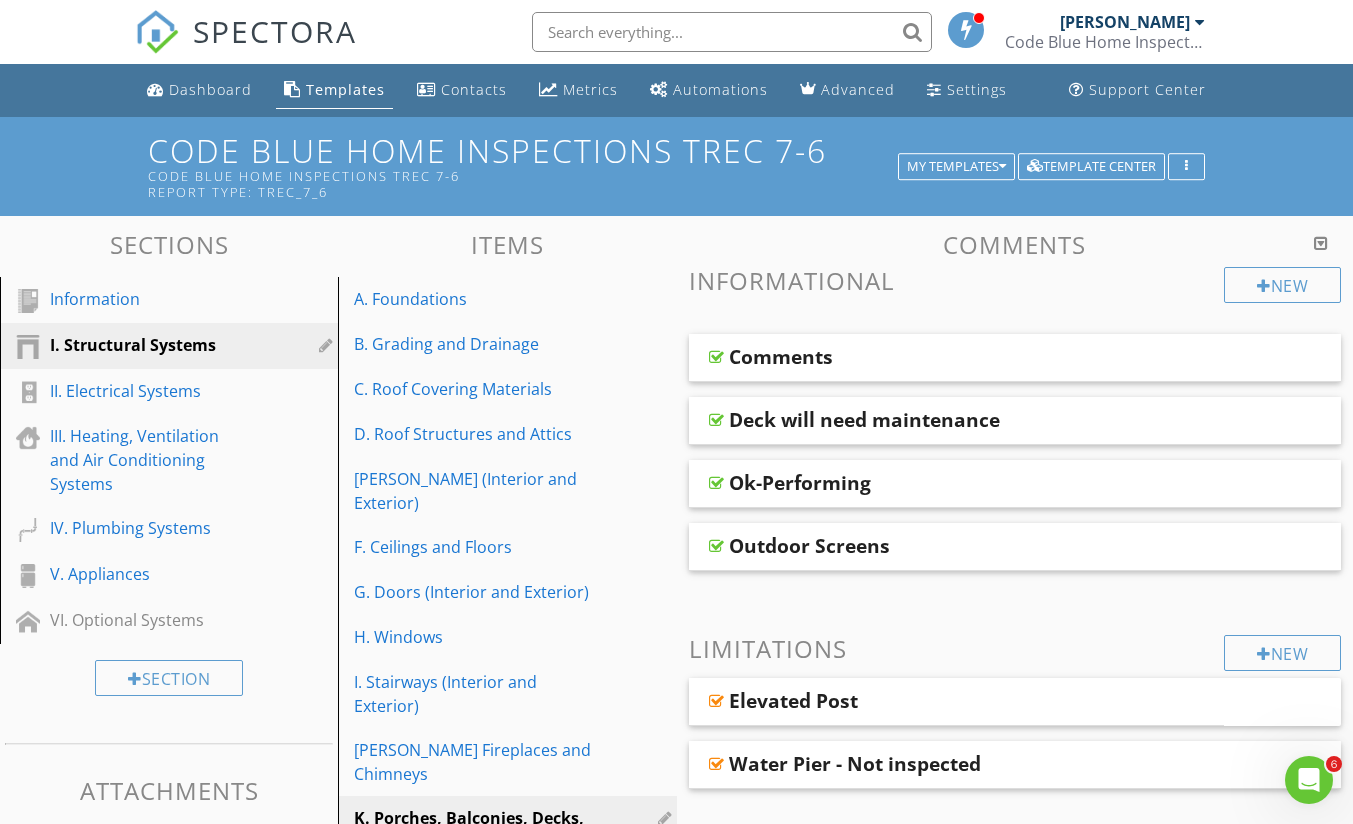 click on "Templates" at bounding box center [345, 89] 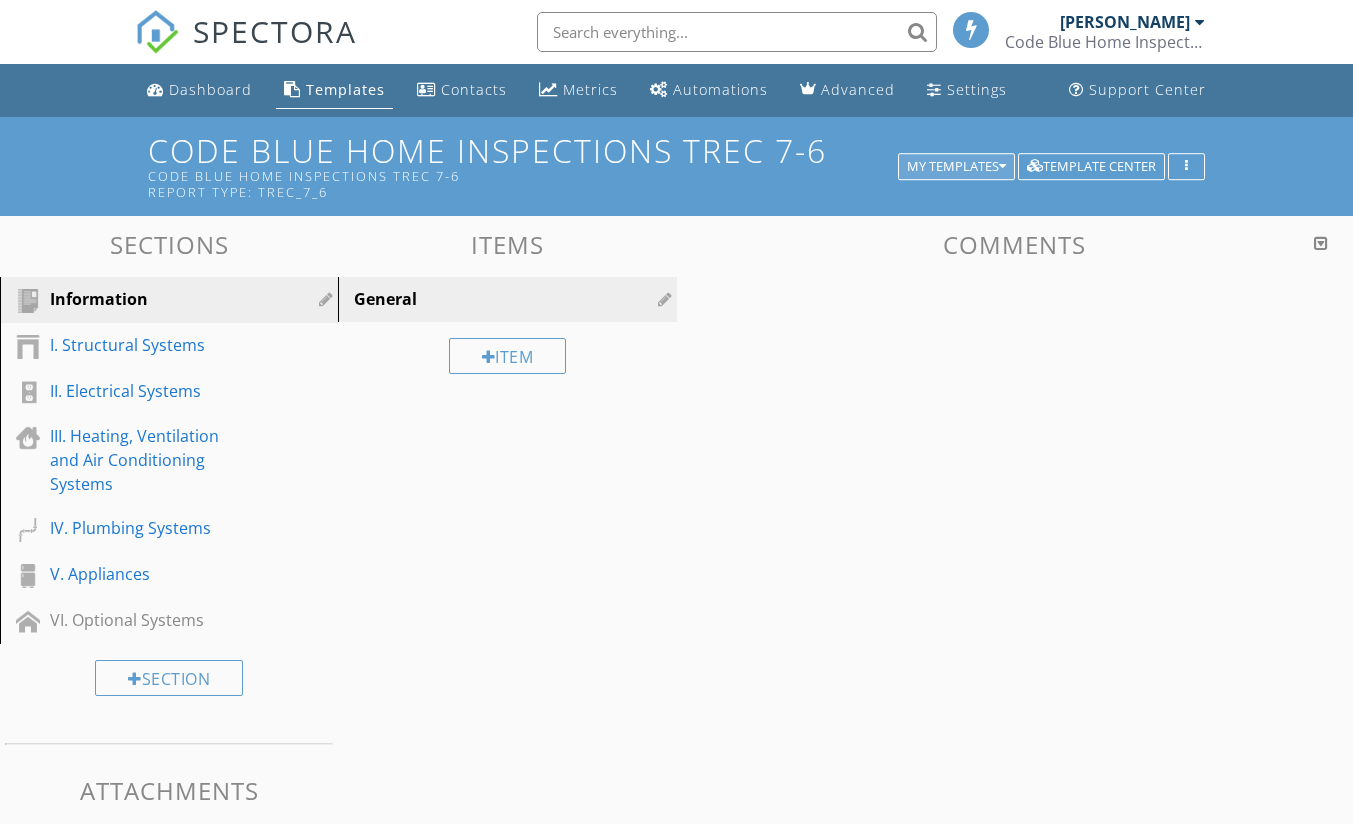 scroll, scrollTop: 0, scrollLeft: 0, axis: both 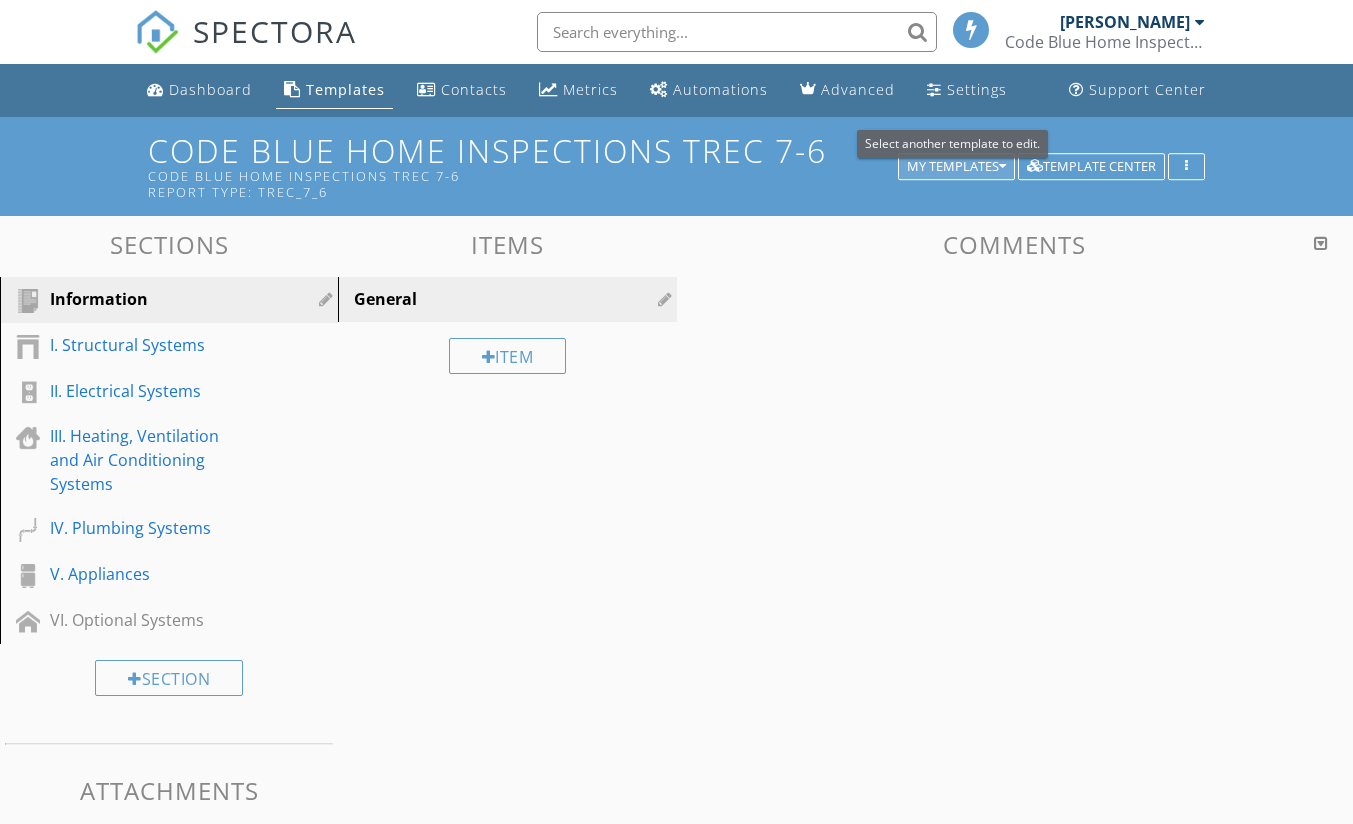 click on "My Templates" at bounding box center [956, 167] 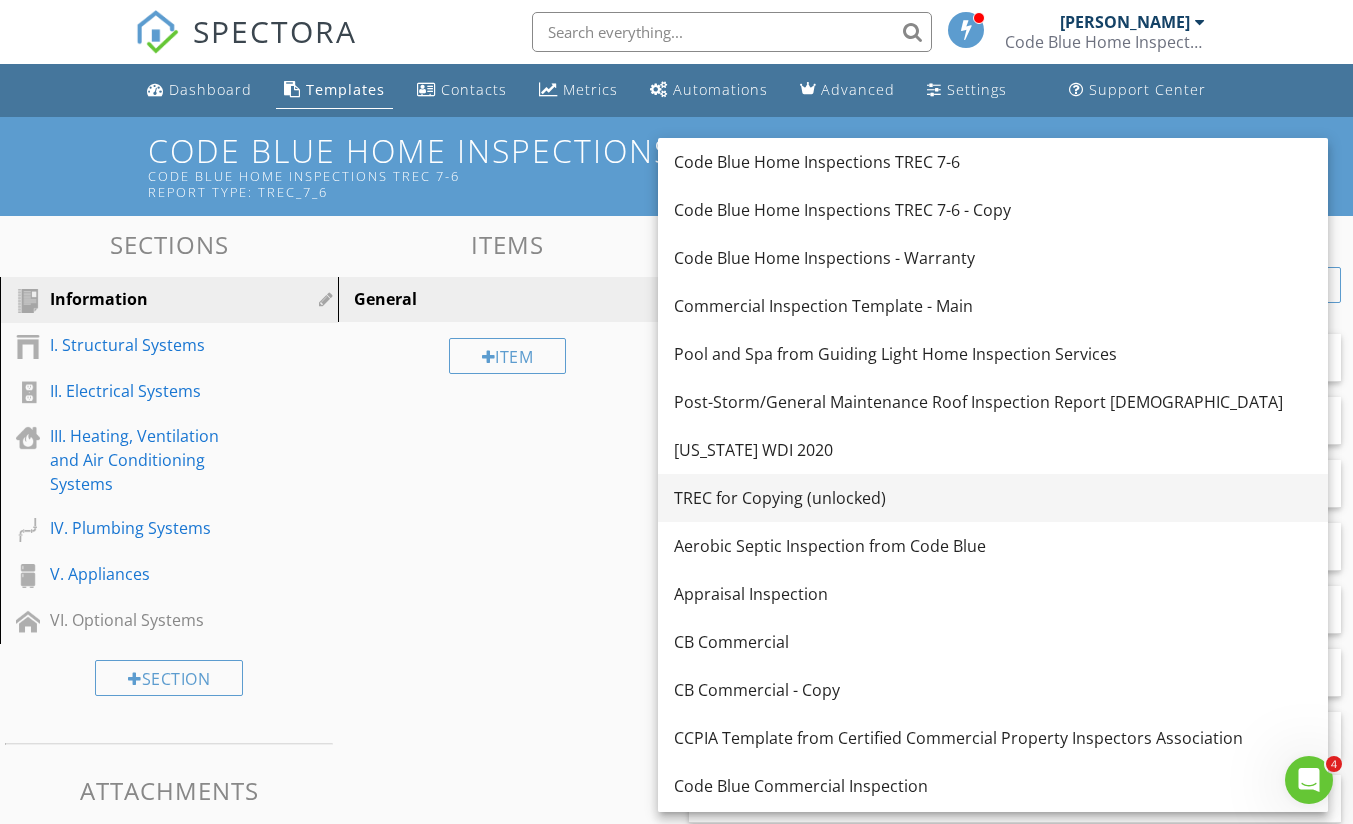 scroll, scrollTop: 0, scrollLeft: 0, axis: both 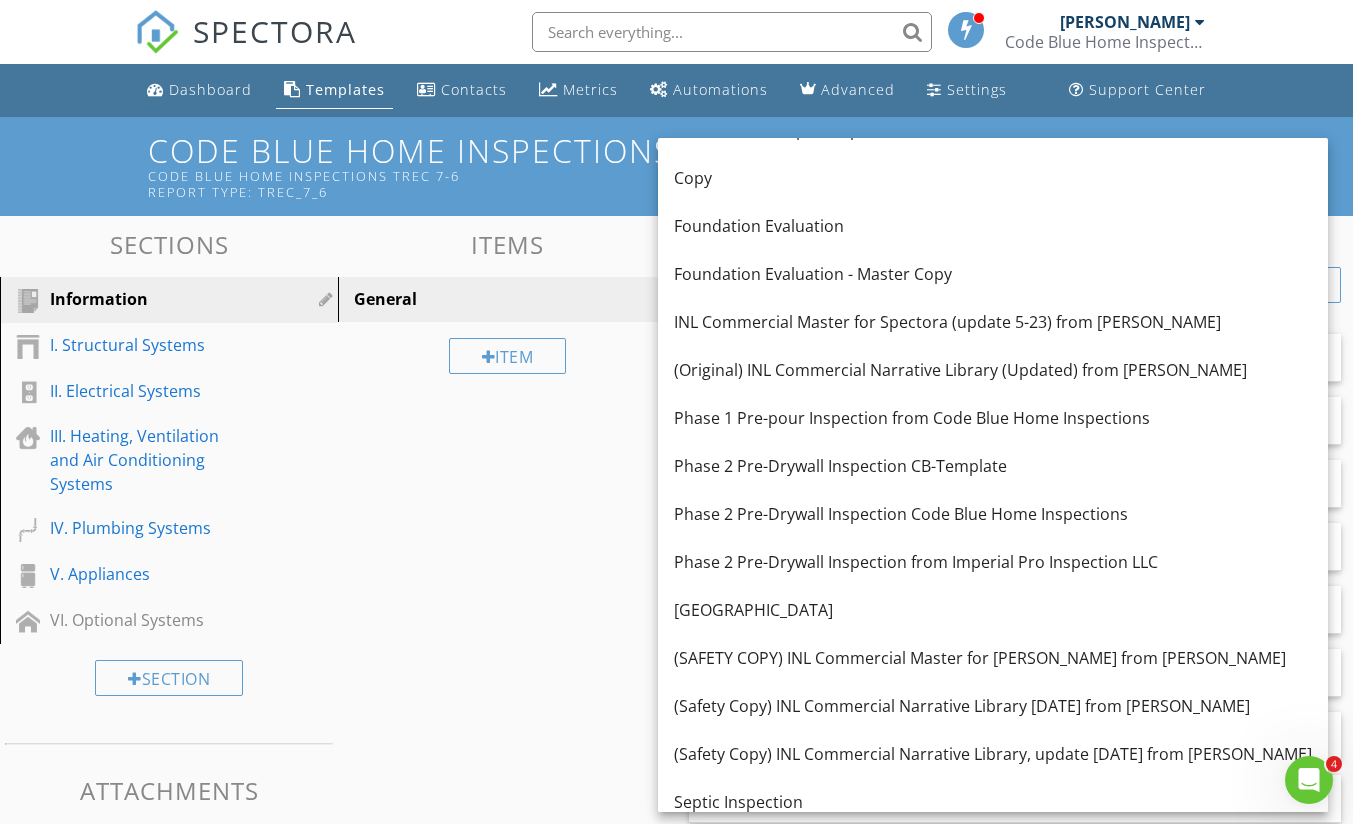 click on "RV Park" at bounding box center [993, 610] 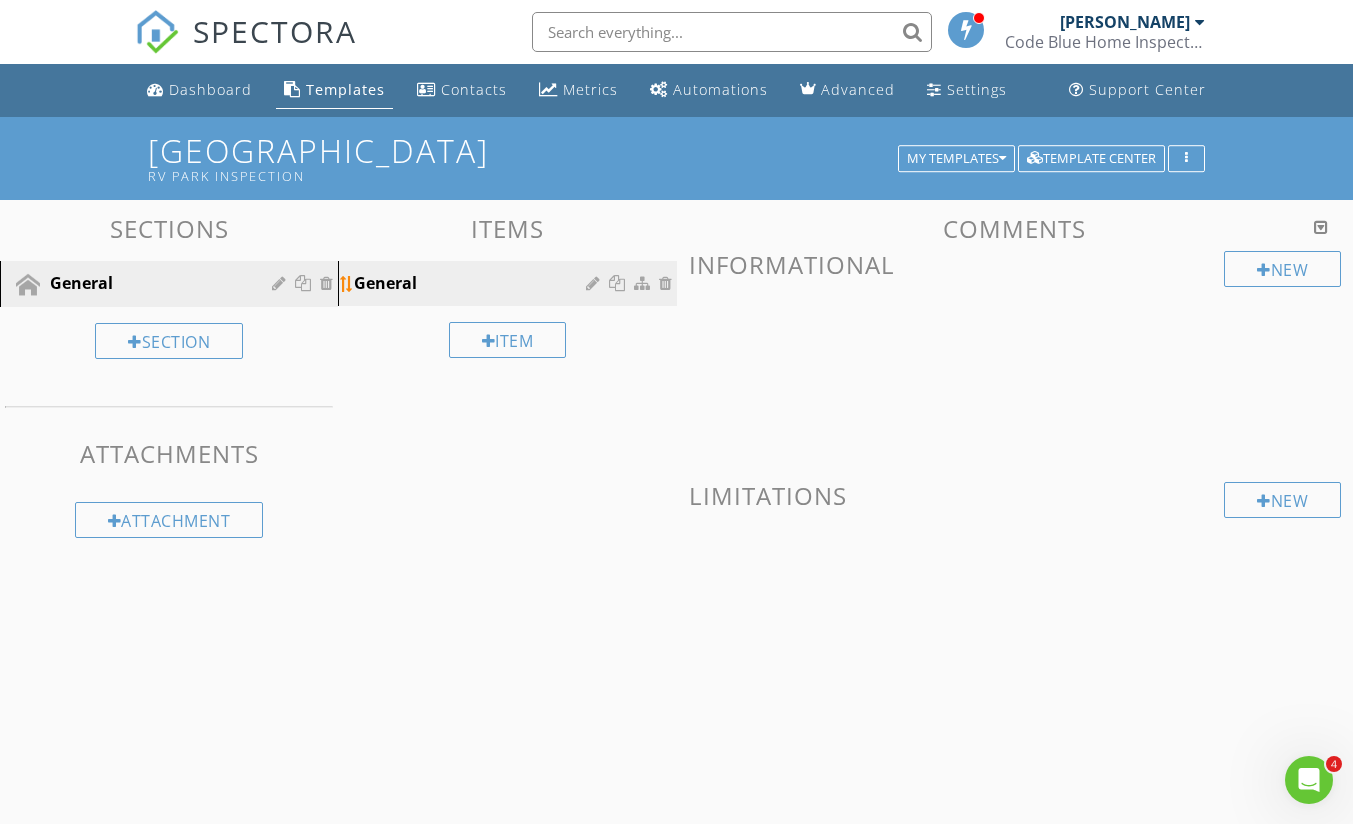 click on "General" at bounding box center (472, 283) 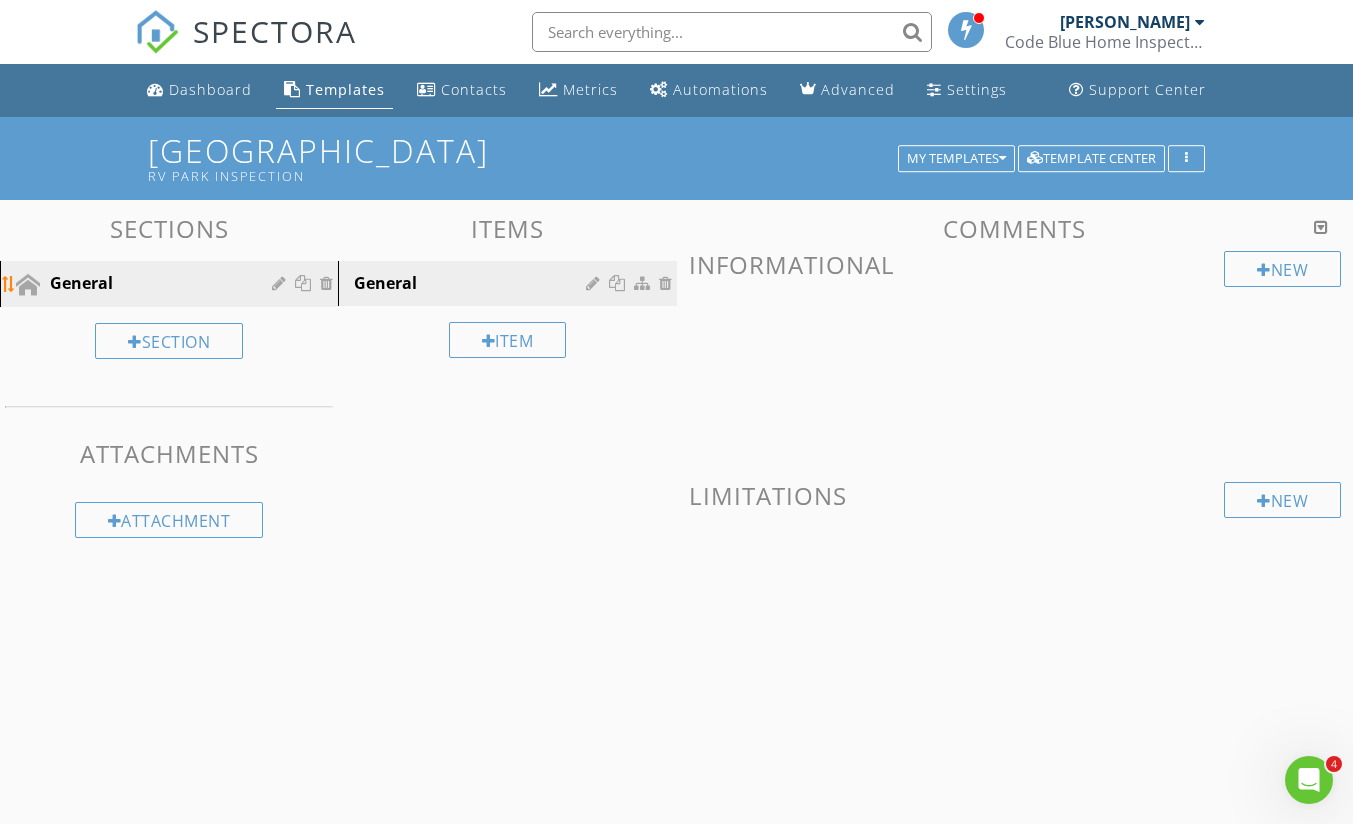 click on "General" at bounding box center [146, 283] 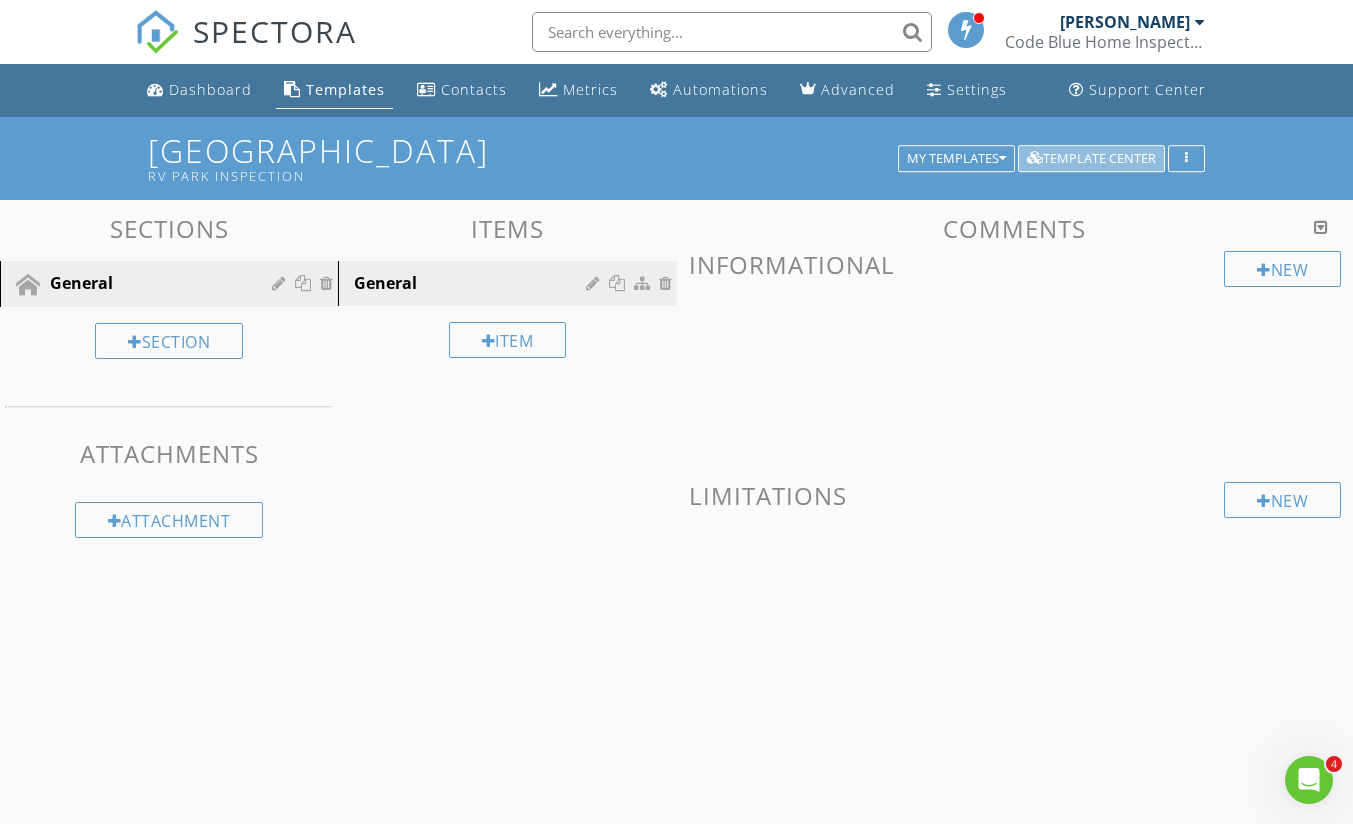 click on "Template Center" at bounding box center [1091, 159] 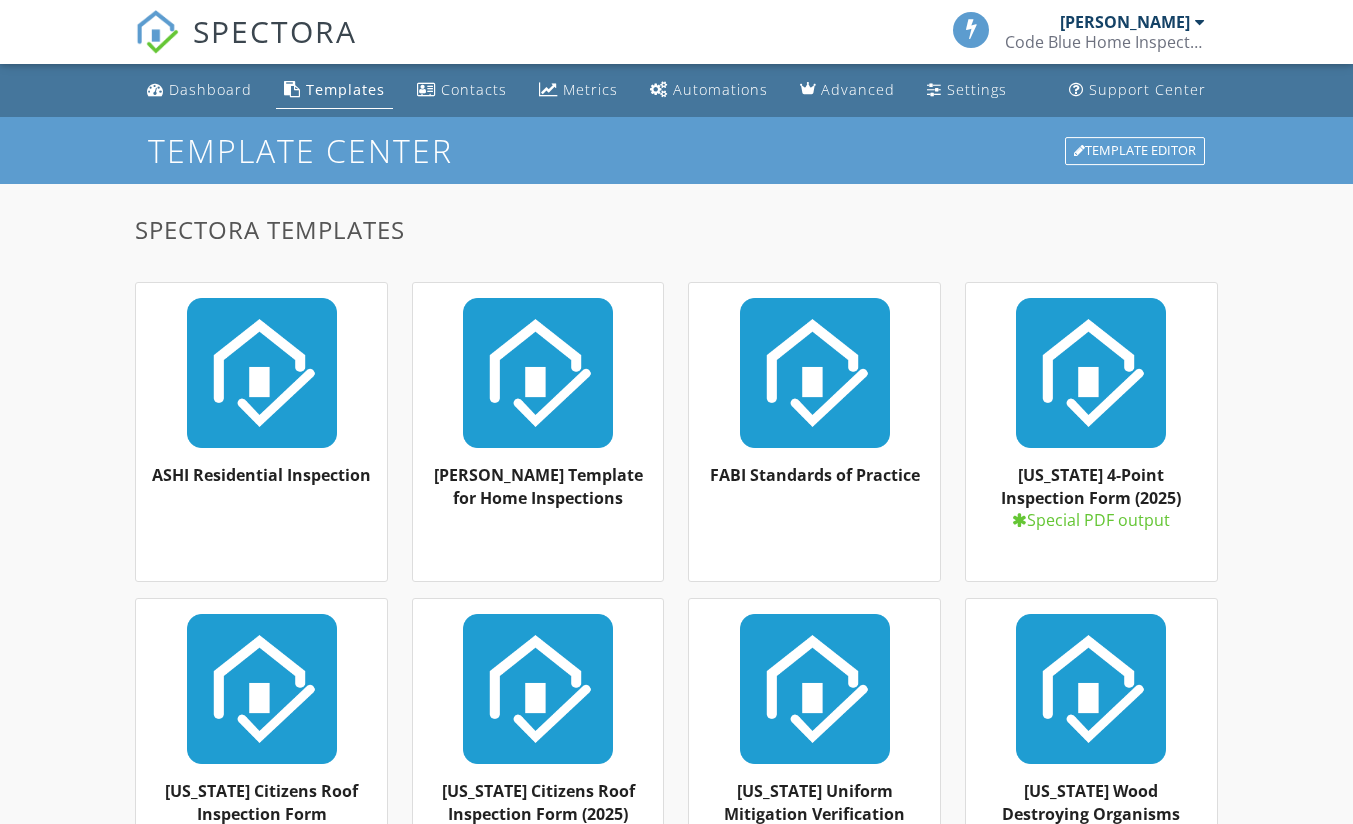 scroll, scrollTop: 0, scrollLeft: 0, axis: both 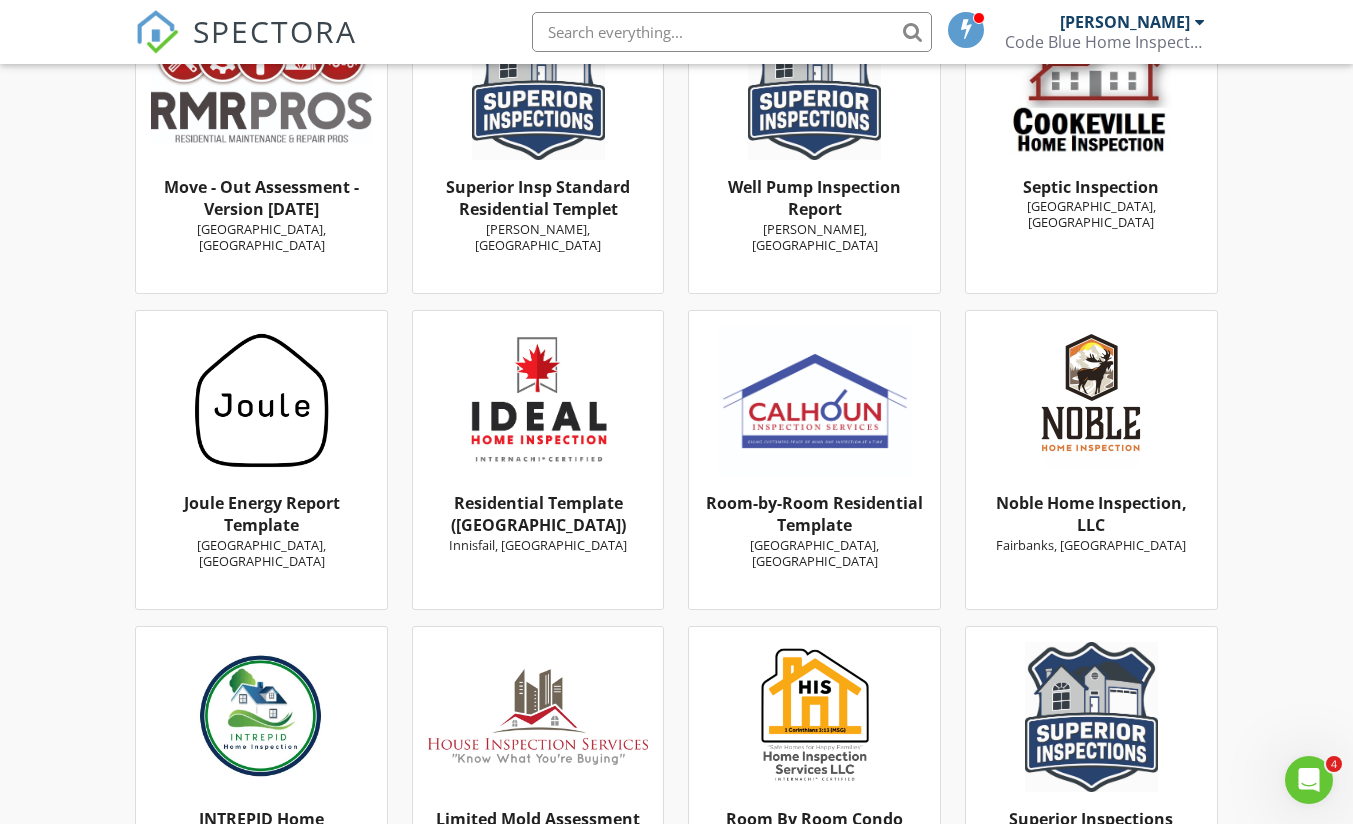click at bounding box center (732, 32) 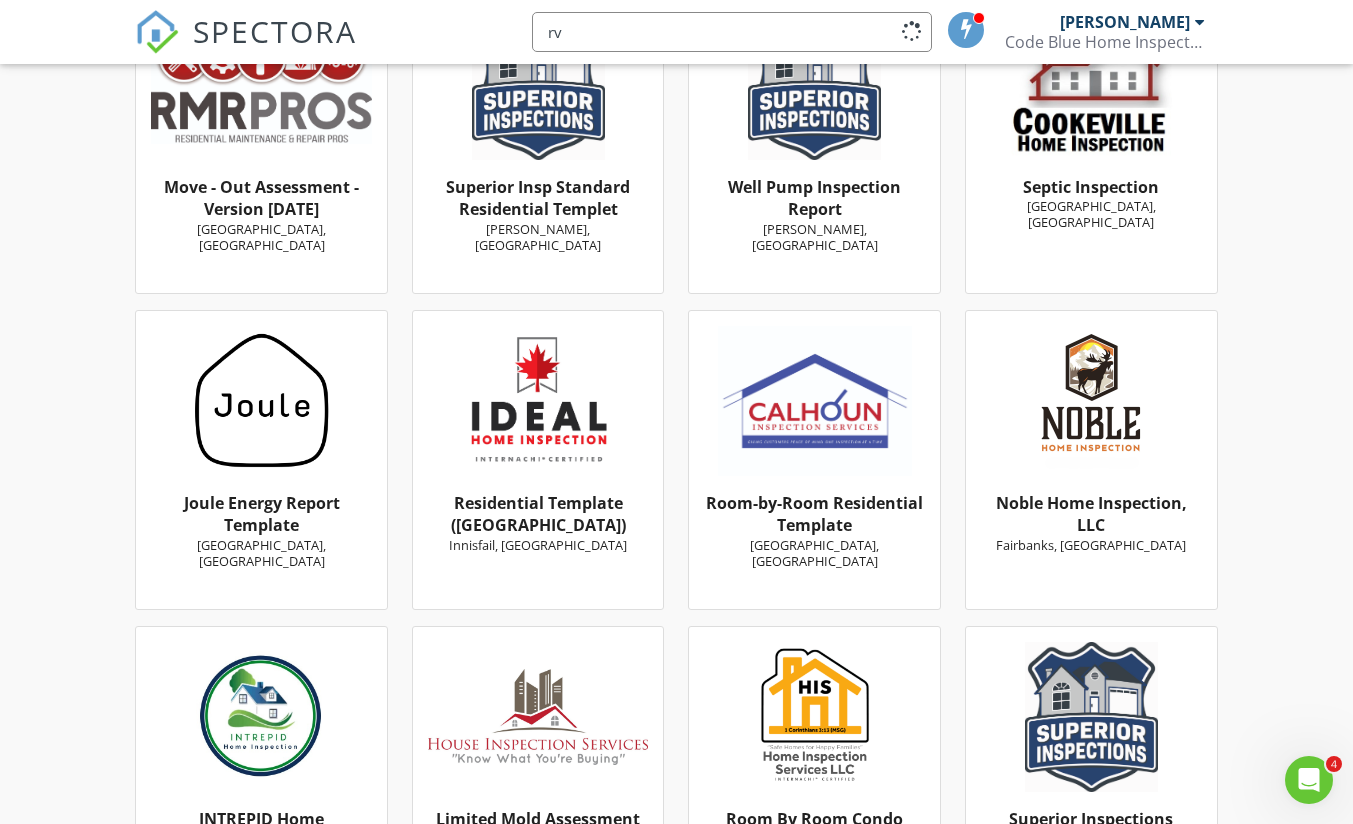 type on "r" 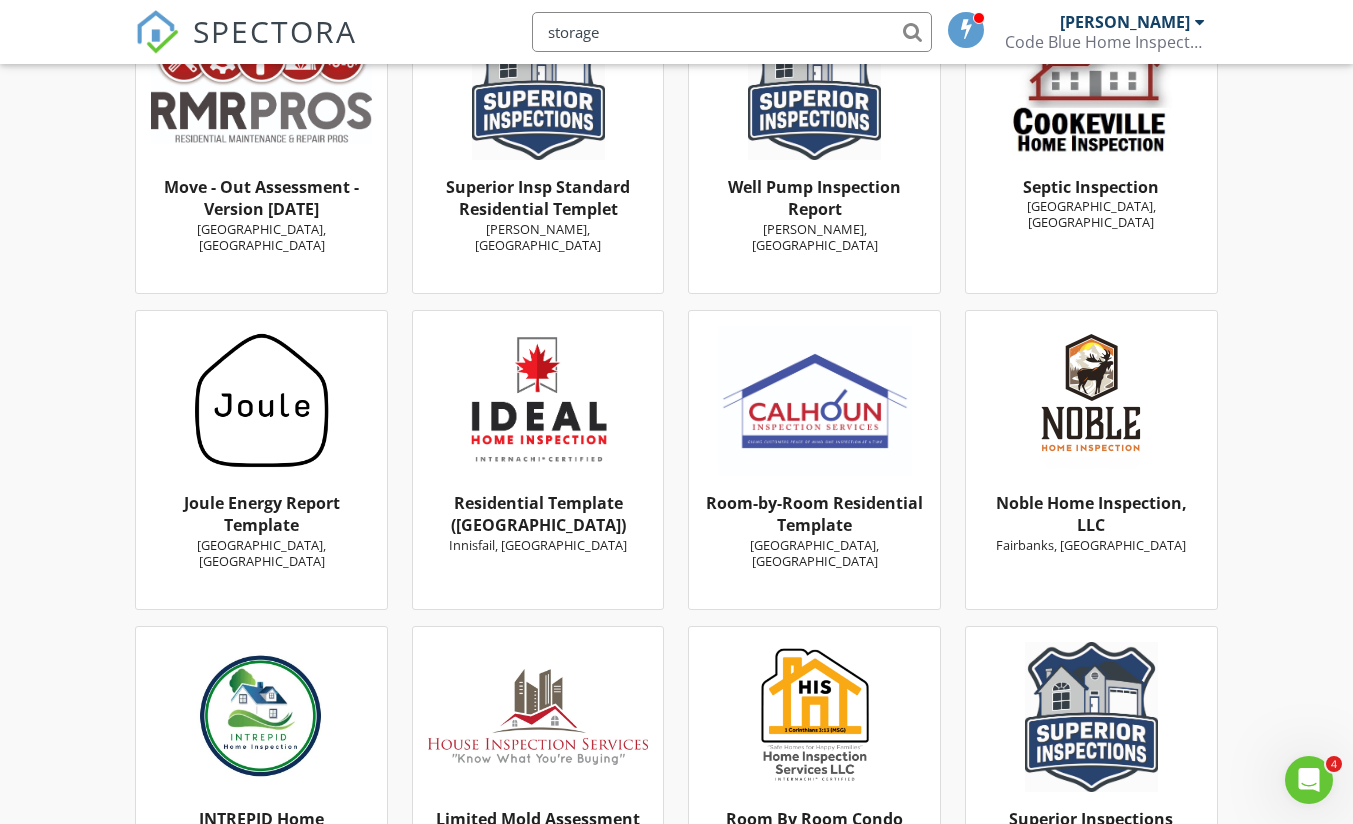 click on "storage" at bounding box center (732, 32) 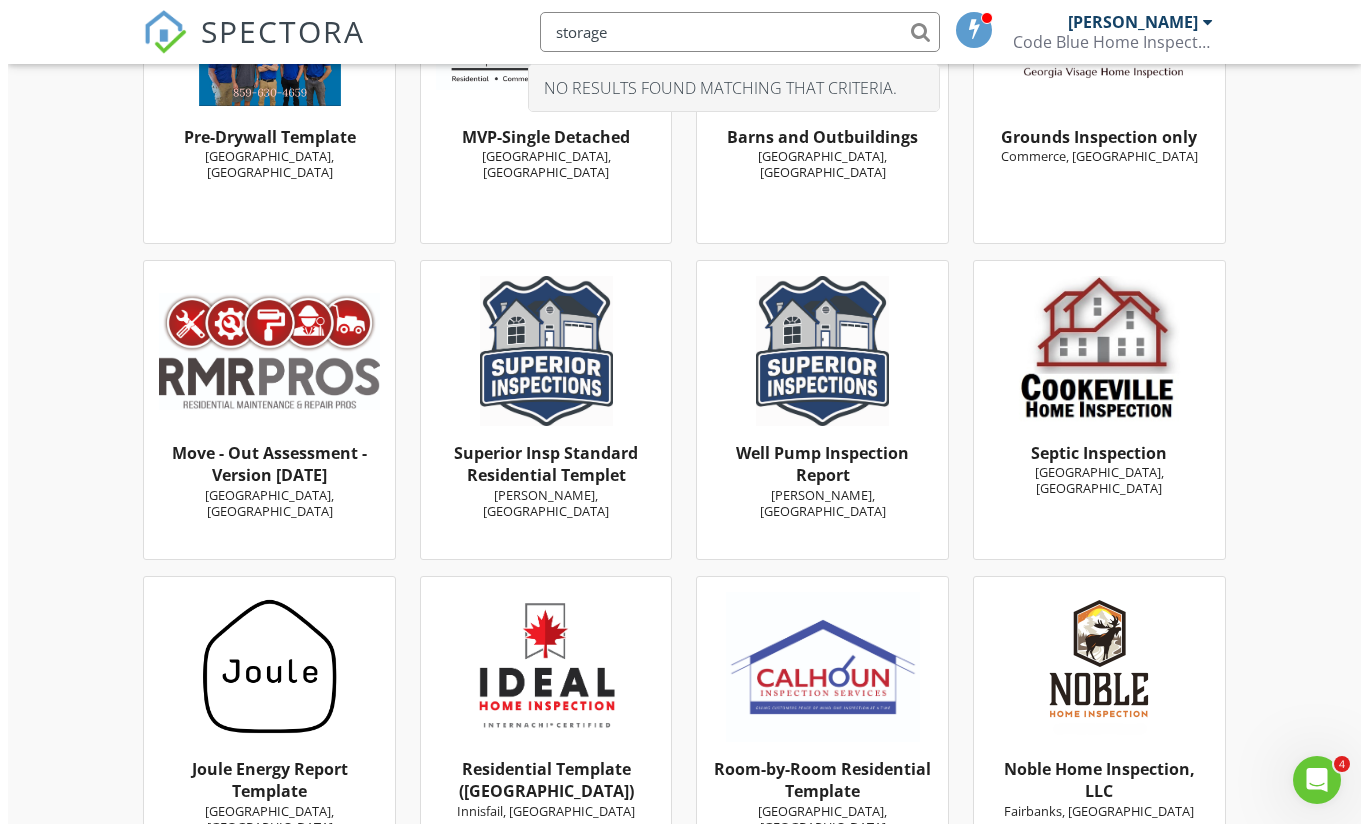 scroll, scrollTop: 6512, scrollLeft: 0, axis: vertical 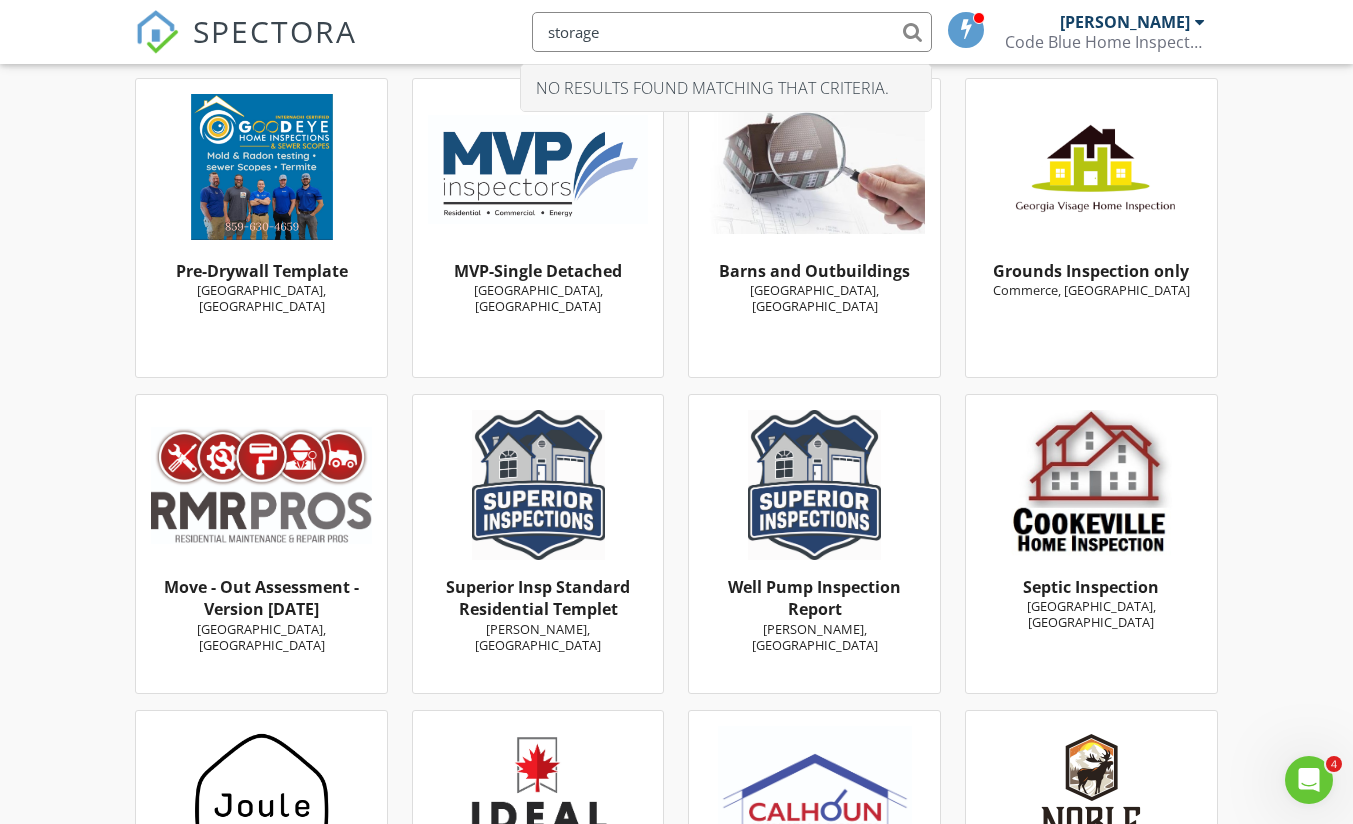 type on "storage" 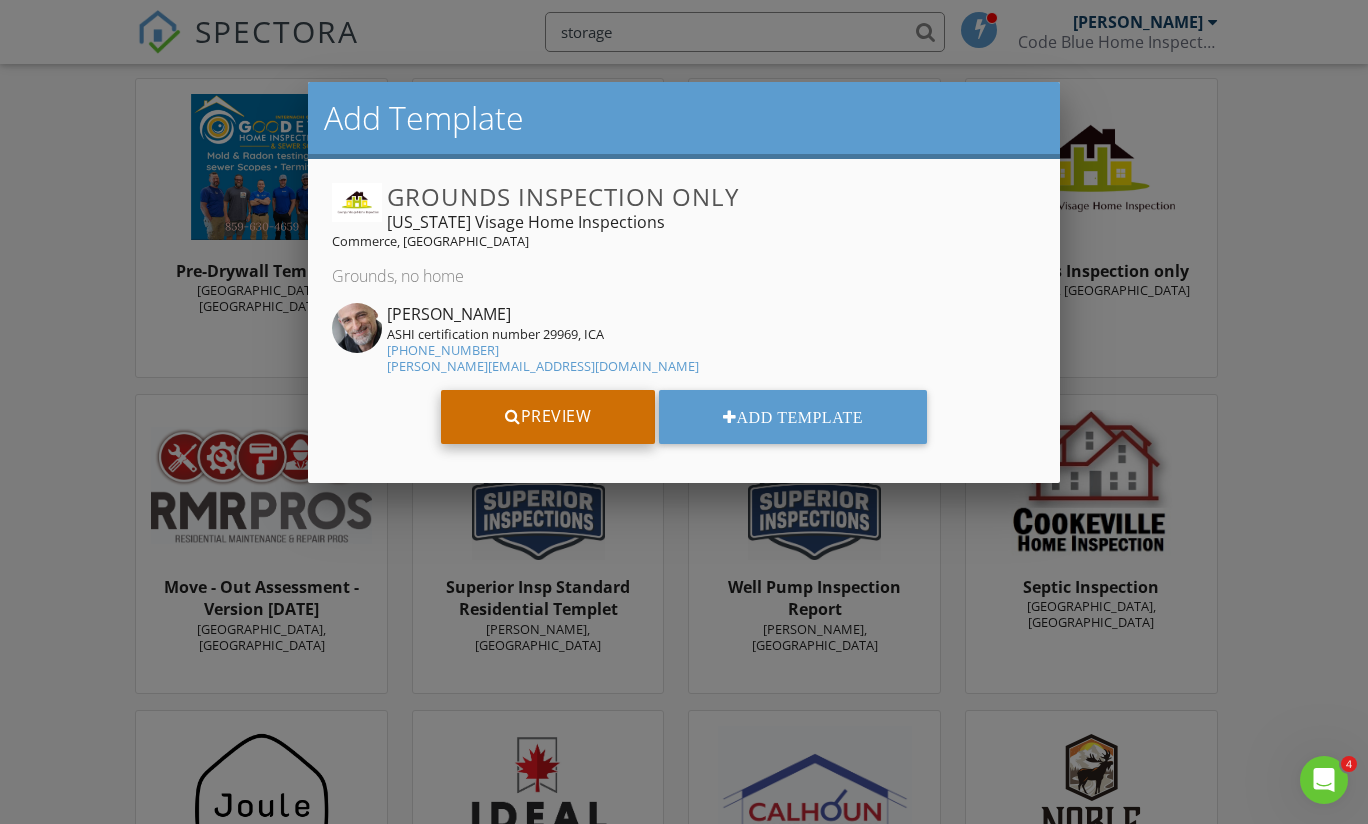 click on "Preview" at bounding box center (548, 417) 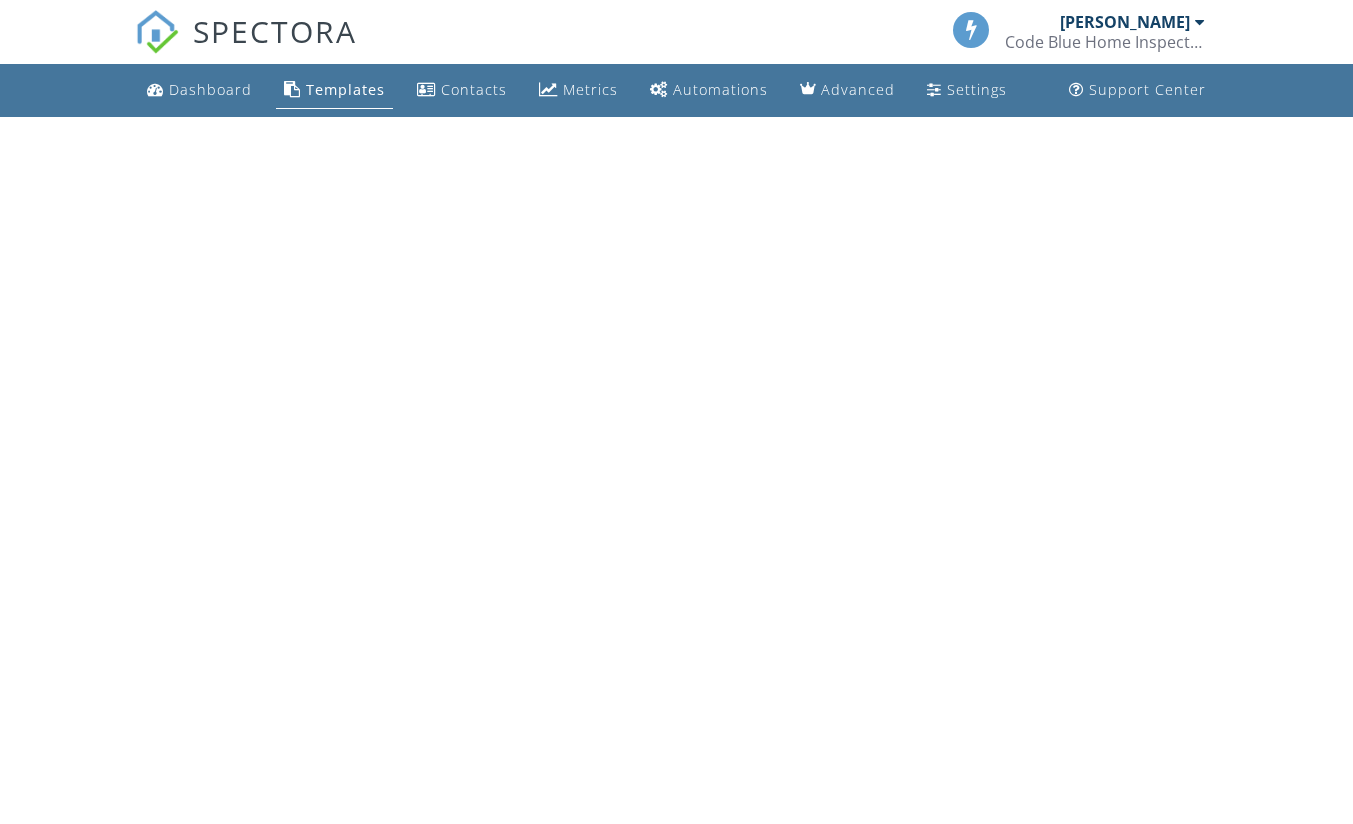 scroll, scrollTop: 0, scrollLeft: 0, axis: both 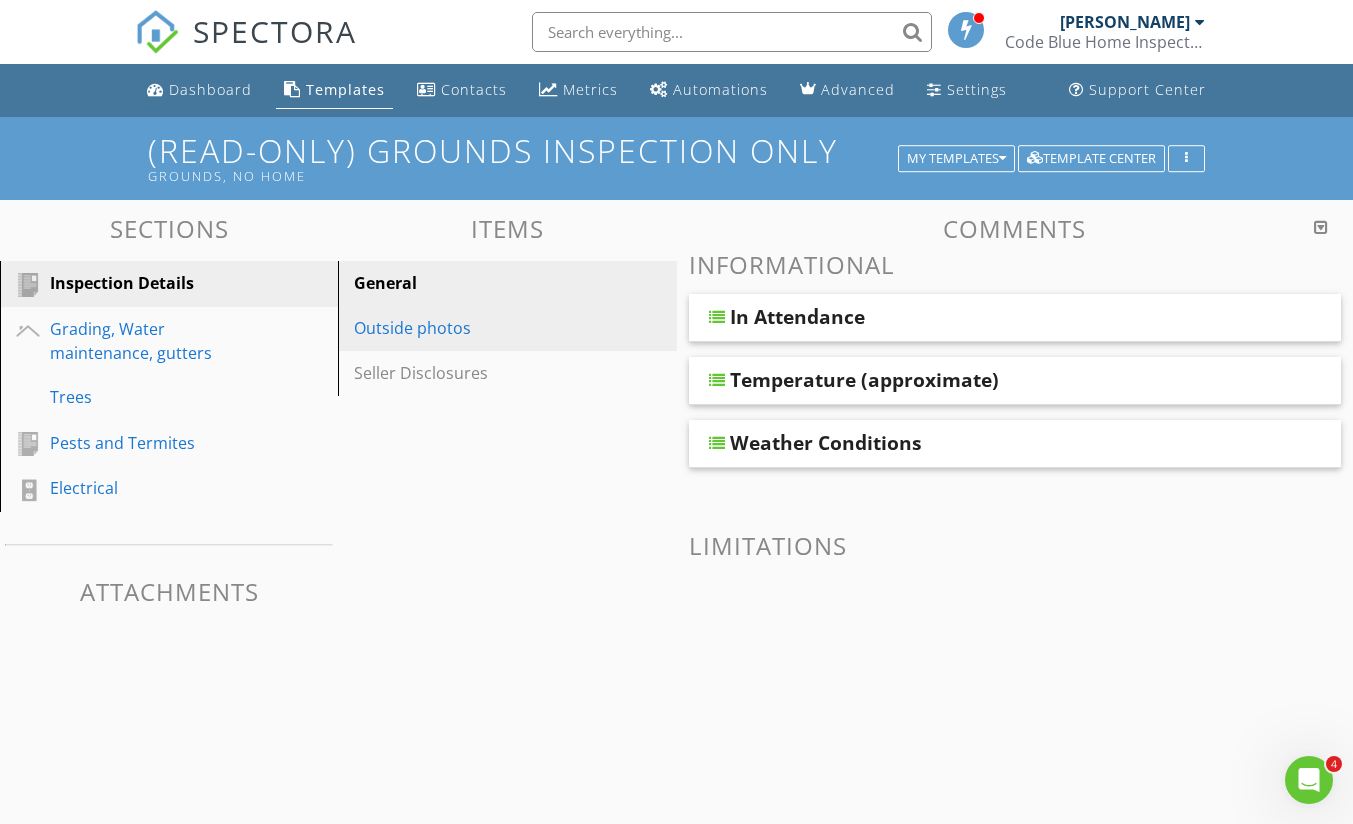 click on "Outside photos" at bounding box center [472, 328] 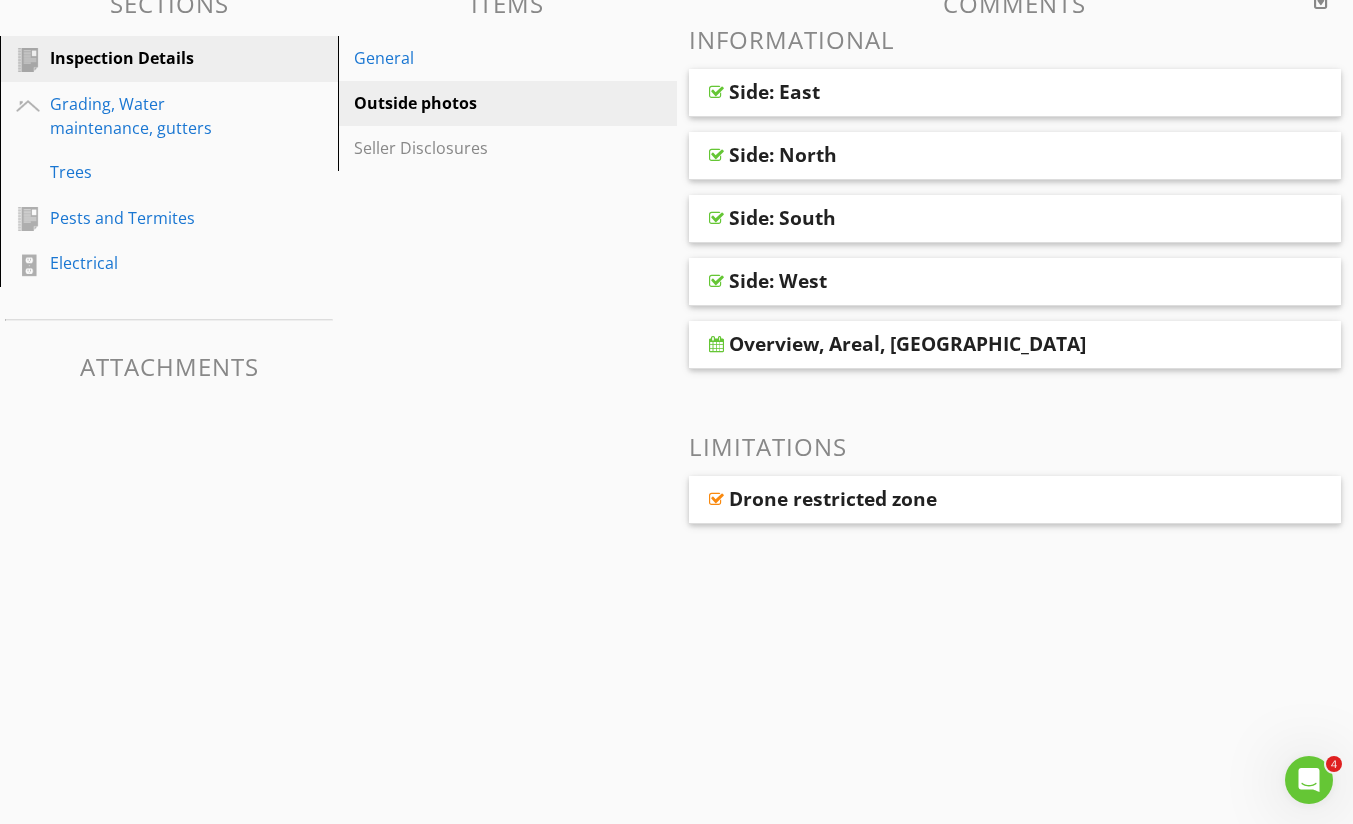 scroll, scrollTop: 0, scrollLeft: 0, axis: both 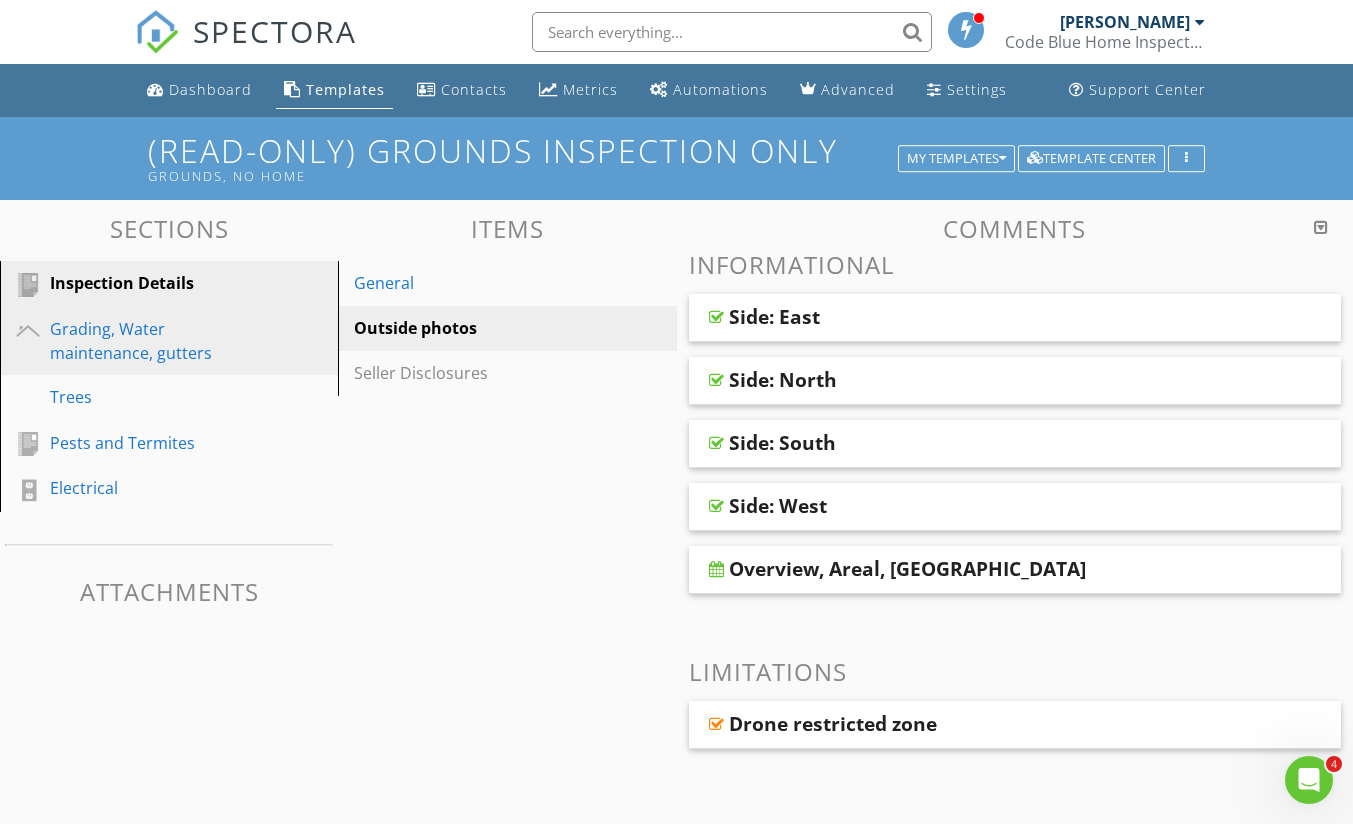 click on "Grading, Water maintenance, gutters" at bounding box center [146, 341] 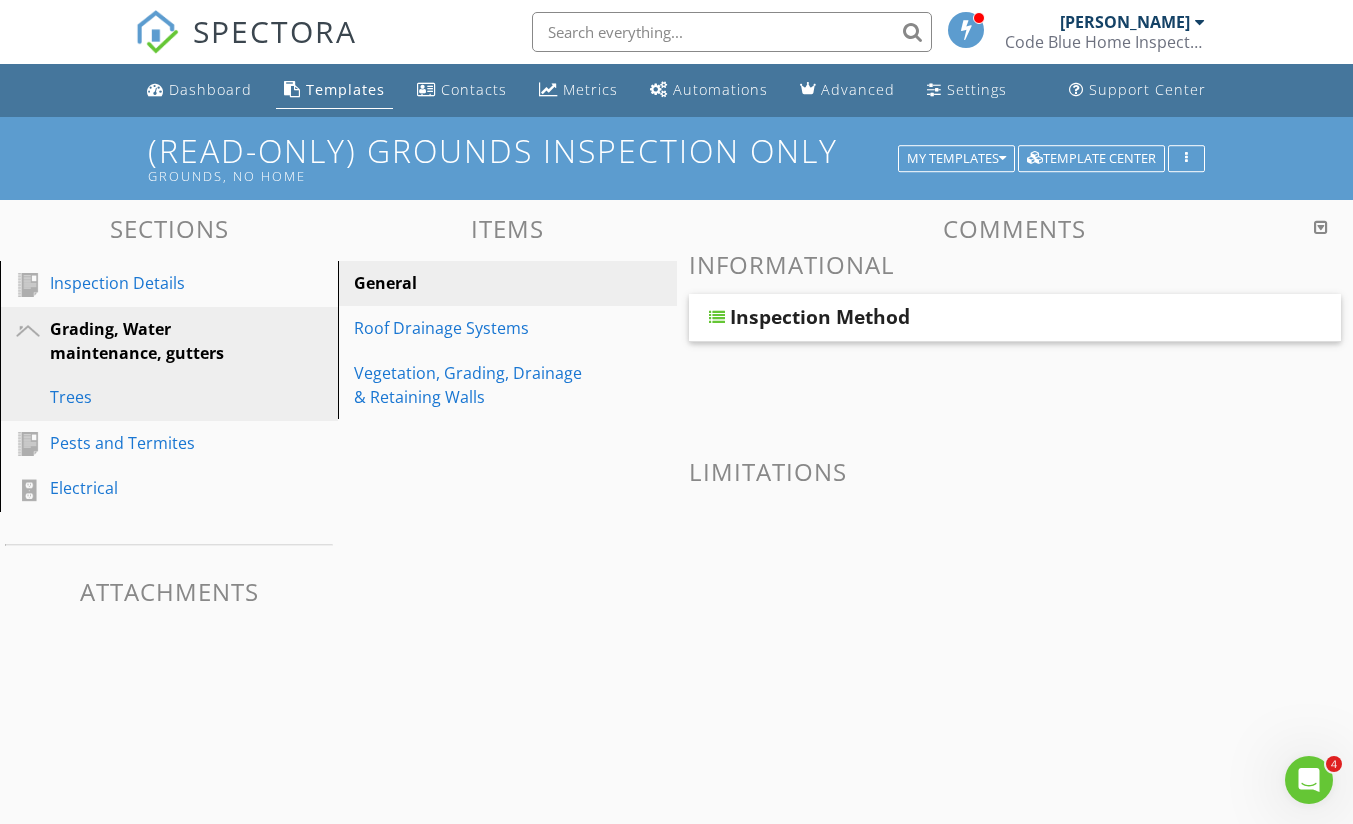 click on "Trees" at bounding box center [146, 397] 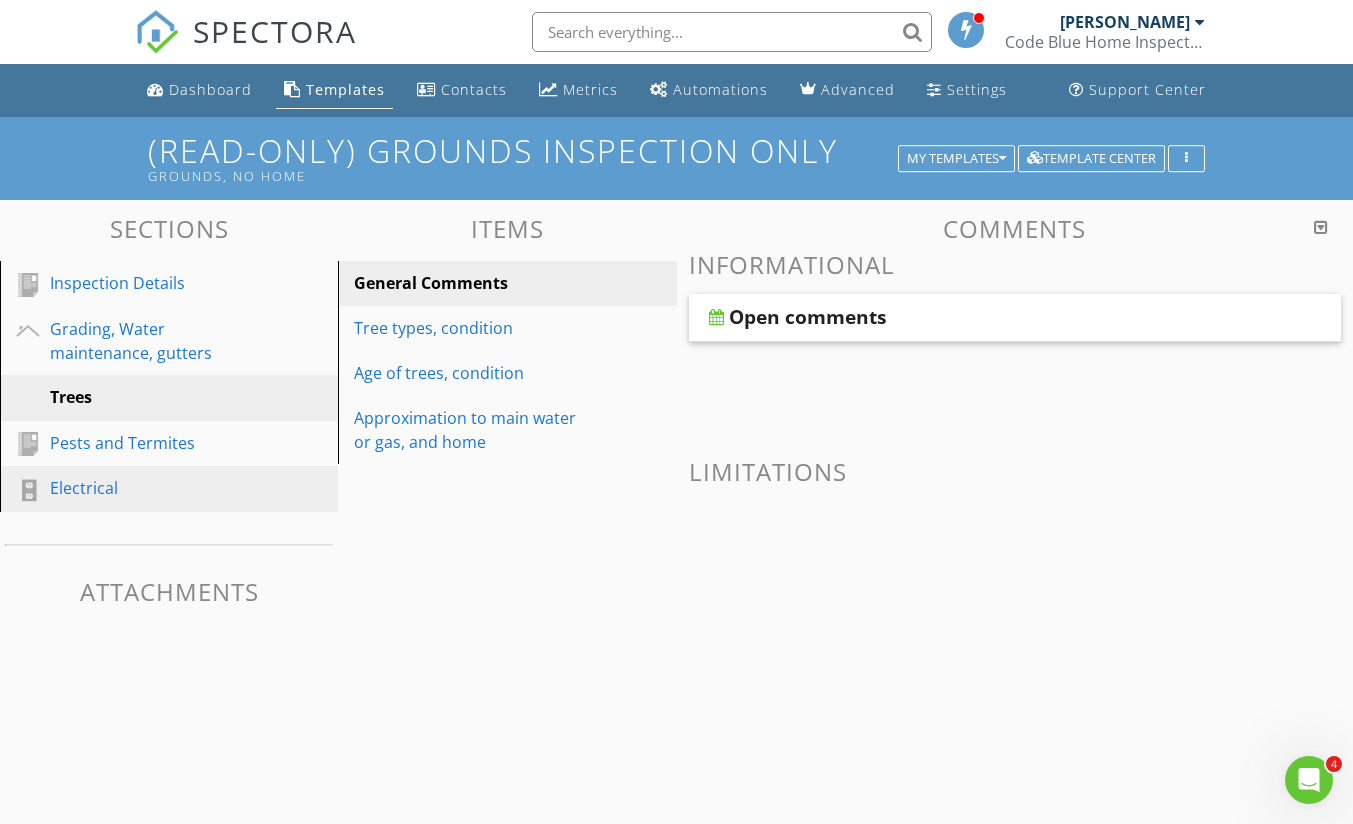 click on "Electrical" at bounding box center (146, 488) 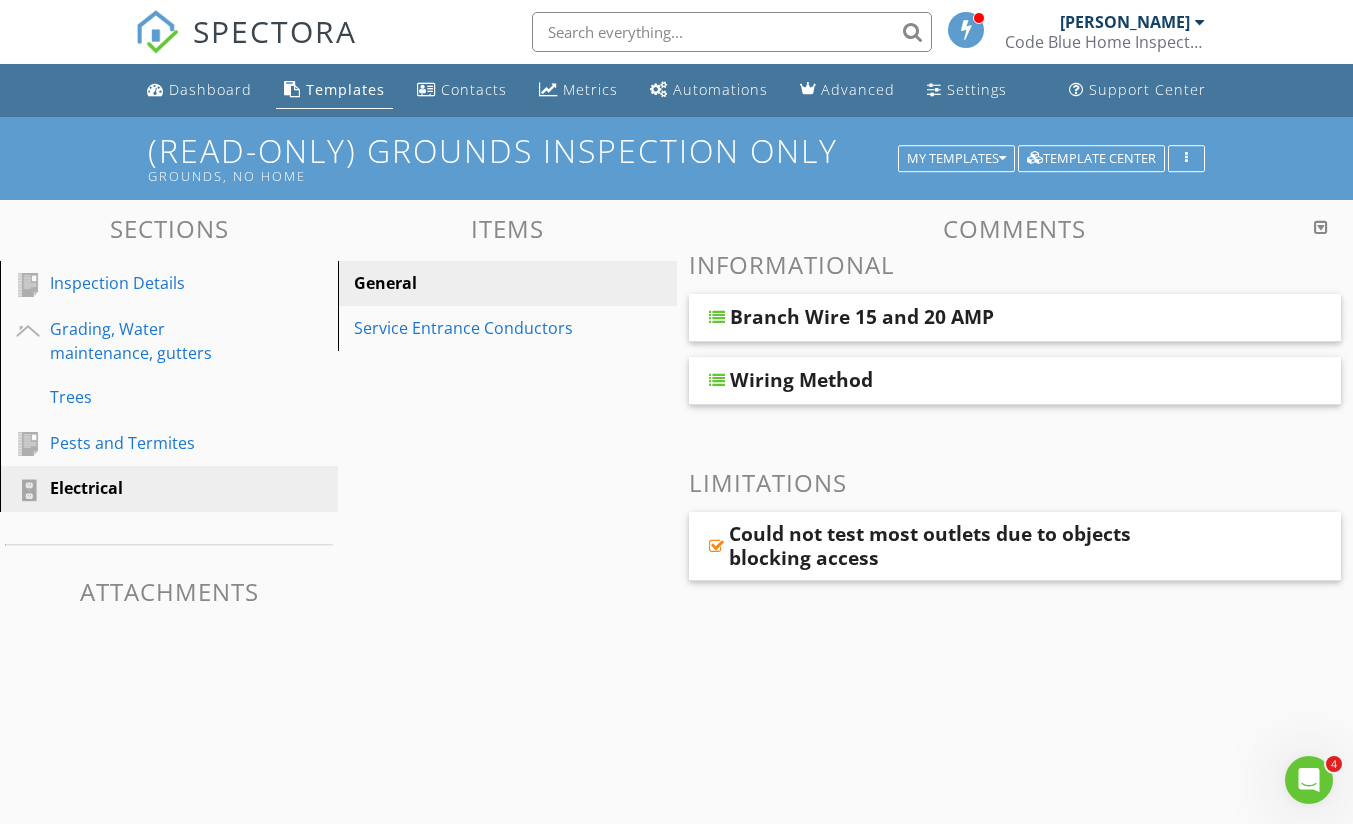 click on "Sections
Inspection Details           Grading, Water maintenance, gutters           Trees           Pests and Termites           Electrical             Attachments
Items
General           Service Entrance Conductors
Comments
Informational
Branch Wire 15 and 20 AMP
Wiring Method
Limitations
Could not test most outlets due to objects blocking access" at bounding box center [676, 438] 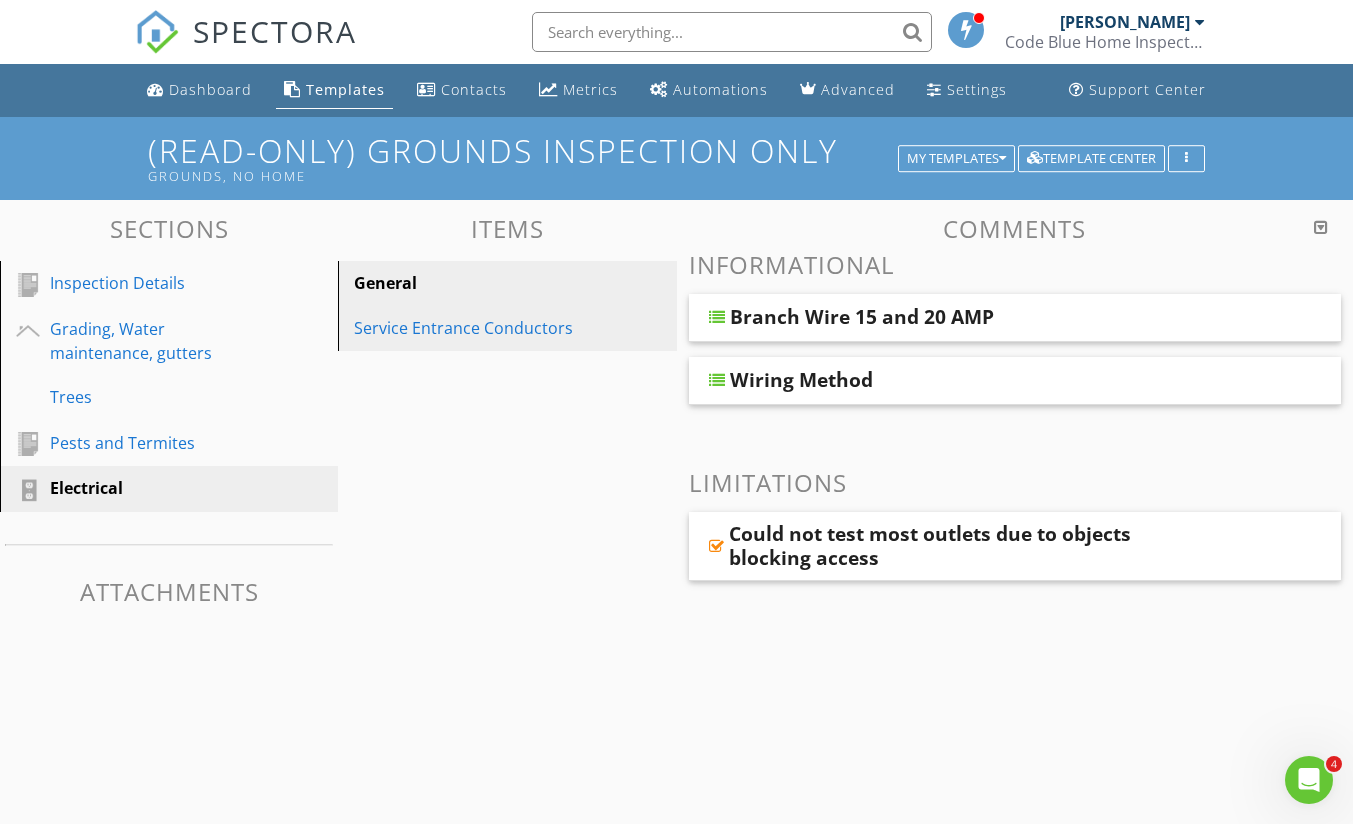 click on "Service Entrance Conductors" at bounding box center [472, 328] 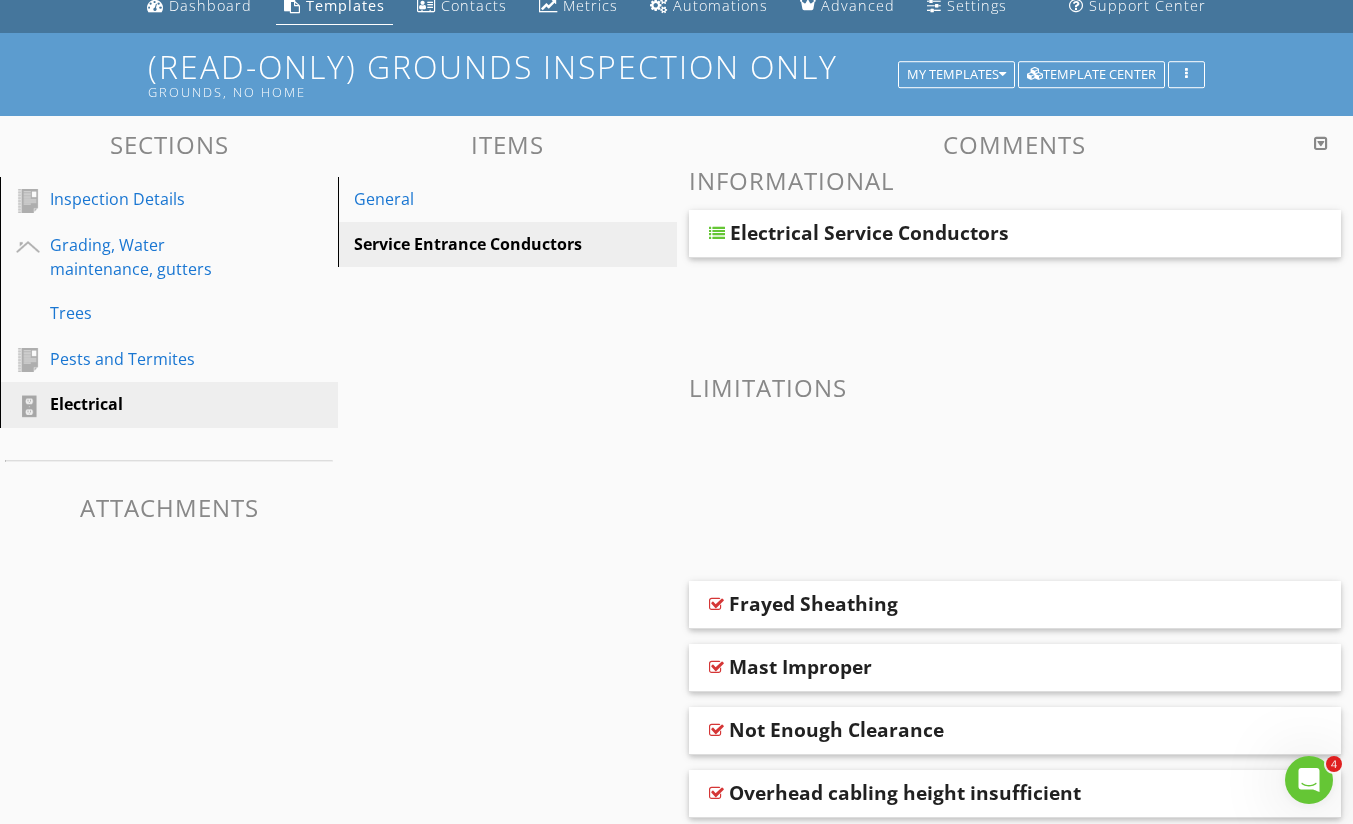 scroll, scrollTop: 0, scrollLeft: 0, axis: both 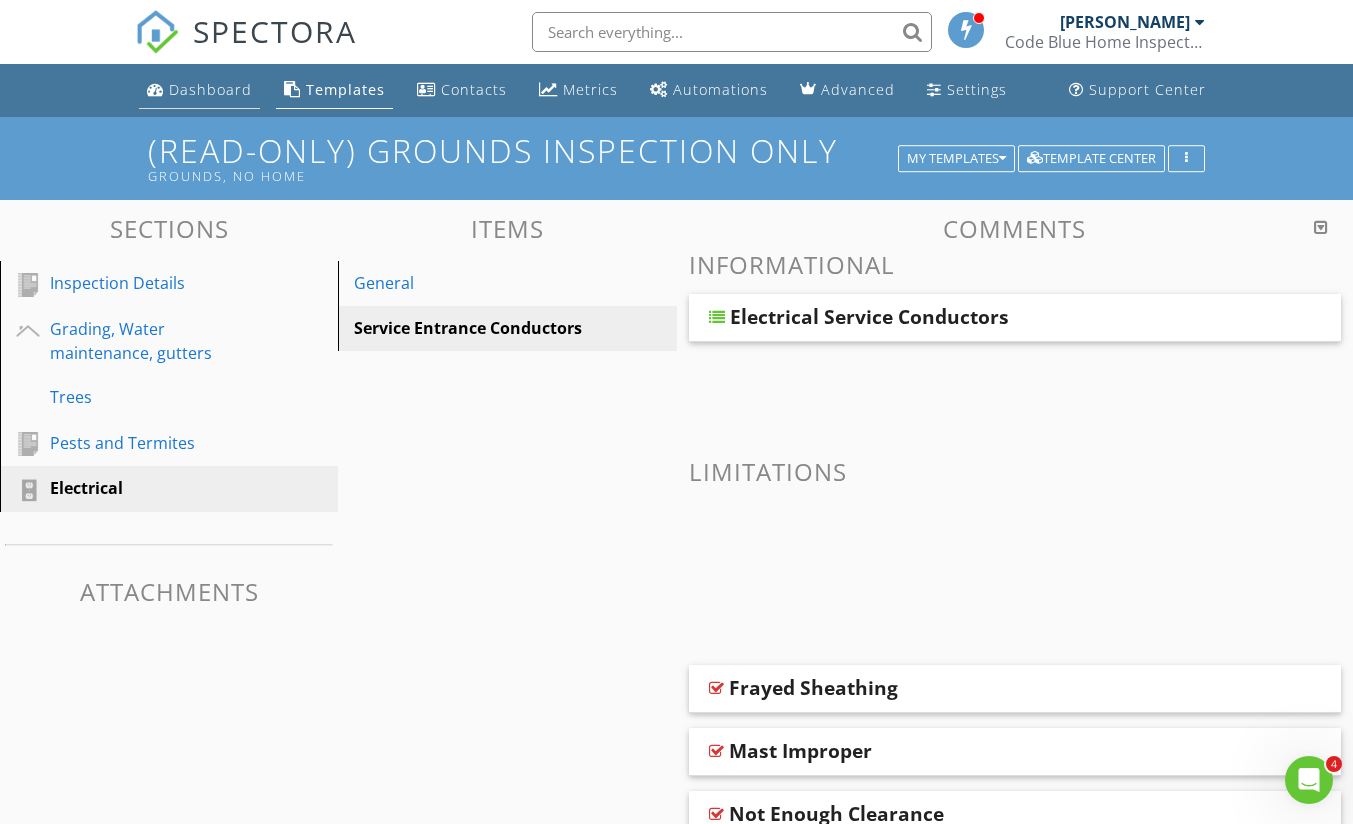 click on "Dashboard" at bounding box center [199, 90] 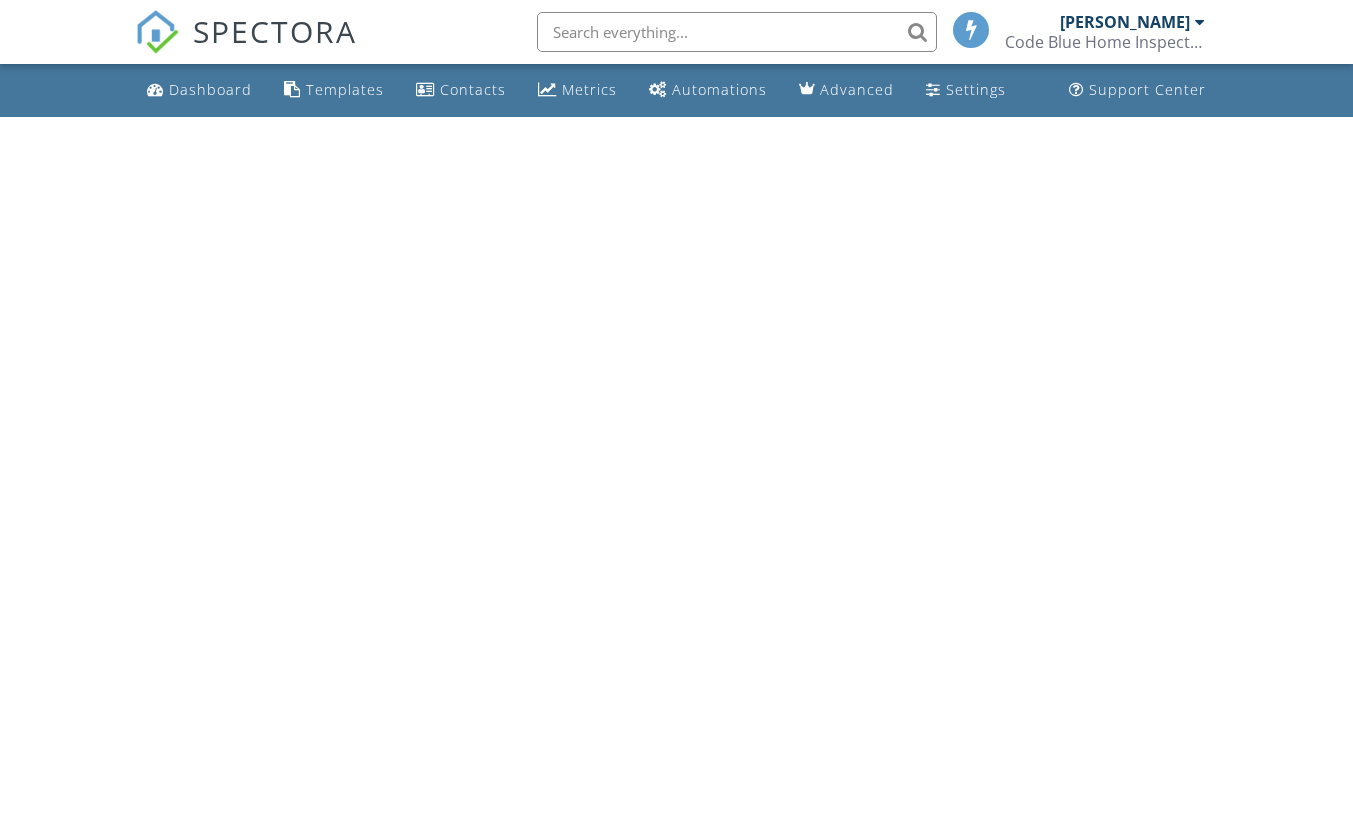 scroll, scrollTop: 0, scrollLeft: 0, axis: both 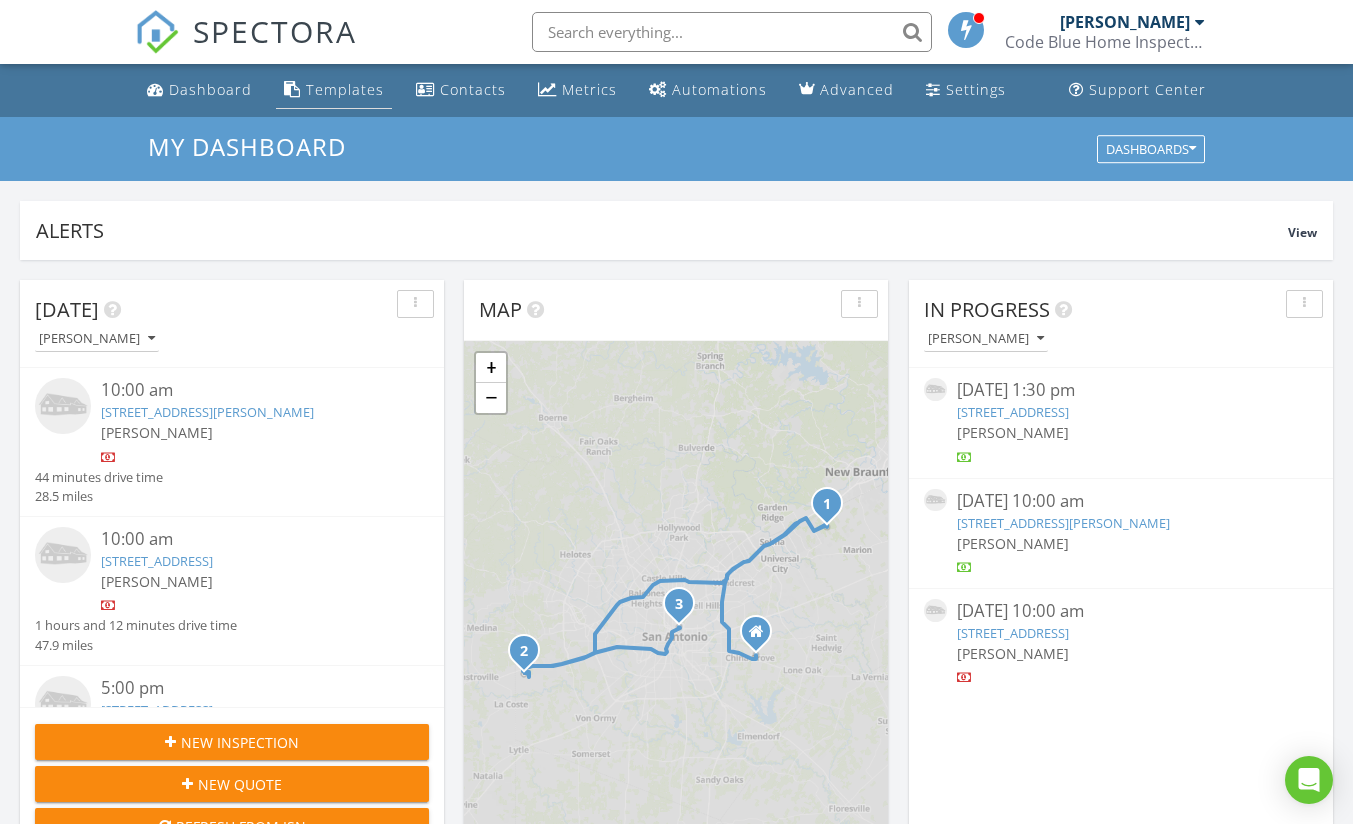 click on "Templates" at bounding box center [334, 90] 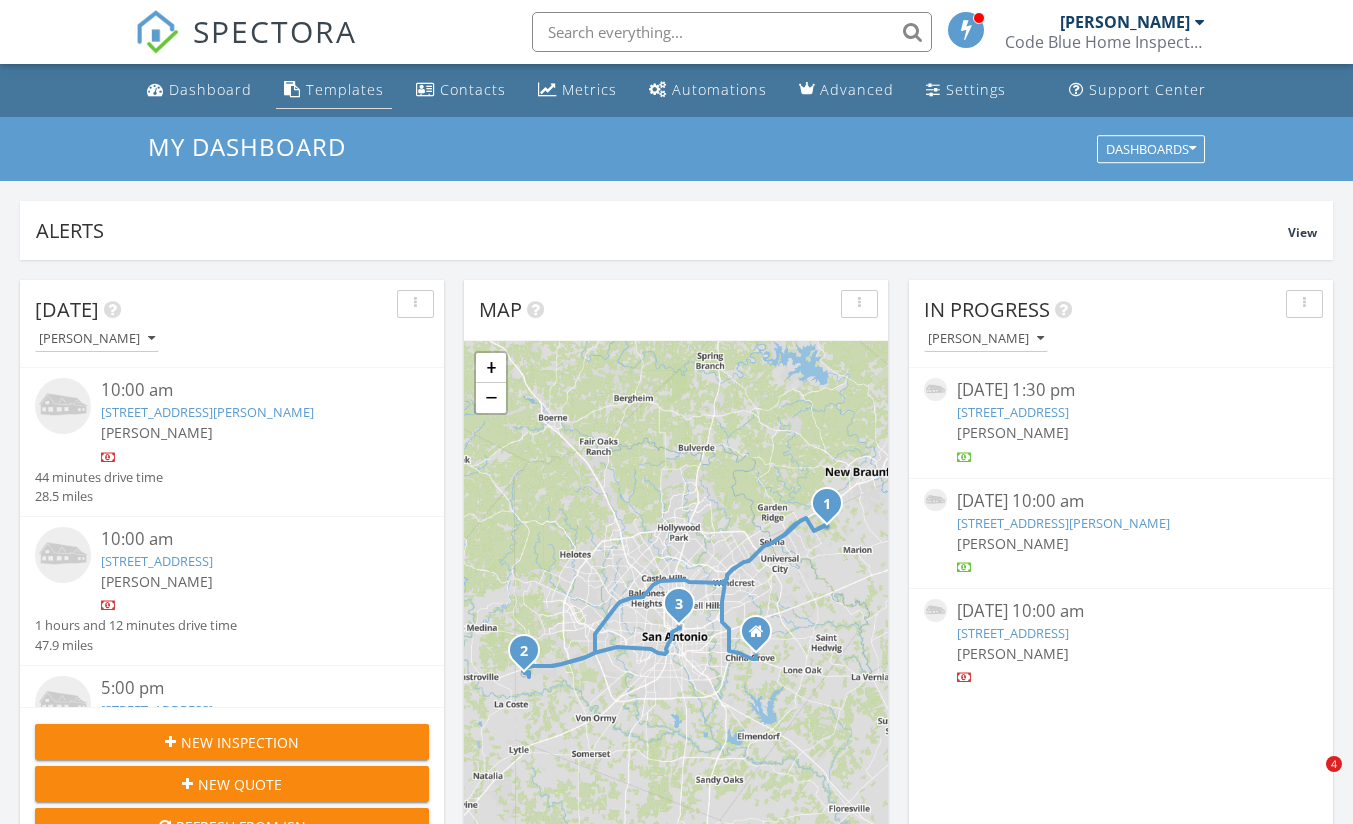 click on "Templates" at bounding box center [345, 89] 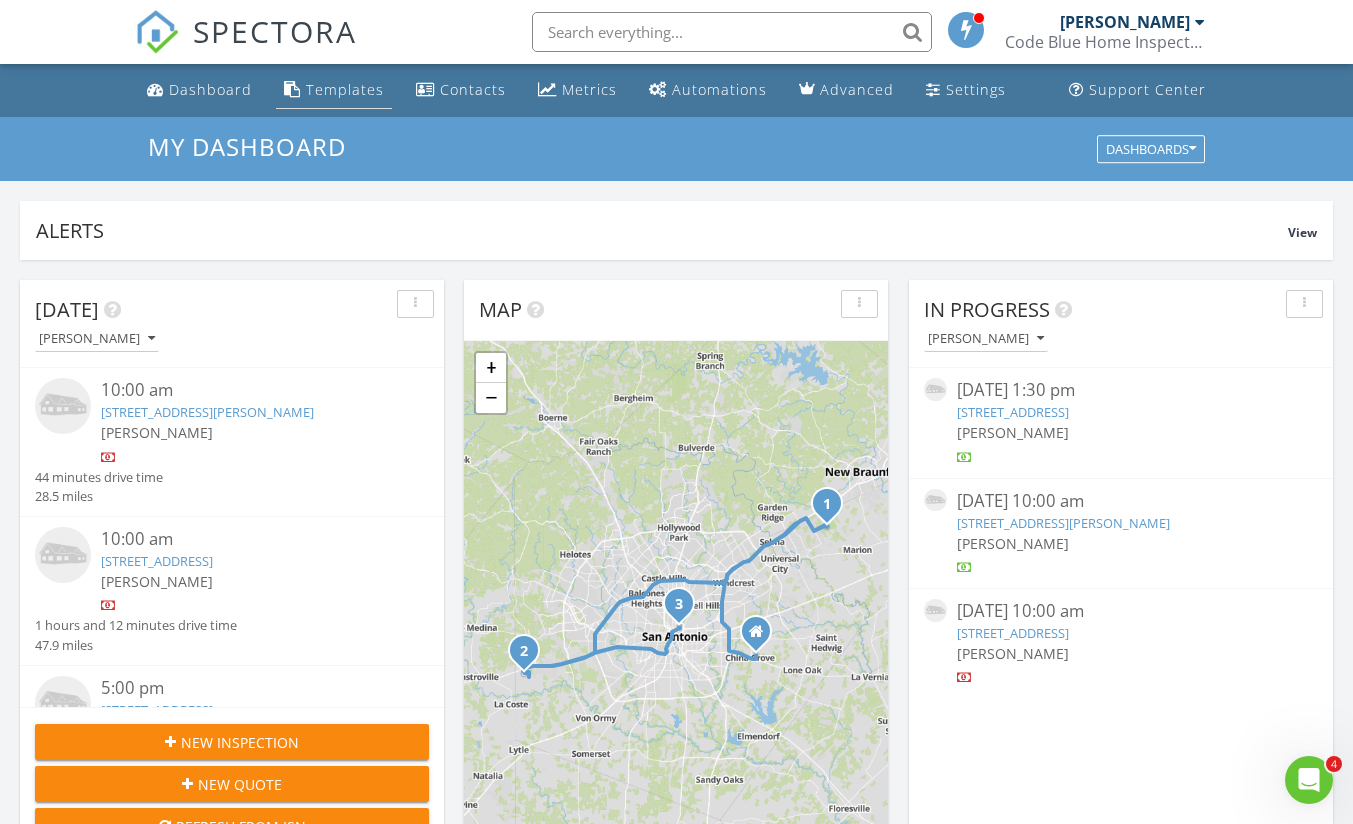 scroll, scrollTop: 0, scrollLeft: 0, axis: both 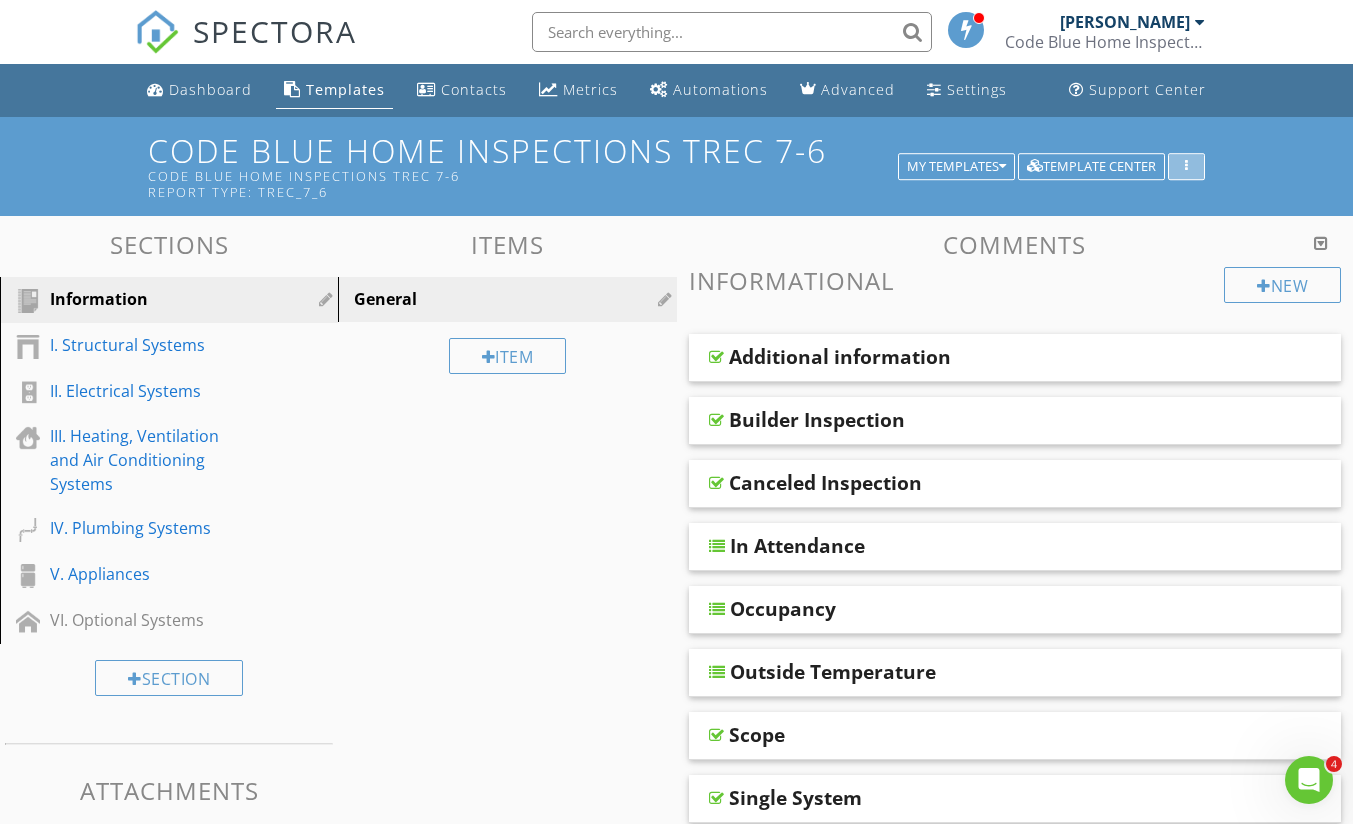 click at bounding box center [1186, 167] 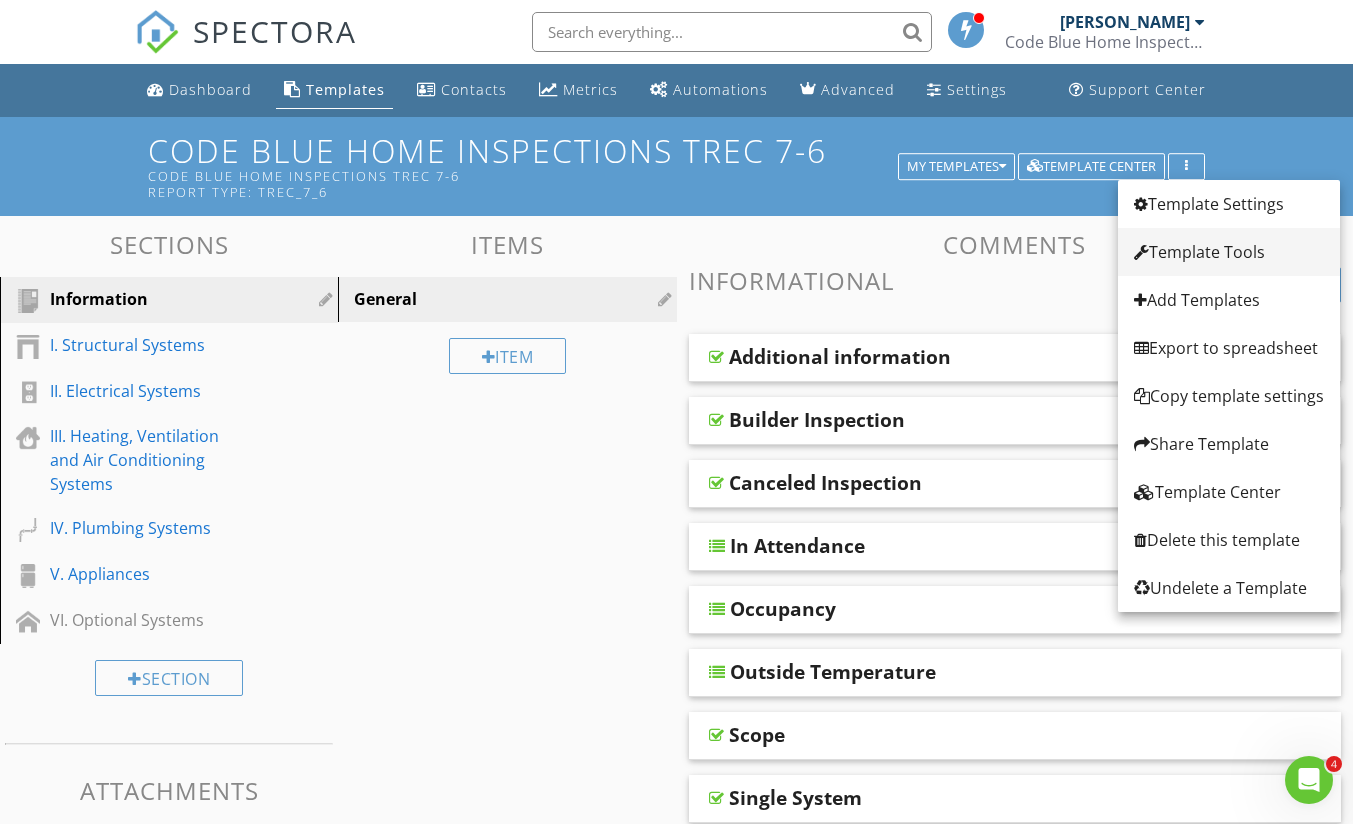 click on "Template Tools" at bounding box center (1229, 252) 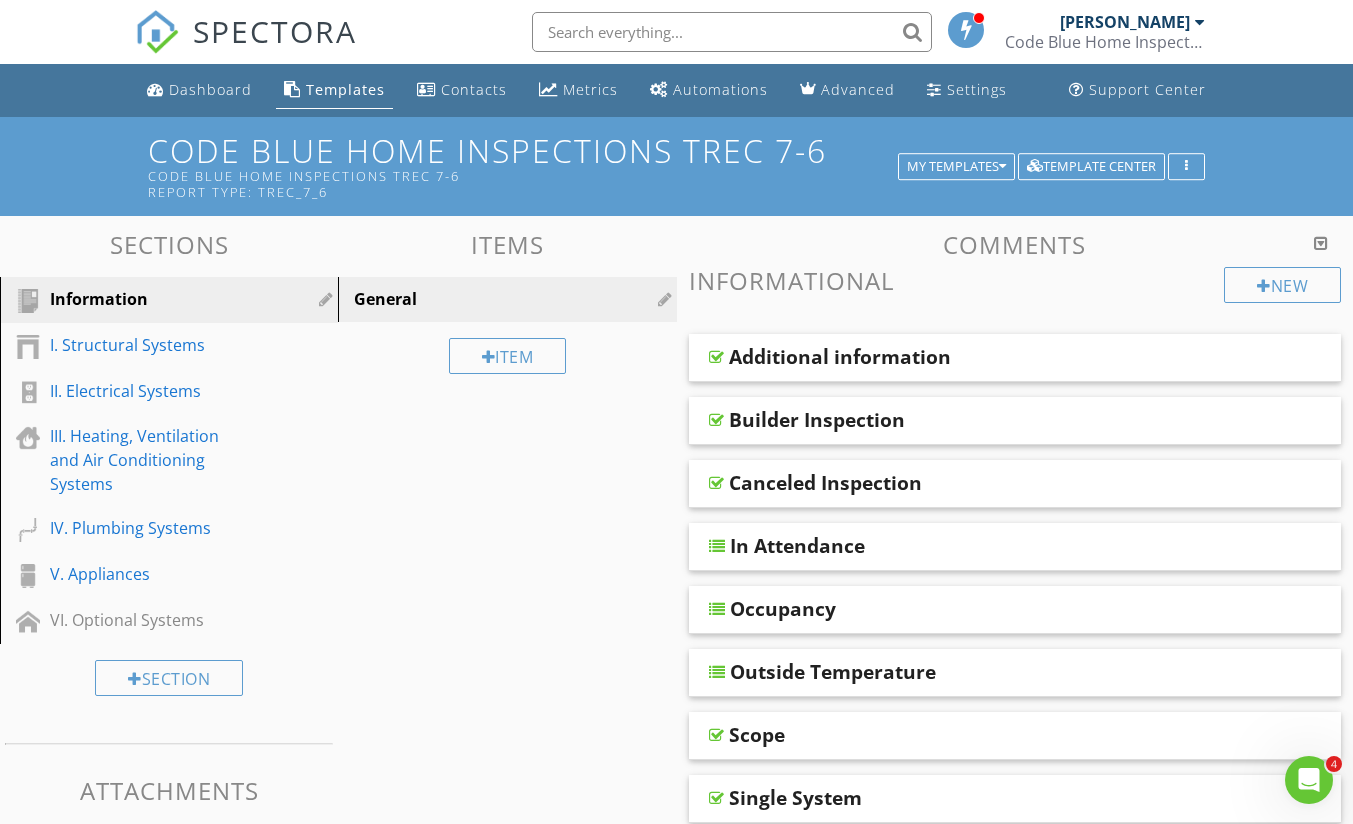 click at bounding box center (676, 412) 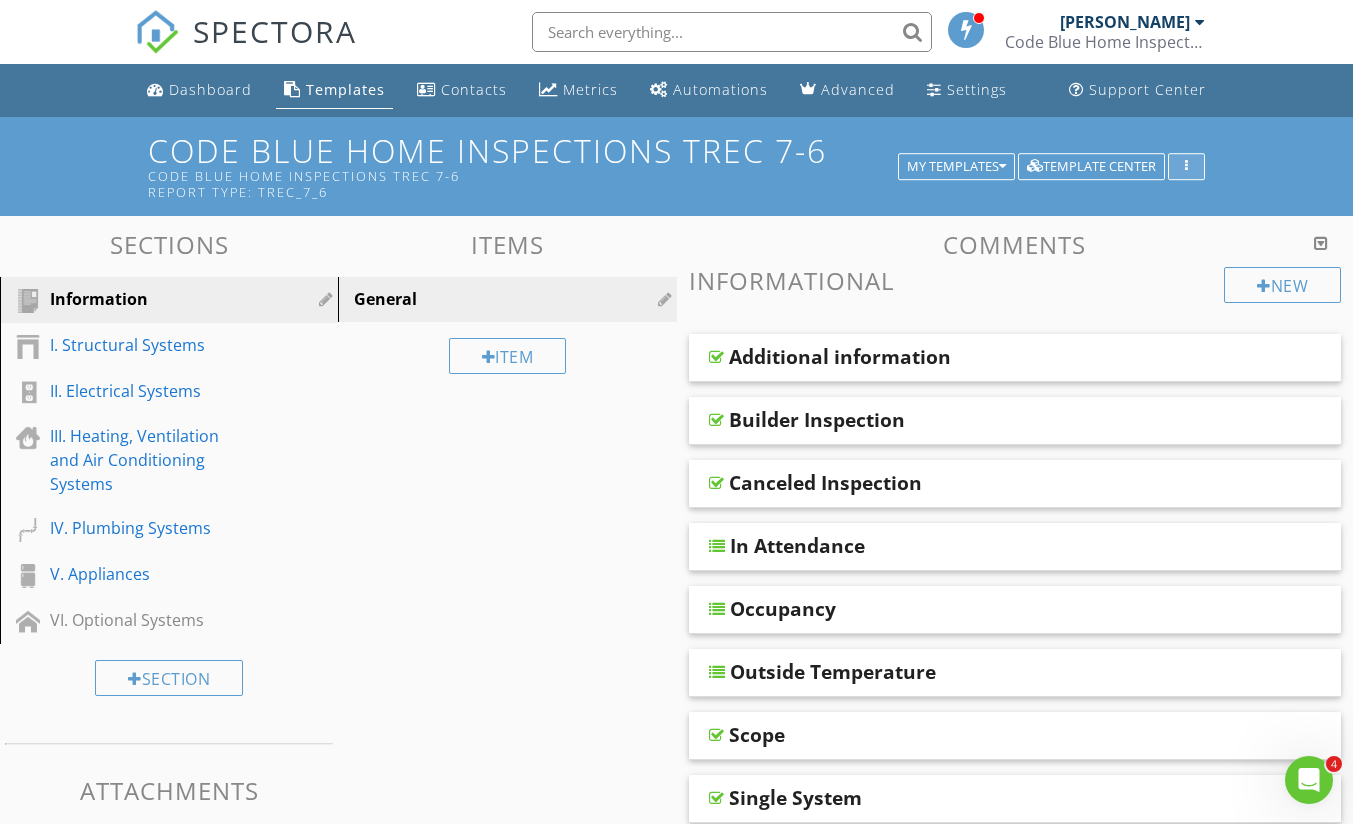 click at bounding box center (1186, 167) 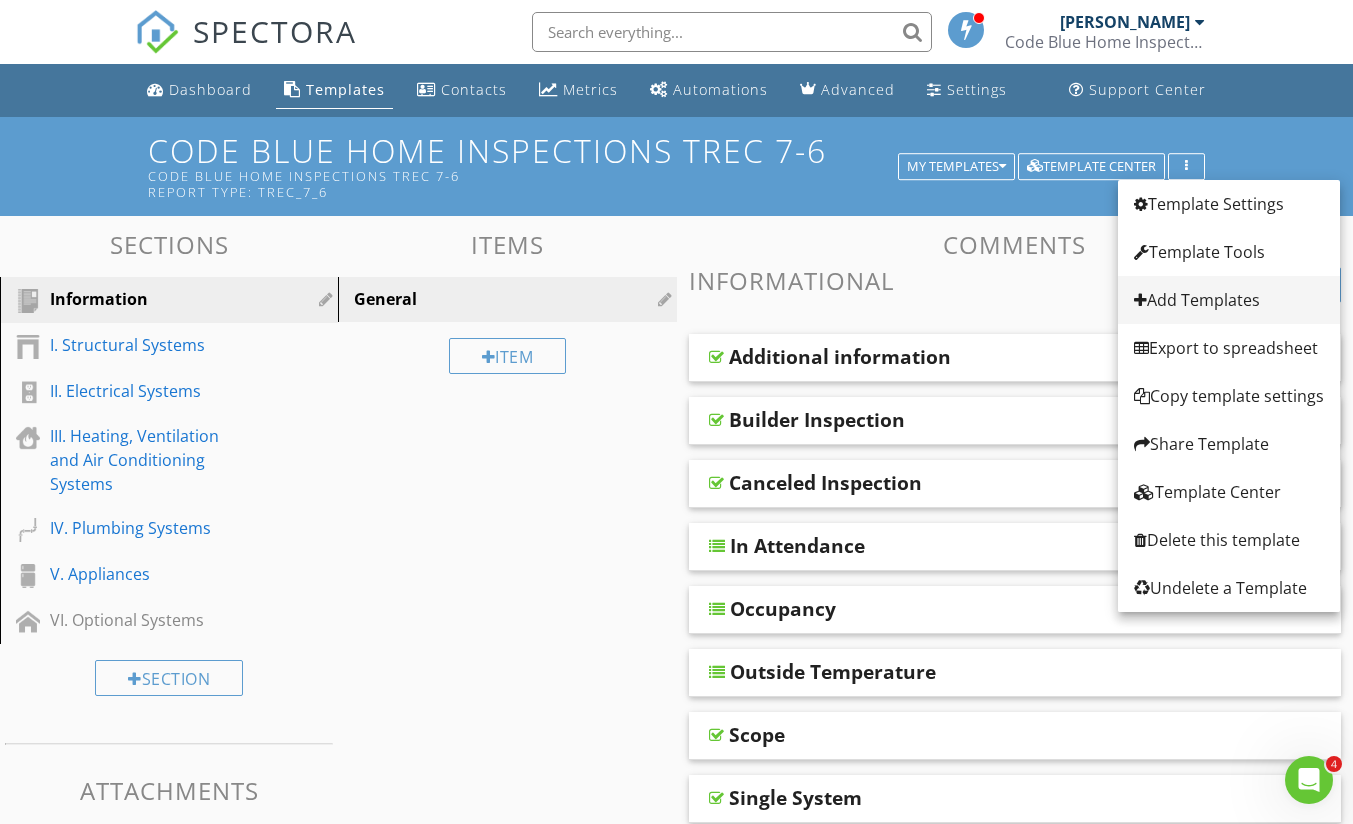 click on "Add Templates" at bounding box center [1229, 300] 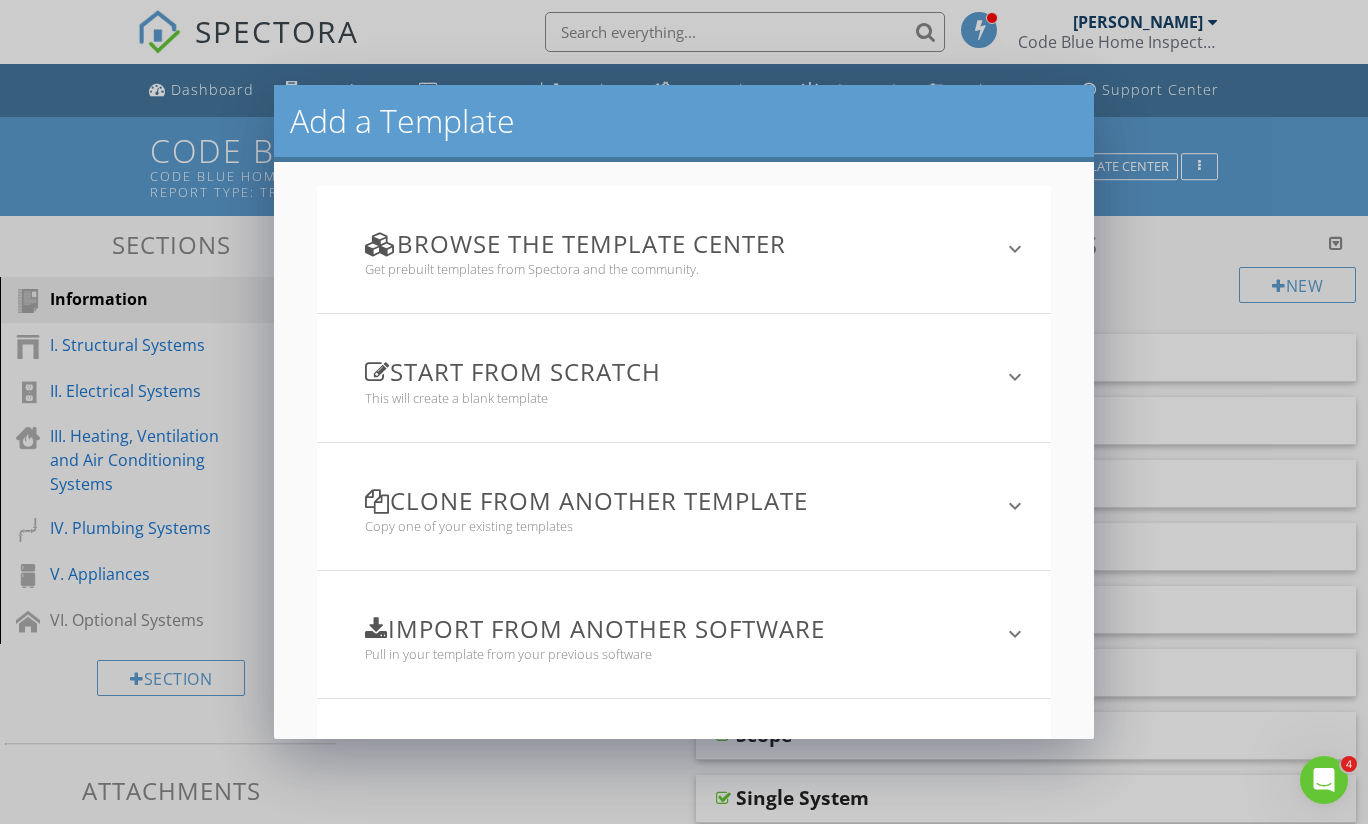 click on "Start from scratch" at bounding box center [672, 371] 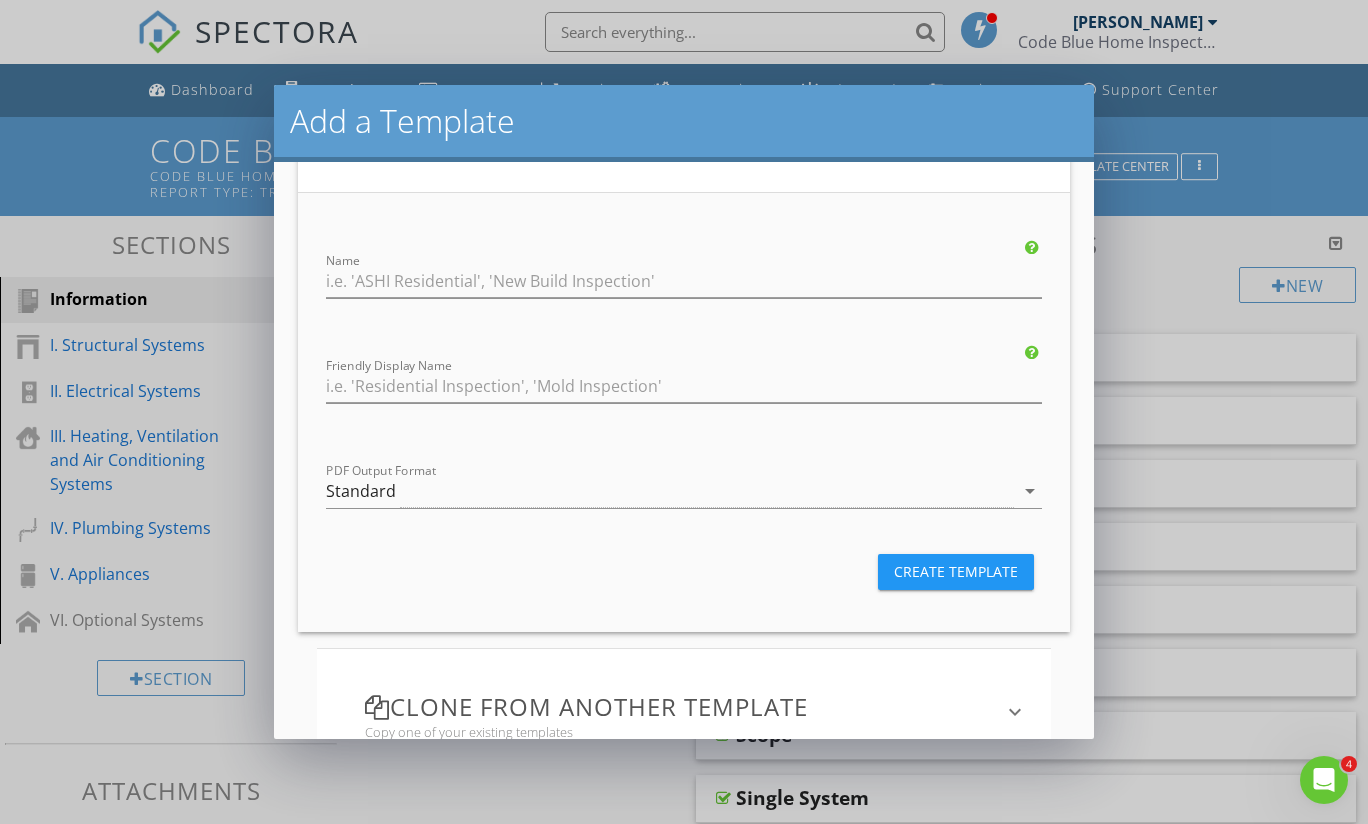 scroll, scrollTop: 133, scrollLeft: 0, axis: vertical 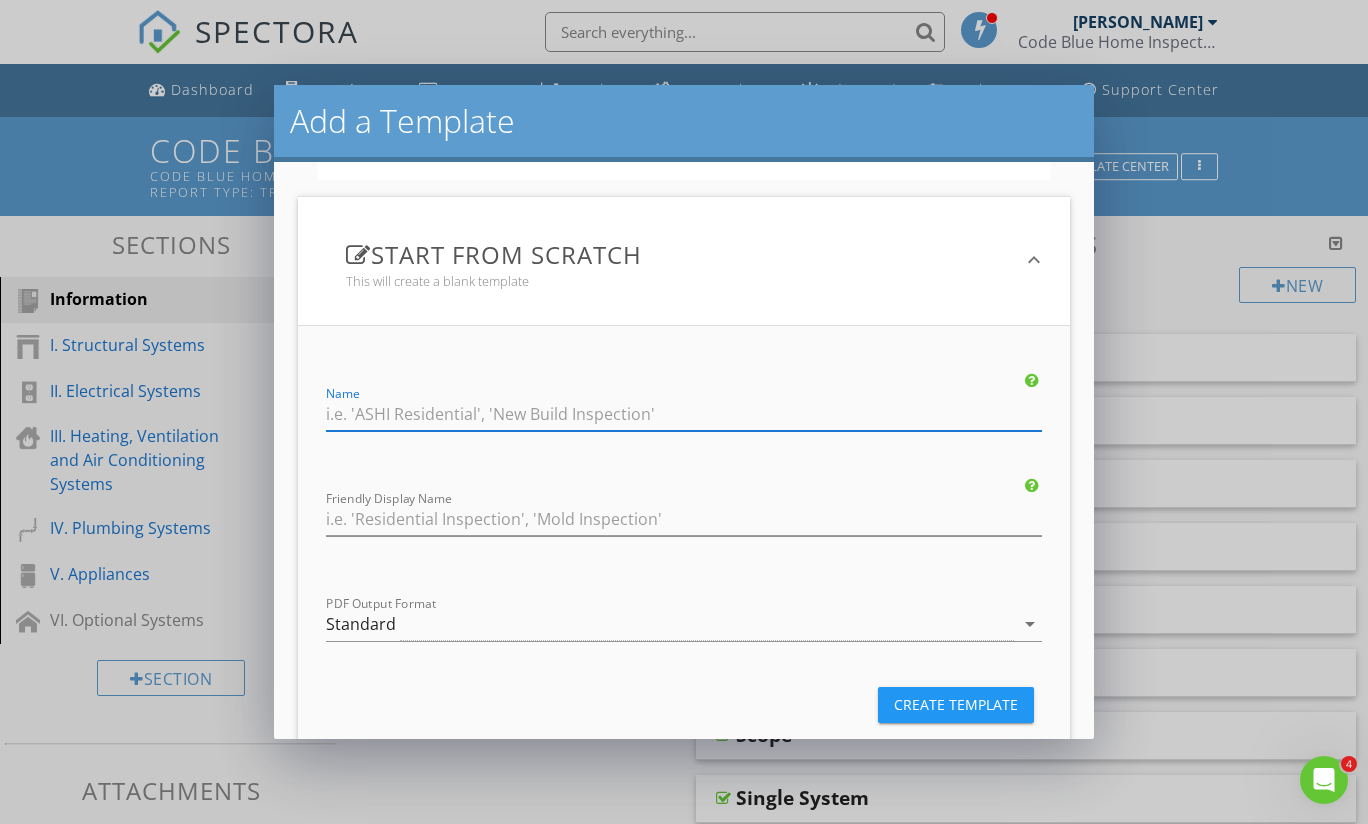 click at bounding box center (684, 414) 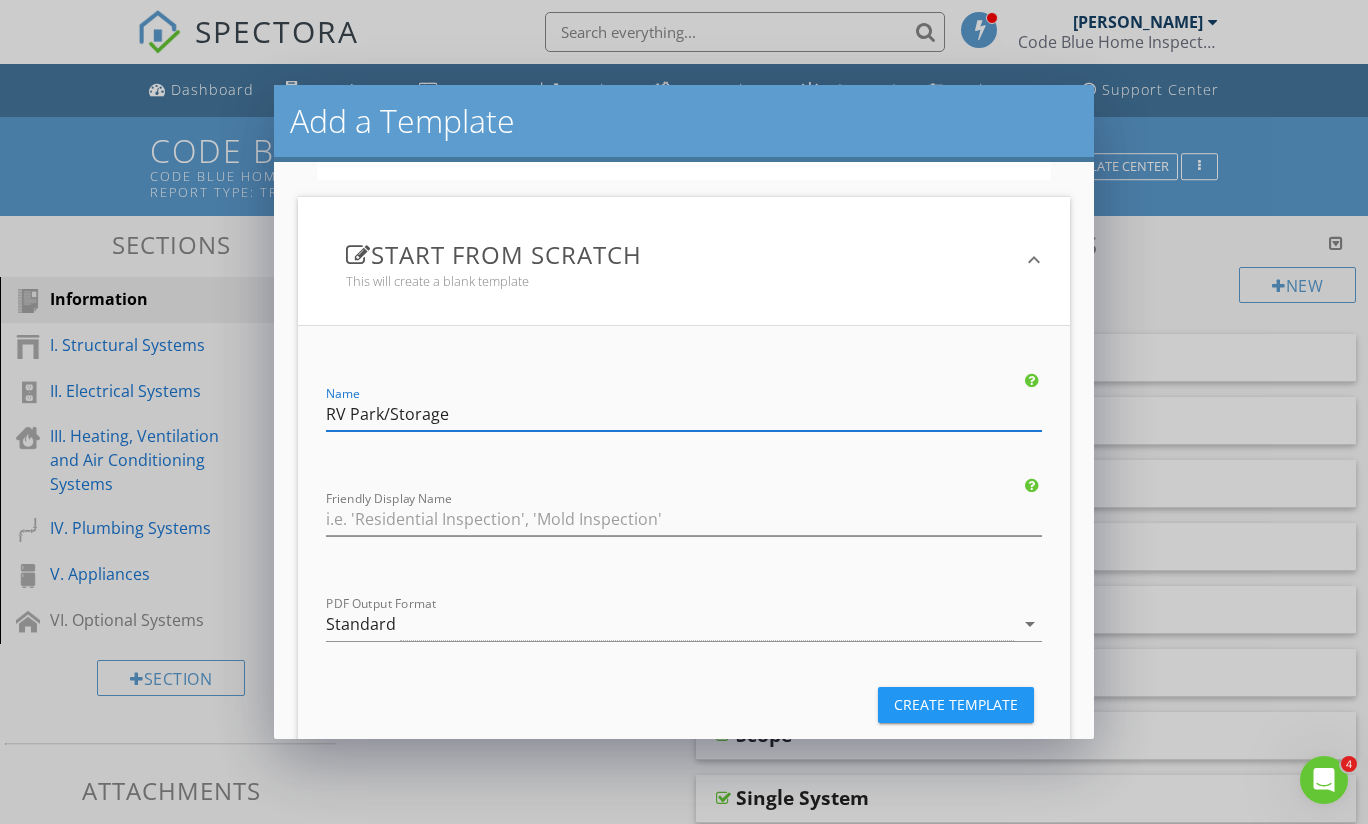 drag, startPoint x: 445, startPoint y: 408, endPoint x: 293, endPoint y: 423, distance: 152.73834 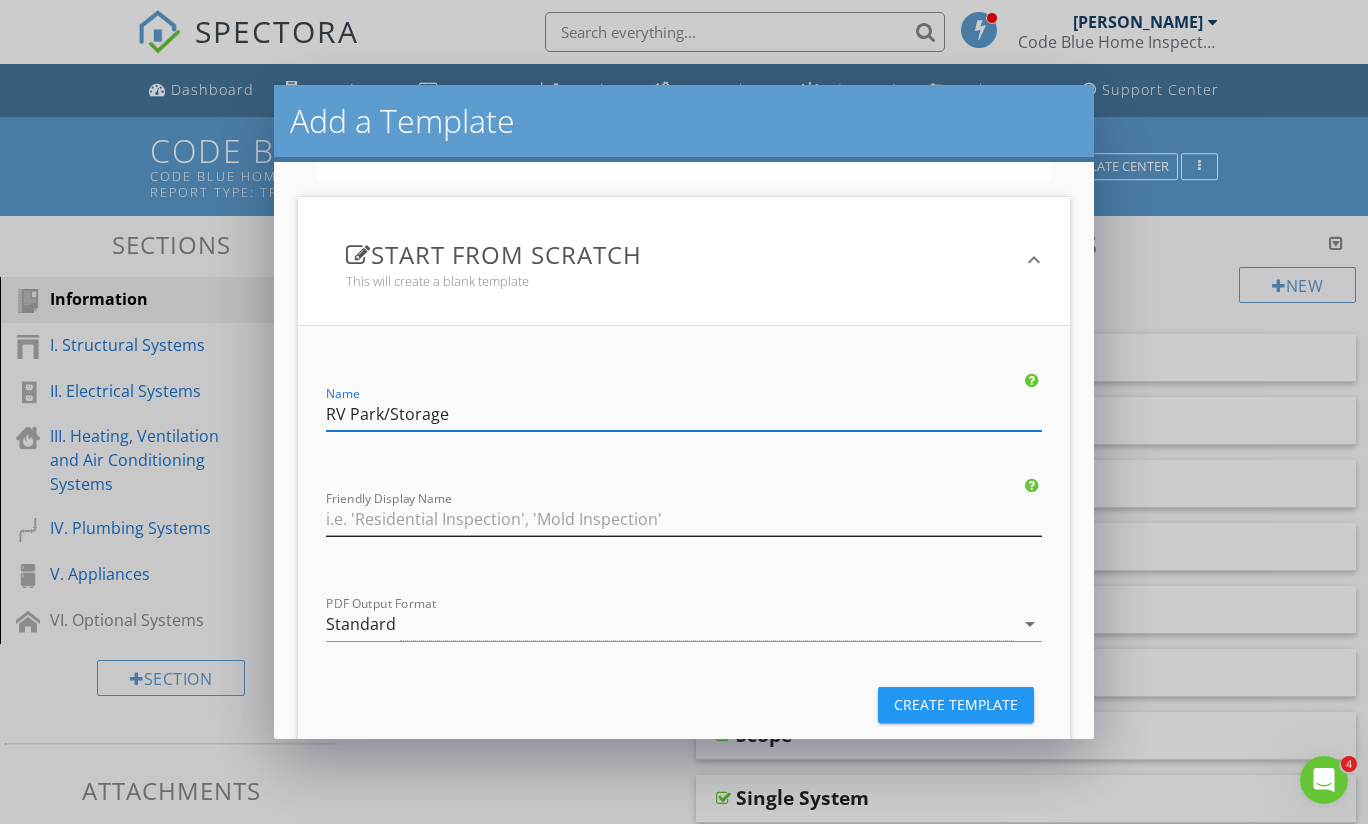 type on "RV Park/Storage" 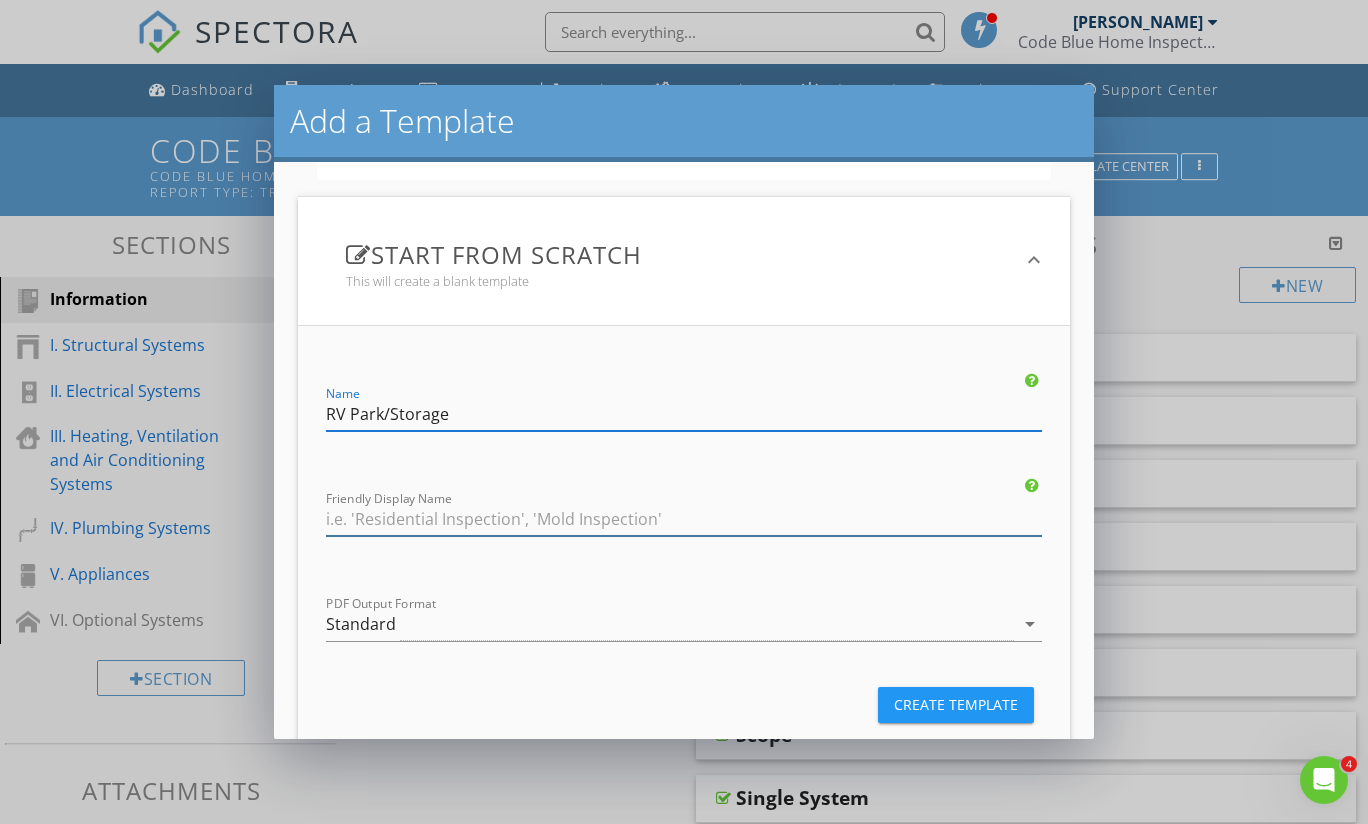 click at bounding box center [684, 519] 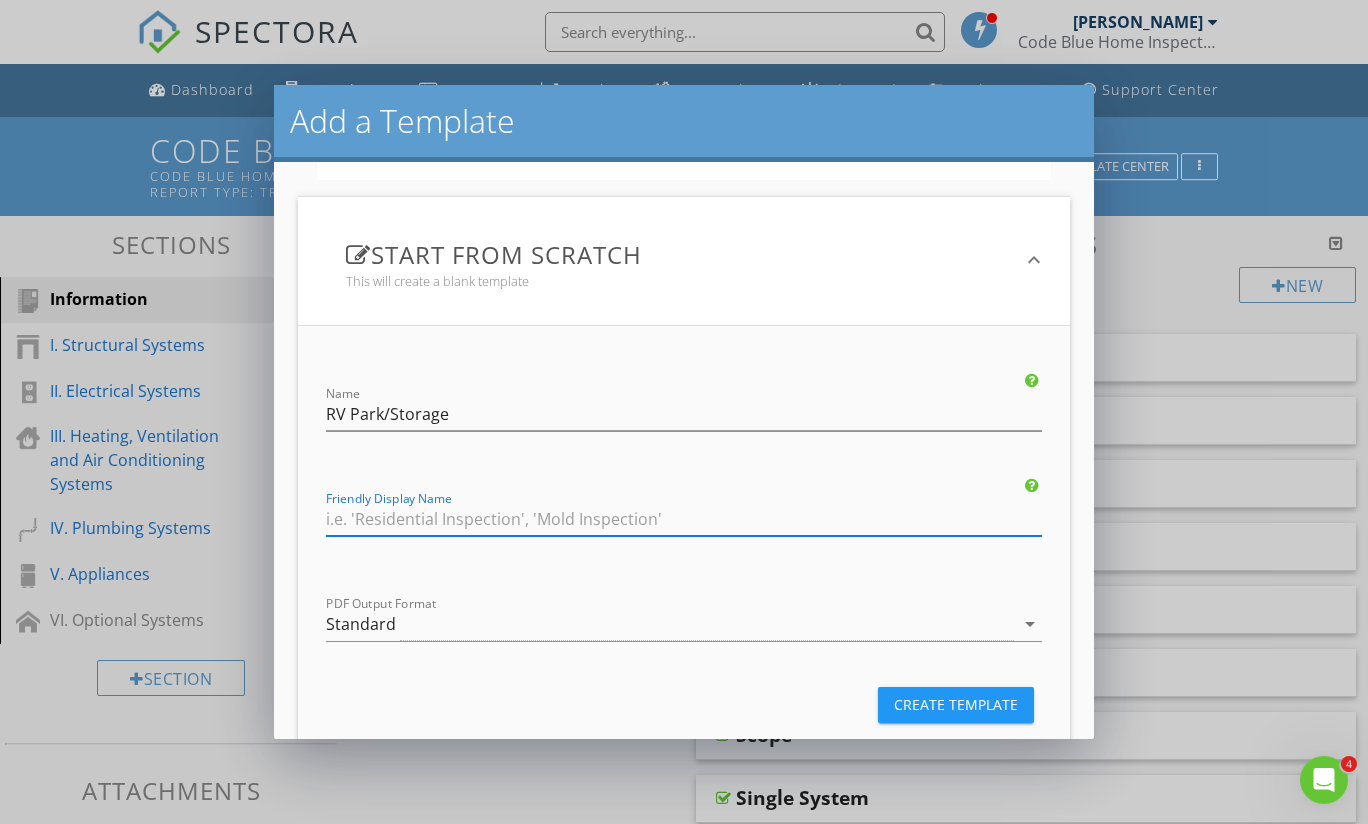 paste on "RV Park/Storage" 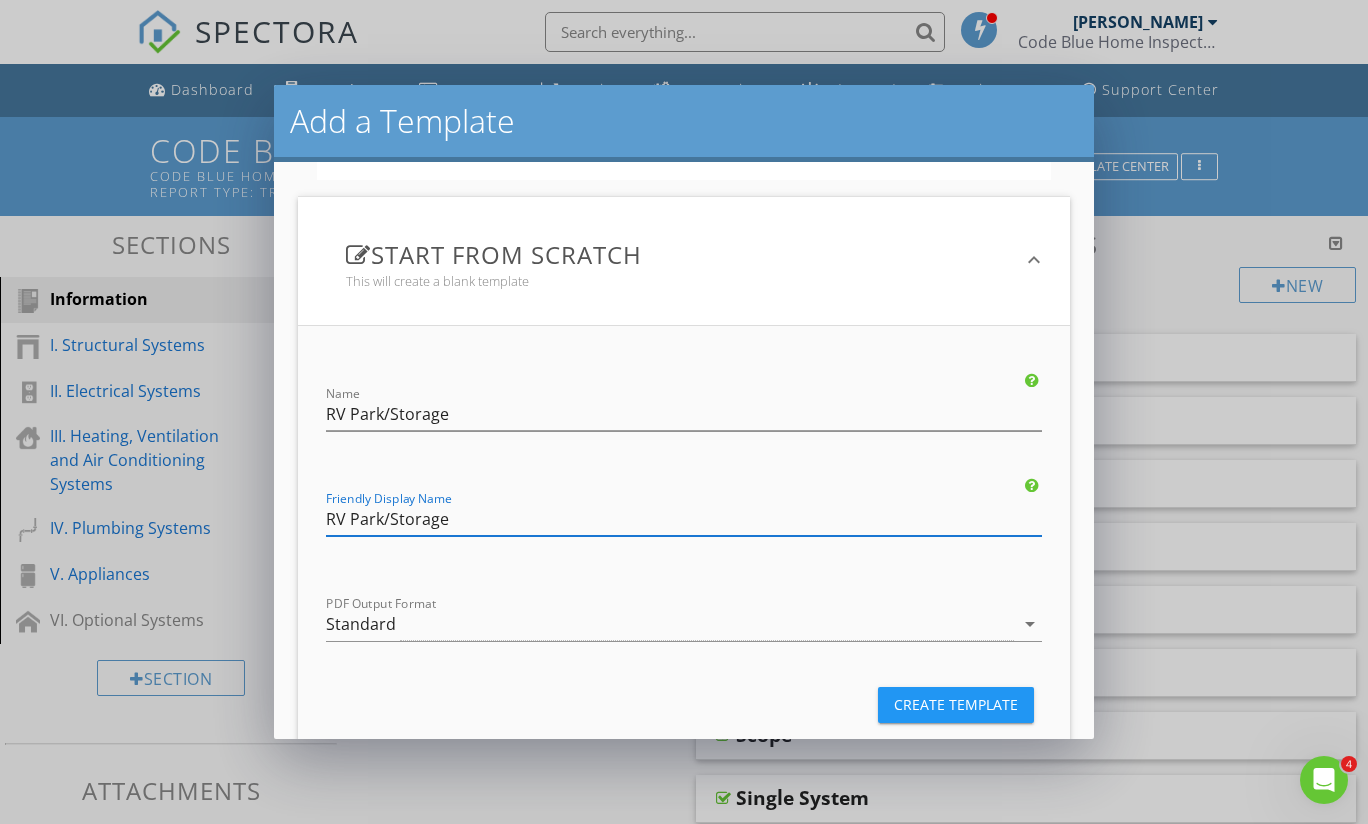type on "RV Park/Storage" 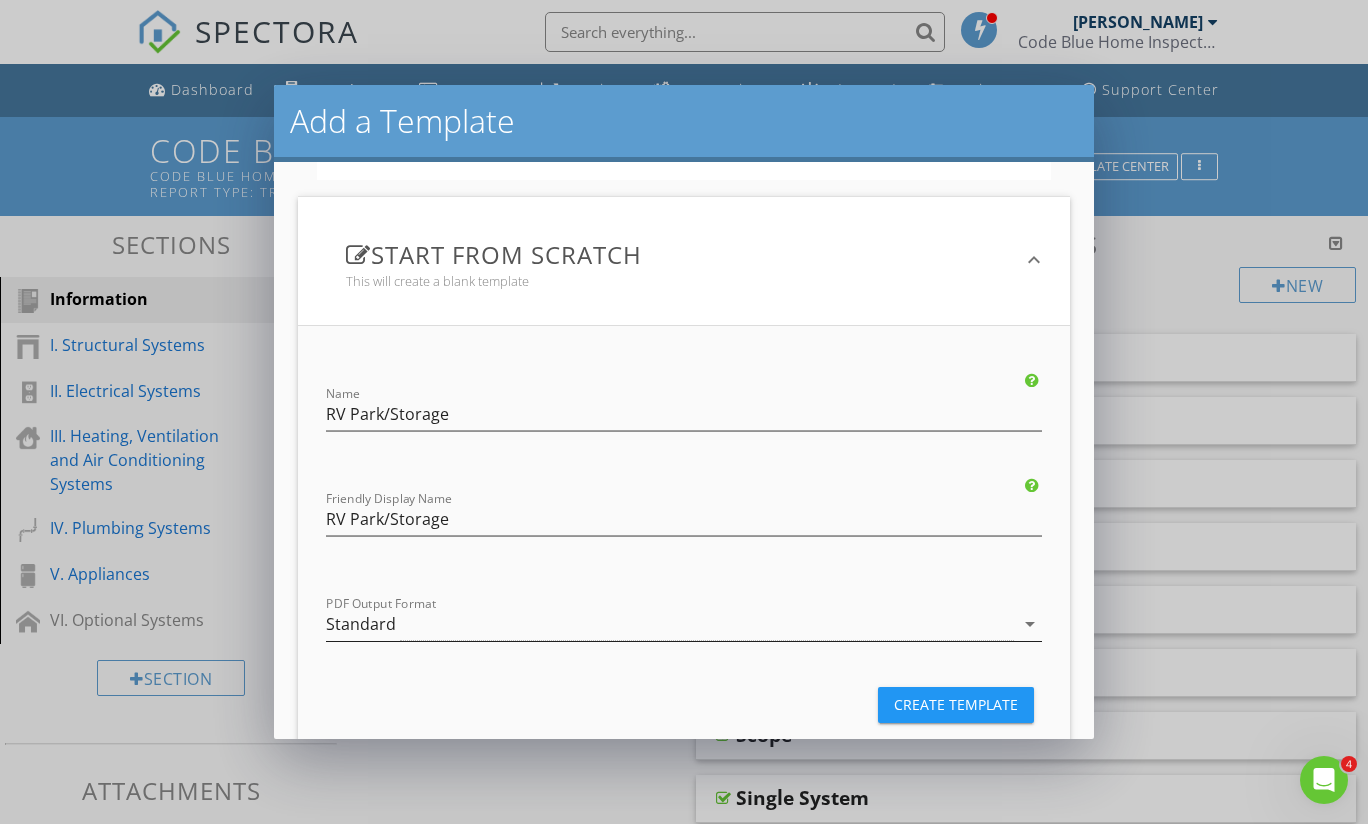 click on "Standard" at bounding box center [670, 624] 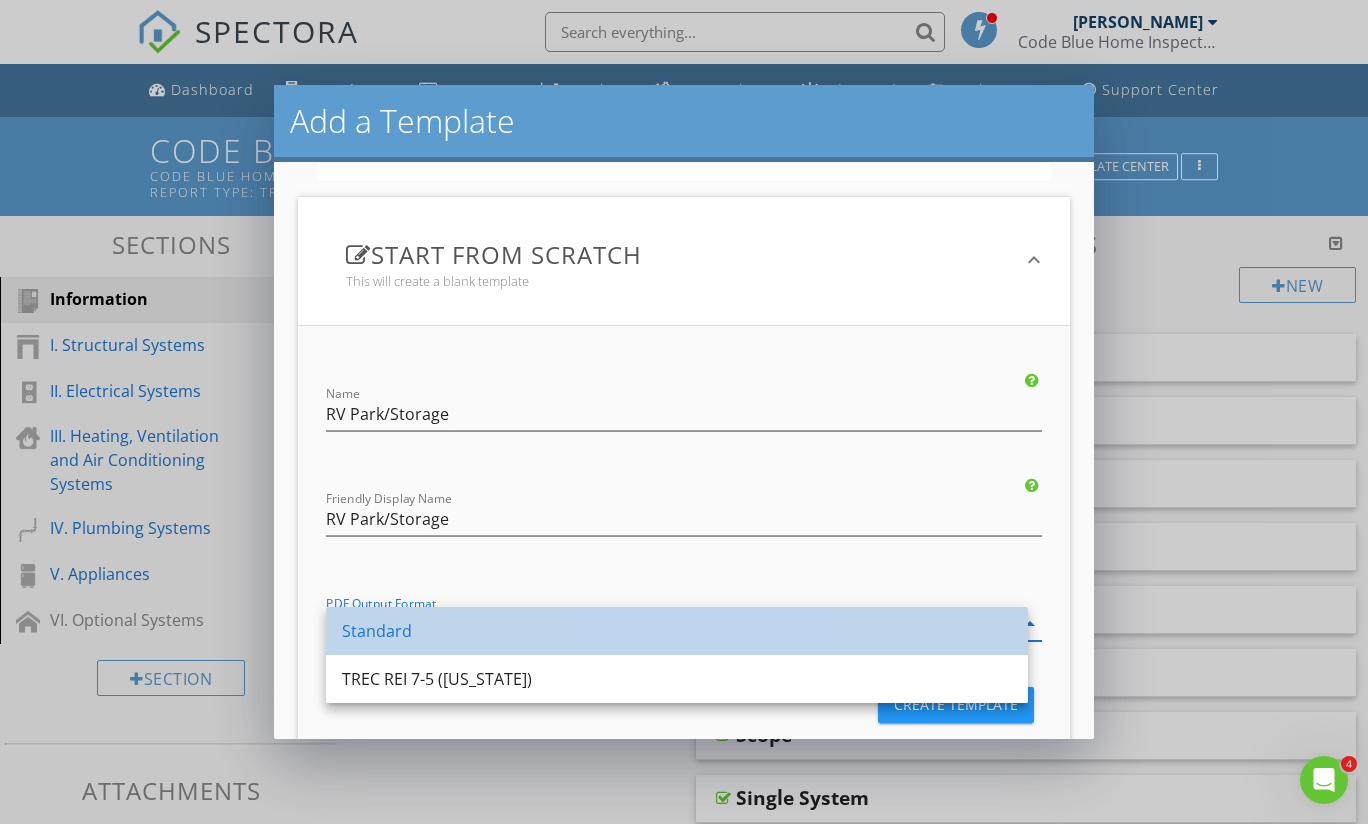 click on "Standard" at bounding box center [677, 631] 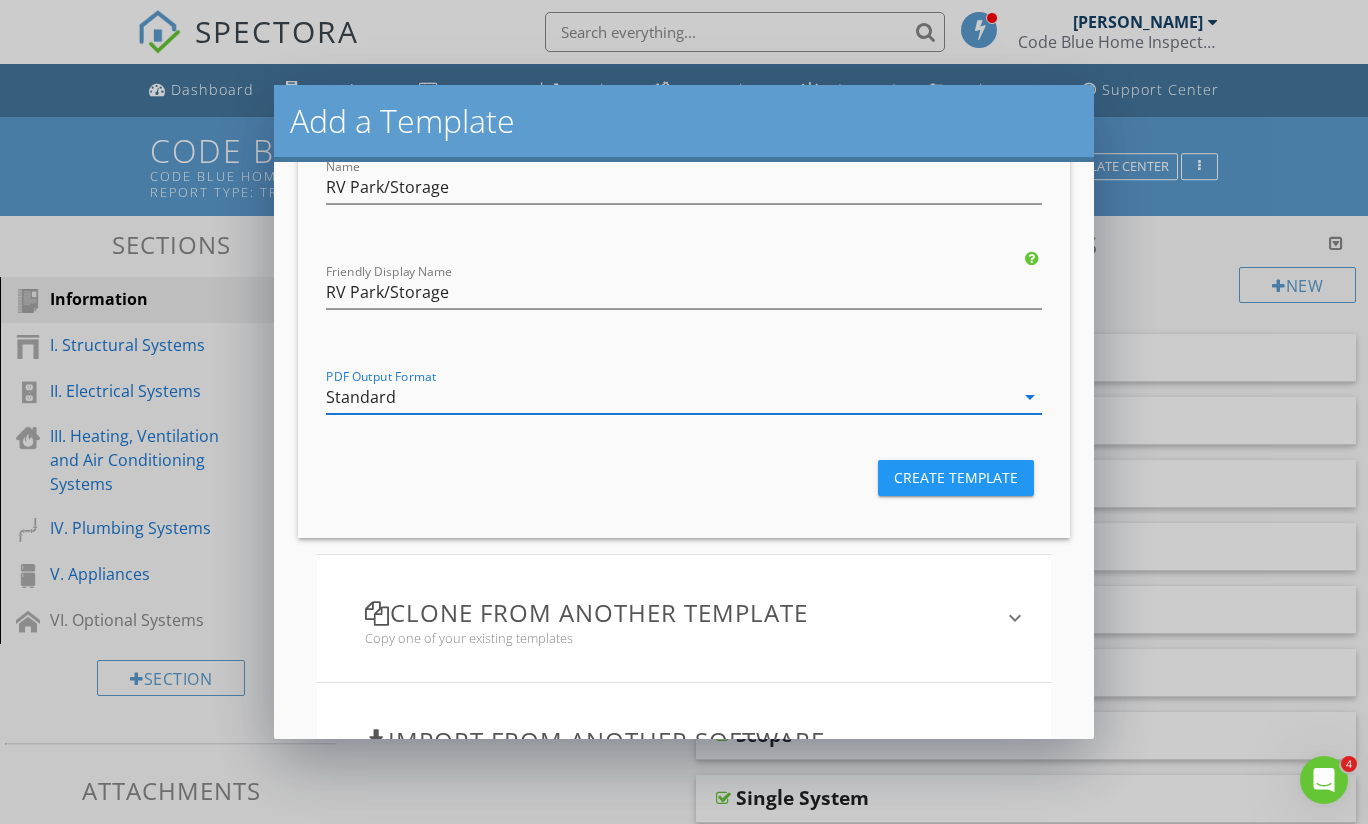 scroll, scrollTop: 316, scrollLeft: 0, axis: vertical 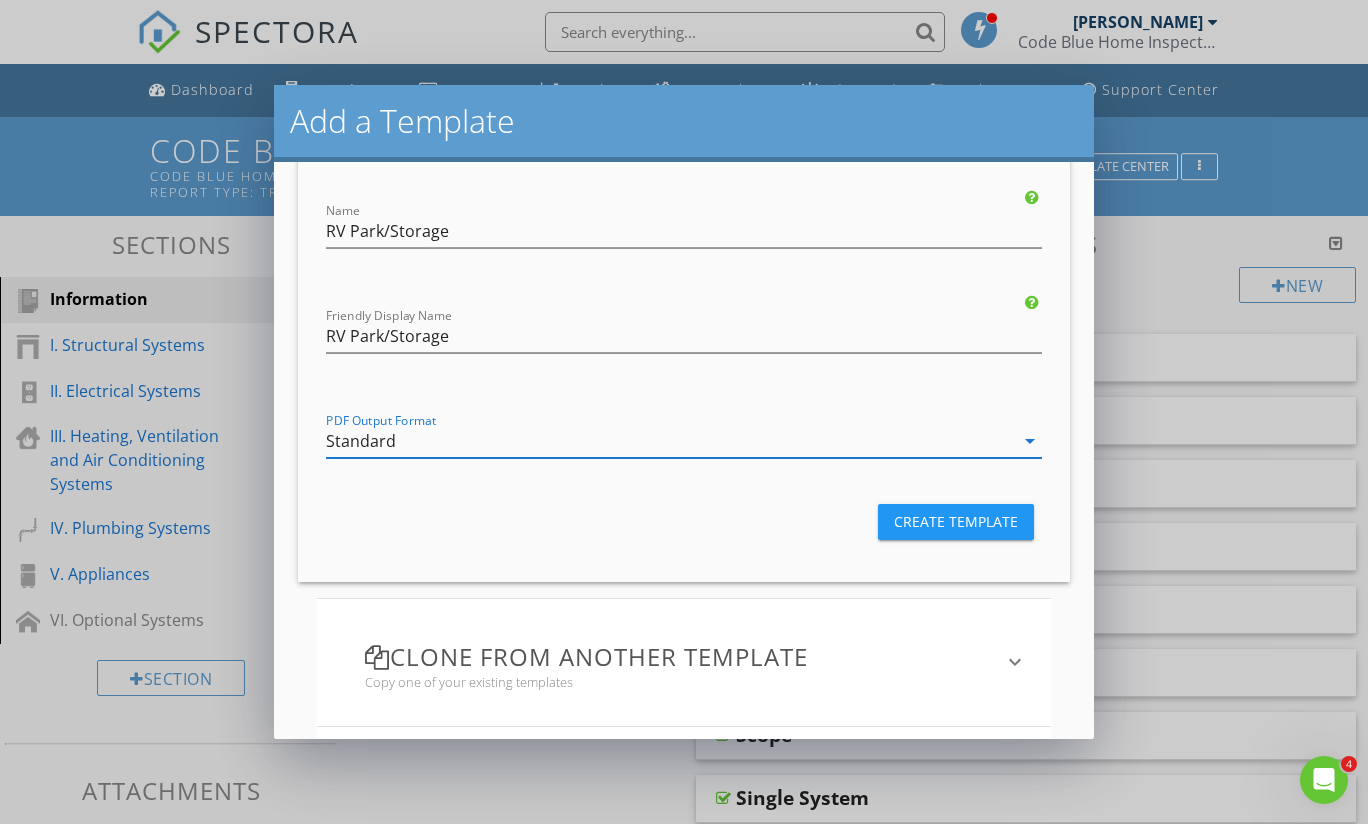 click on "Create Template" at bounding box center (956, 521) 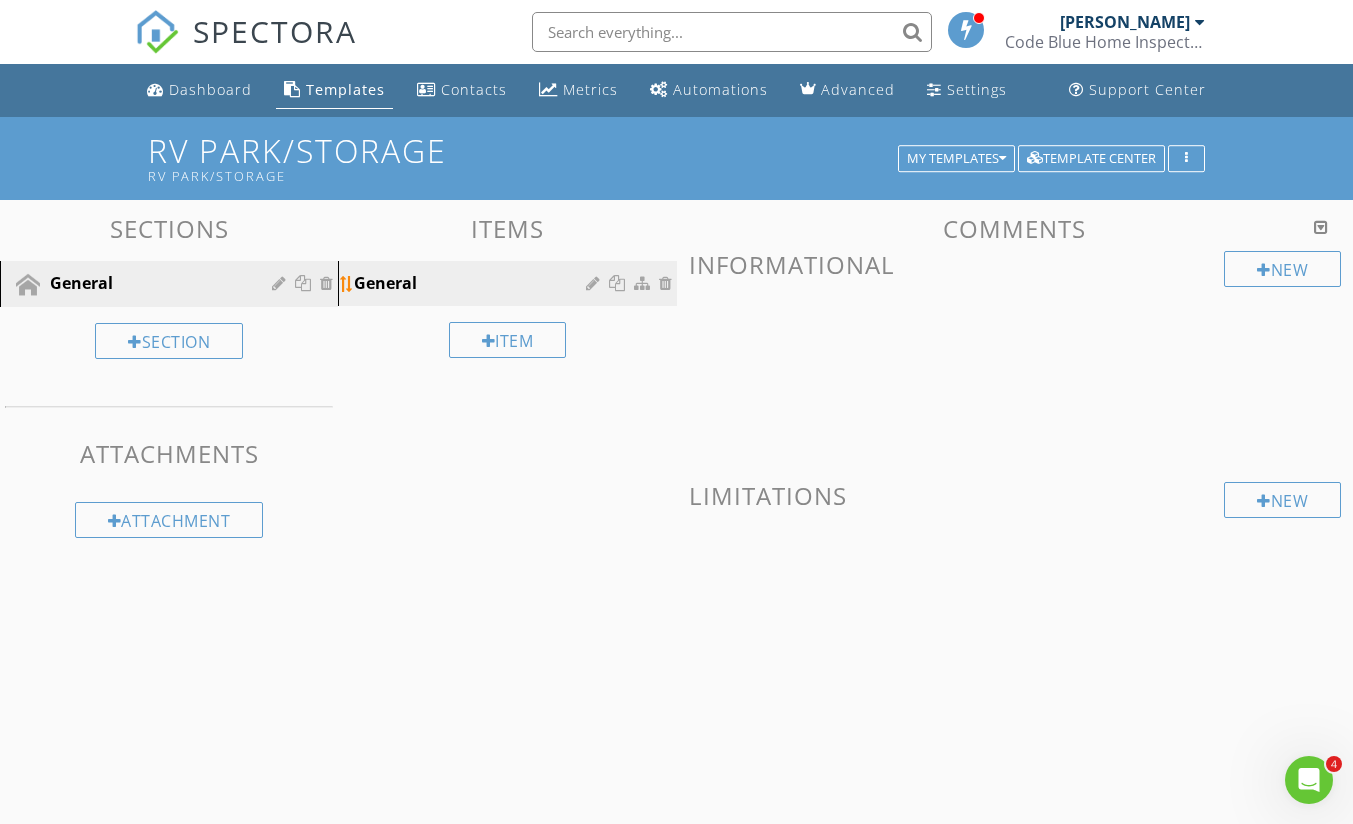 click on "General" at bounding box center (472, 283) 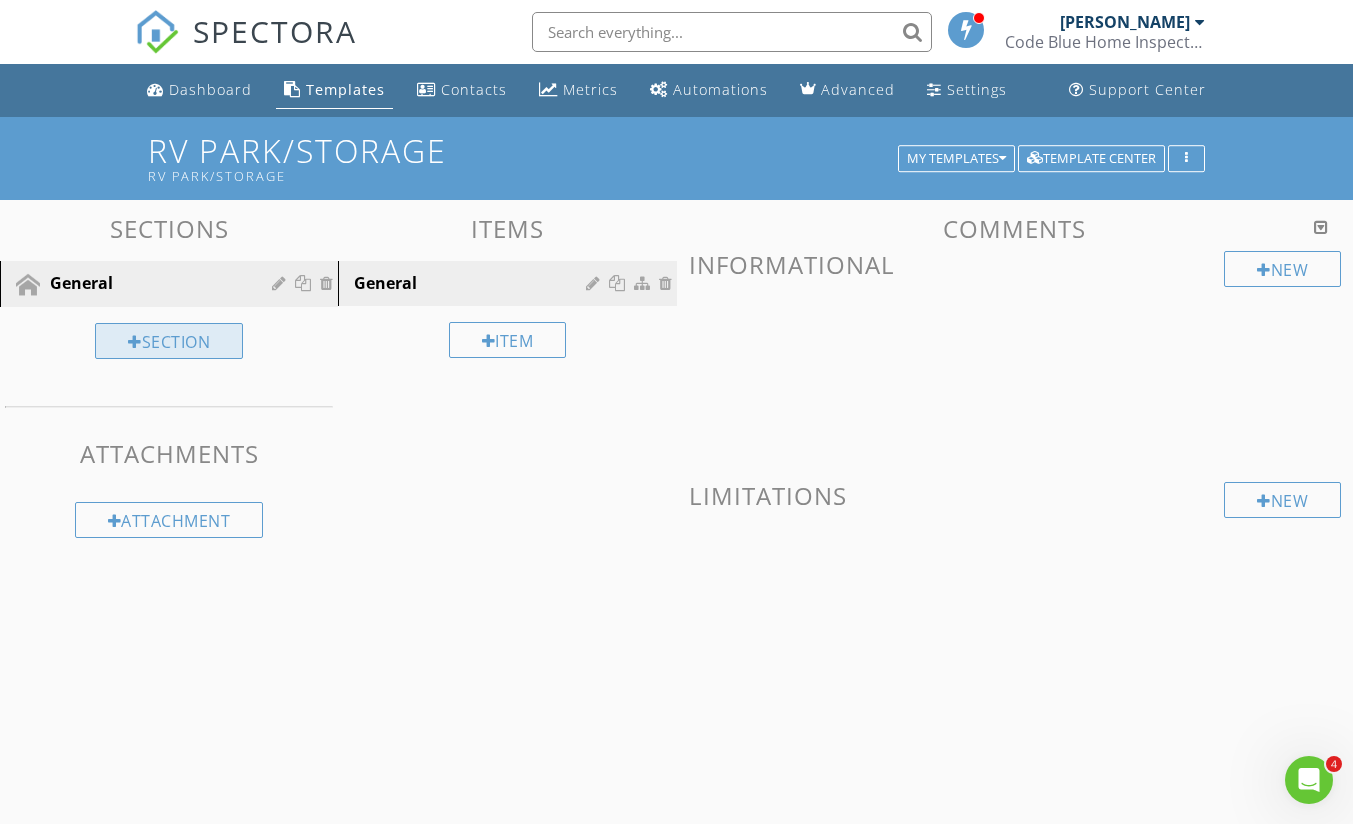 click on "Section" at bounding box center [169, 341] 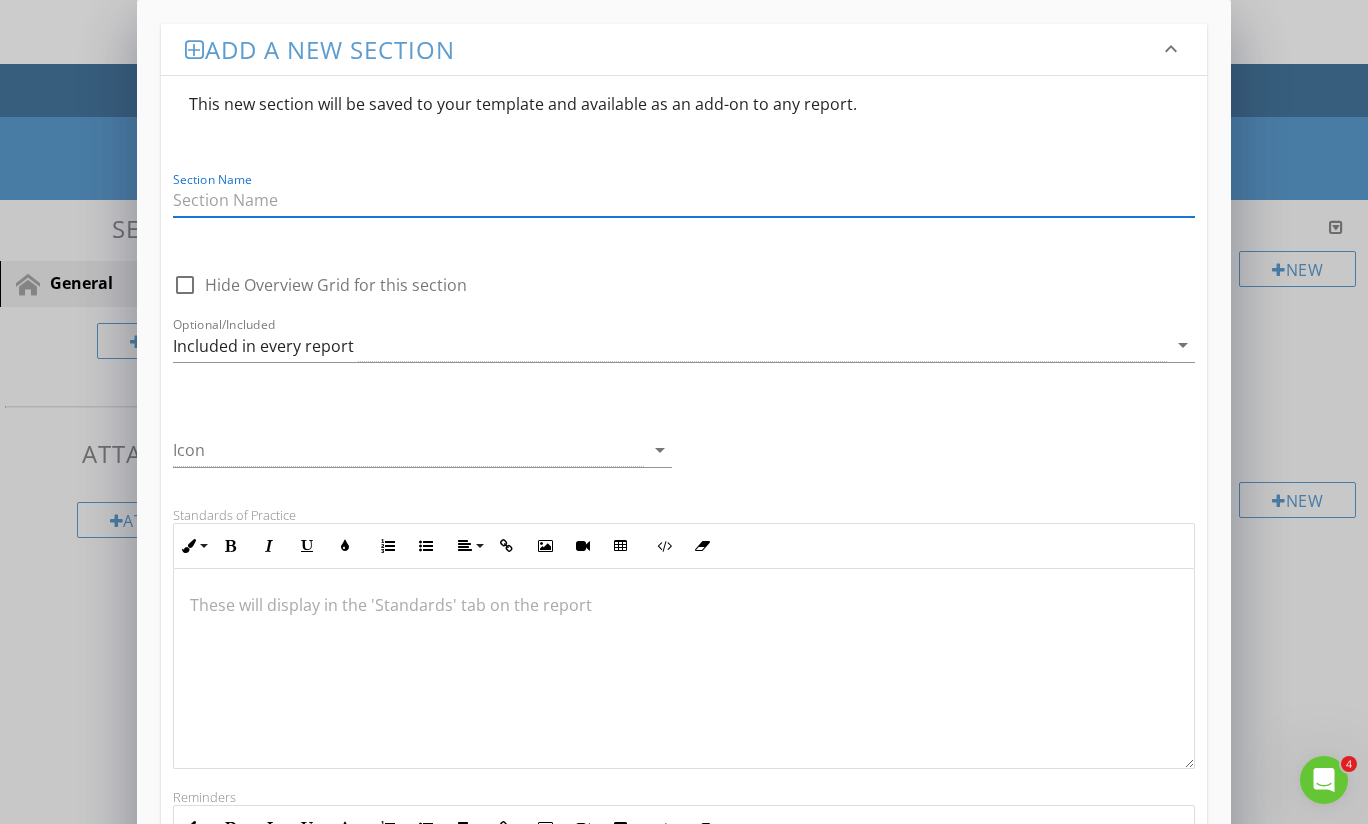 scroll, scrollTop: 547, scrollLeft: 0, axis: vertical 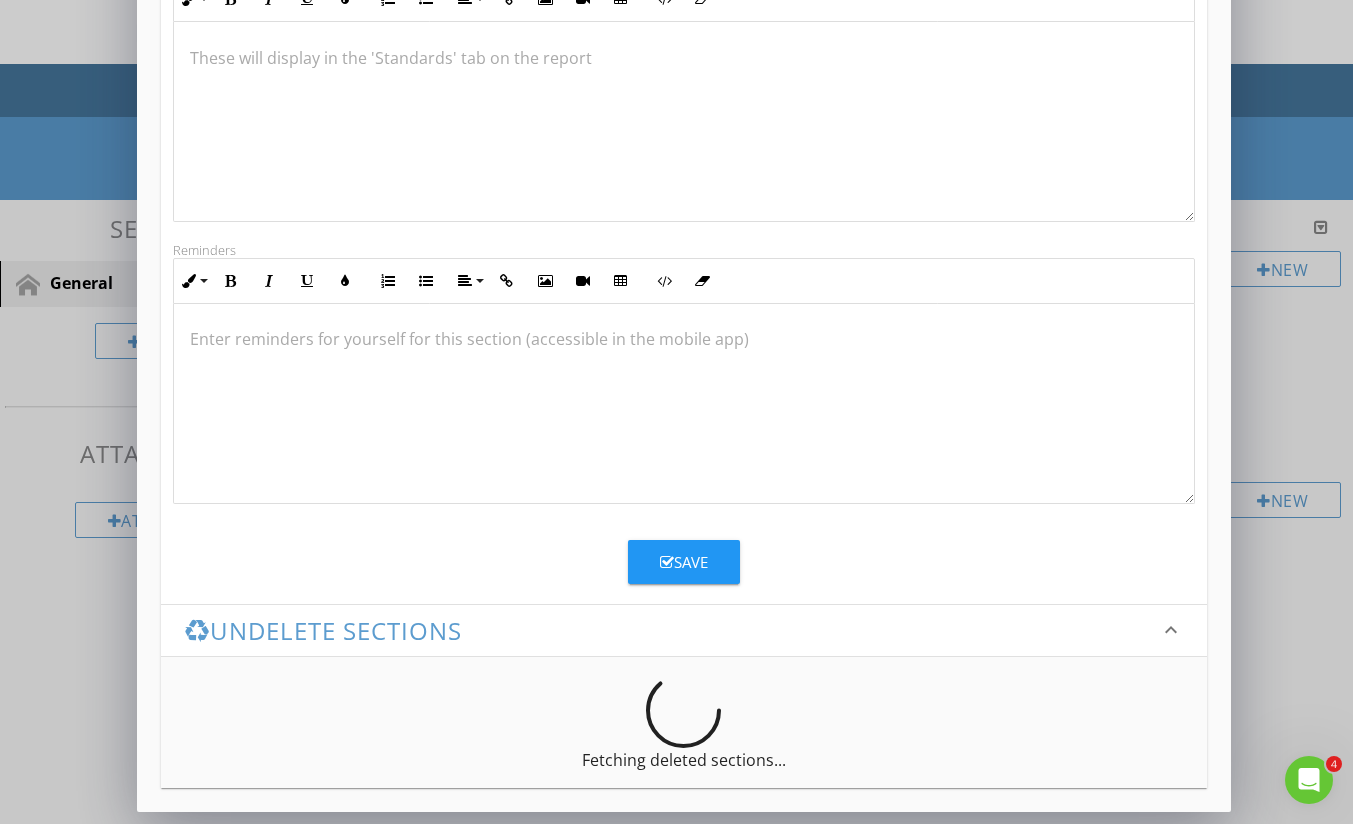 click on "Add a new section
keyboard_arrow_down
This new section will be saved to your template and available as an
add-on to any report.
Section Name     check_box_outline_blank Hide Overview Grid for this section     Optional/Included Included in every report arrow_drop_down   Icon arrow_drop_down     Standards of Practice   Inline Style XLarge Large Normal Small Light Small/Light Bold Italic Underline Colors Ordered List Unordered List Align Align Left Align Center Align Right Align Justify Insert Link Insert Image Insert Video Insert Table Code View Clear Formatting These will display in the 'Standards' tab on the report   Reminders   Inline Style XLarge Large Normal Small Light Small/Light Bold Italic Underline Colors Ordered List Unordered List Align Align Left Align Center Align Right Align Justify Insert Link Insert Image Insert Video Insert Table Code View Clear Formatting
Save
keyboard_arrow_down" at bounding box center [676, 138] 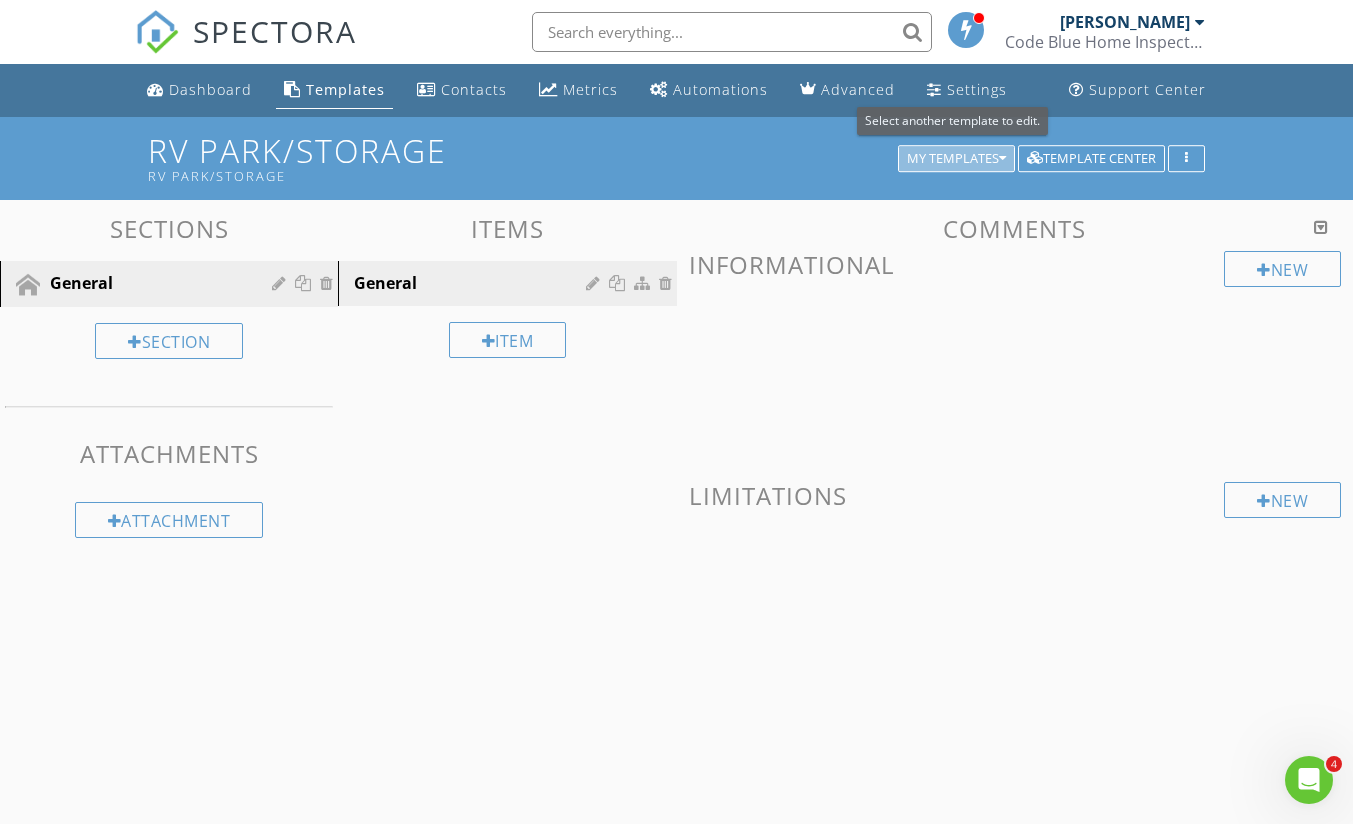click on "My Templates" at bounding box center [956, 159] 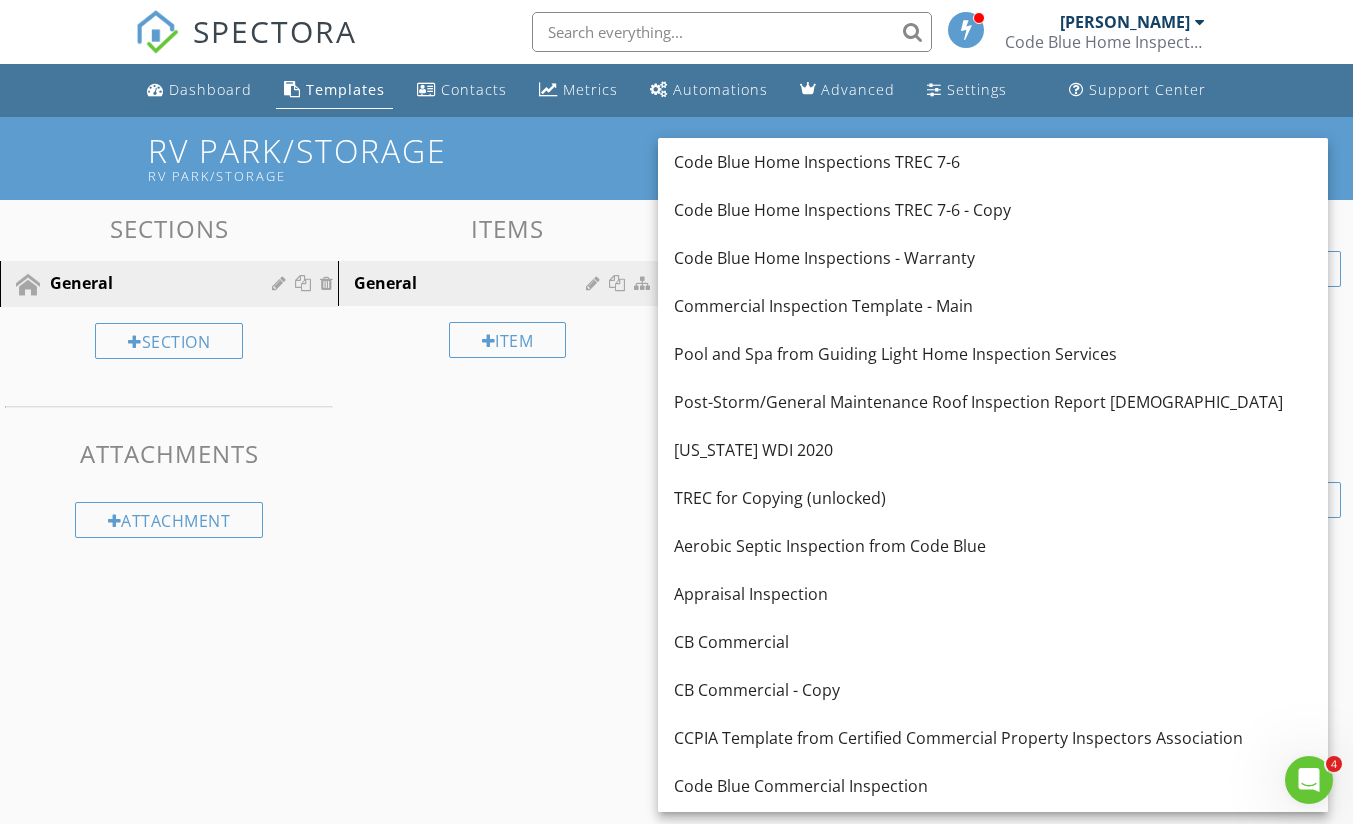 click on "Code Blue Home Inspections TREC 7-6" at bounding box center [993, 162] 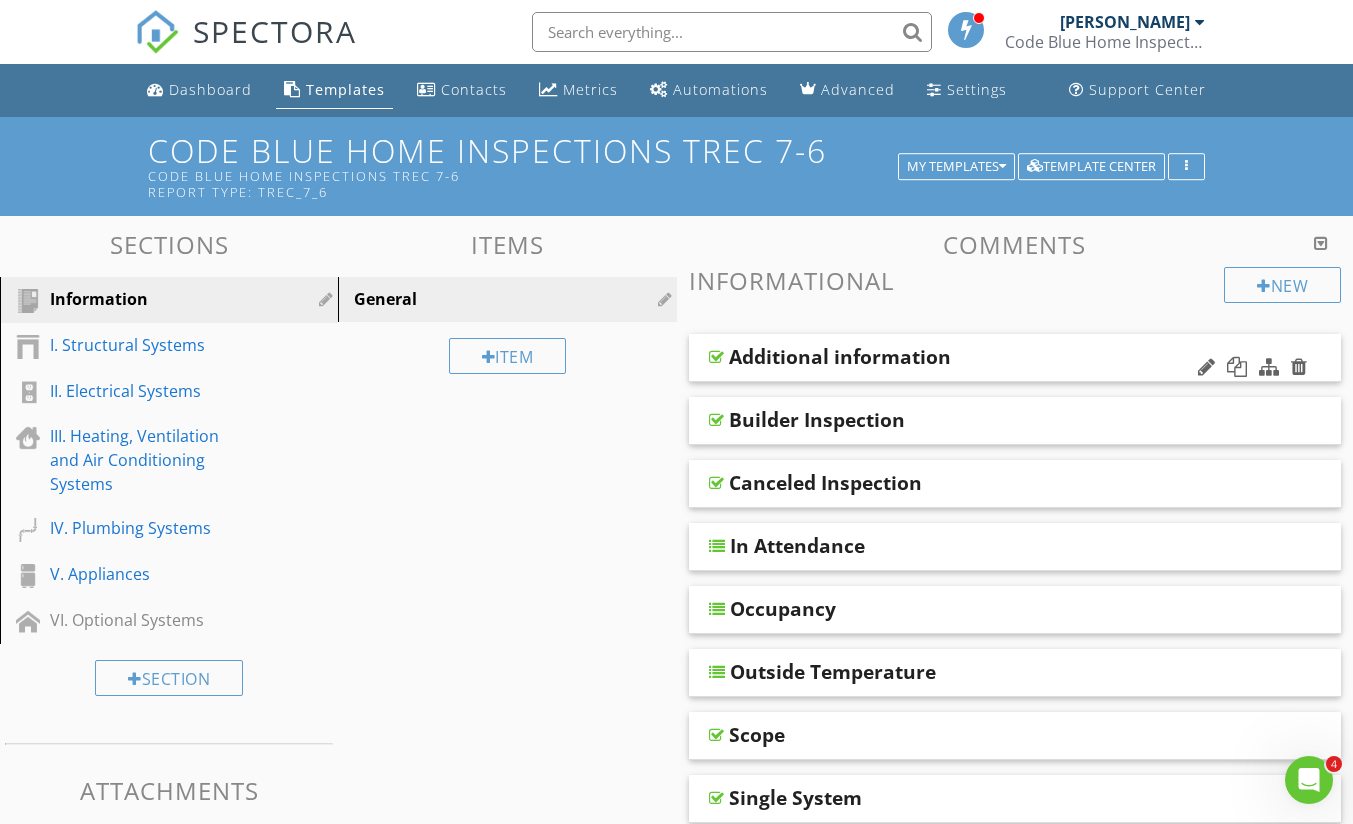 click on "Additional information" at bounding box center [840, 357] 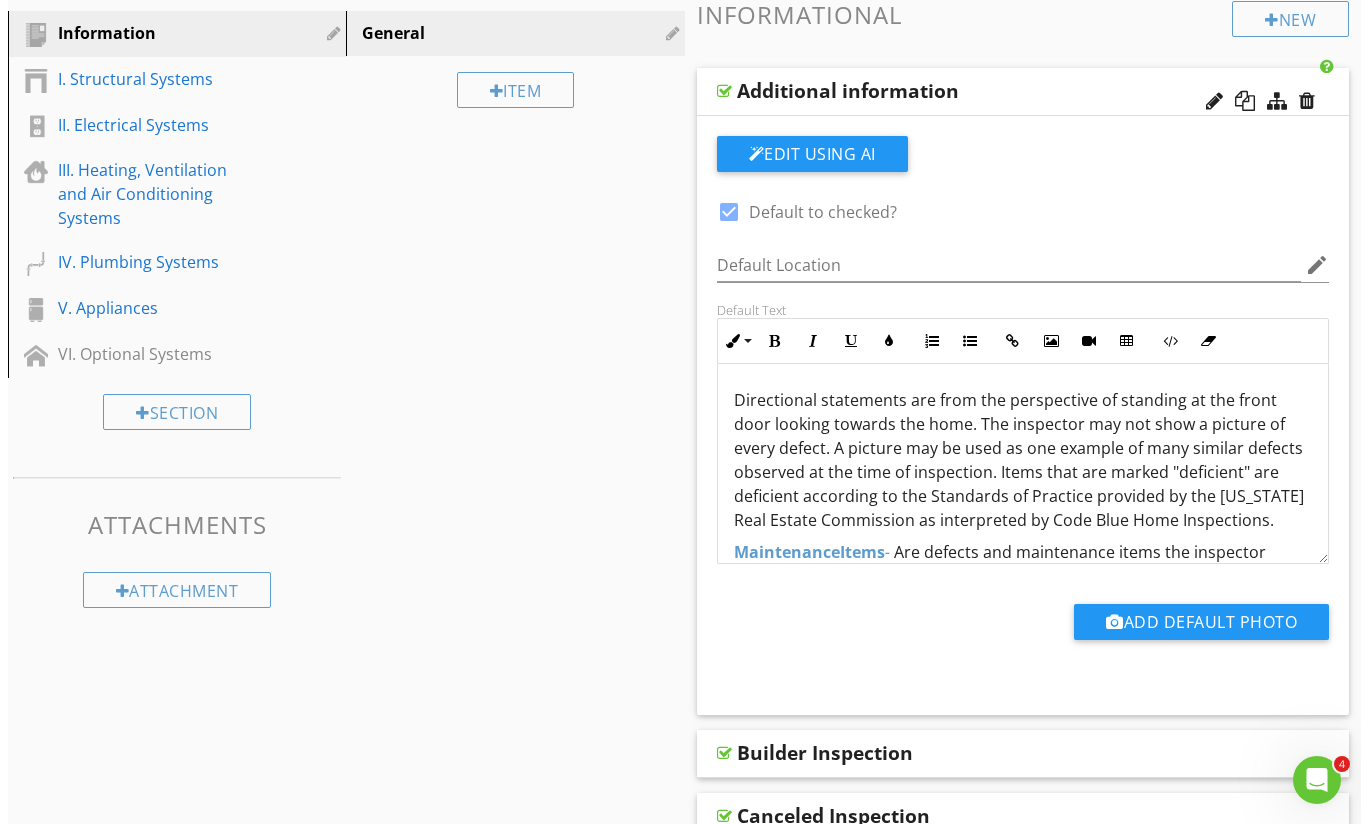 scroll, scrollTop: 0, scrollLeft: 0, axis: both 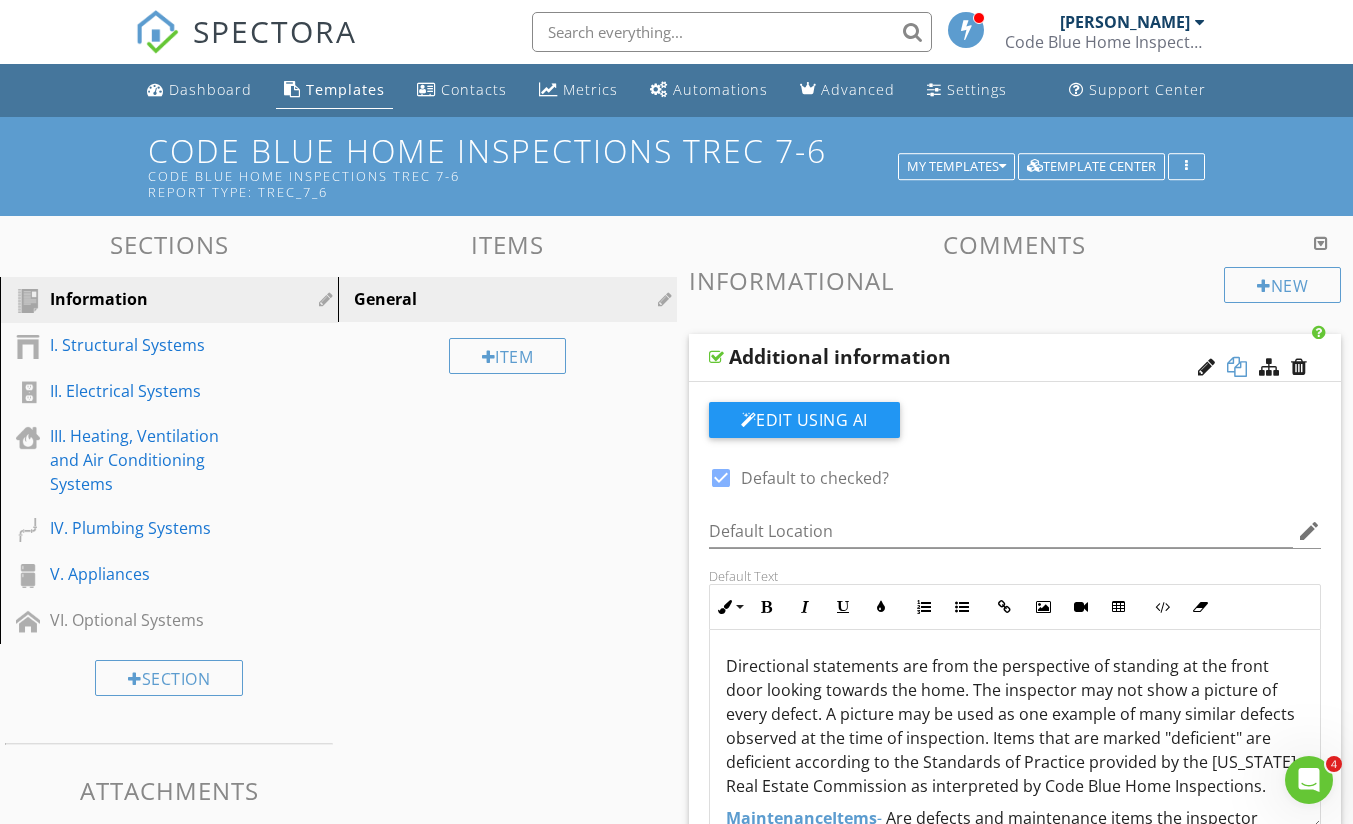 click at bounding box center [1237, 367] 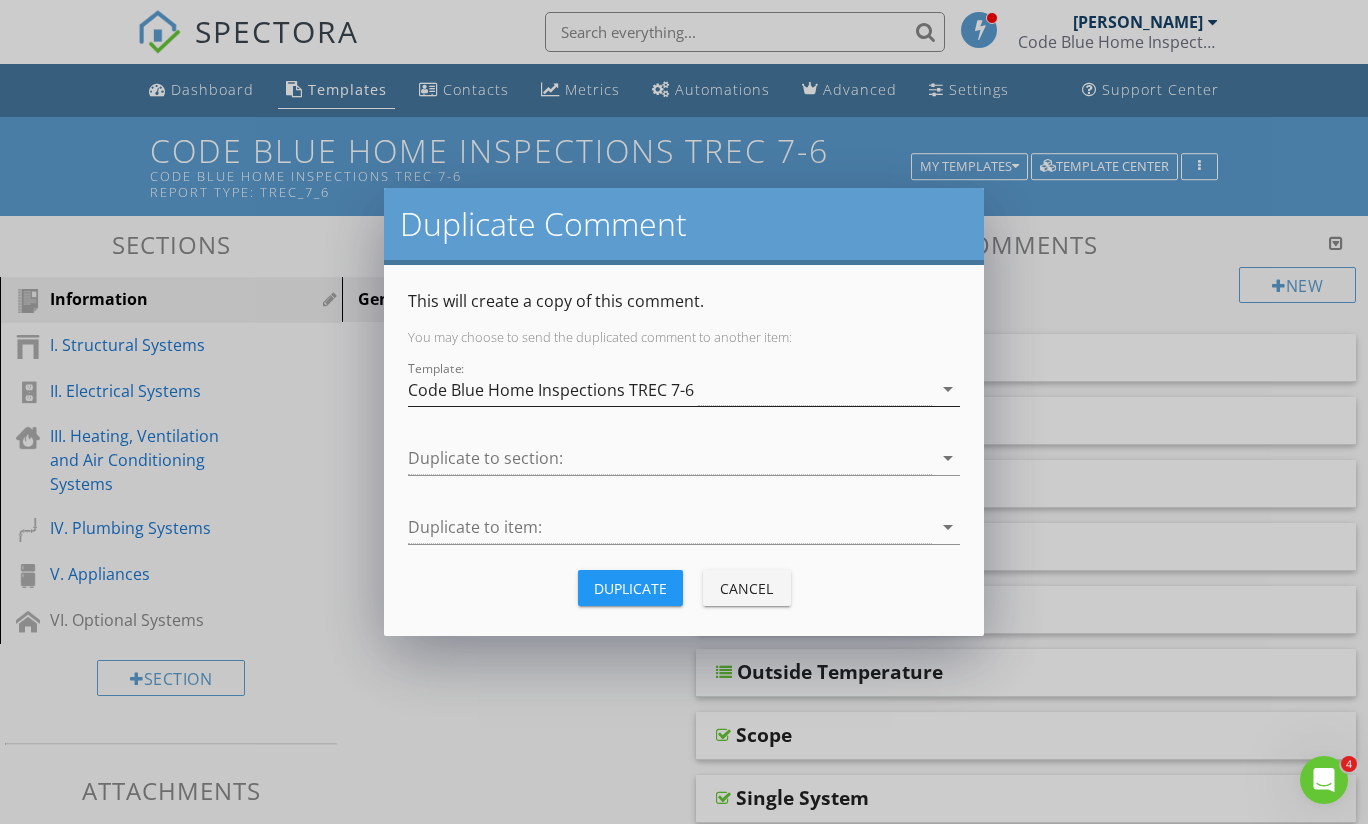 click on "Code Blue Home Inspections TREC 7-6" at bounding box center (670, 389) 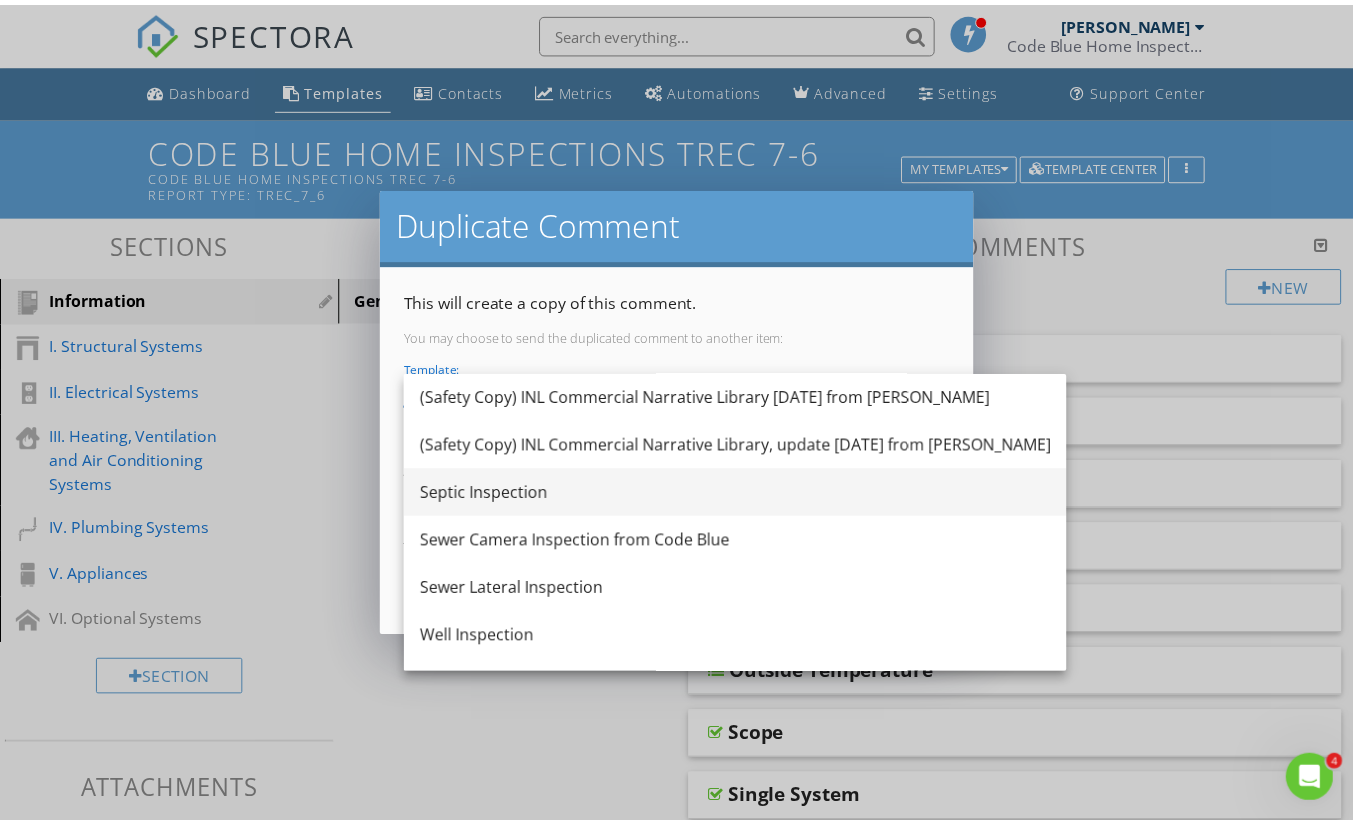 scroll, scrollTop: 1380, scrollLeft: 0, axis: vertical 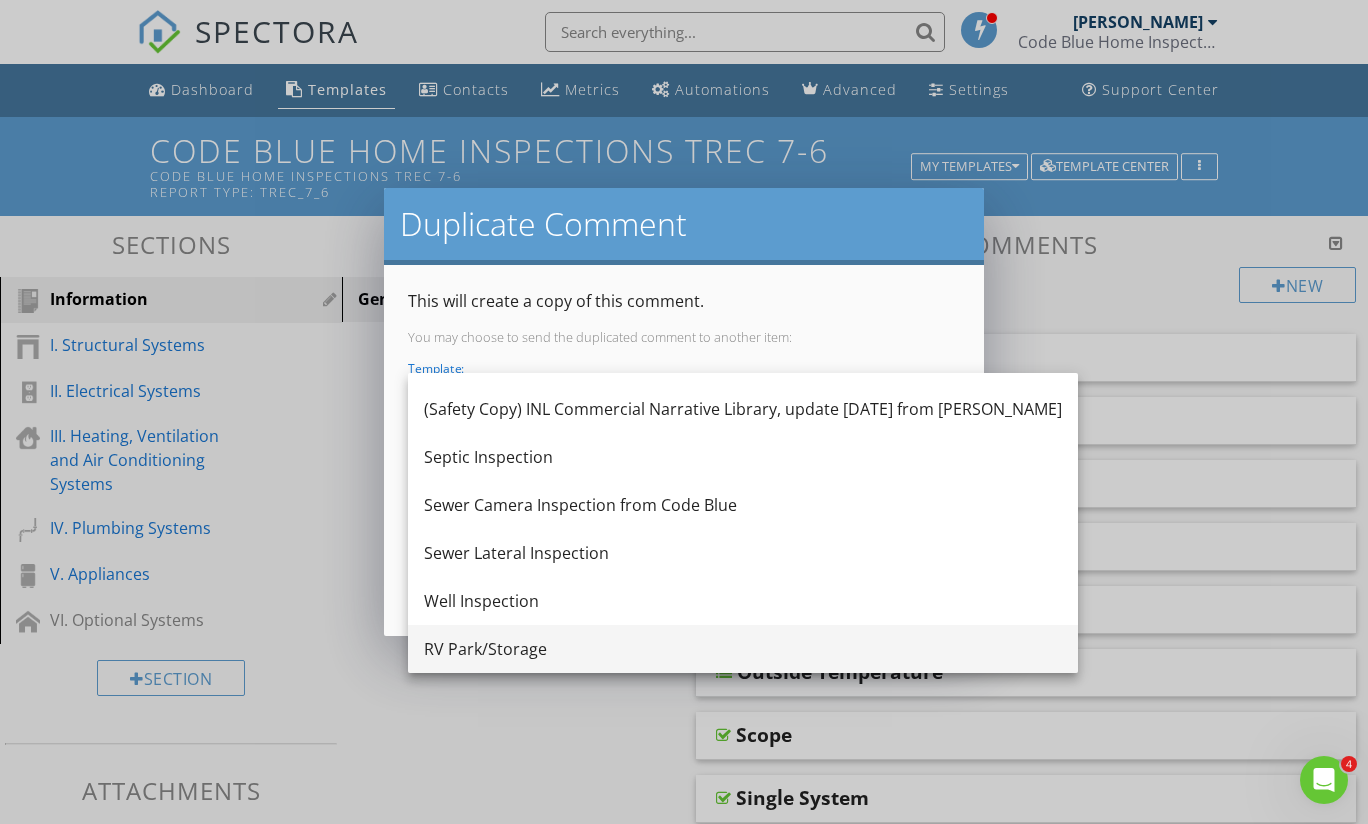 click on "RV Park/Storage" at bounding box center (743, 649) 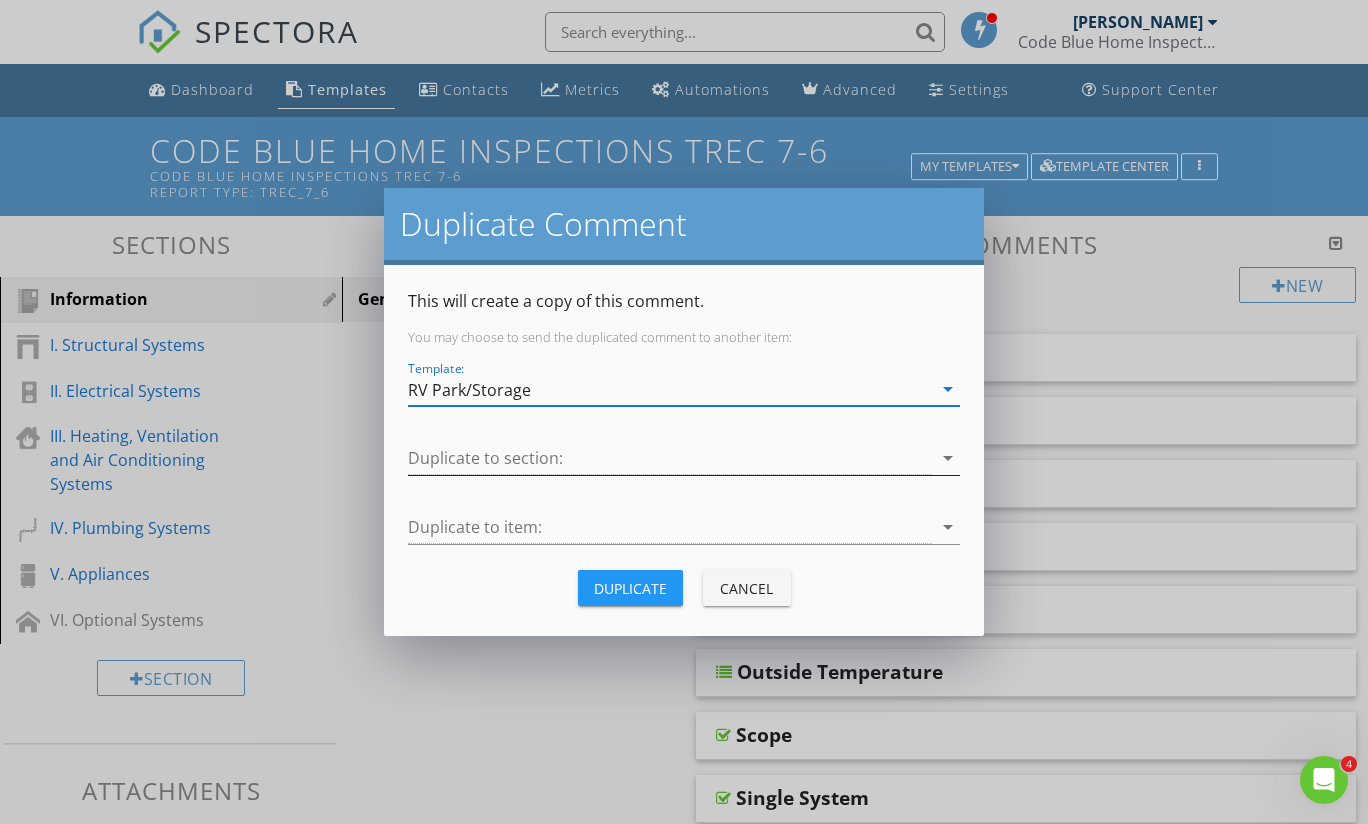 click at bounding box center [670, 458] 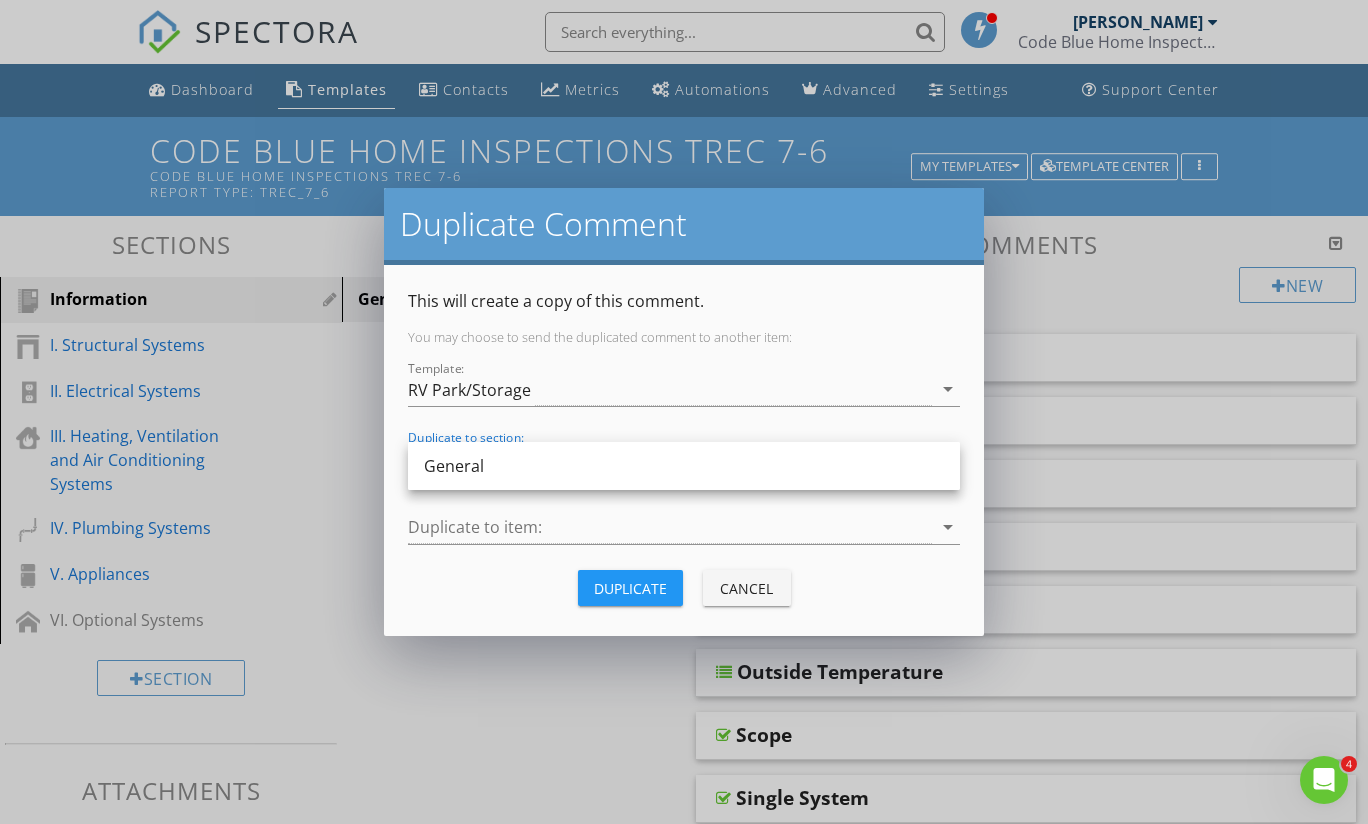click on "General" at bounding box center (684, 466) 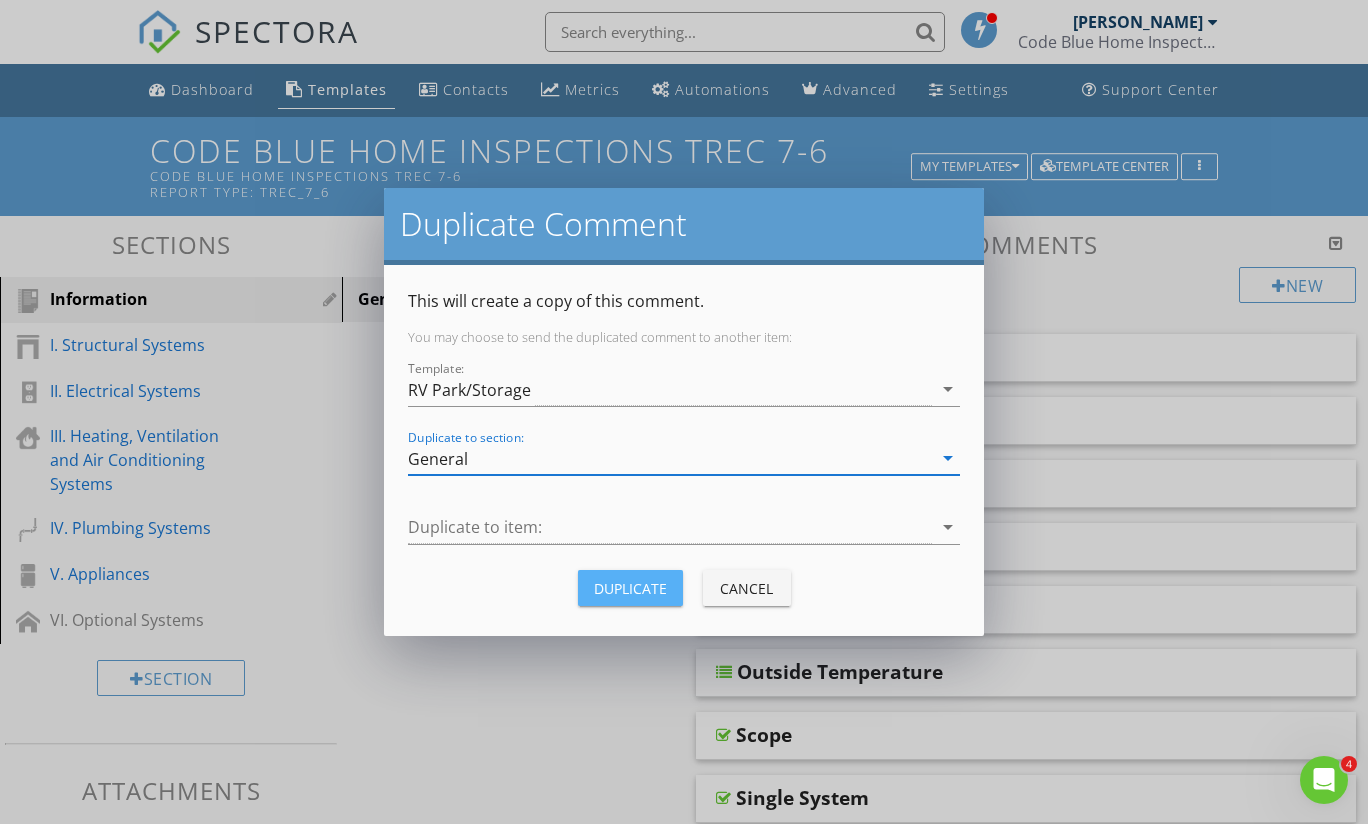 click on "Duplicate" at bounding box center [630, 588] 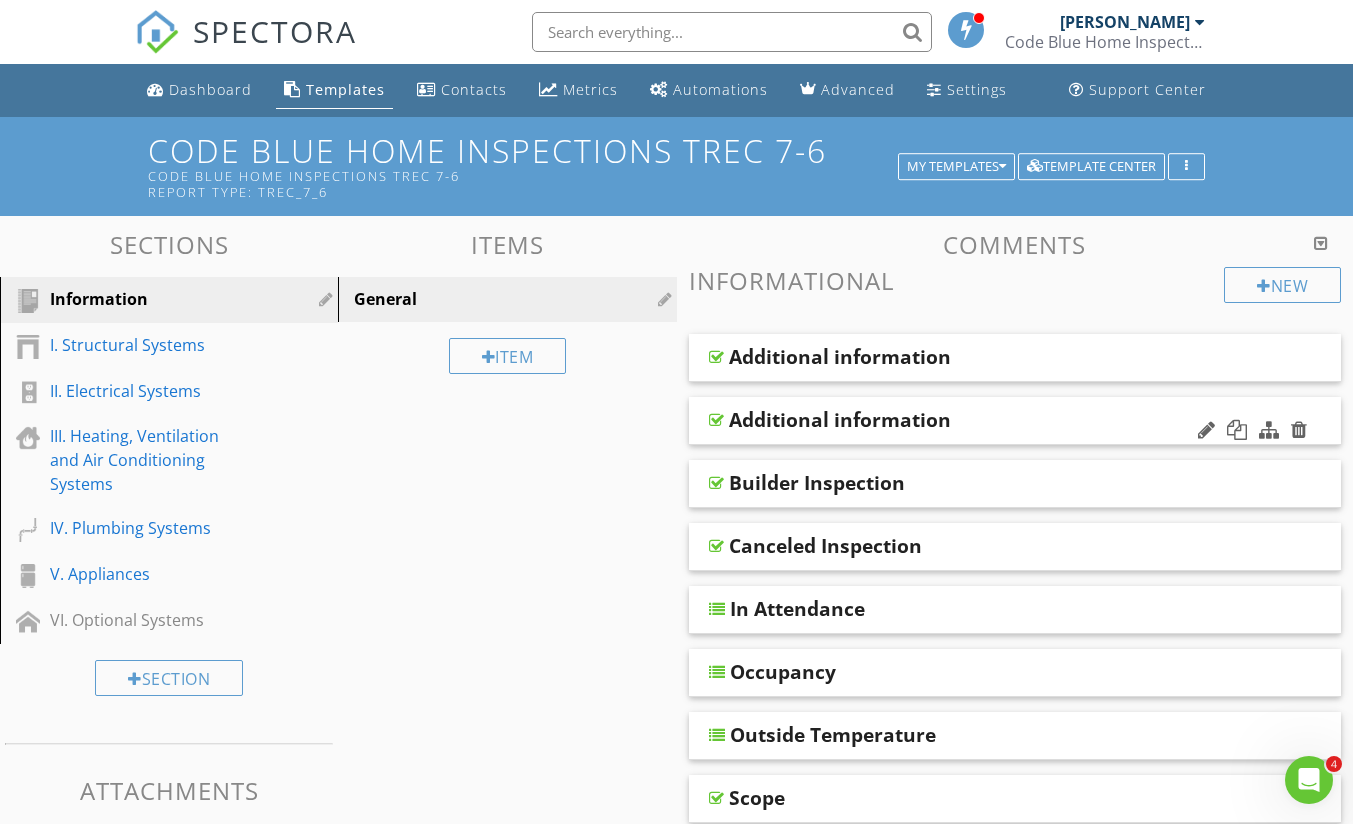 click at bounding box center [716, 420] 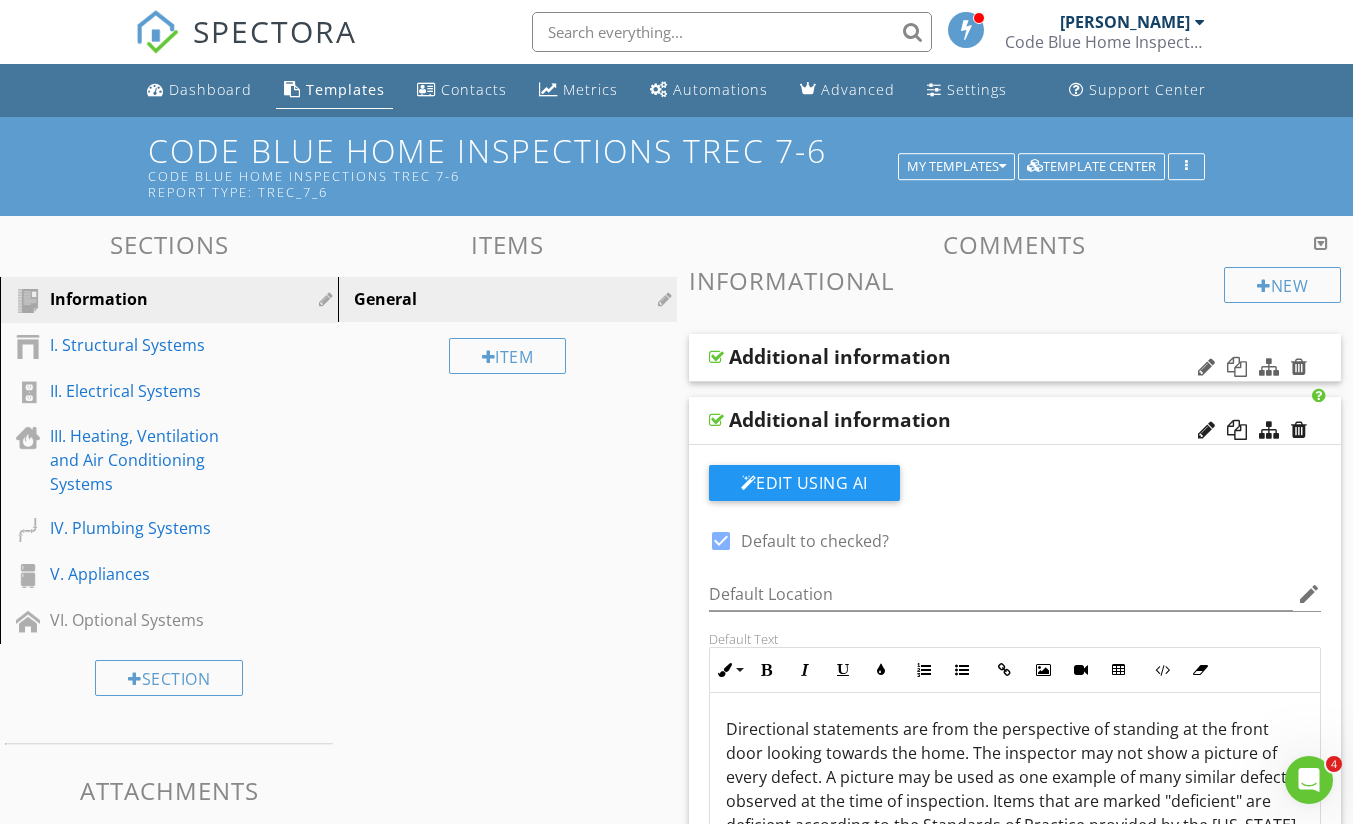 click at bounding box center [716, 357] 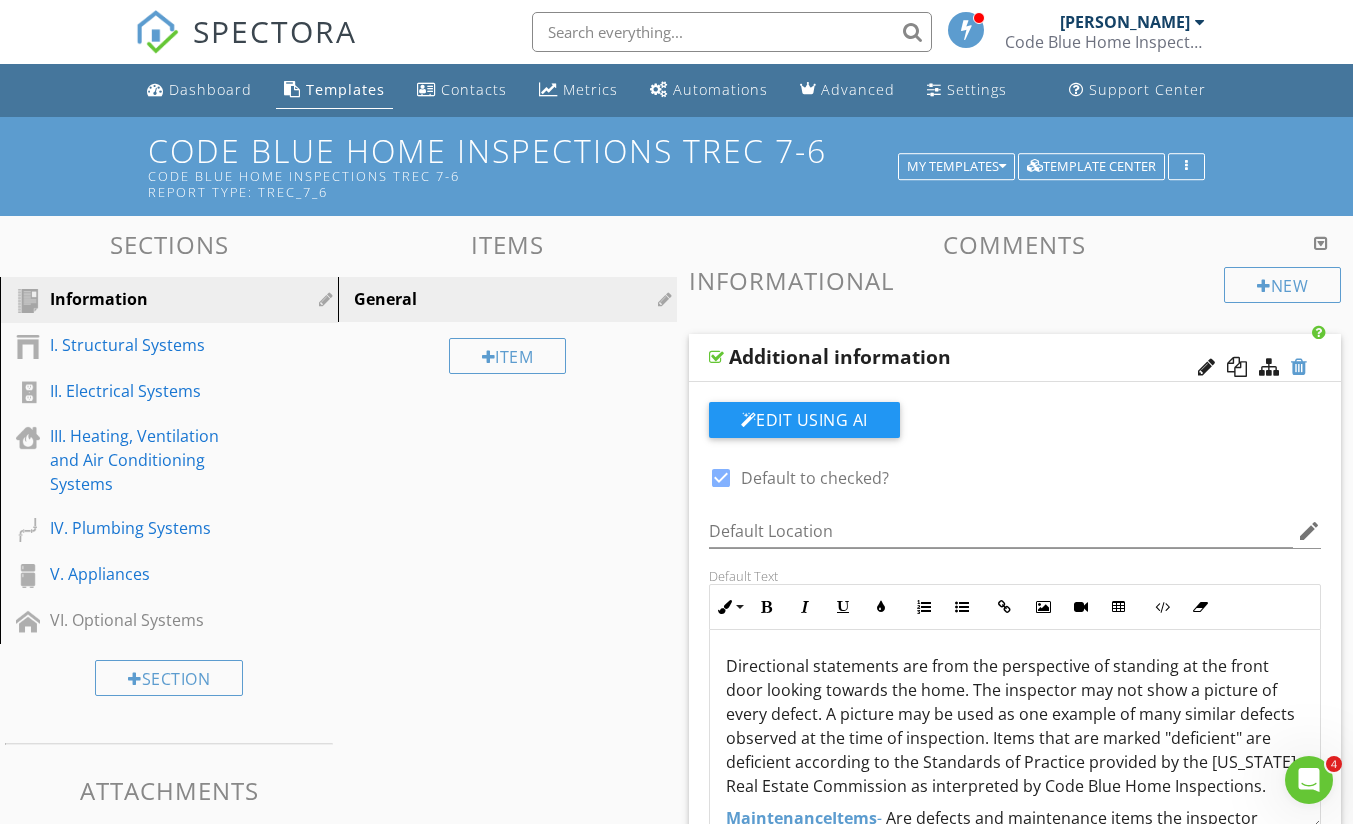 click at bounding box center (1299, 367) 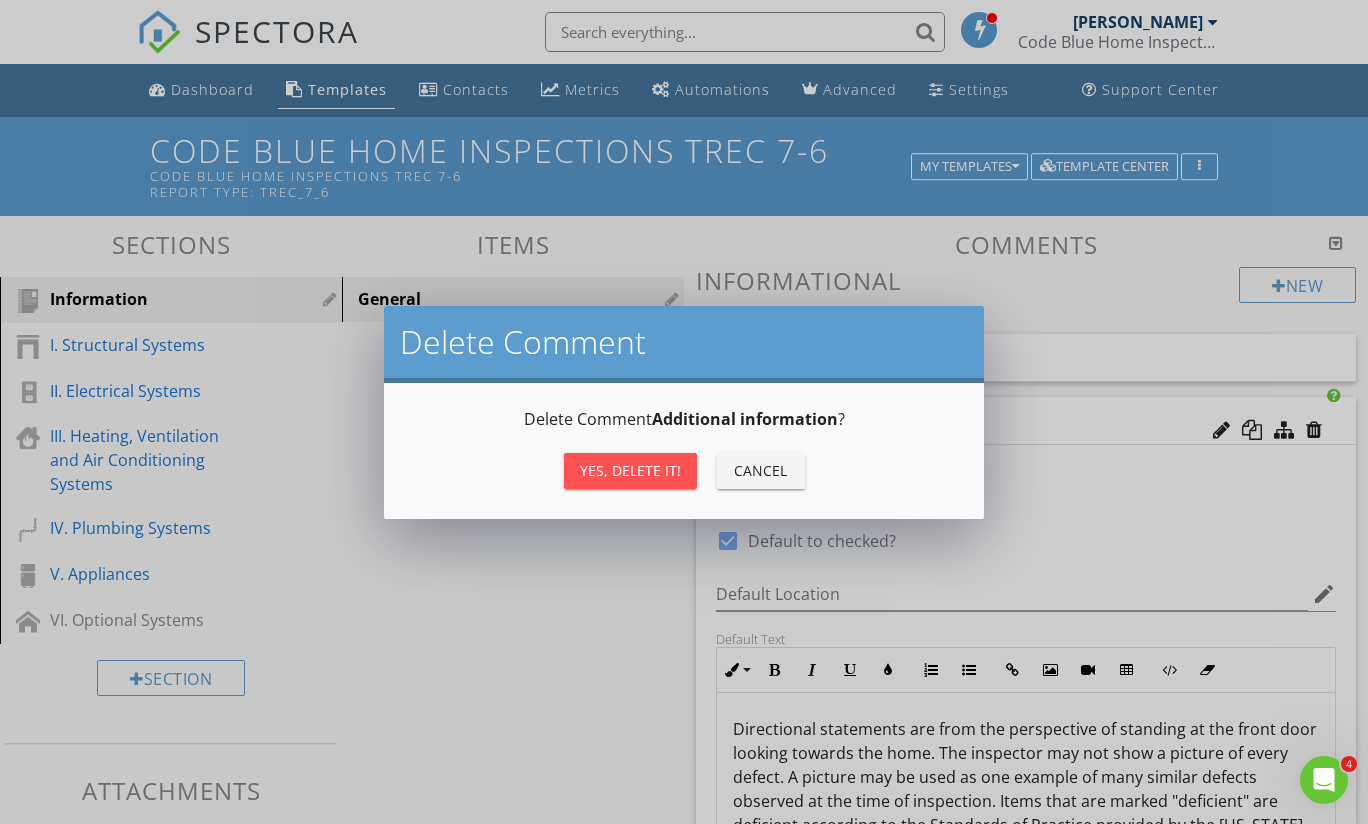 click on "Yes, Delete it!" at bounding box center (630, 470) 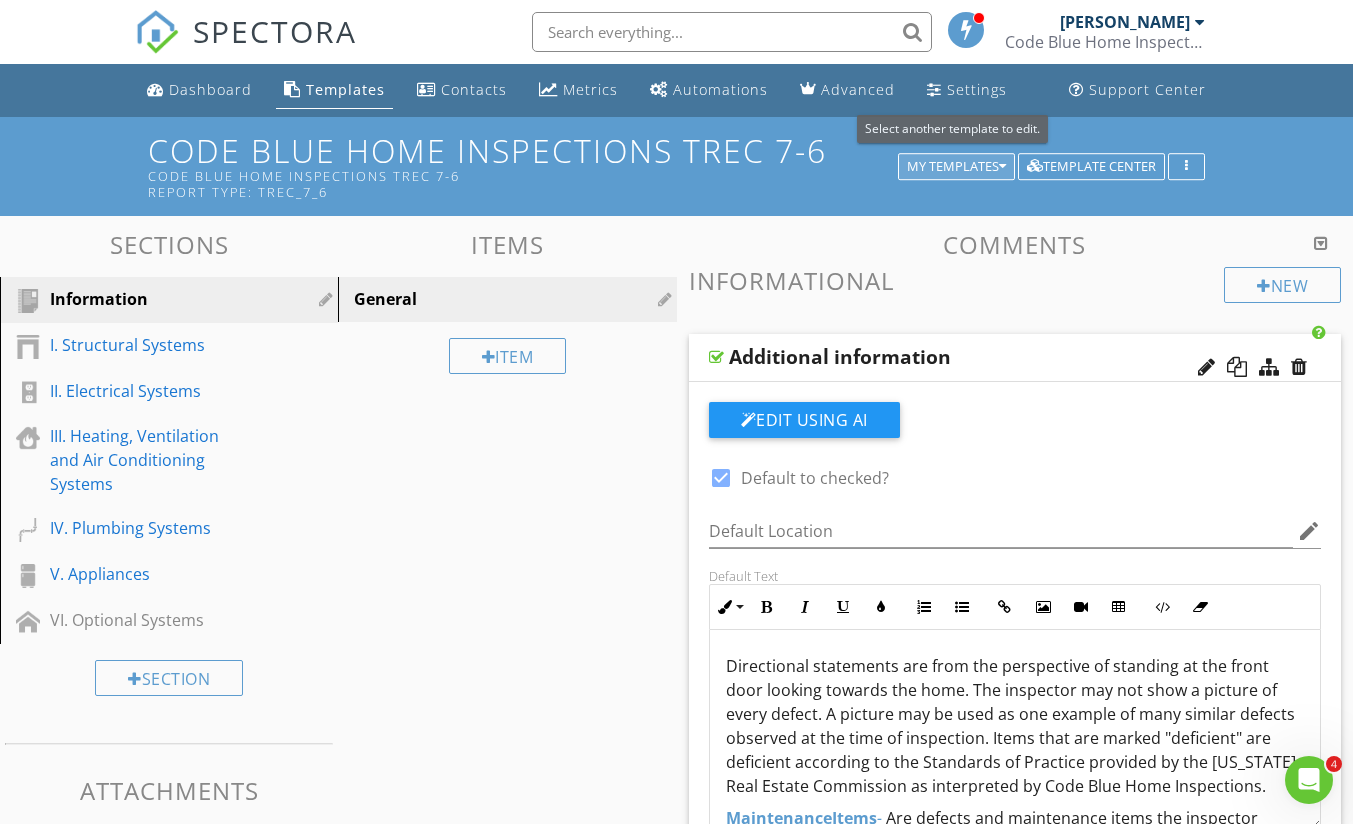 click on "My Templates" at bounding box center (956, 167) 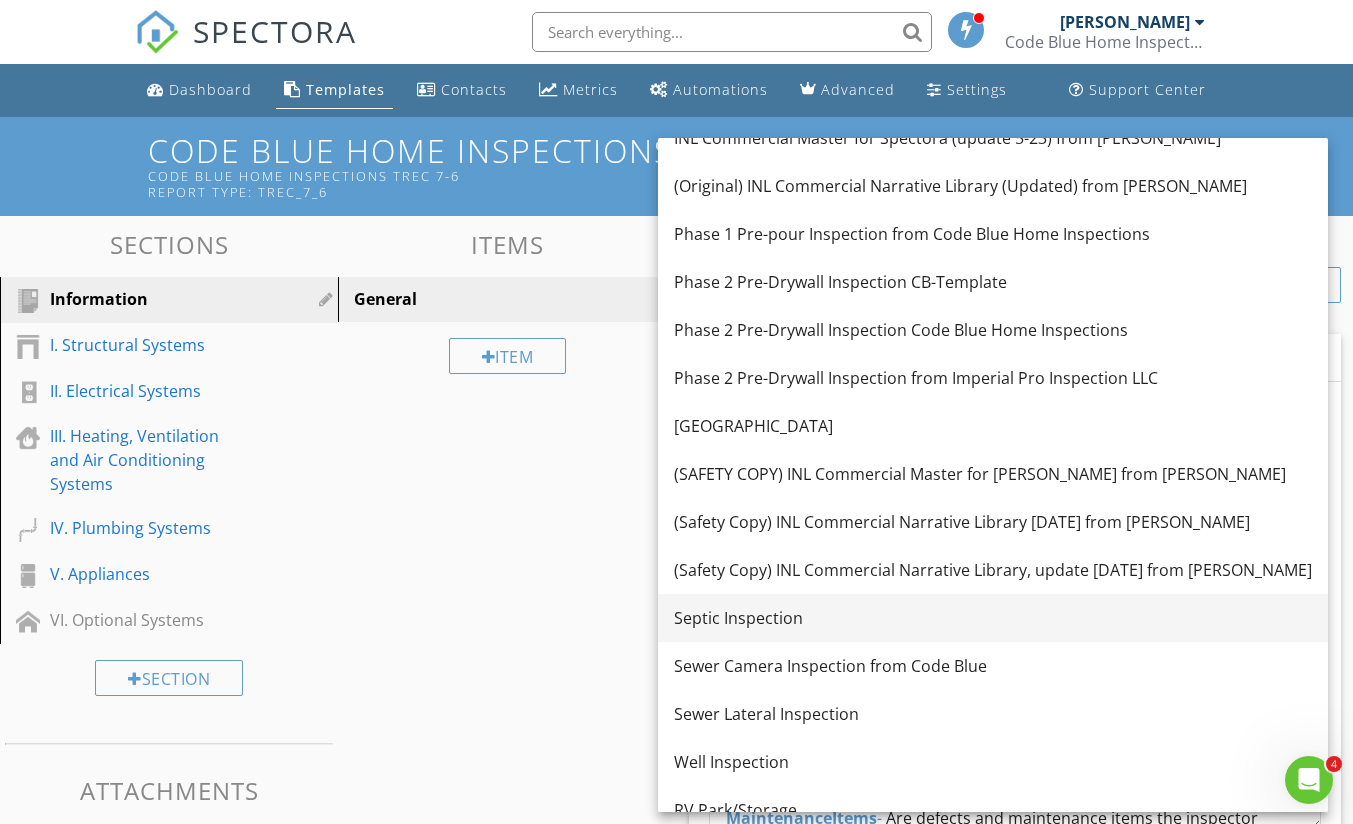 scroll, scrollTop: 1006, scrollLeft: 0, axis: vertical 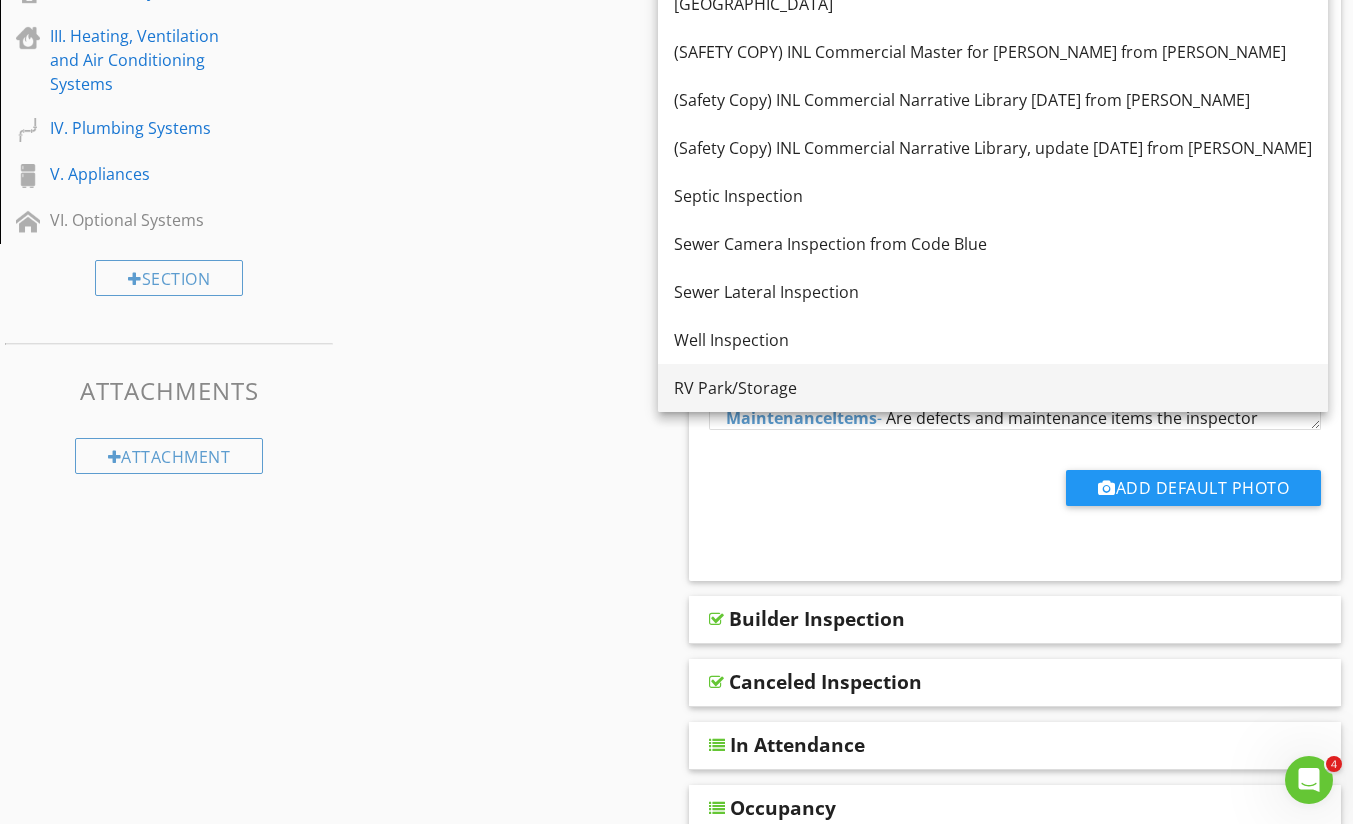 click on "RV Park/Storage" at bounding box center [993, 388] 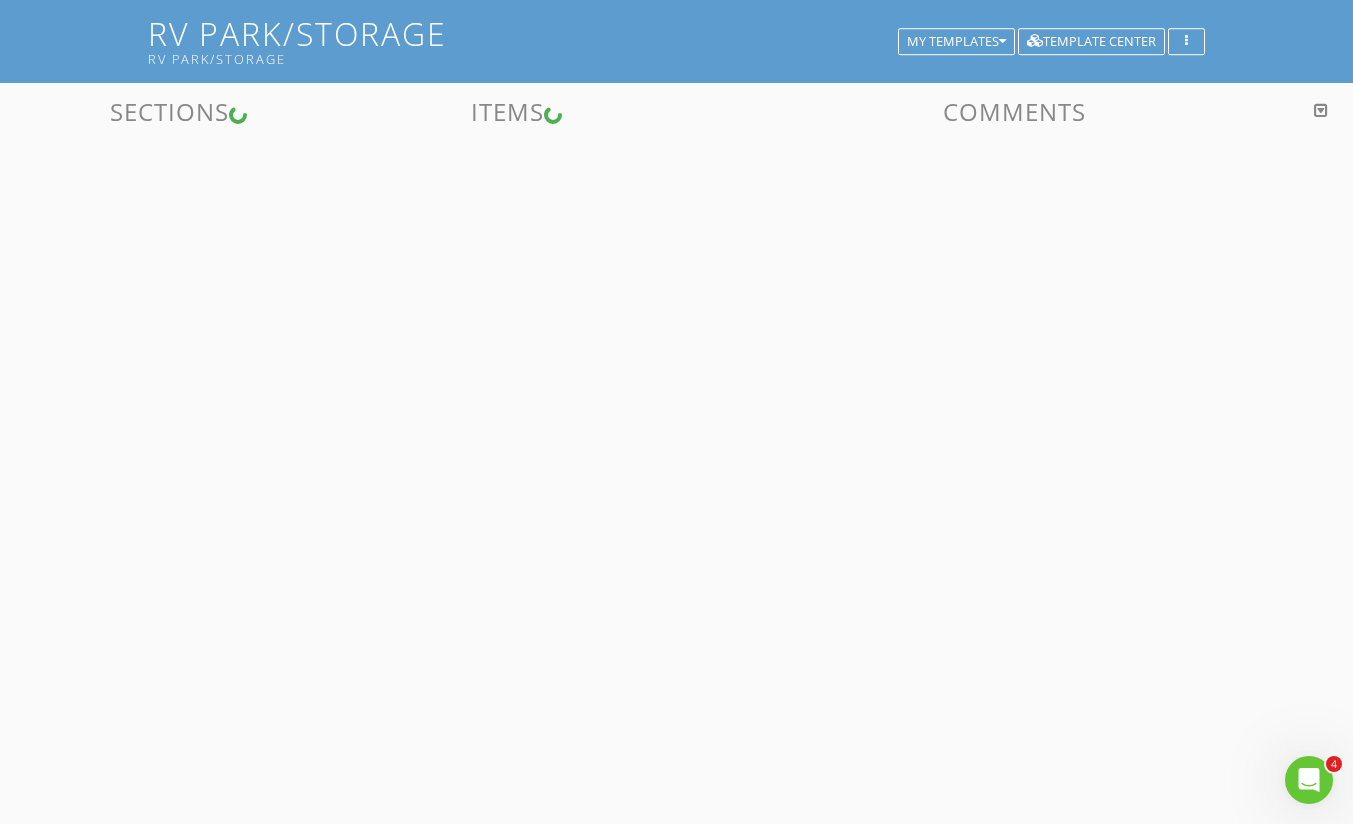 scroll, scrollTop: 117, scrollLeft: 0, axis: vertical 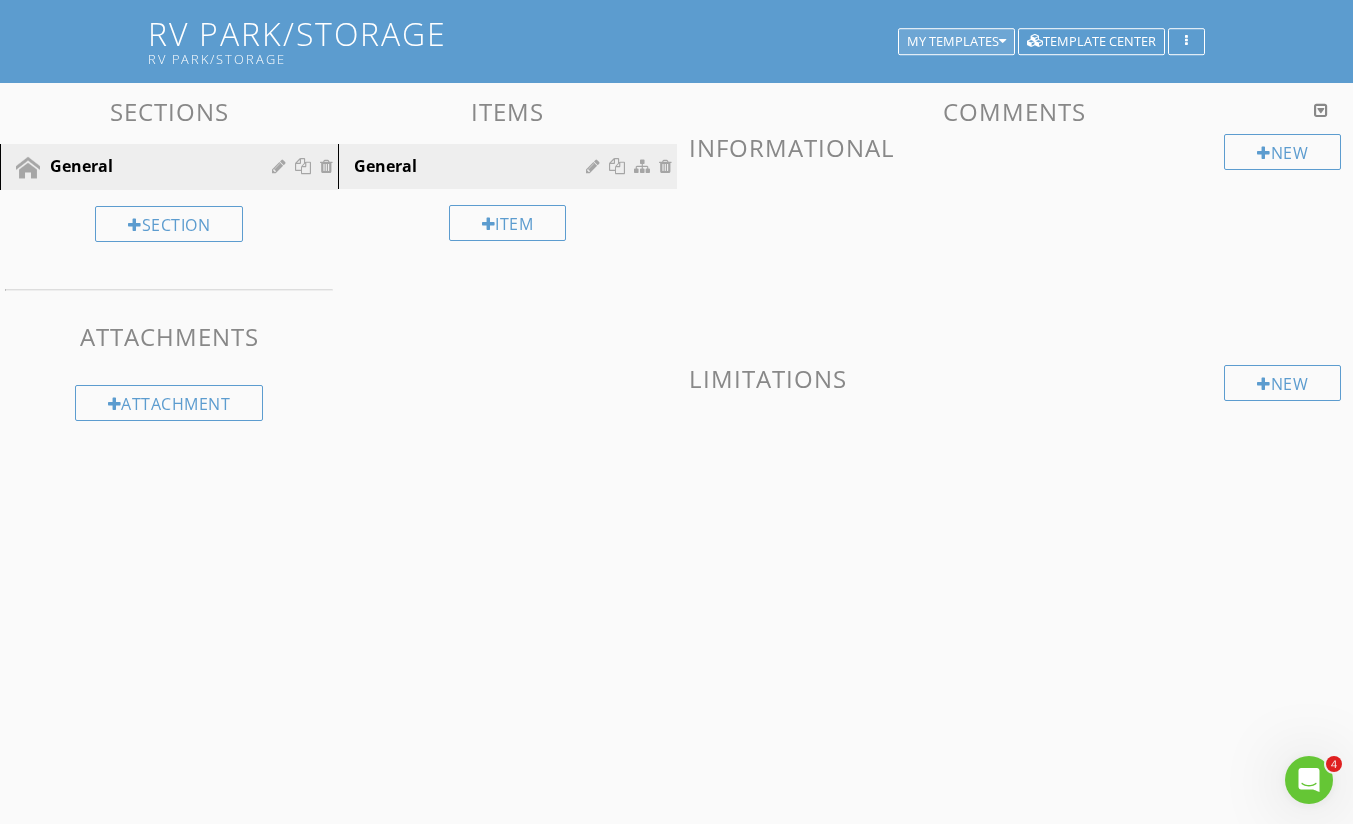 click on "My Templates" at bounding box center (956, 42) 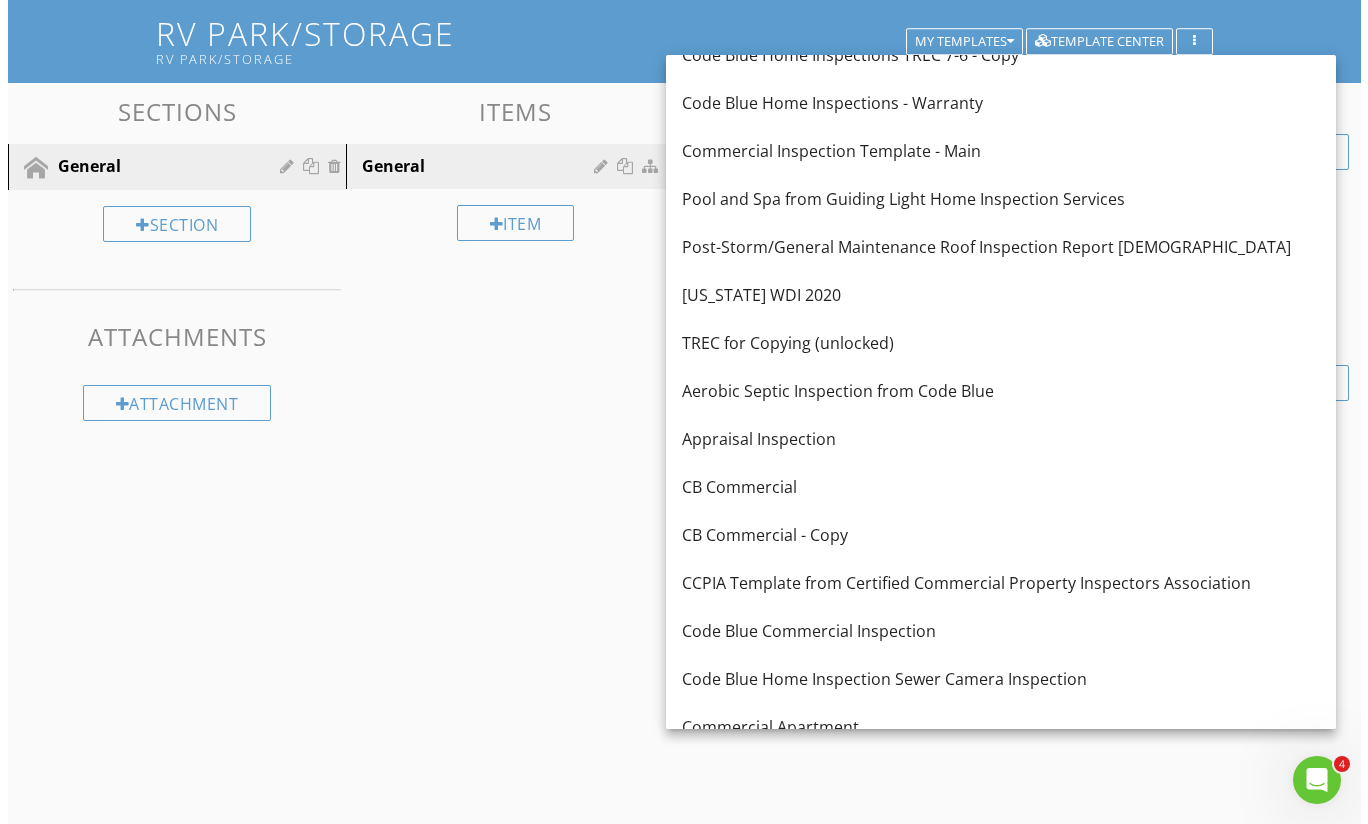 scroll, scrollTop: 0, scrollLeft: 0, axis: both 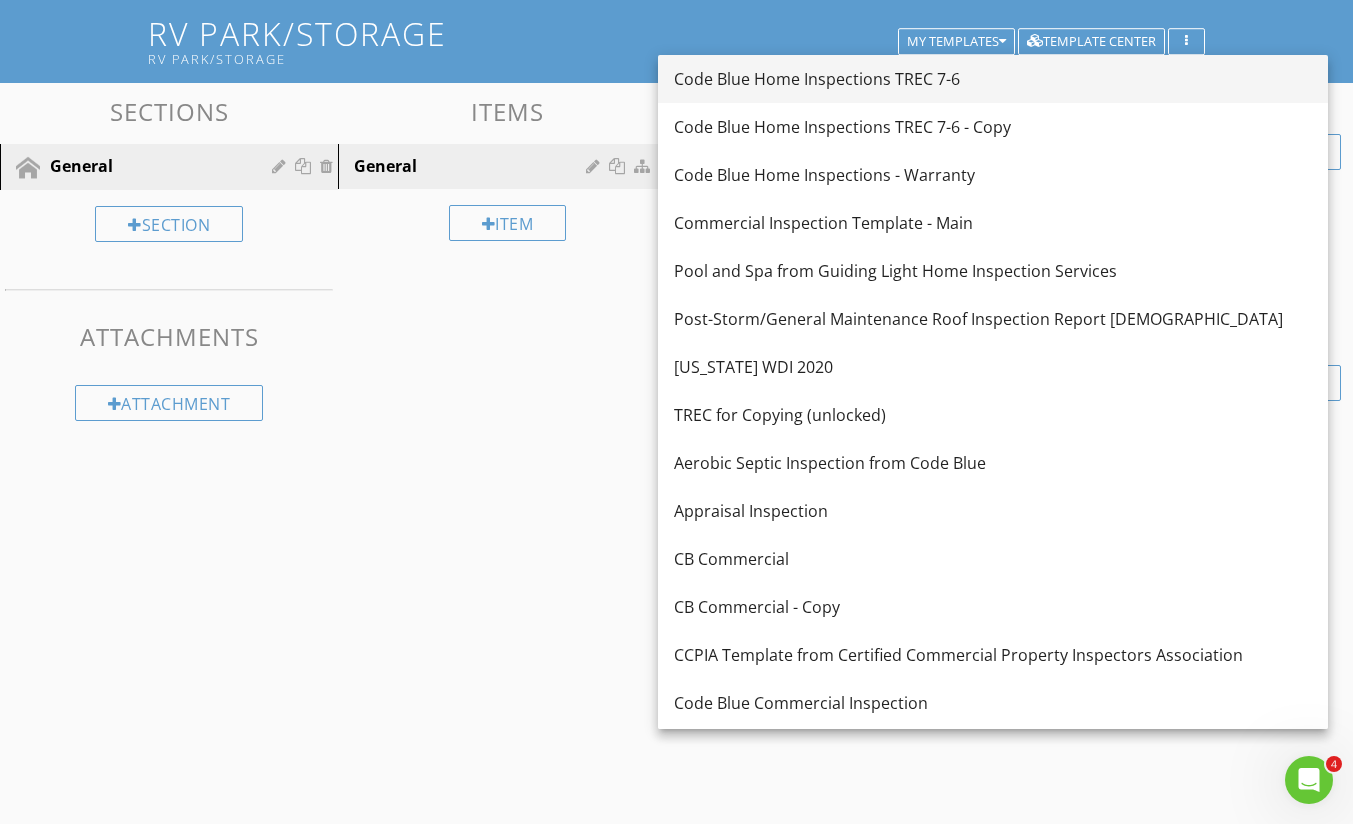 click on "Code Blue Home Inspections TREC 7-6" at bounding box center (993, 79) 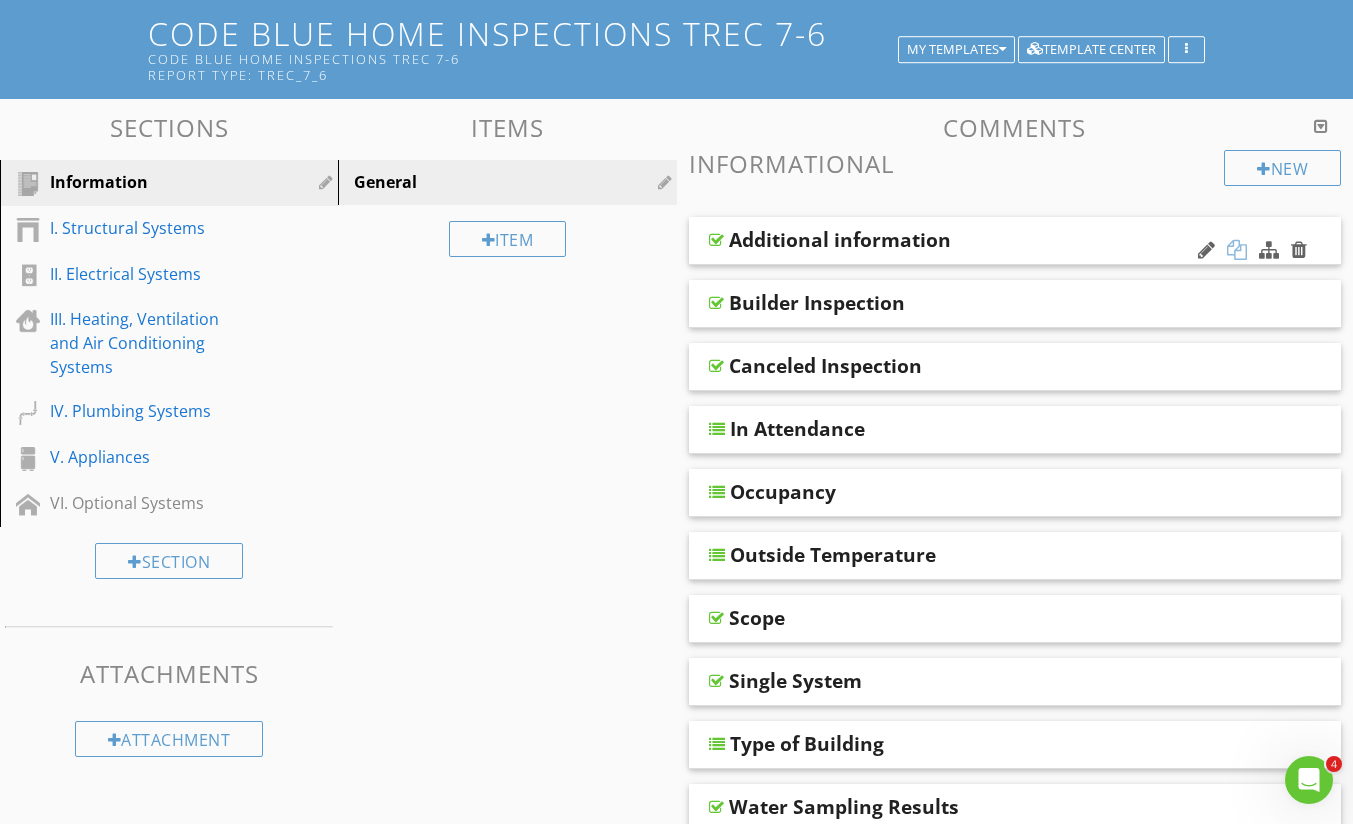 click at bounding box center [1237, 250] 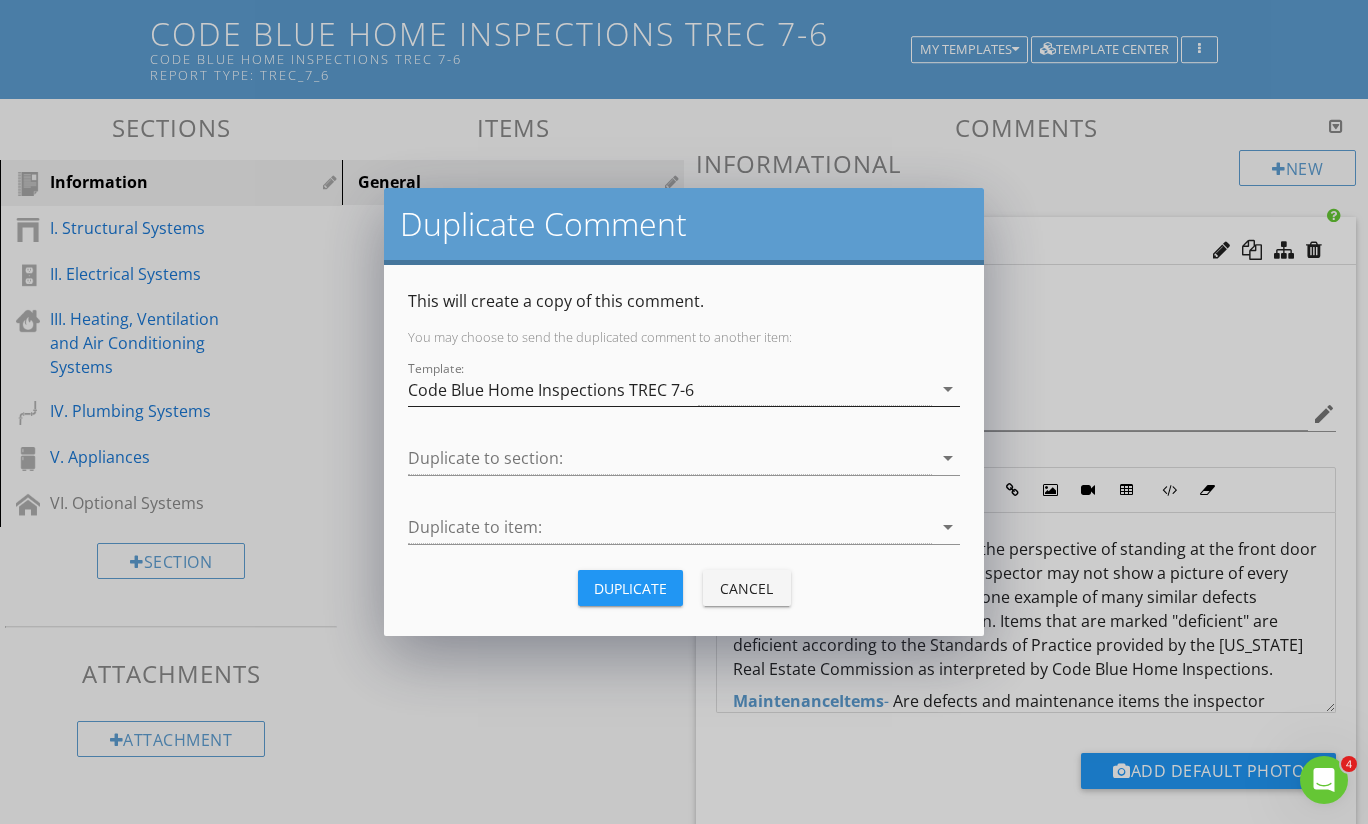 click on "Code Blue Home Inspections TREC 7-6" at bounding box center [551, 390] 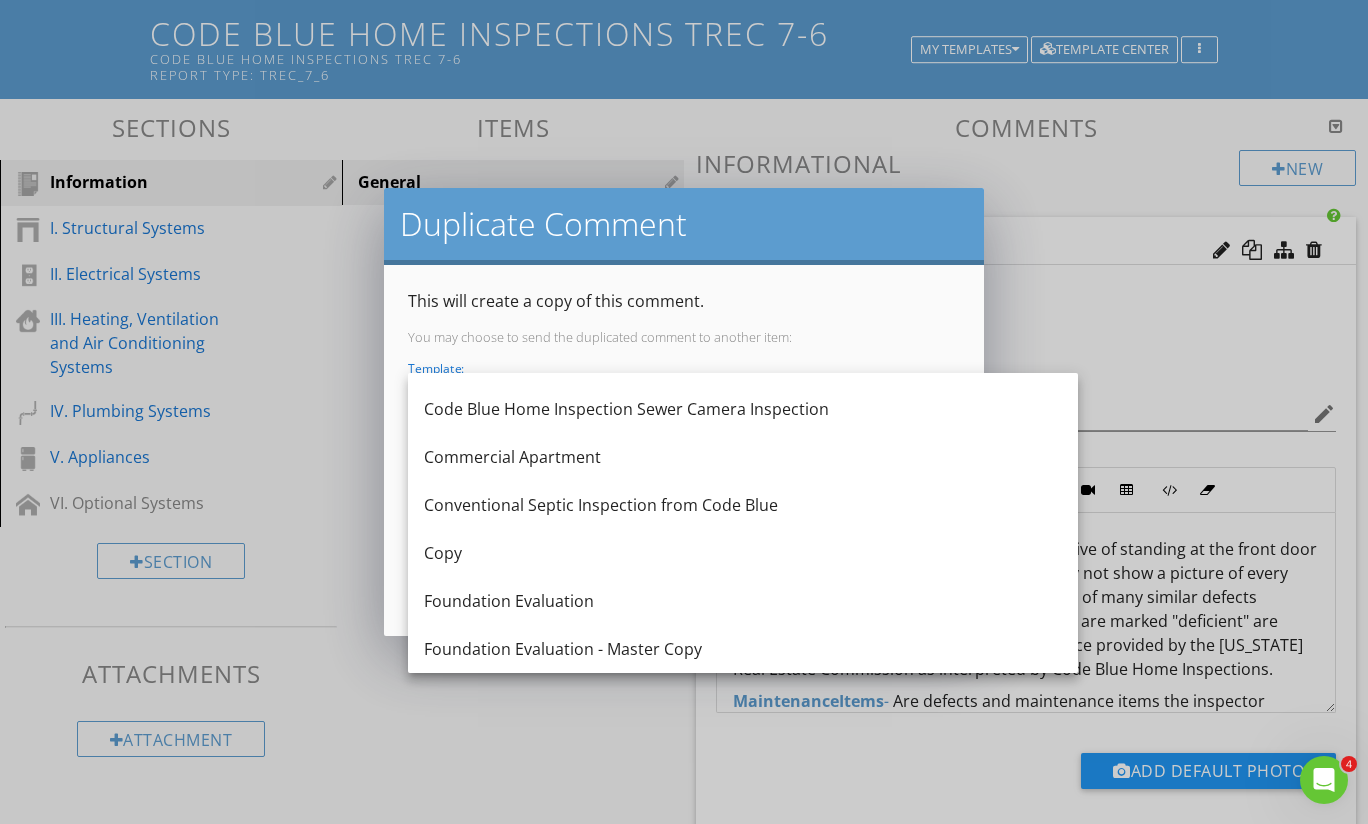 scroll, scrollTop: 1380, scrollLeft: 0, axis: vertical 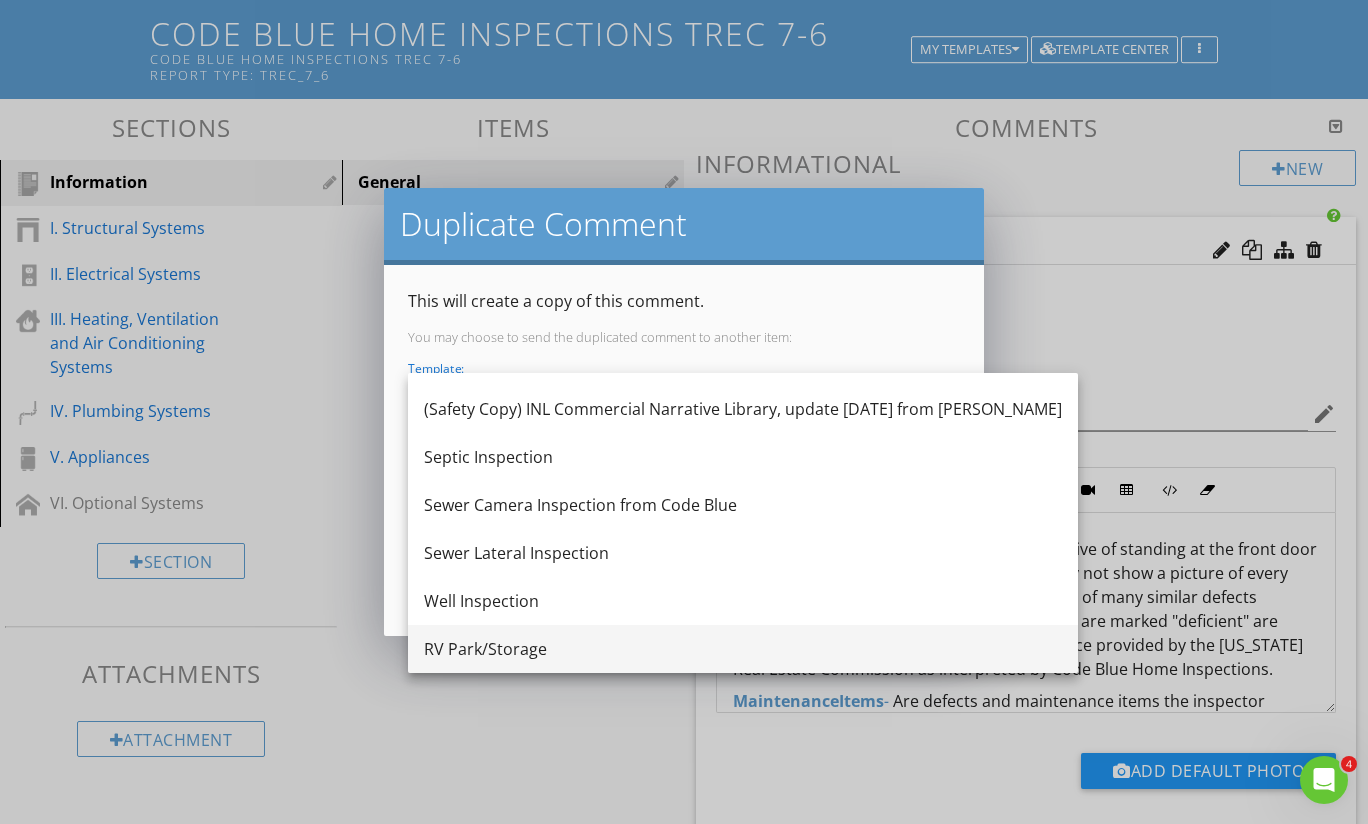 click on "RV Park/Storage" at bounding box center (743, 649) 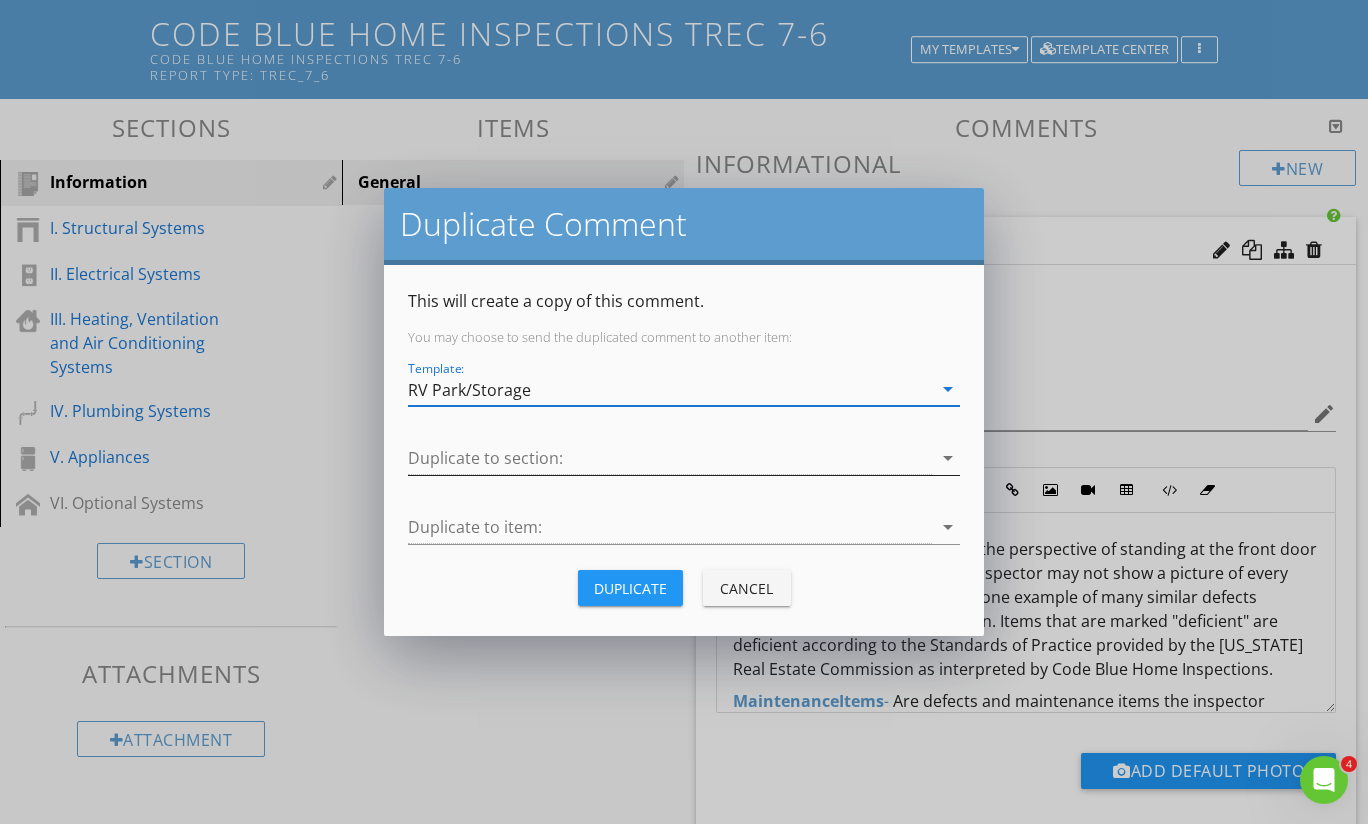 click at bounding box center [670, 458] 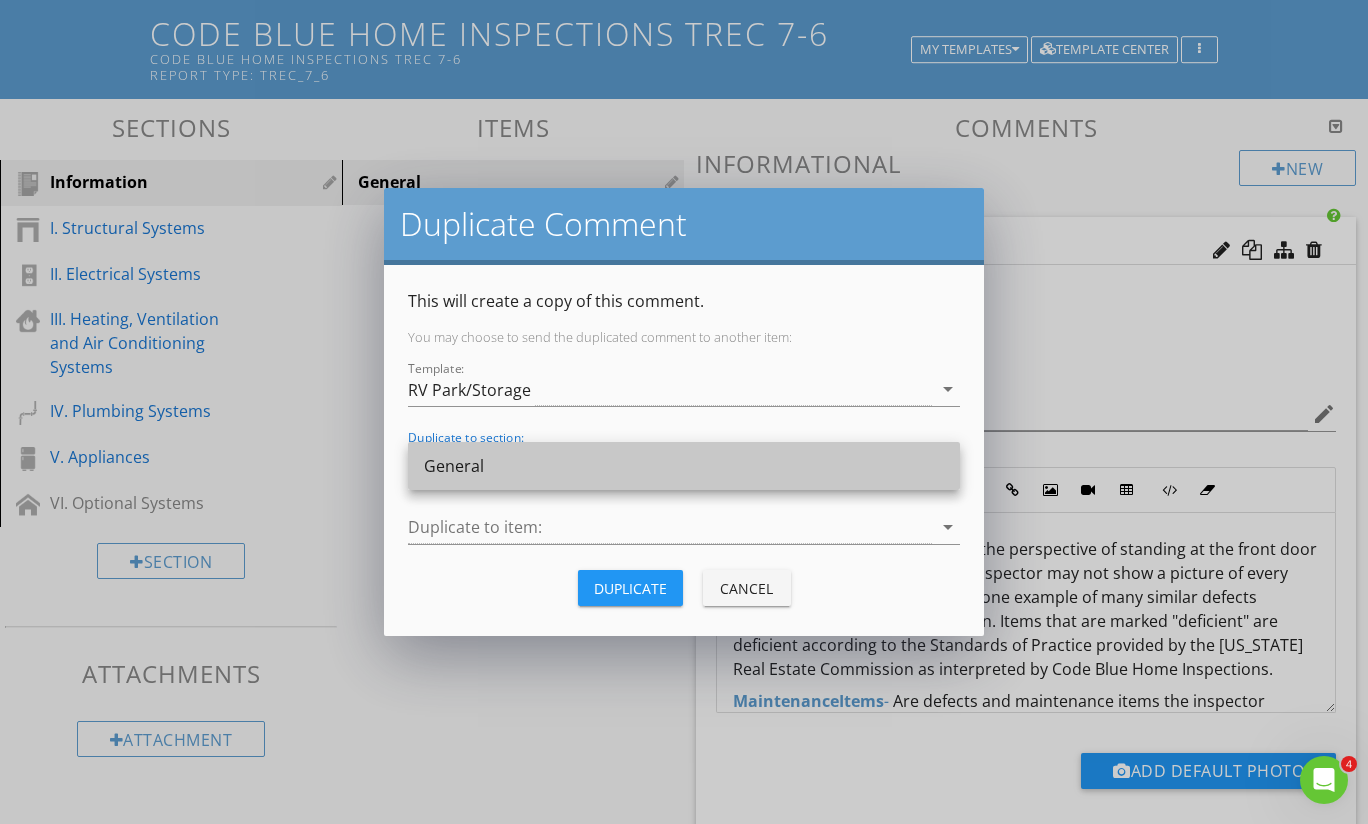 click on "General" at bounding box center [684, 466] 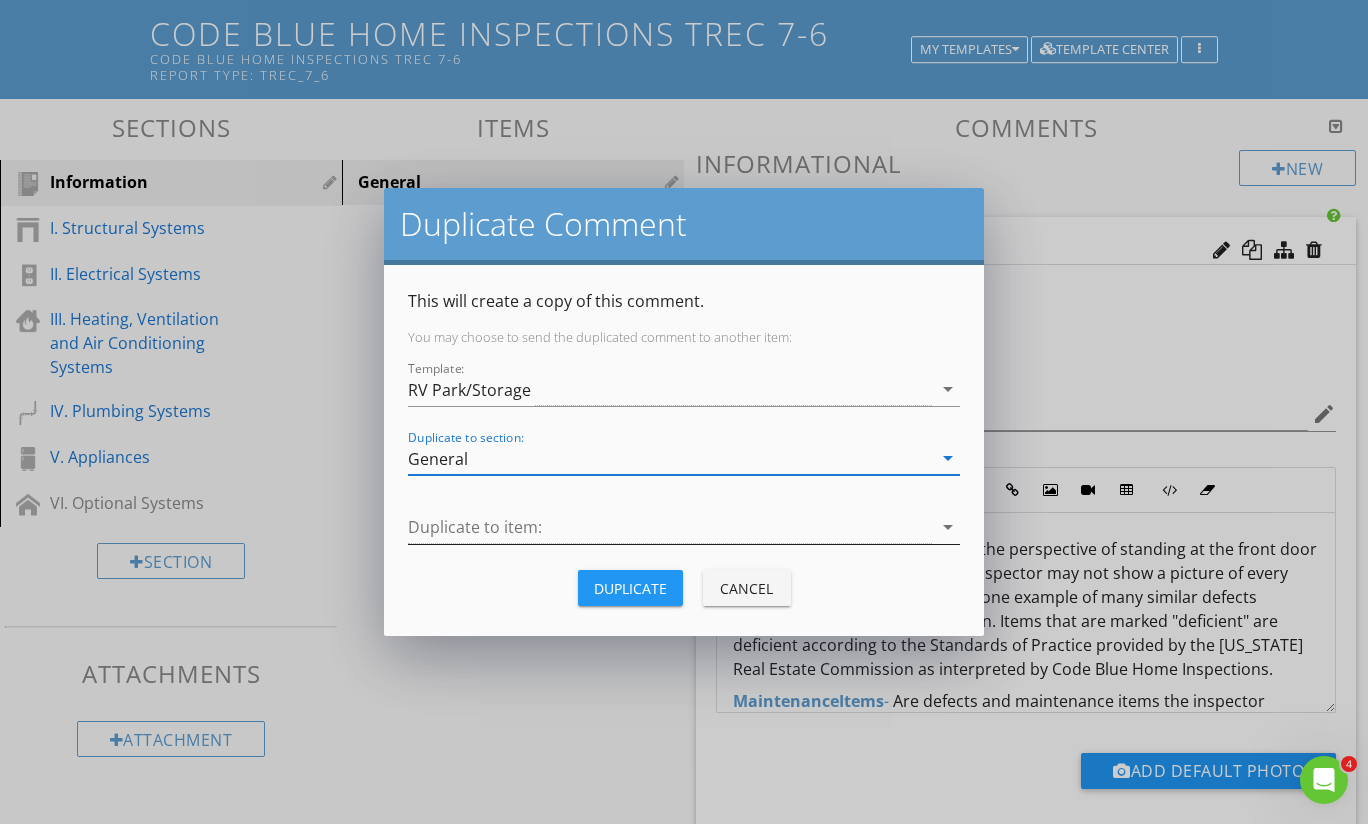 click at bounding box center (670, 527) 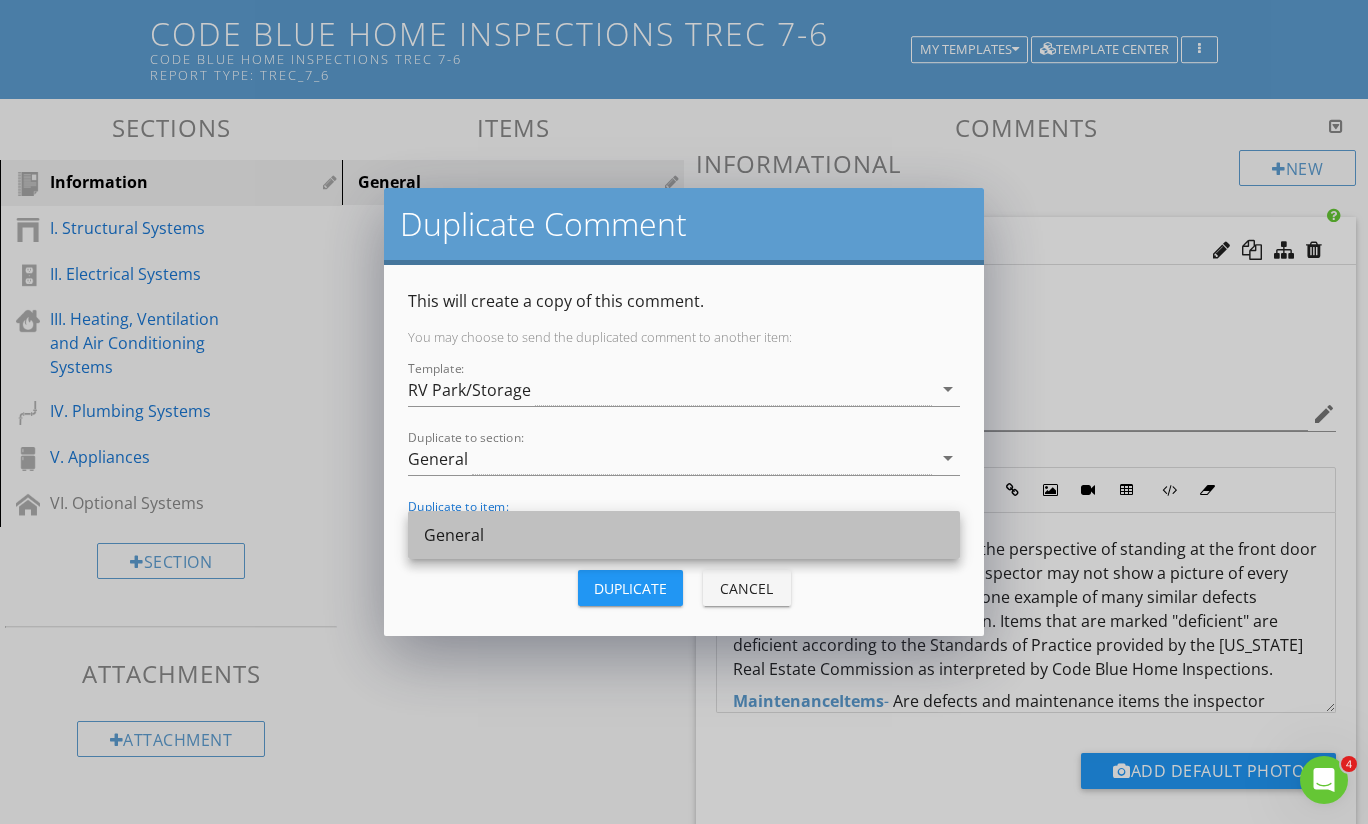 click on "General" at bounding box center (684, 535) 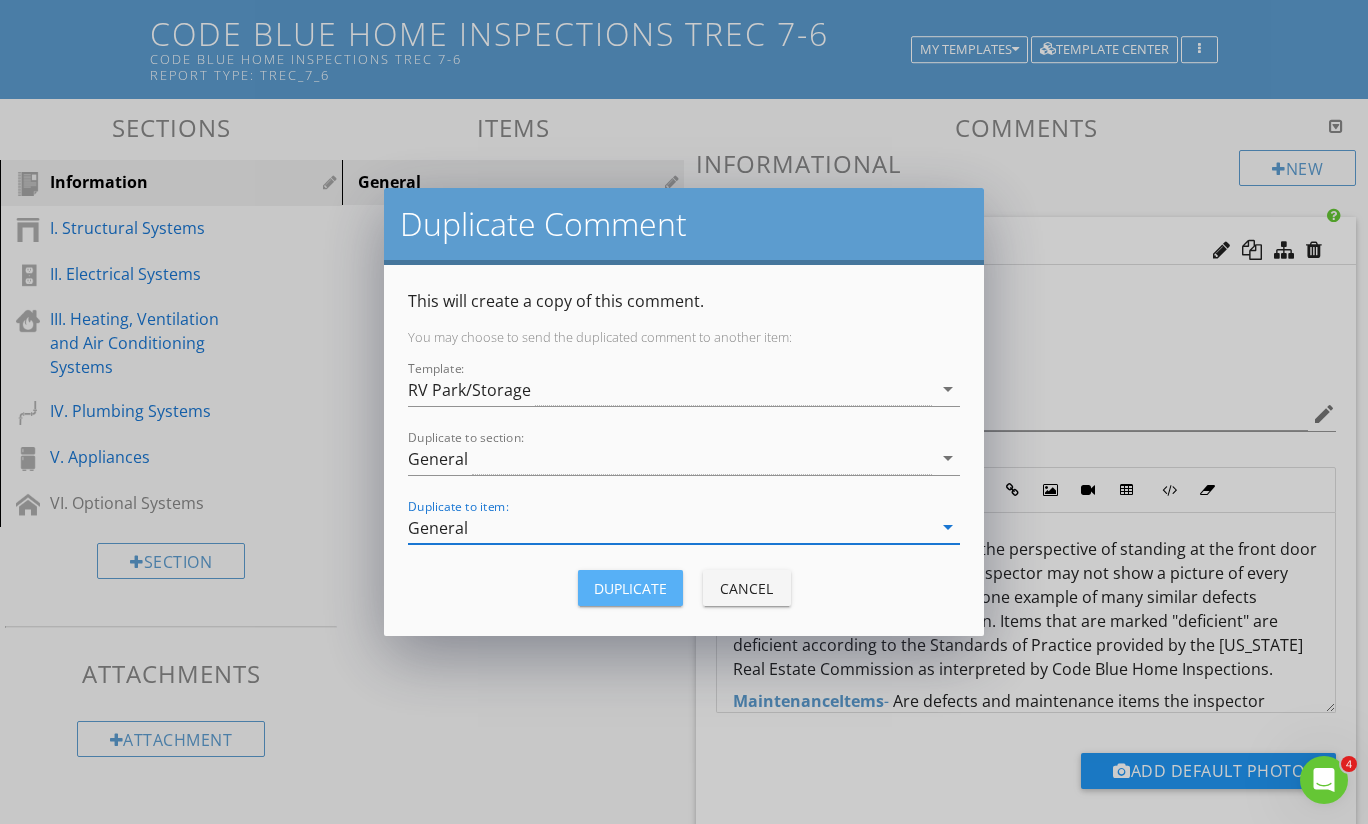 click on "Duplicate" at bounding box center (630, 588) 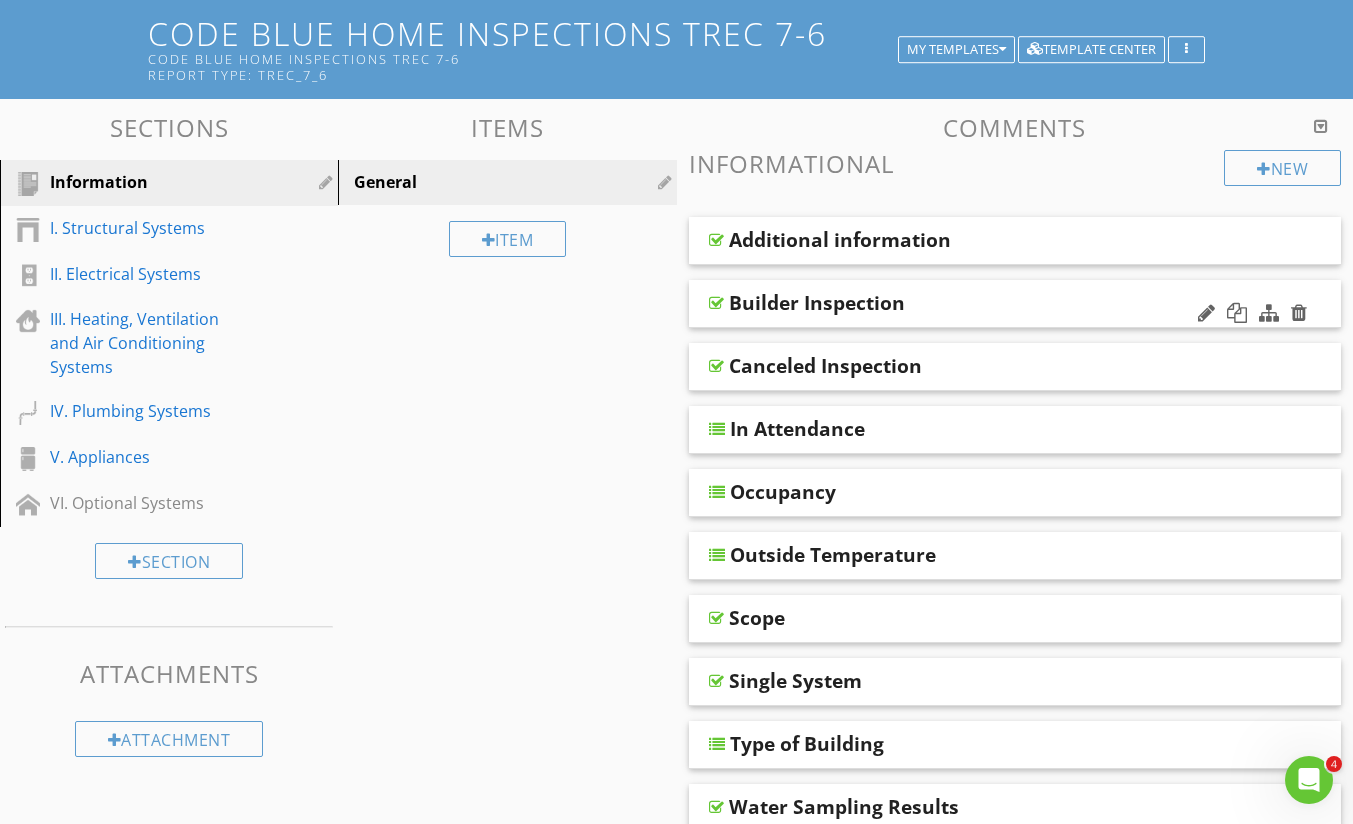 click at bounding box center (716, 303) 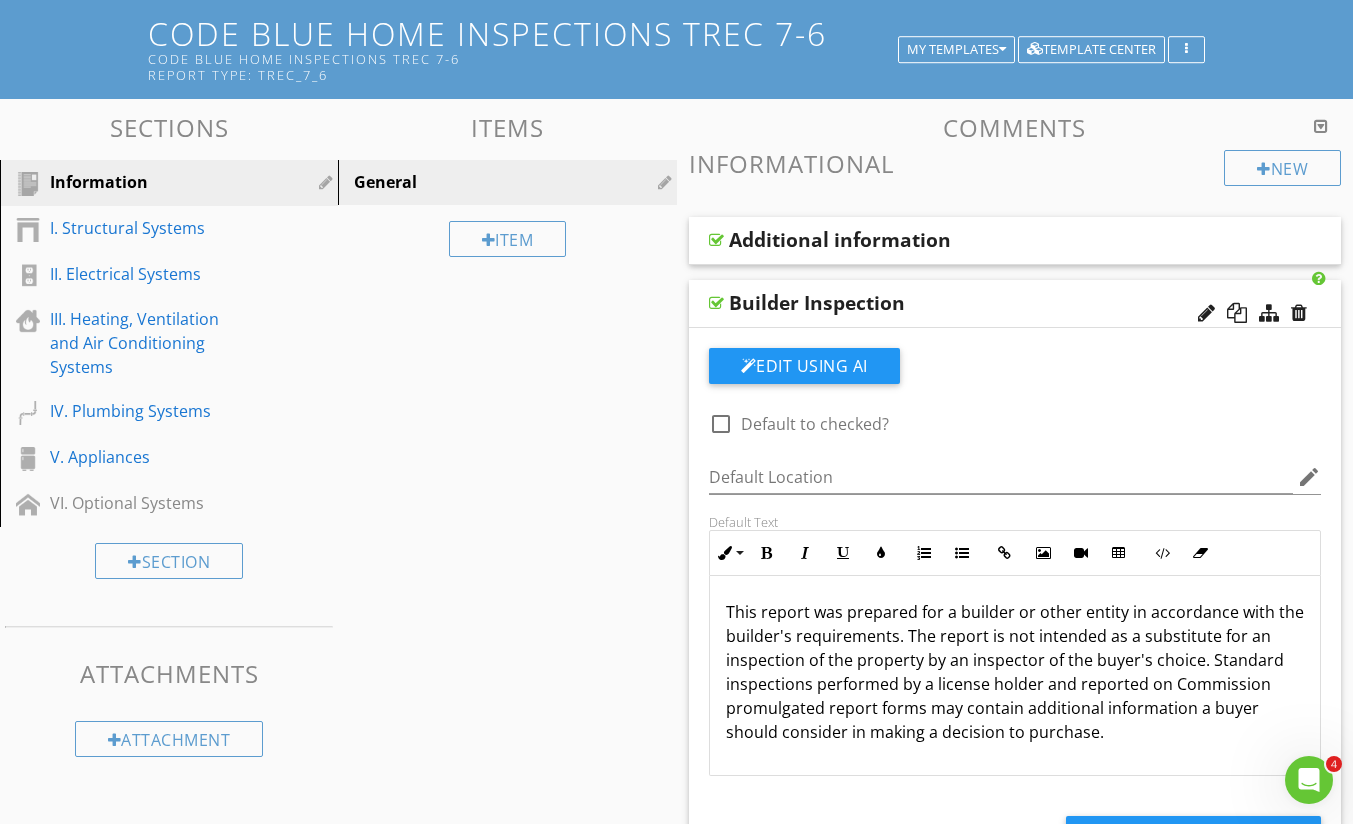 click at bounding box center (716, 303) 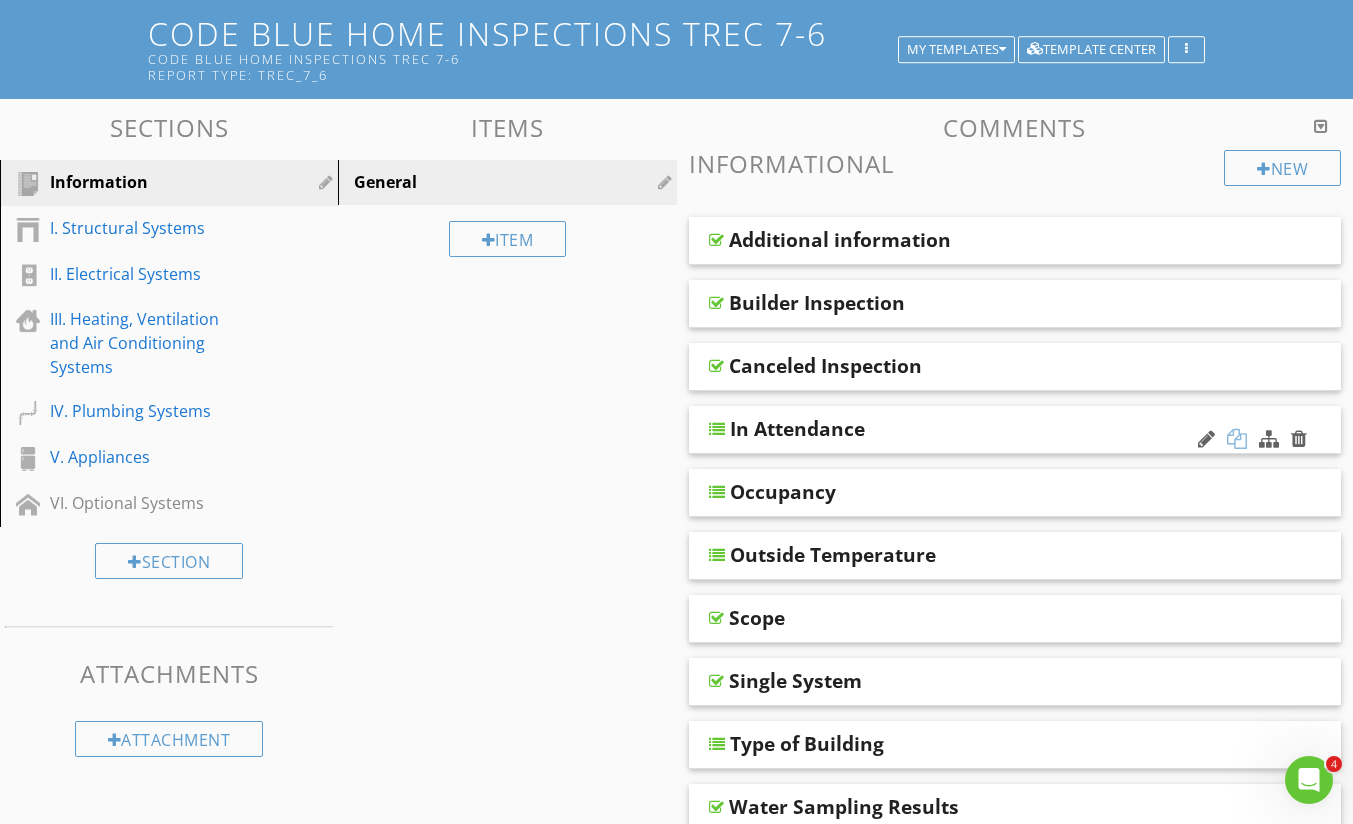 click at bounding box center (1237, 439) 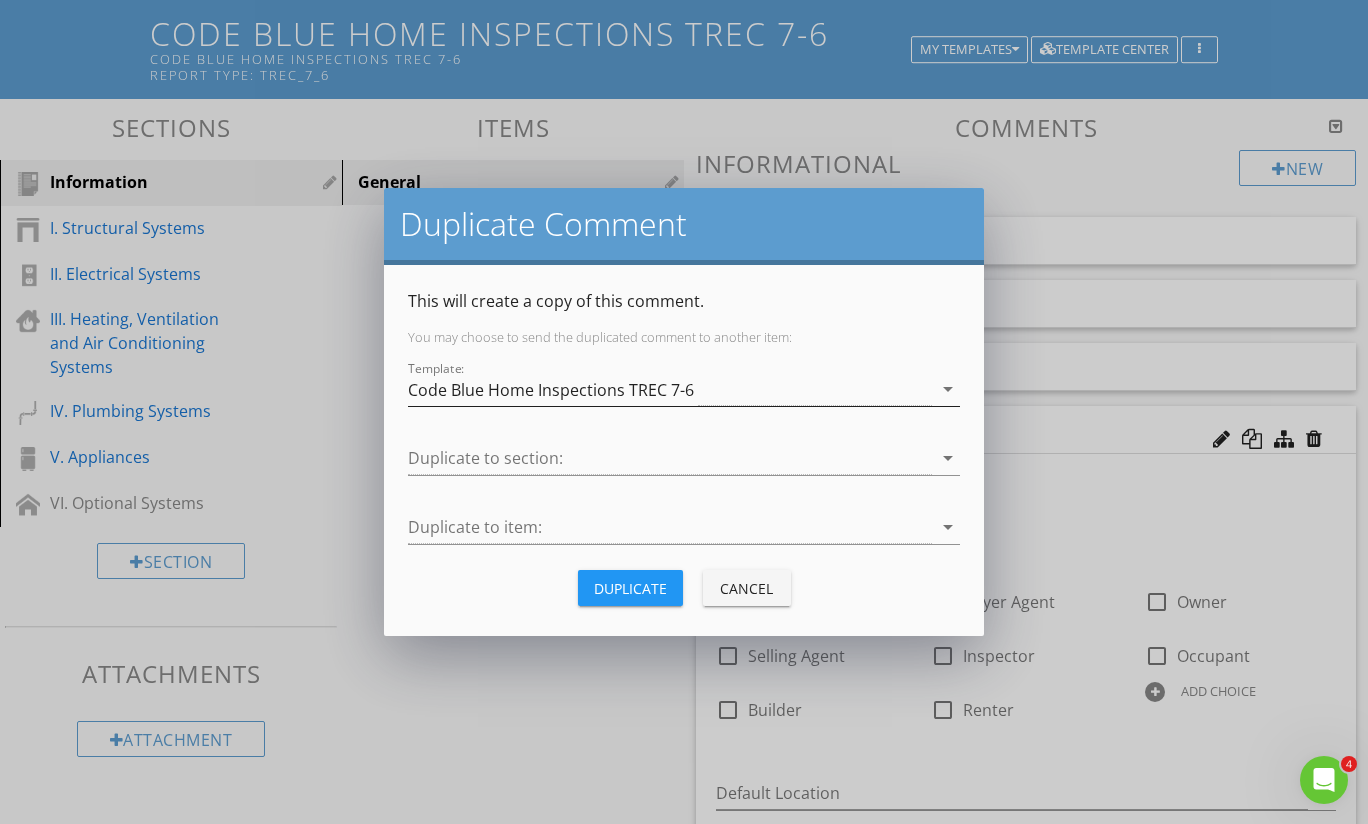 click on "Code Blue Home Inspections TREC 7-6" at bounding box center [670, 389] 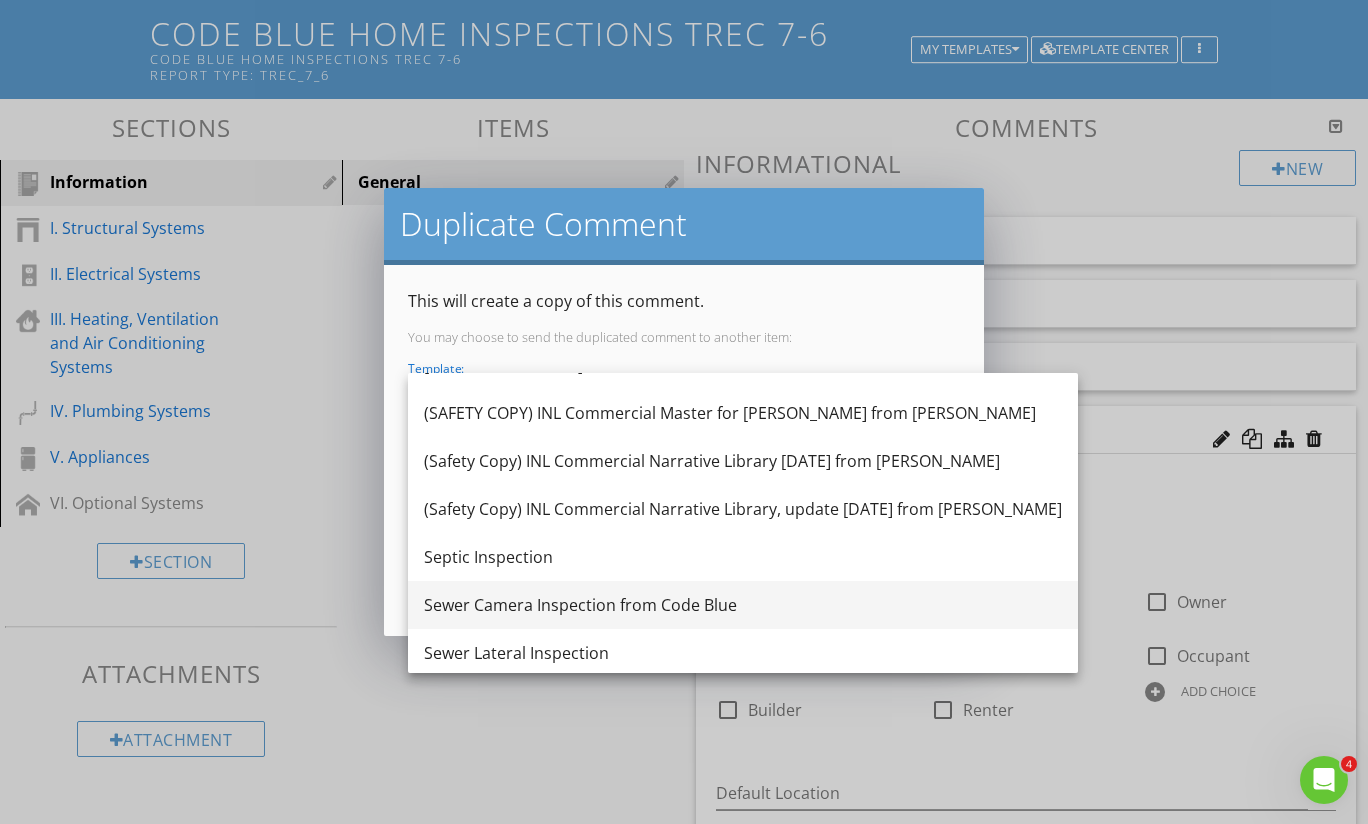 scroll, scrollTop: 1380, scrollLeft: 0, axis: vertical 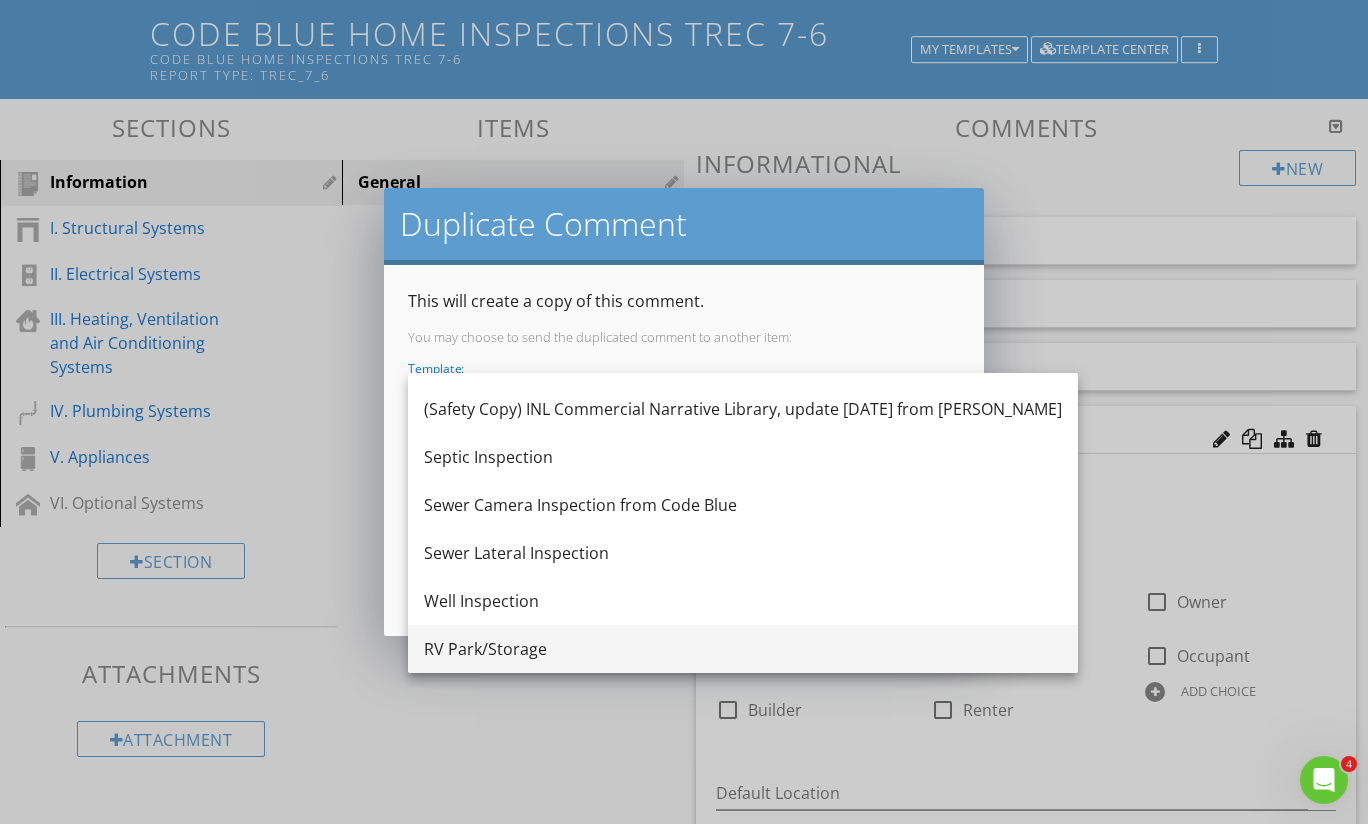 click on "RV Park/Storage" at bounding box center [743, 649] 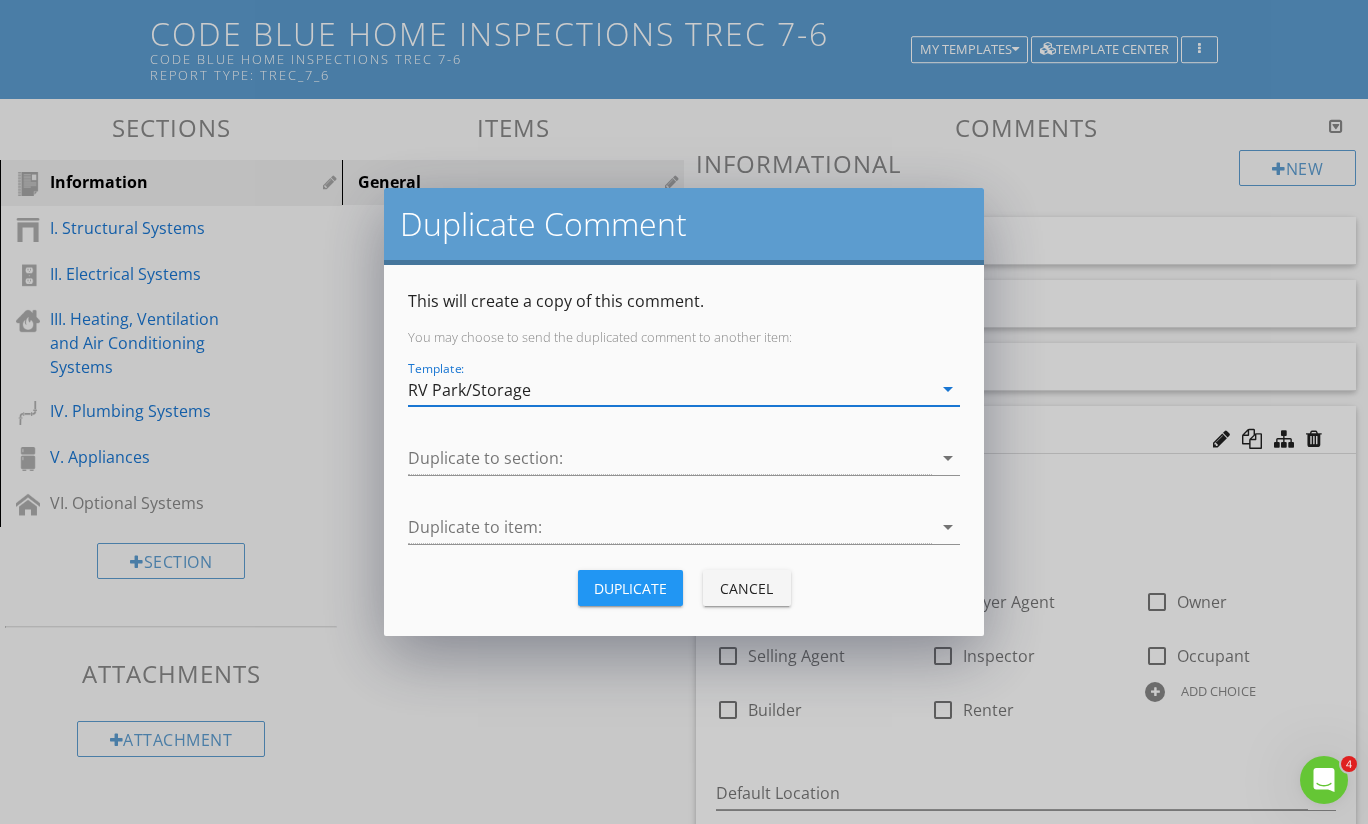 click on "Duplicate to section: arrow_drop_down" at bounding box center [684, 462] 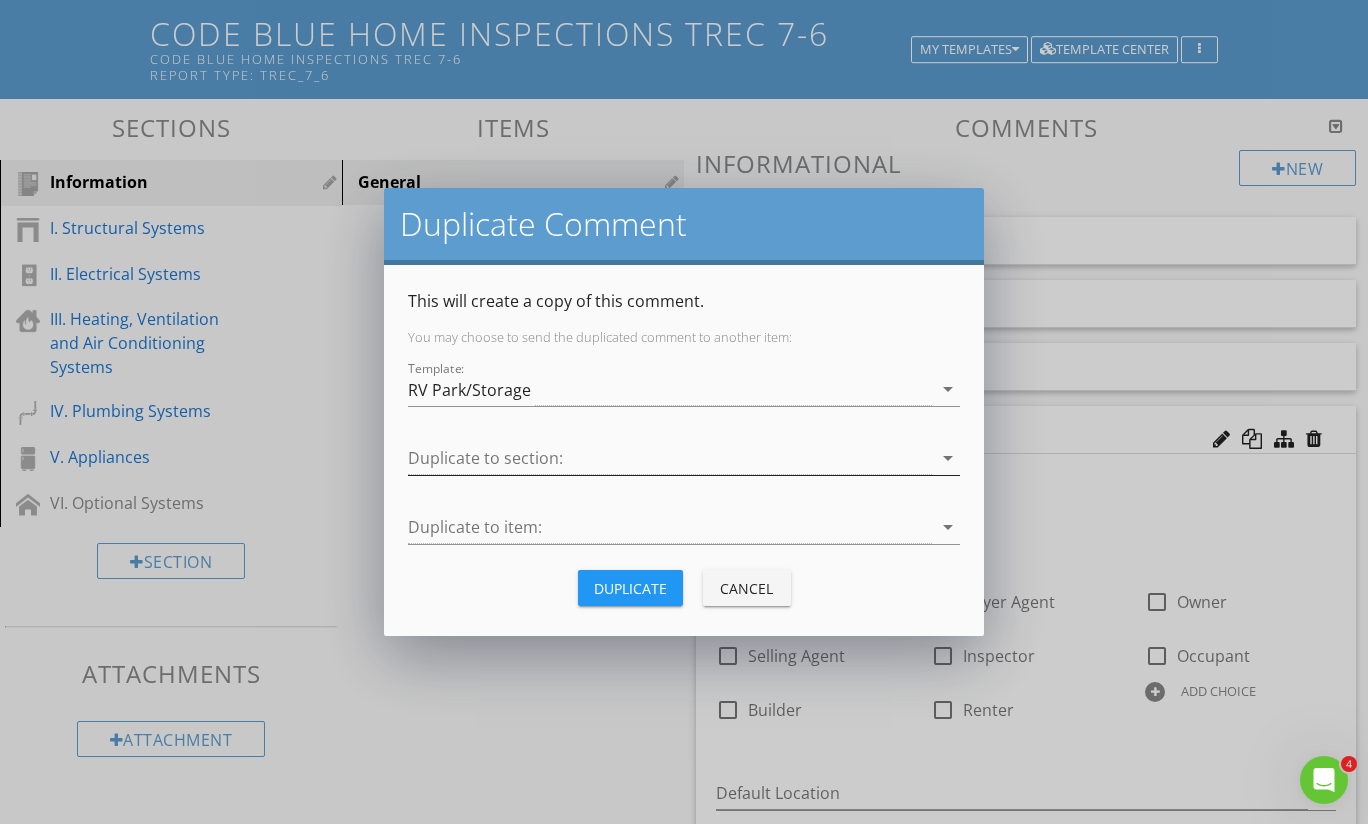 click at bounding box center (670, 458) 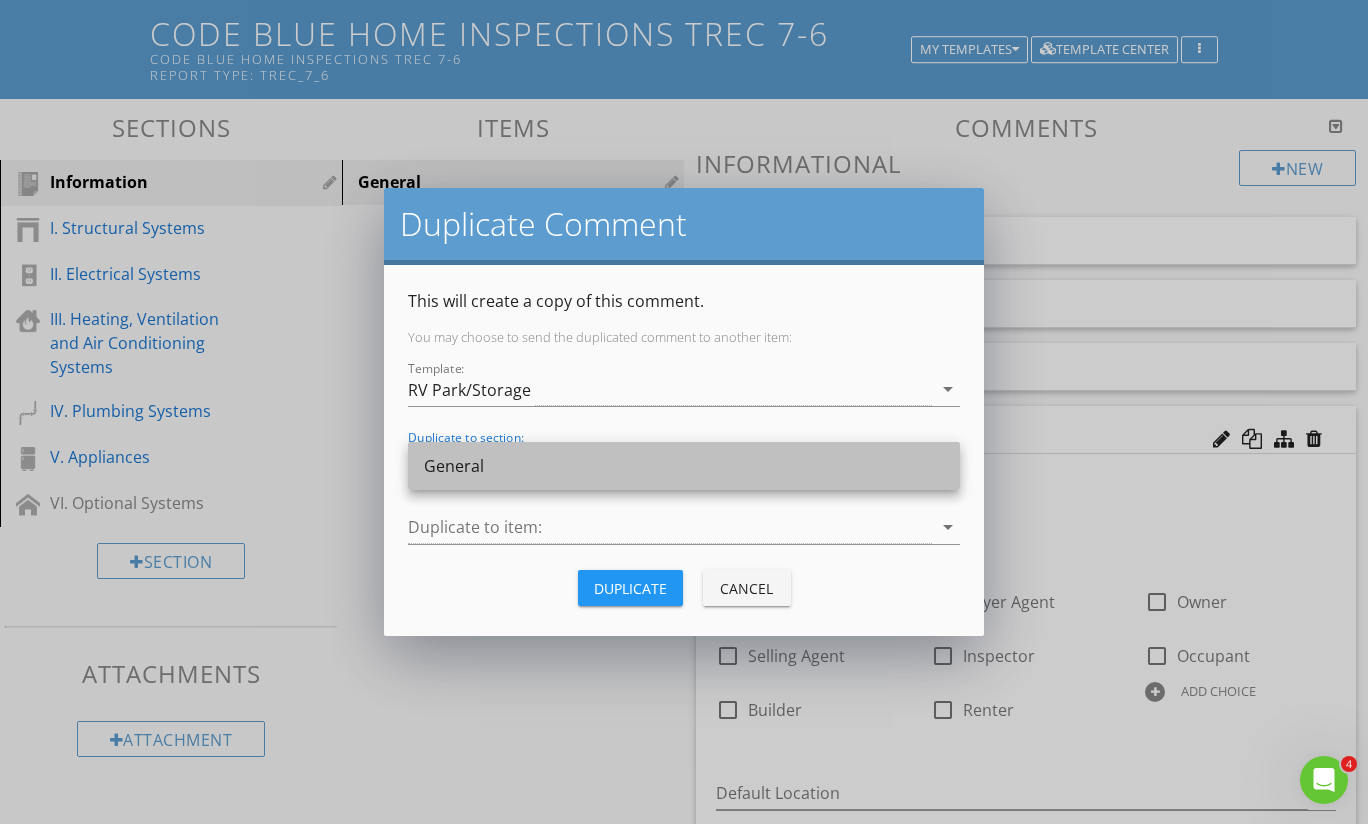 click on "General" at bounding box center [684, 466] 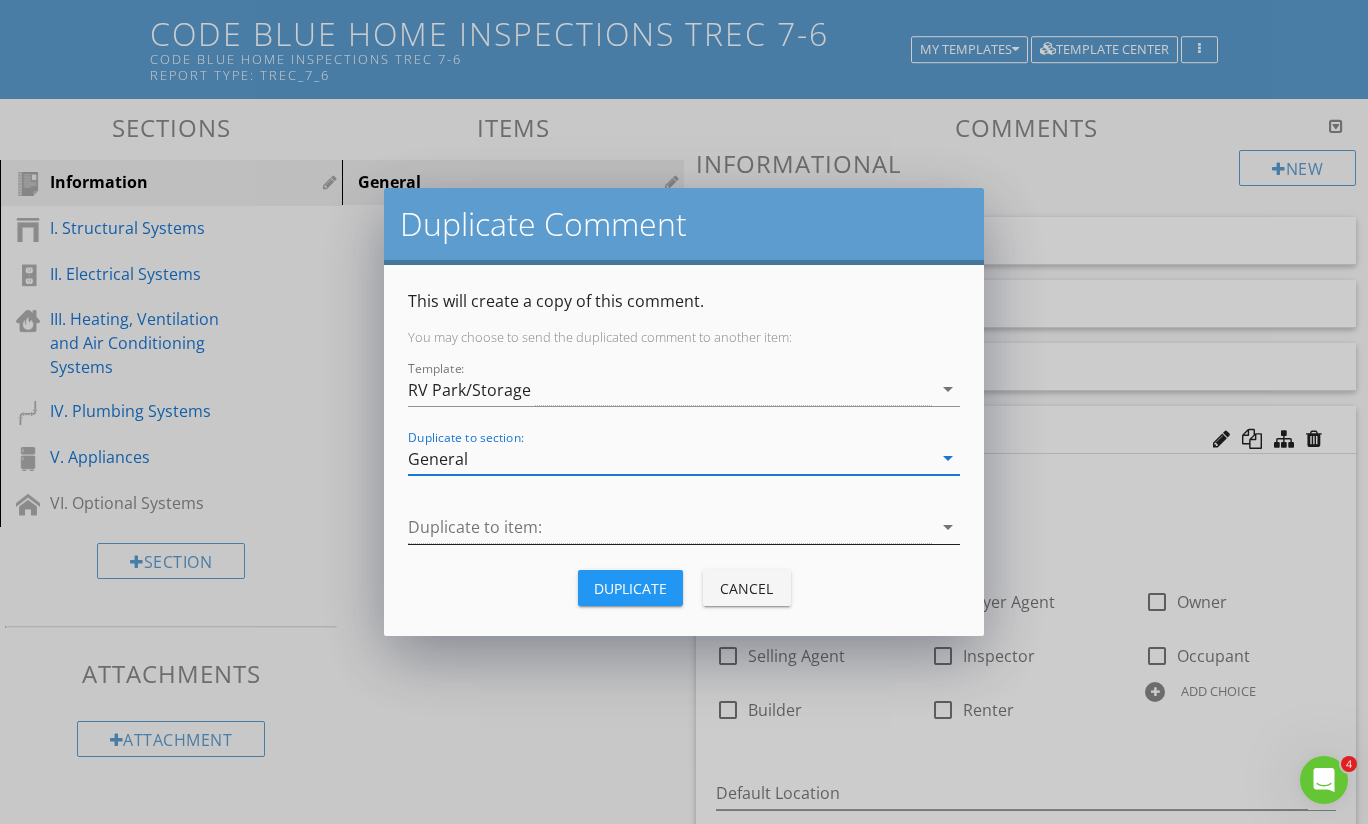 click at bounding box center (670, 527) 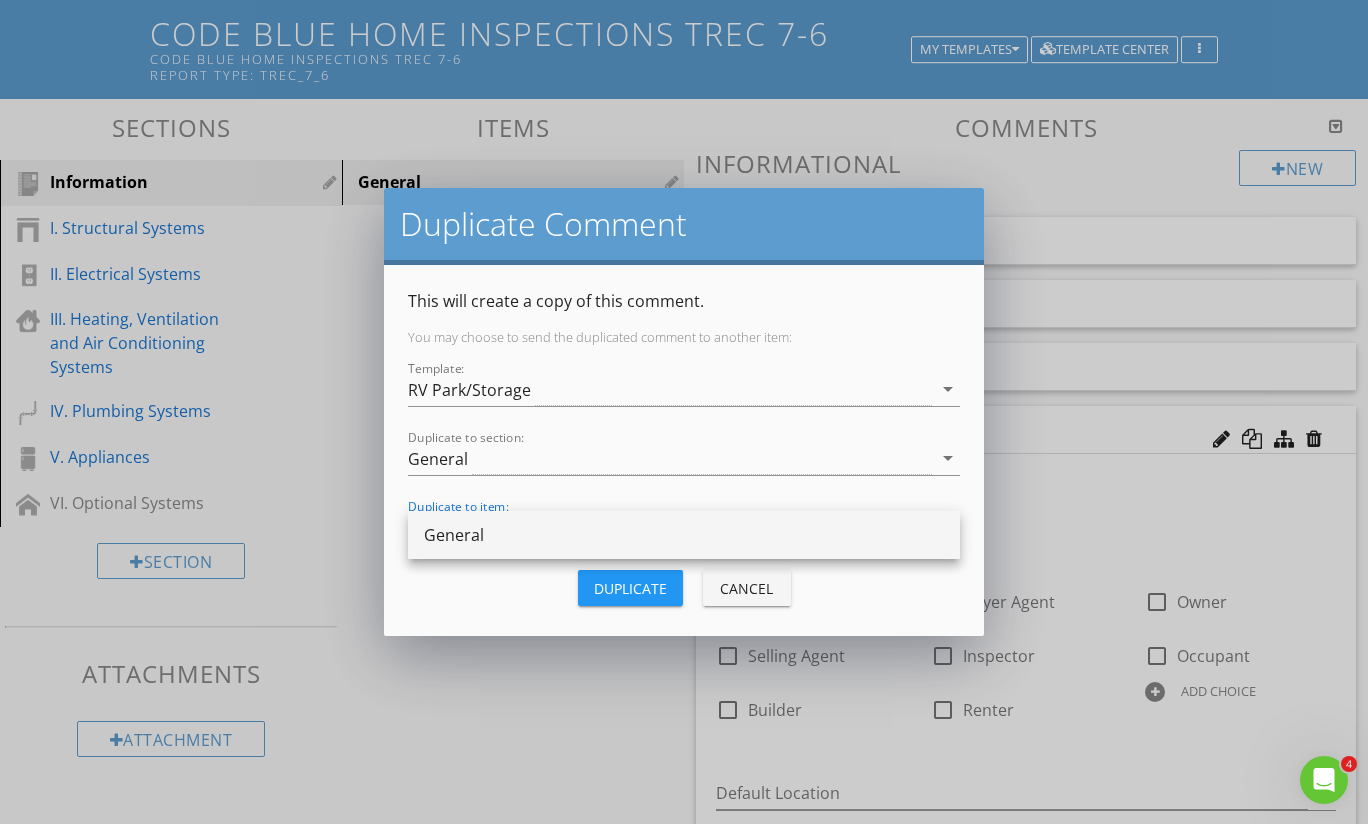 click on "General" at bounding box center [684, 535] 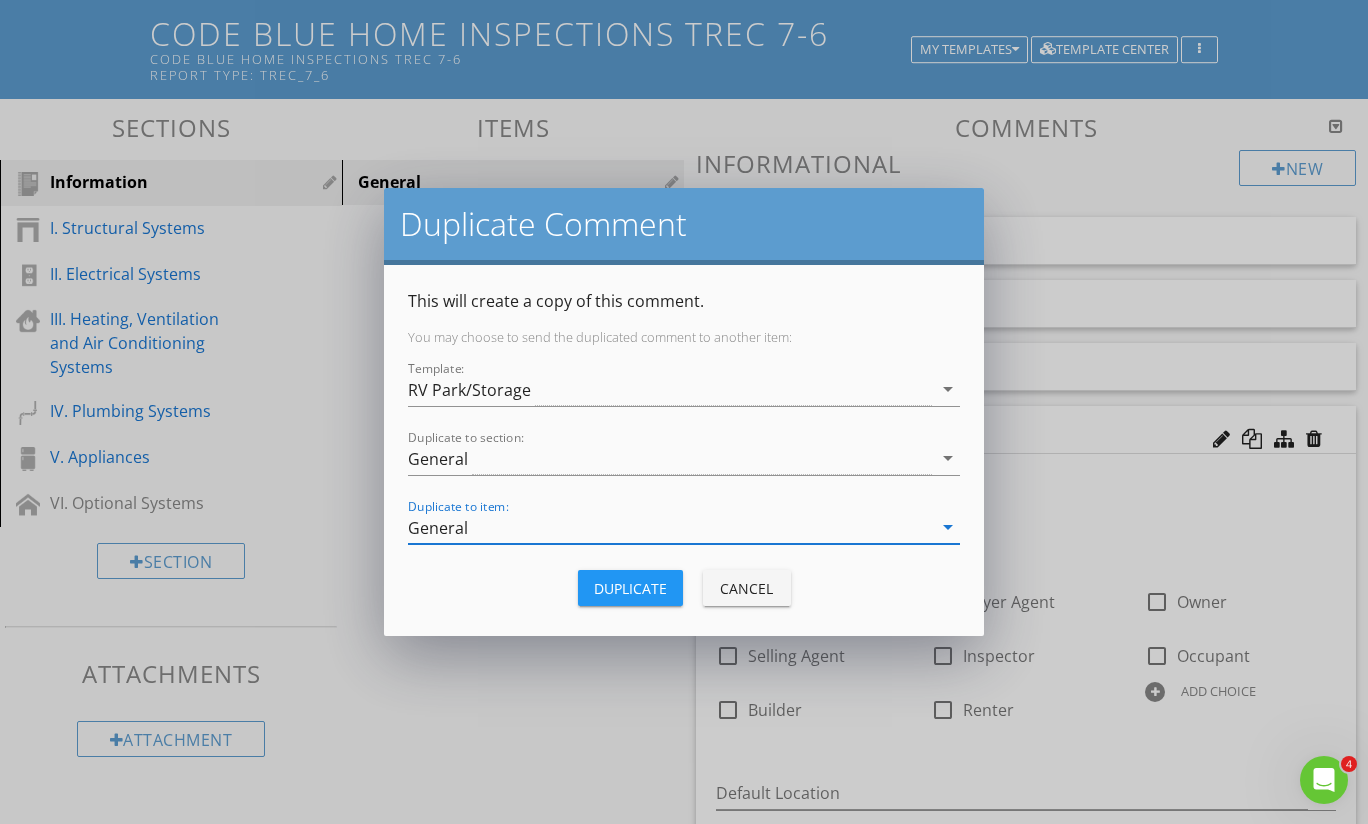 click on "Duplicate" at bounding box center [630, 588] 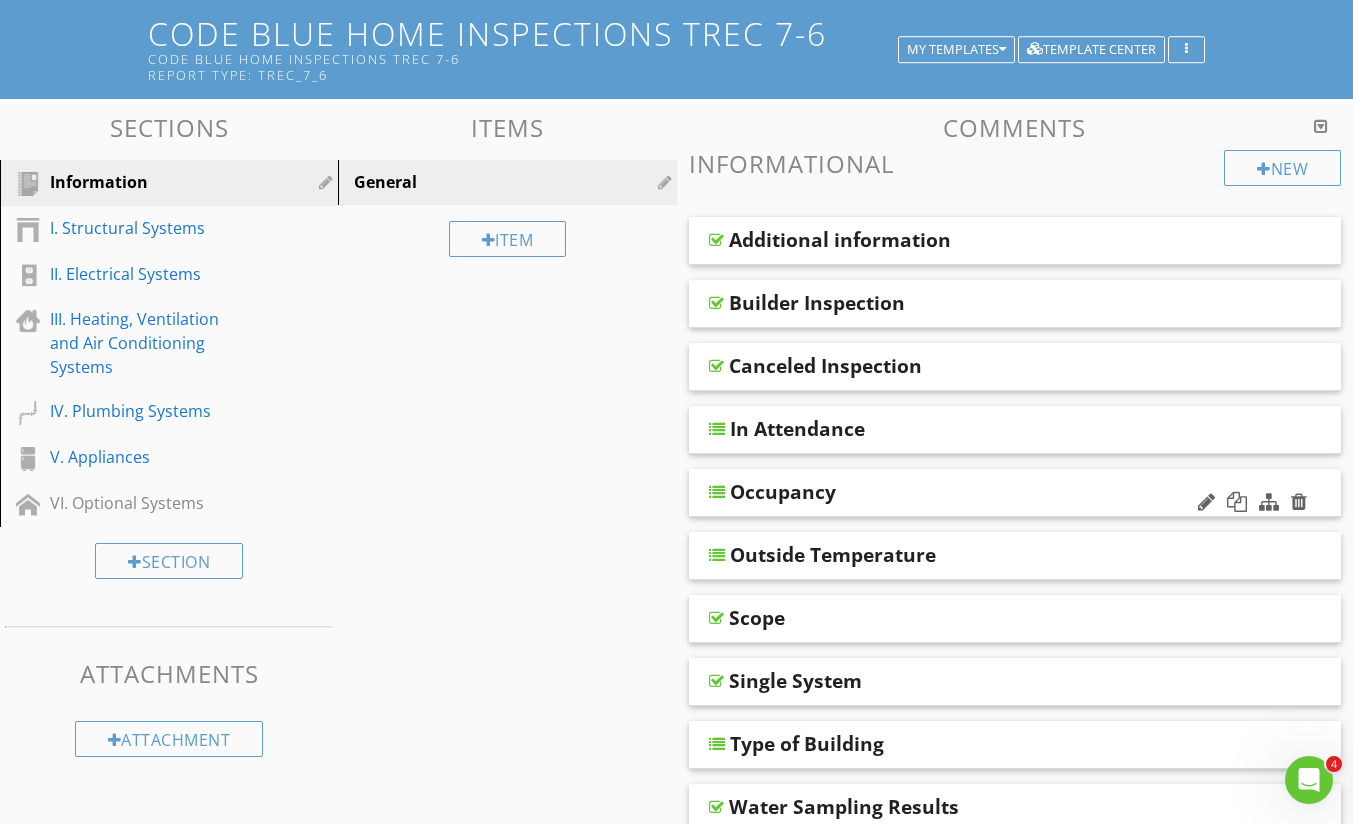 click at bounding box center (717, 492) 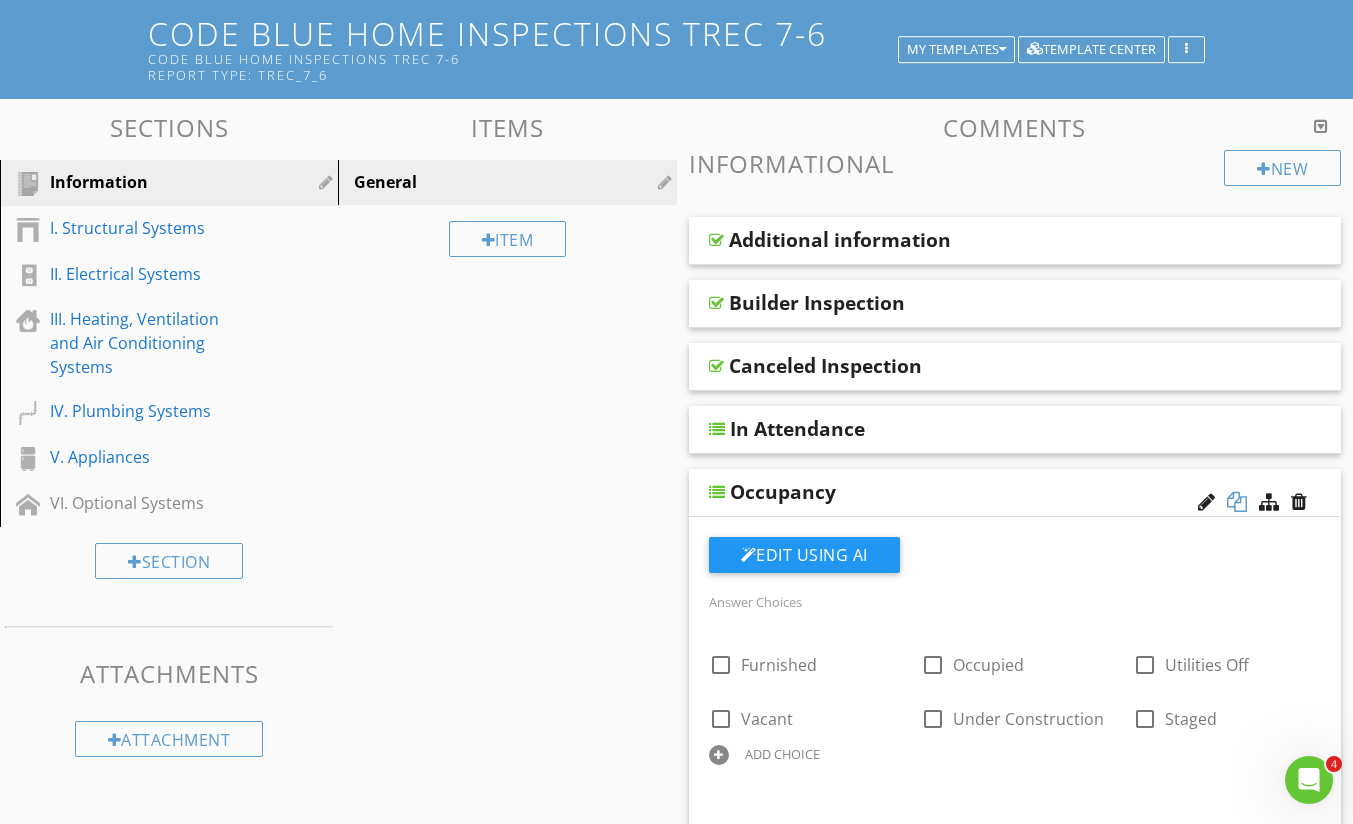 click at bounding box center [1237, 502] 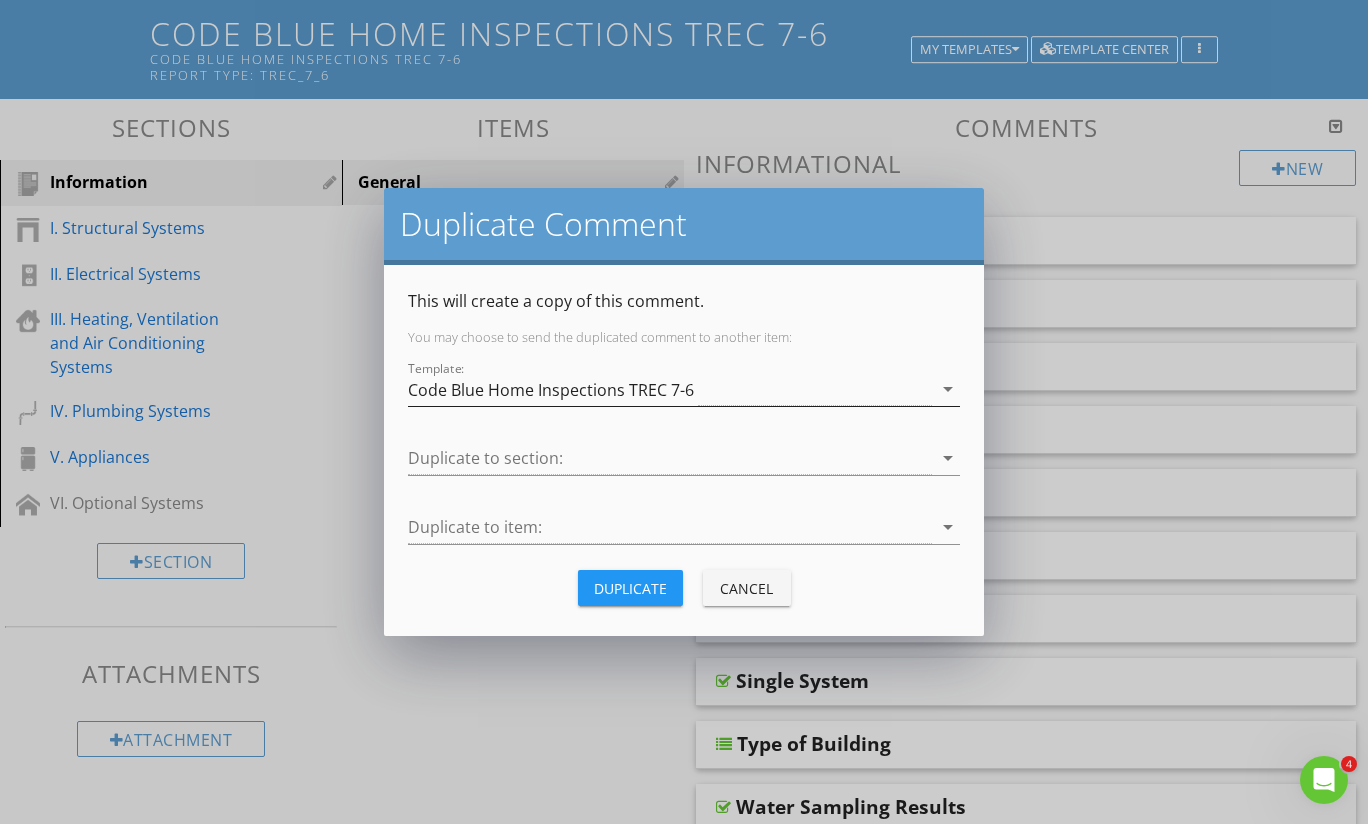 click on "Code Blue Home Inspections TREC 7-6" at bounding box center (551, 390) 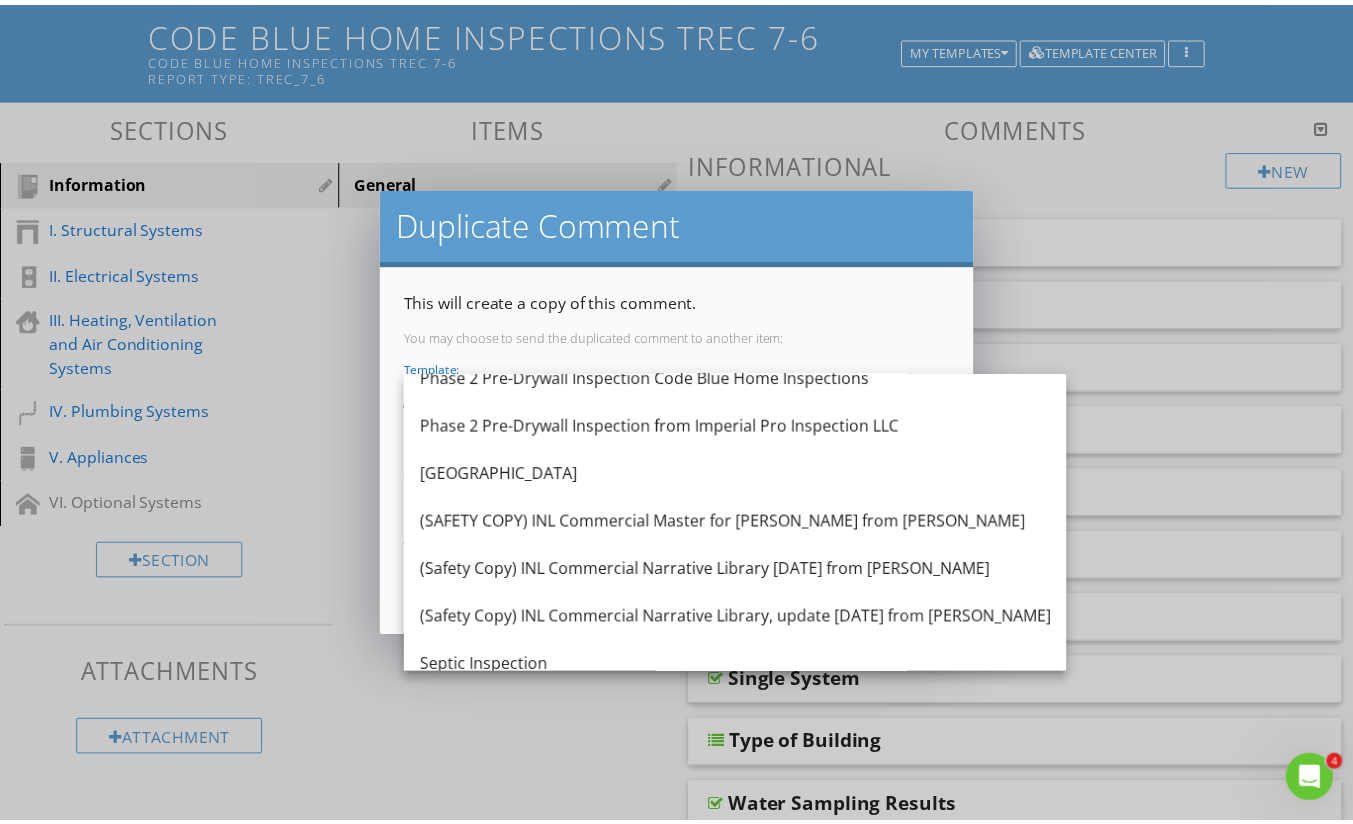 scroll, scrollTop: 1380, scrollLeft: 0, axis: vertical 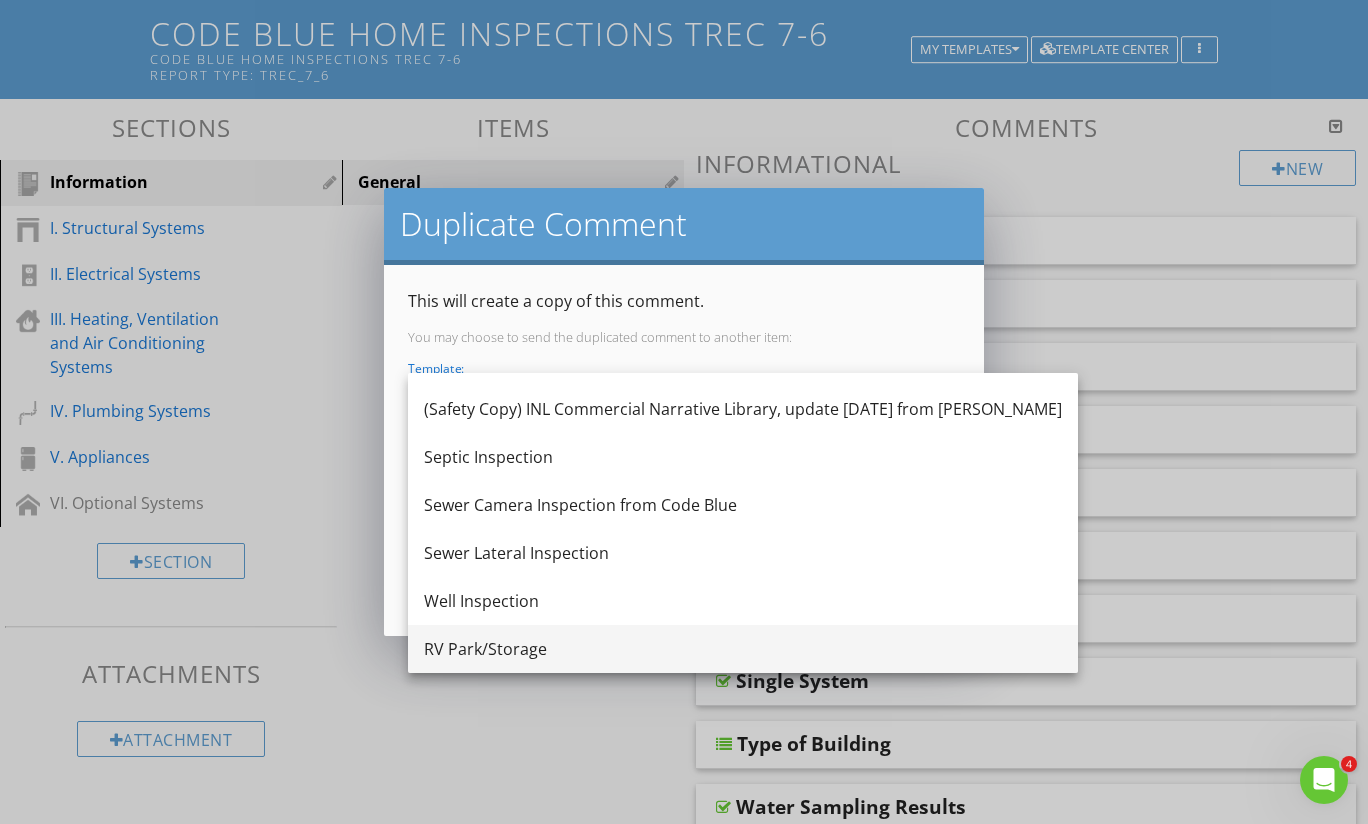 click on "RV Park/Storage" at bounding box center (743, 649) 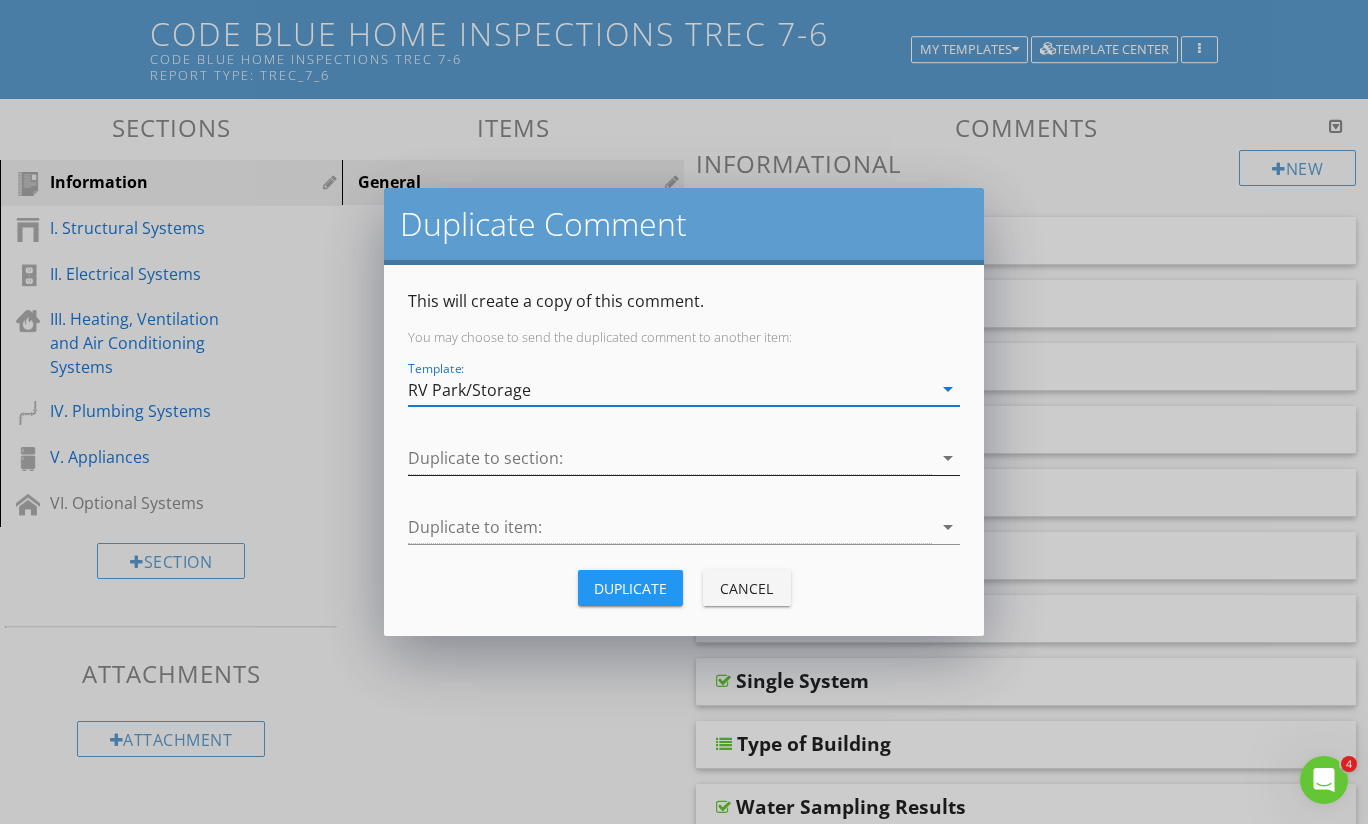 click at bounding box center [670, 458] 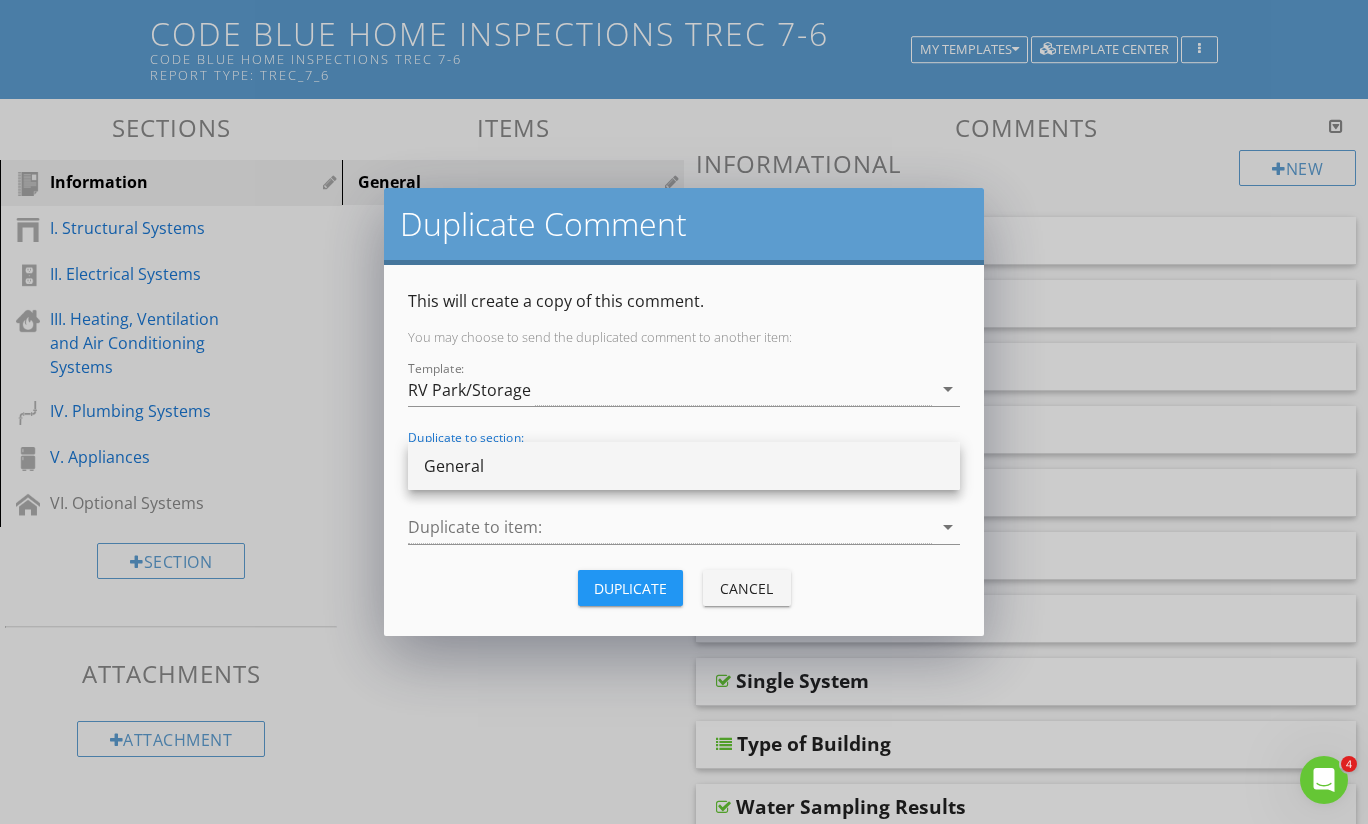 click on "General" at bounding box center [684, 466] 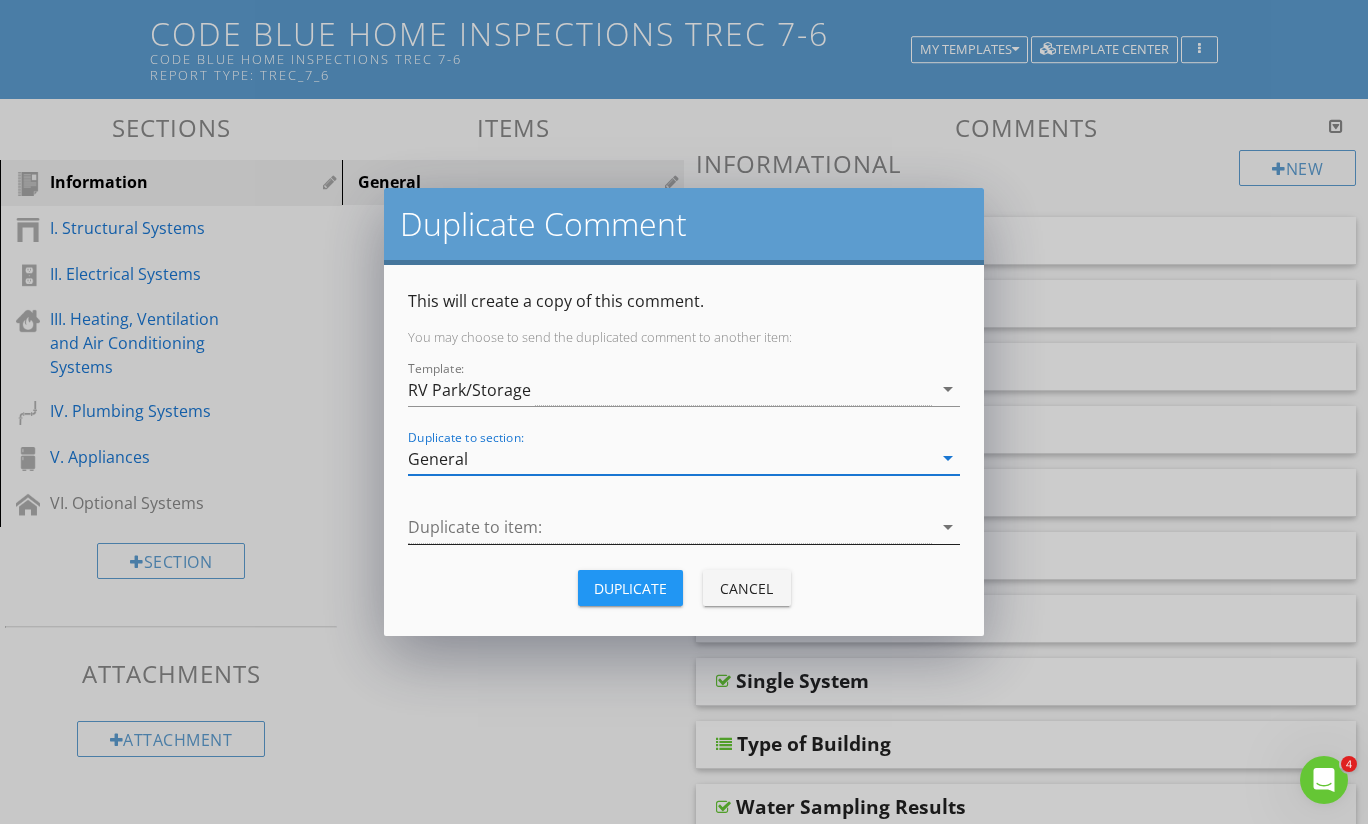 click at bounding box center [670, 527] 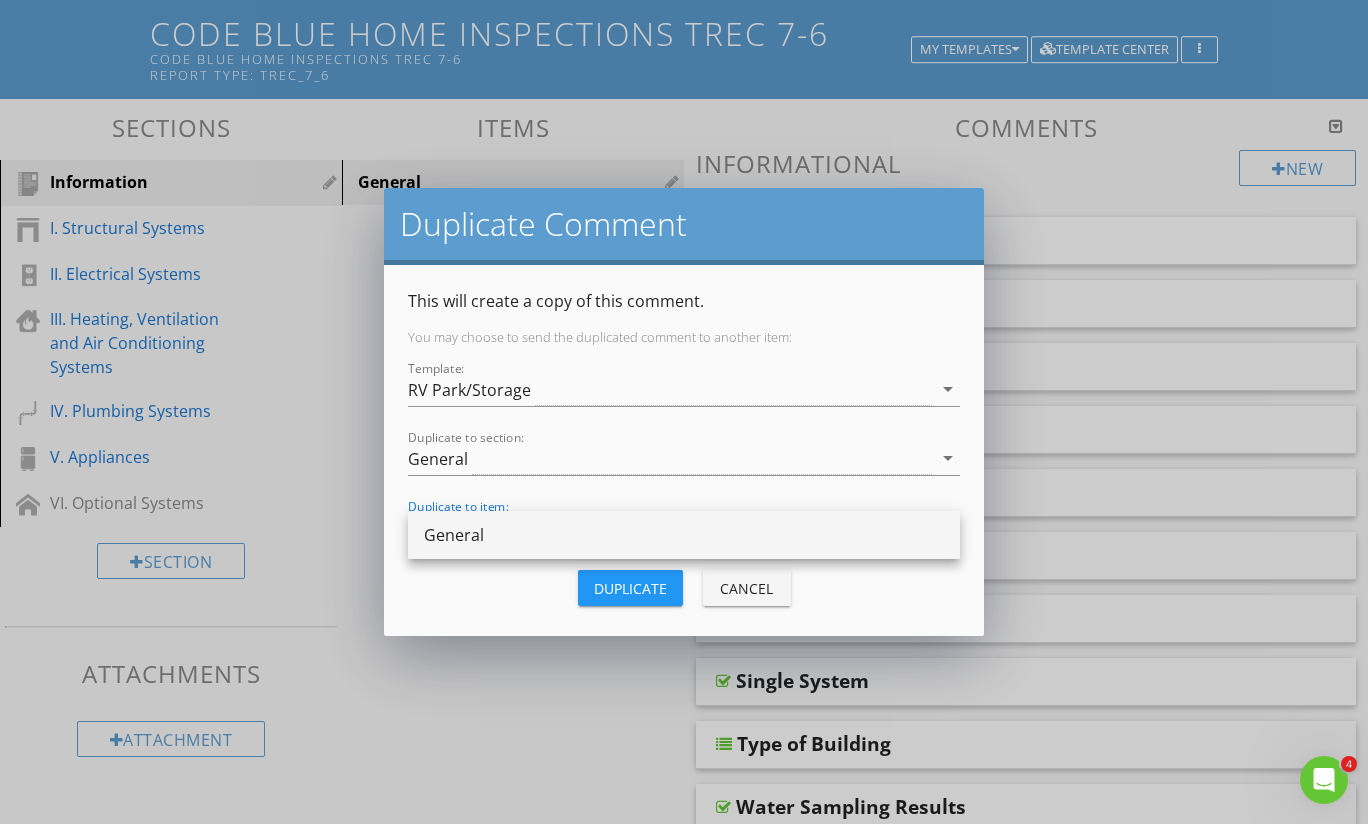 click on "General" at bounding box center (684, 535) 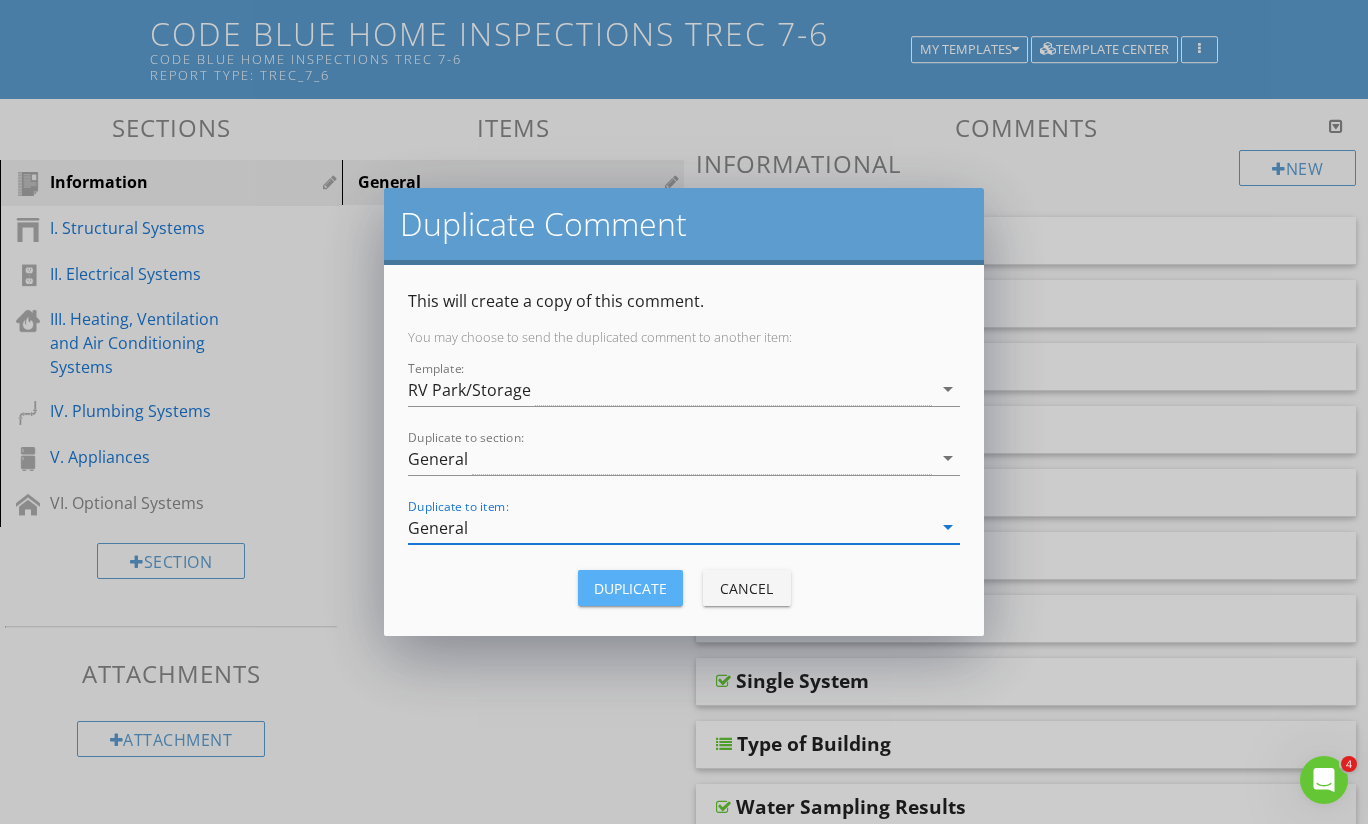 click on "Duplicate" at bounding box center [630, 588] 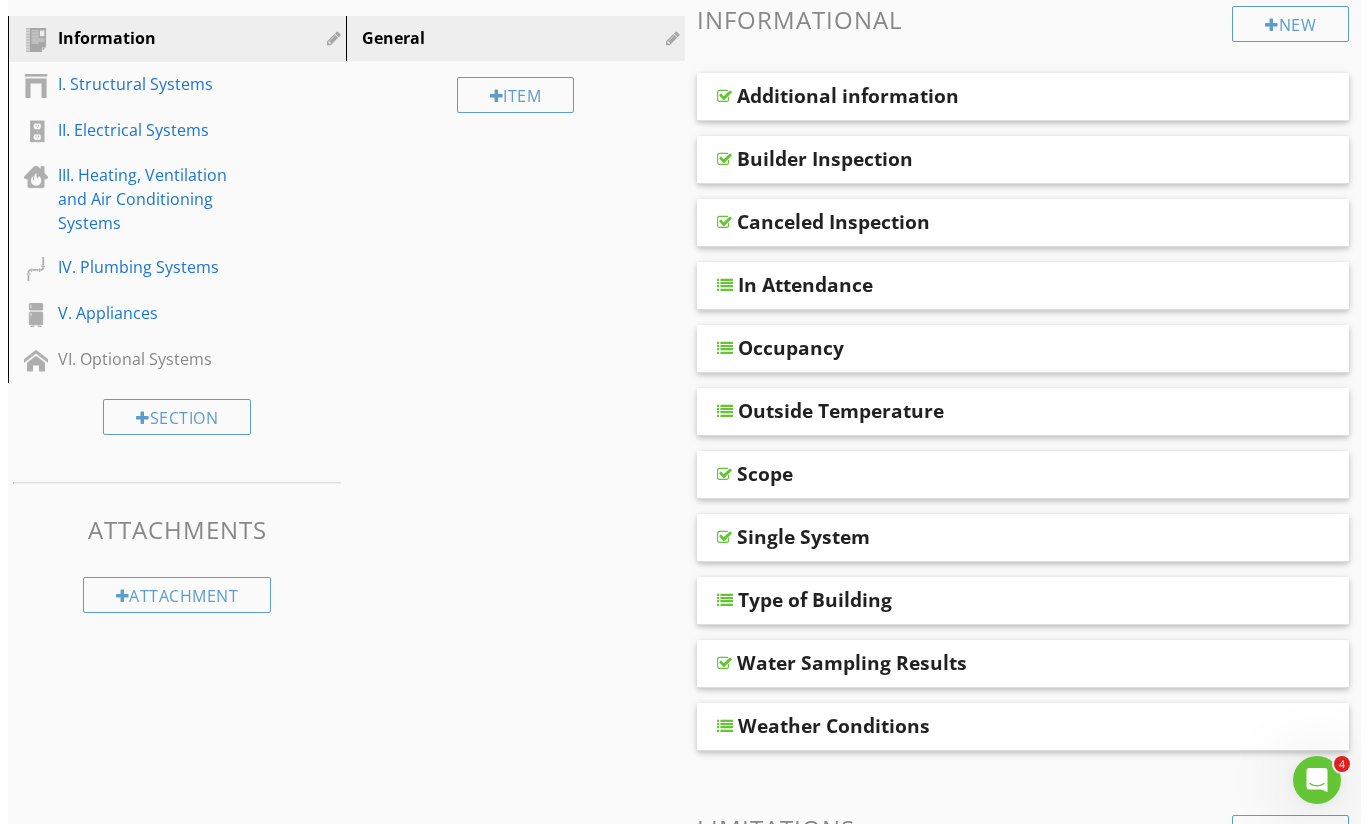 scroll, scrollTop: 383, scrollLeft: 0, axis: vertical 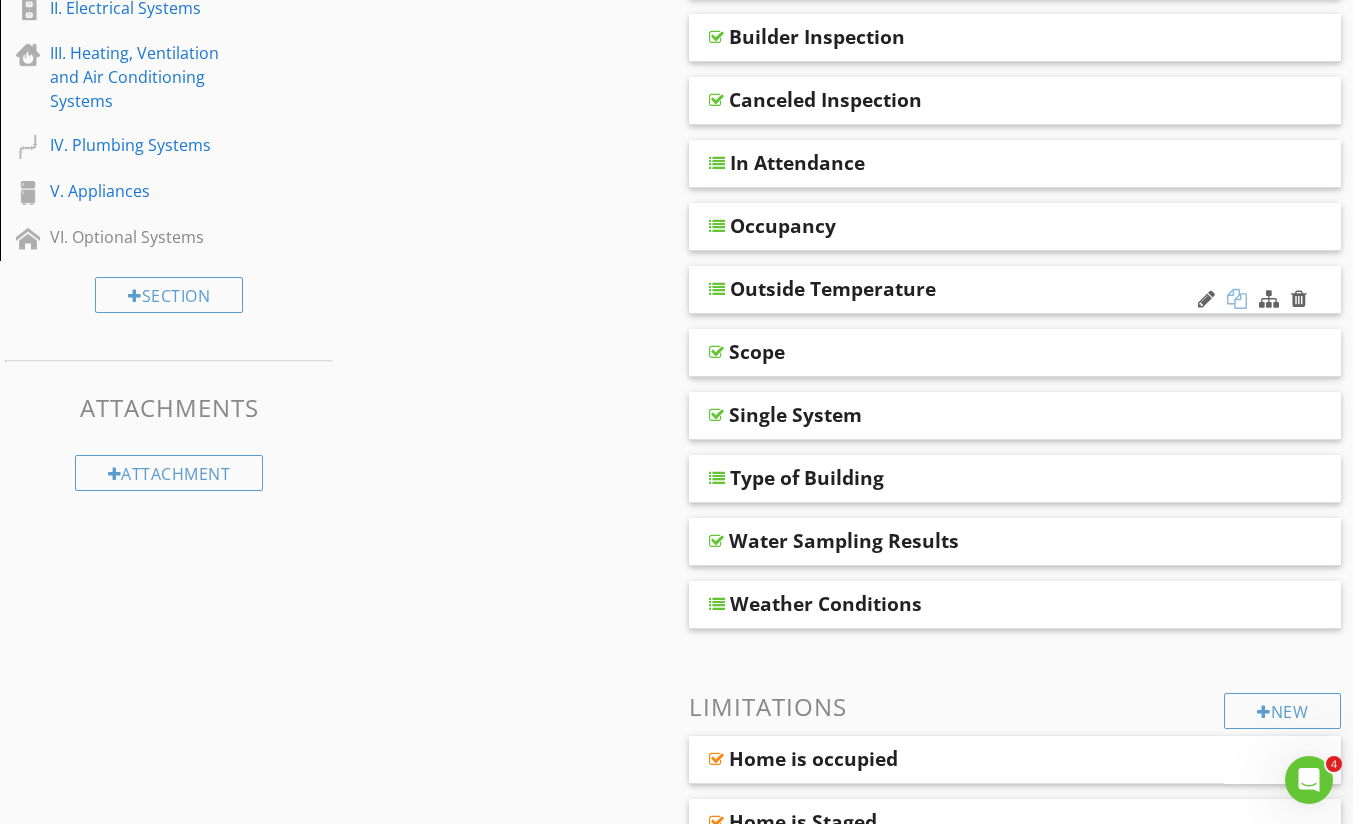 click at bounding box center (1237, 299) 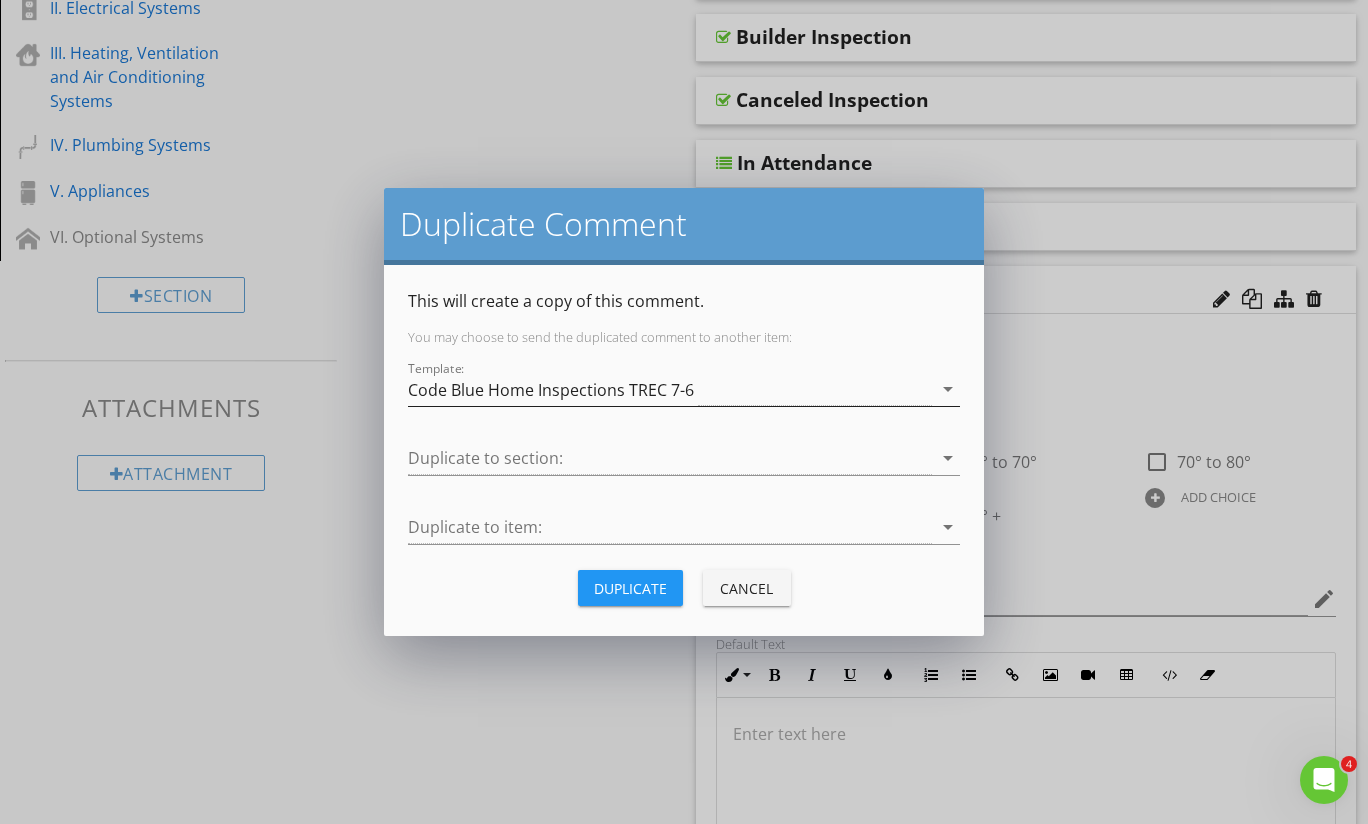 click on "Code Blue Home Inspections TREC 7-6" at bounding box center [670, 389] 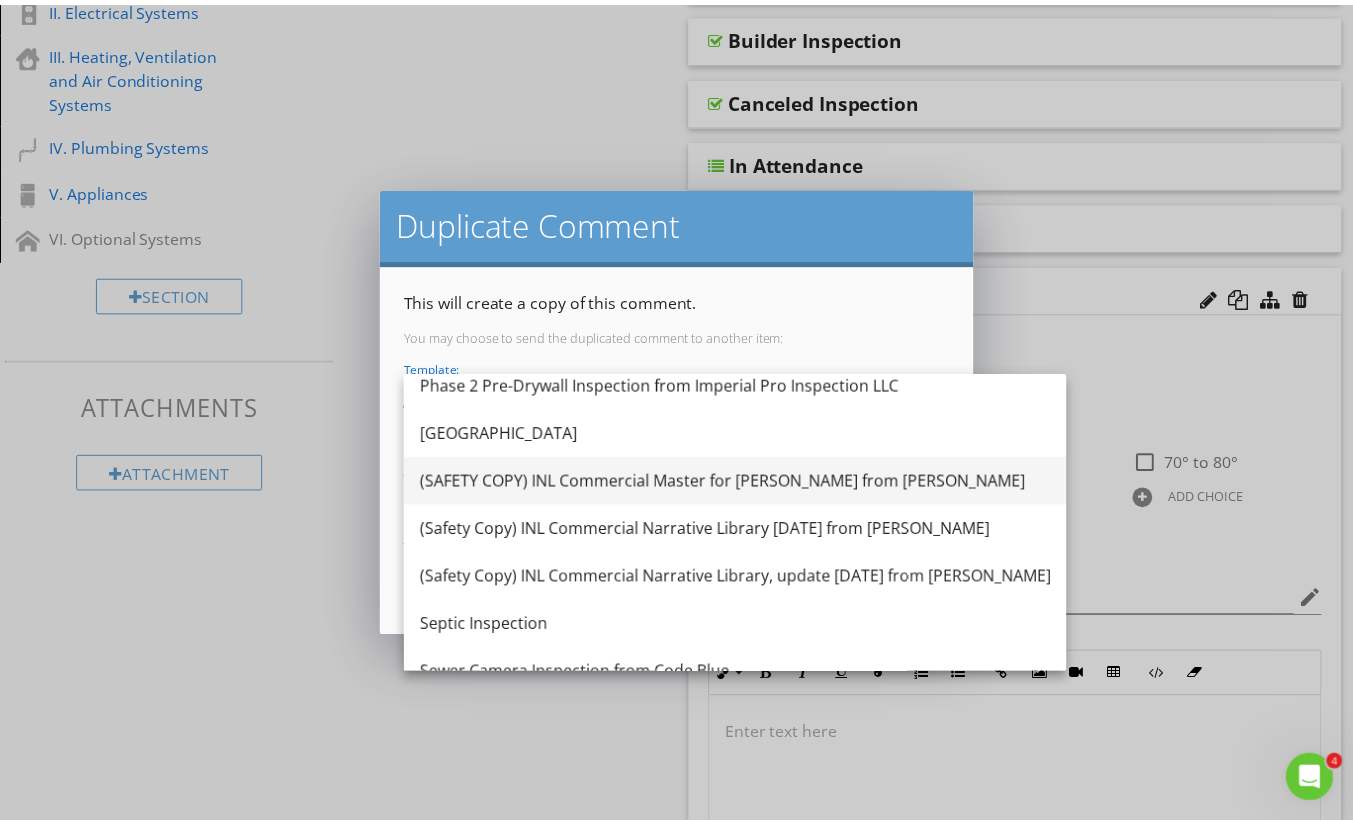 scroll, scrollTop: 1380, scrollLeft: 0, axis: vertical 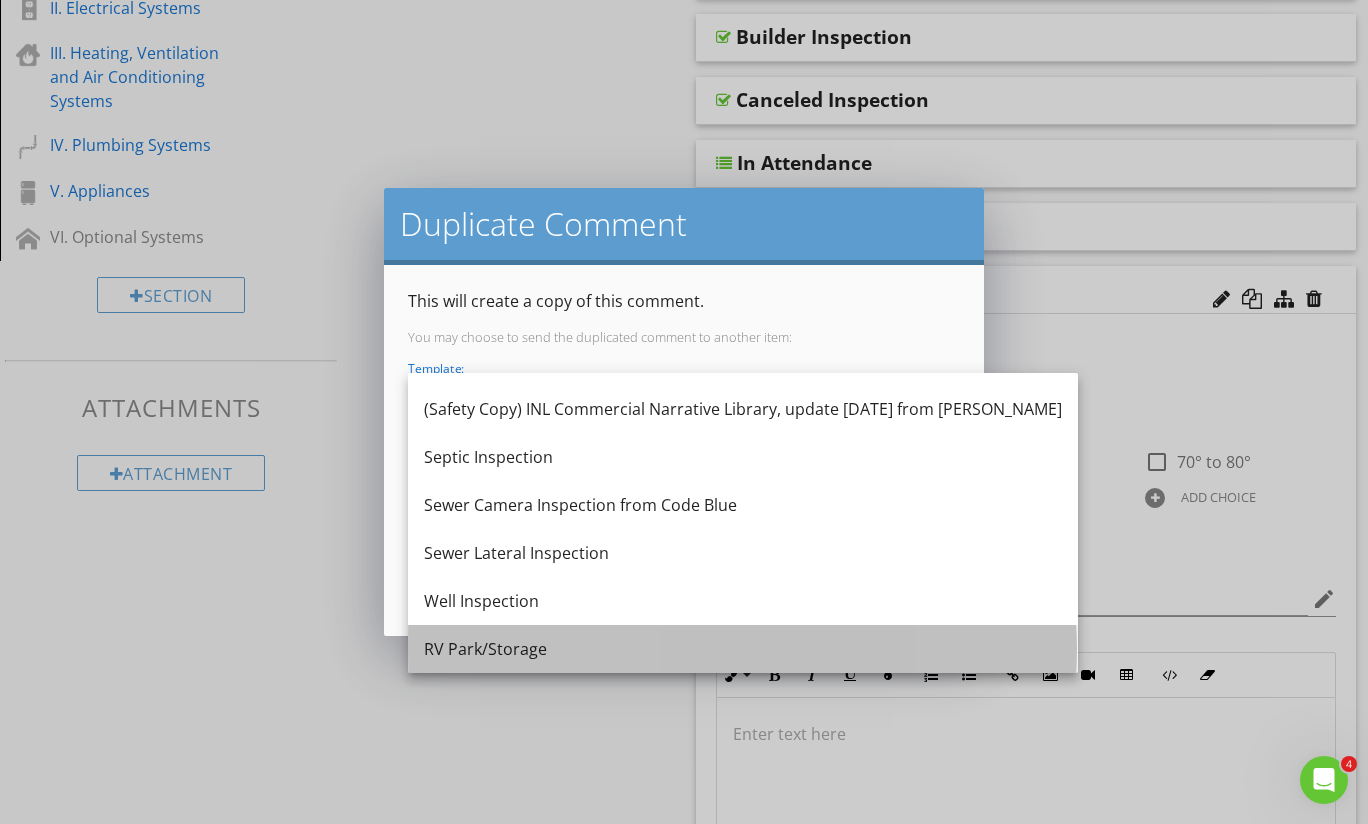 click on "RV Park/Storage" at bounding box center [743, 649] 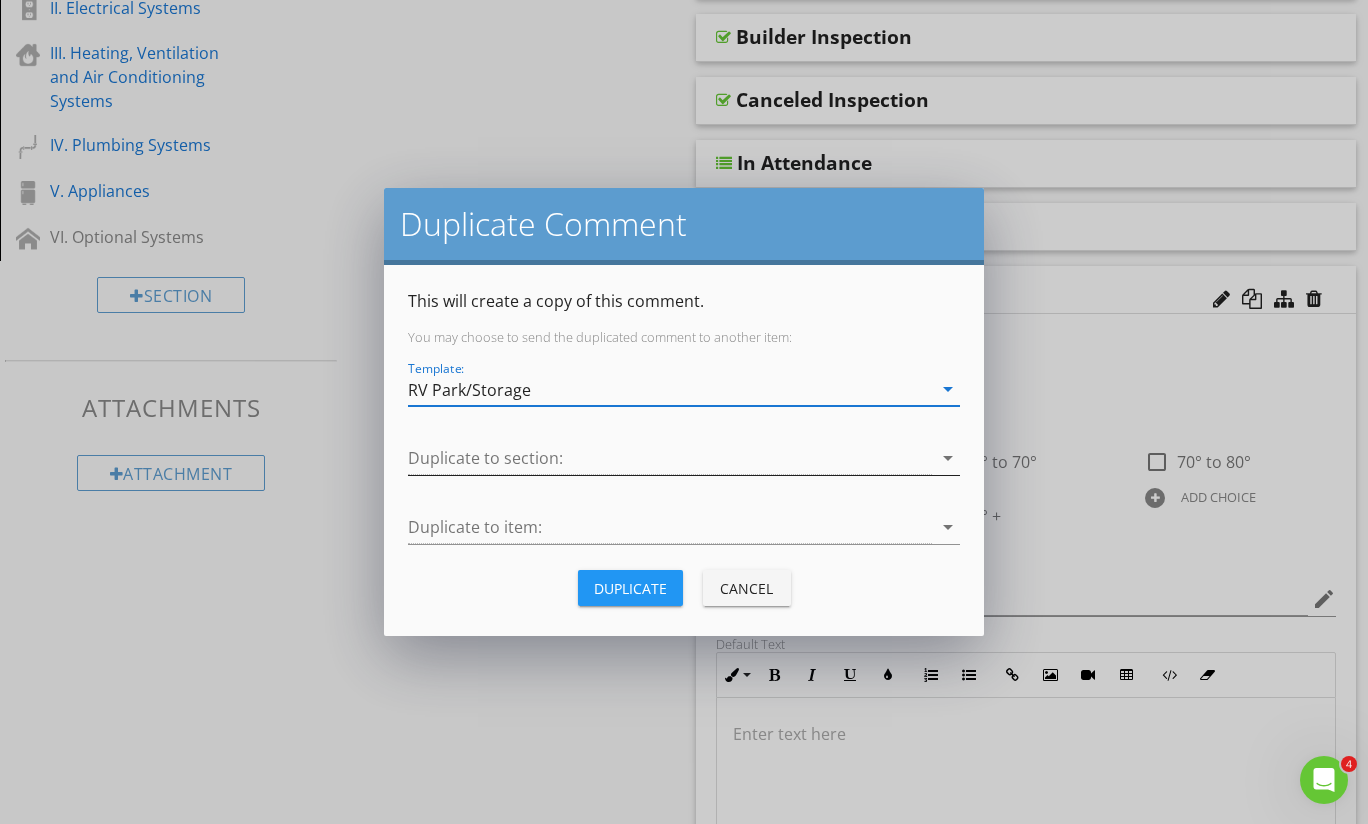 click at bounding box center [670, 458] 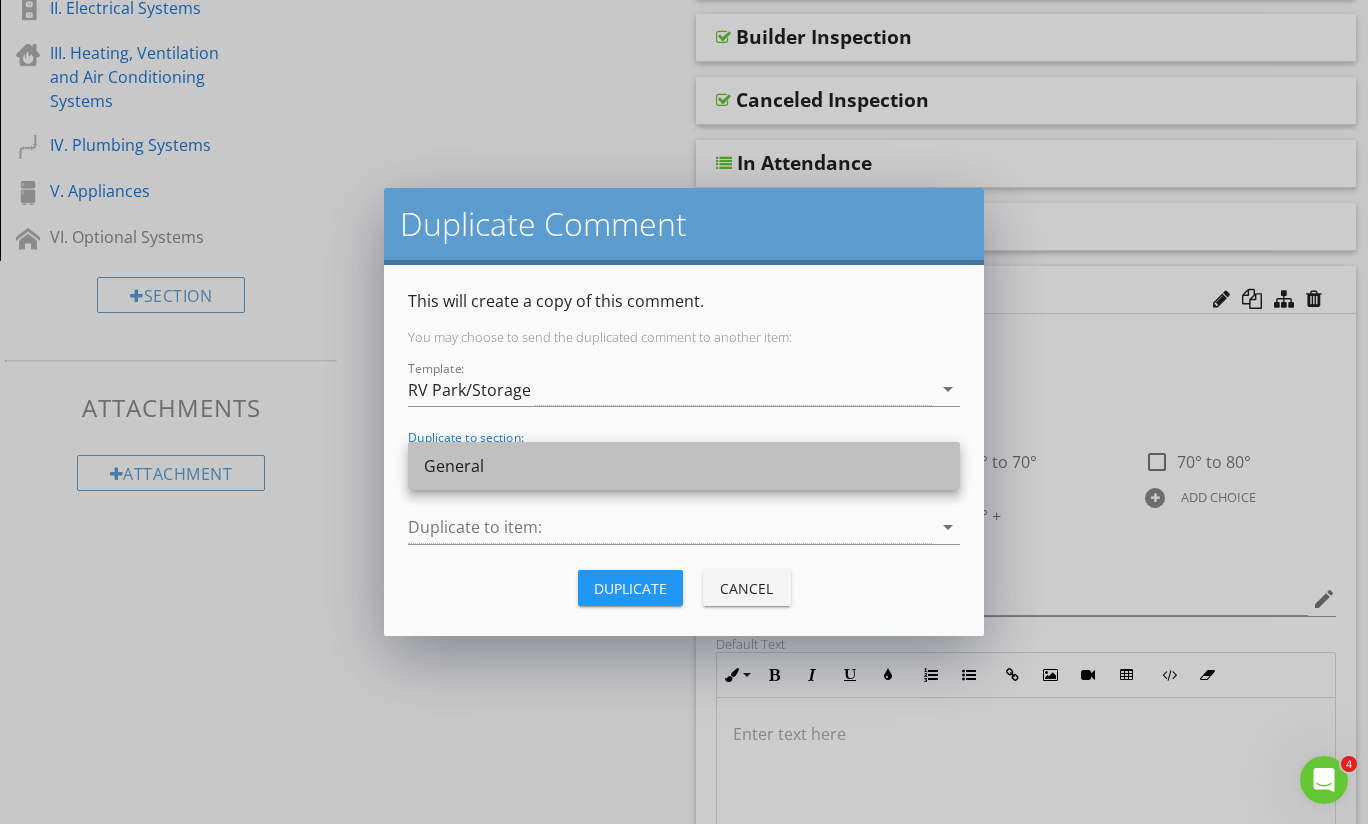 click on "General" at bounding box center (684, 466) 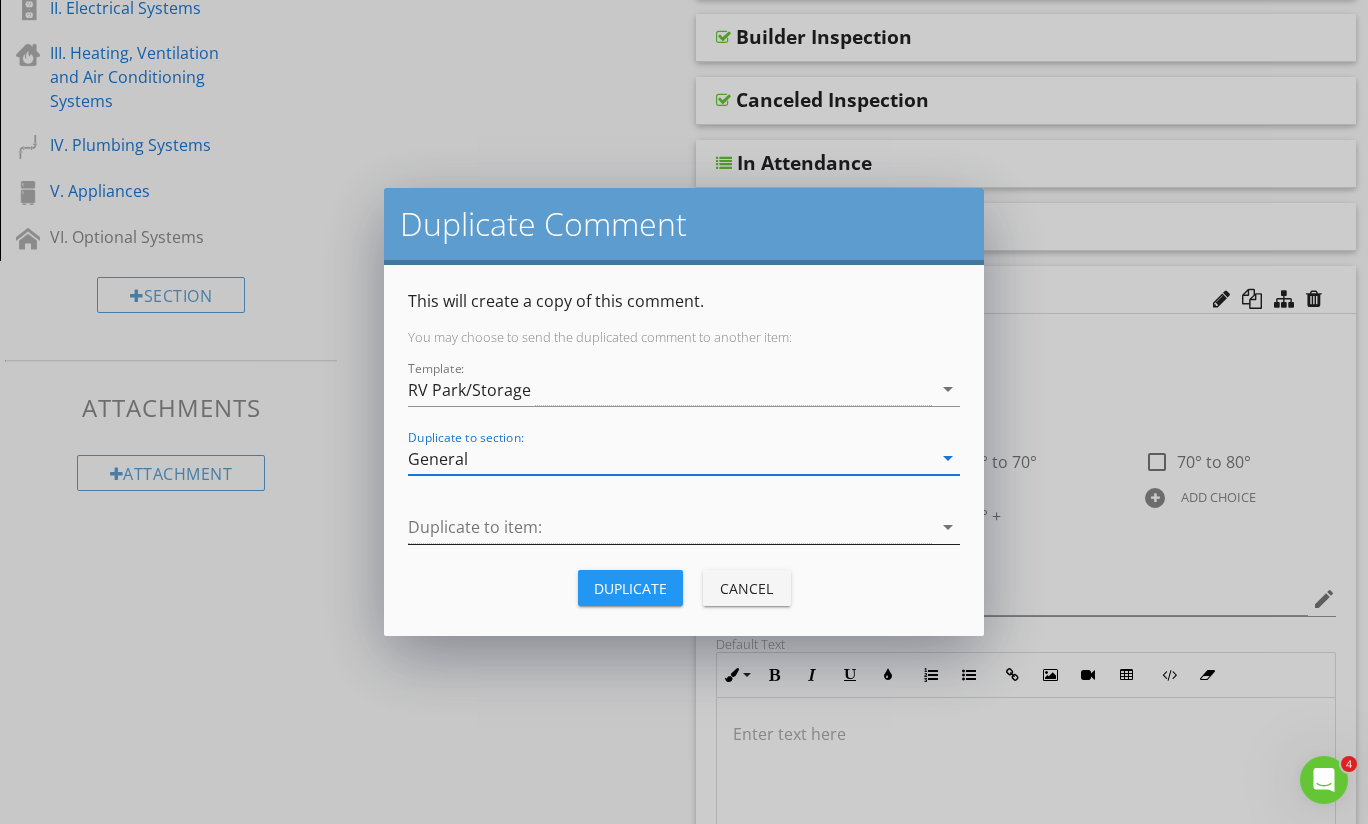 click at bounding box center (670, 527) 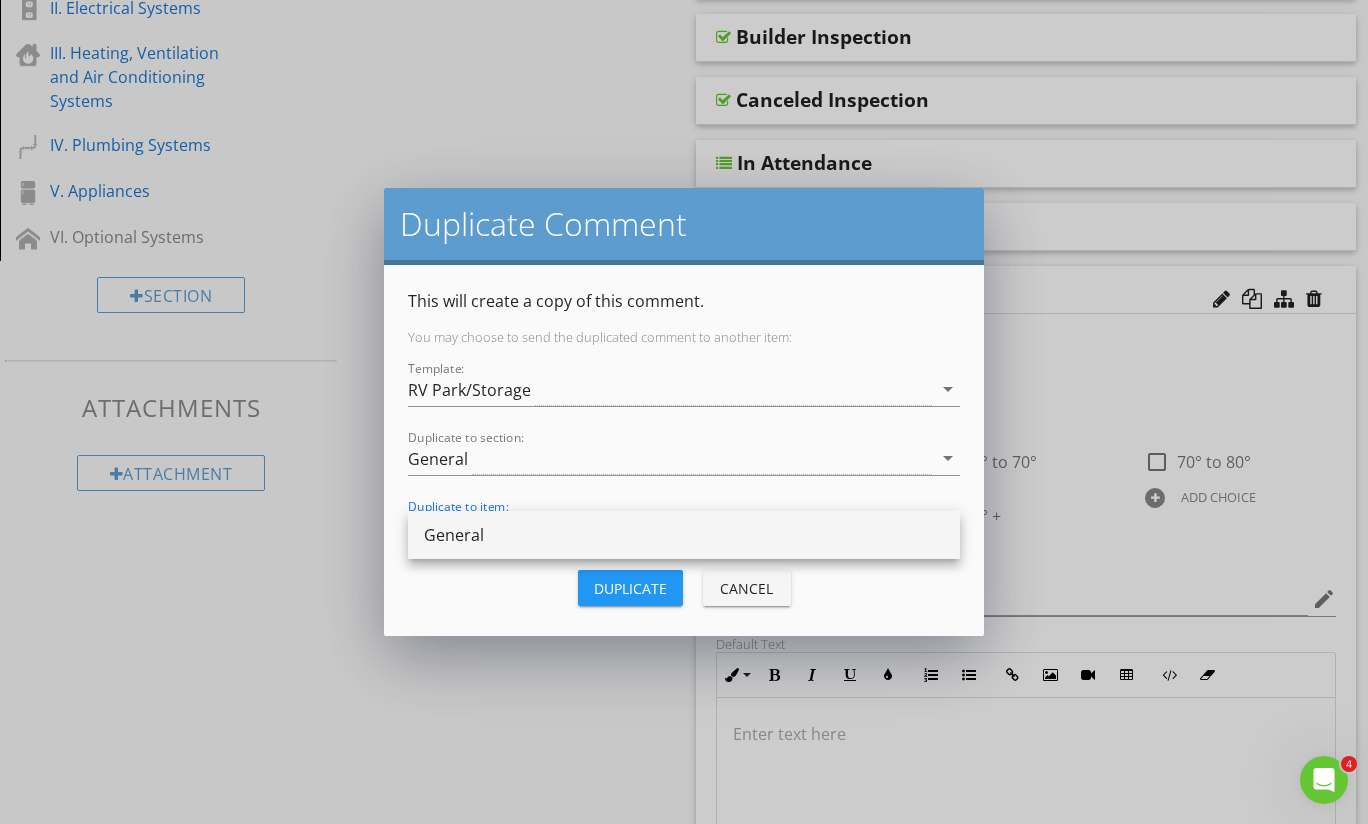 click on "General" at bounding box center [684, 535] 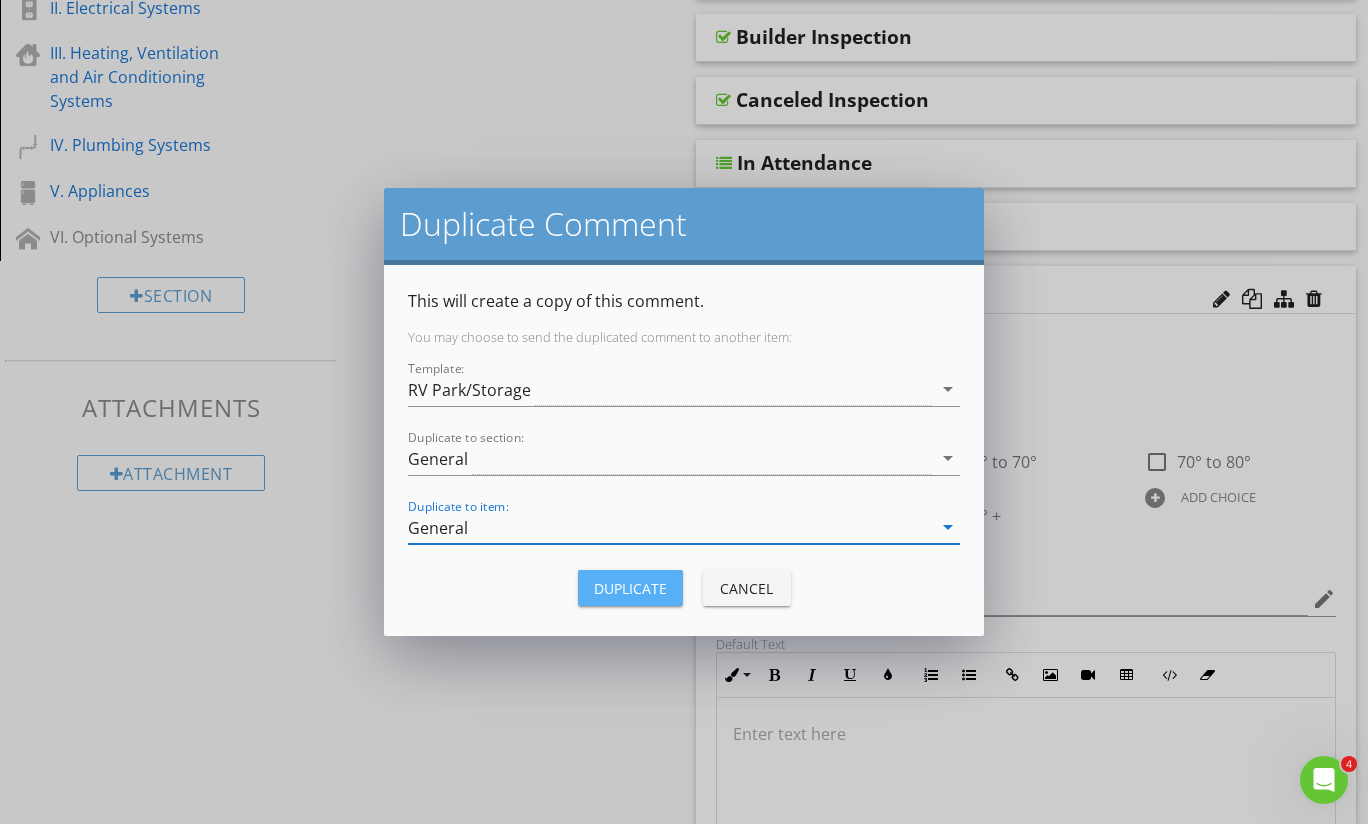 click on "Duplicate" at bounding box center [630, 588] 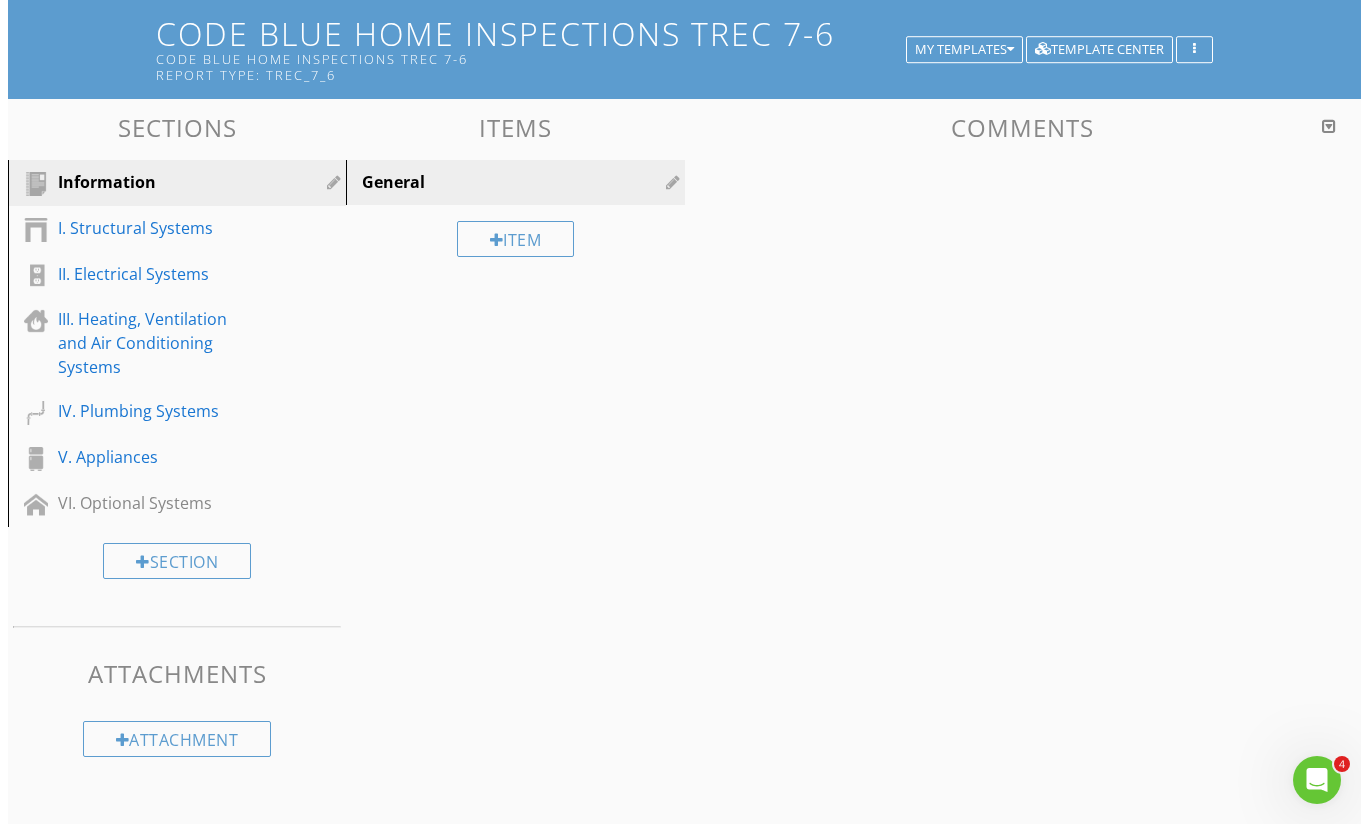 scroll, scrollTop: 383, scrollLeft: 0, axis: vertical 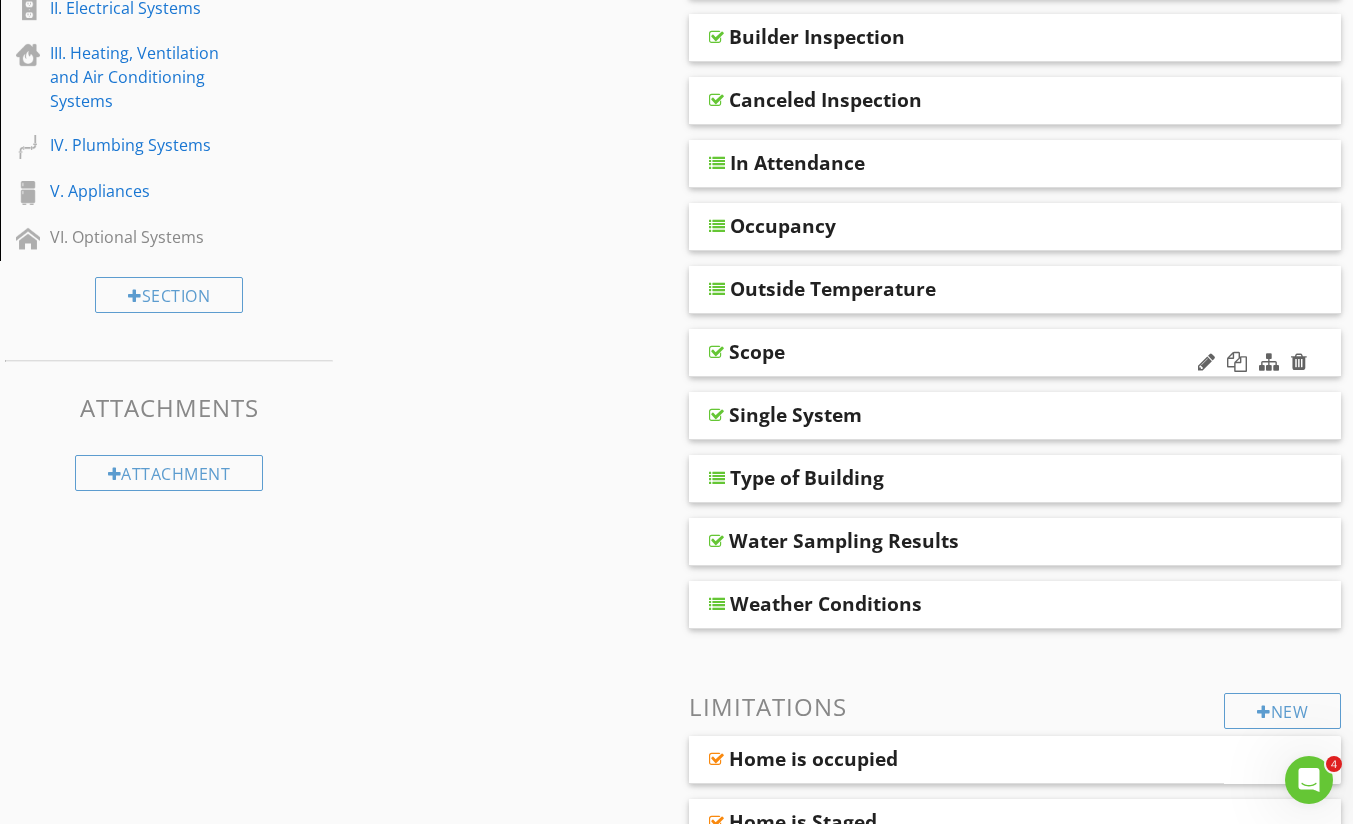 click at bounding box center [716, 352] 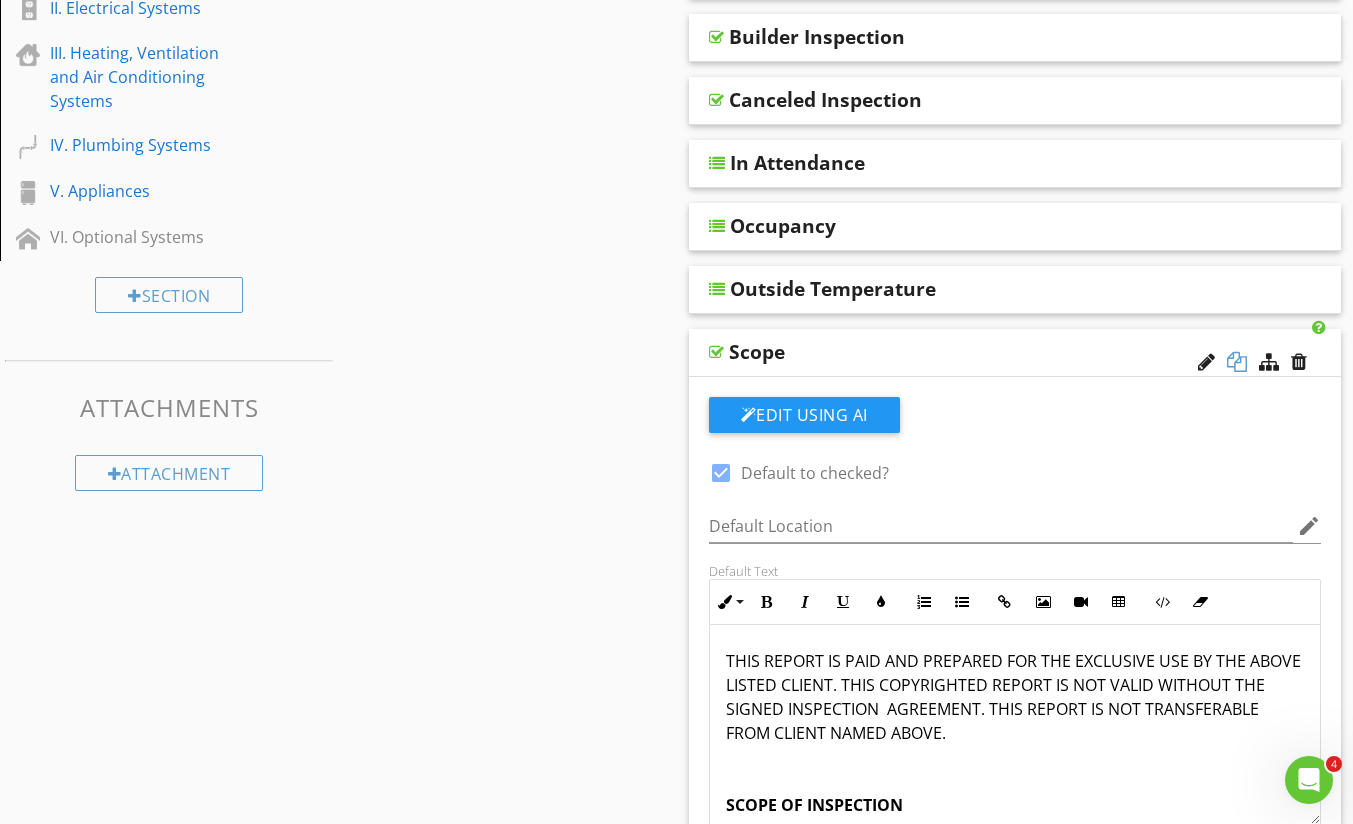 click at bounding box center (1237, 362) 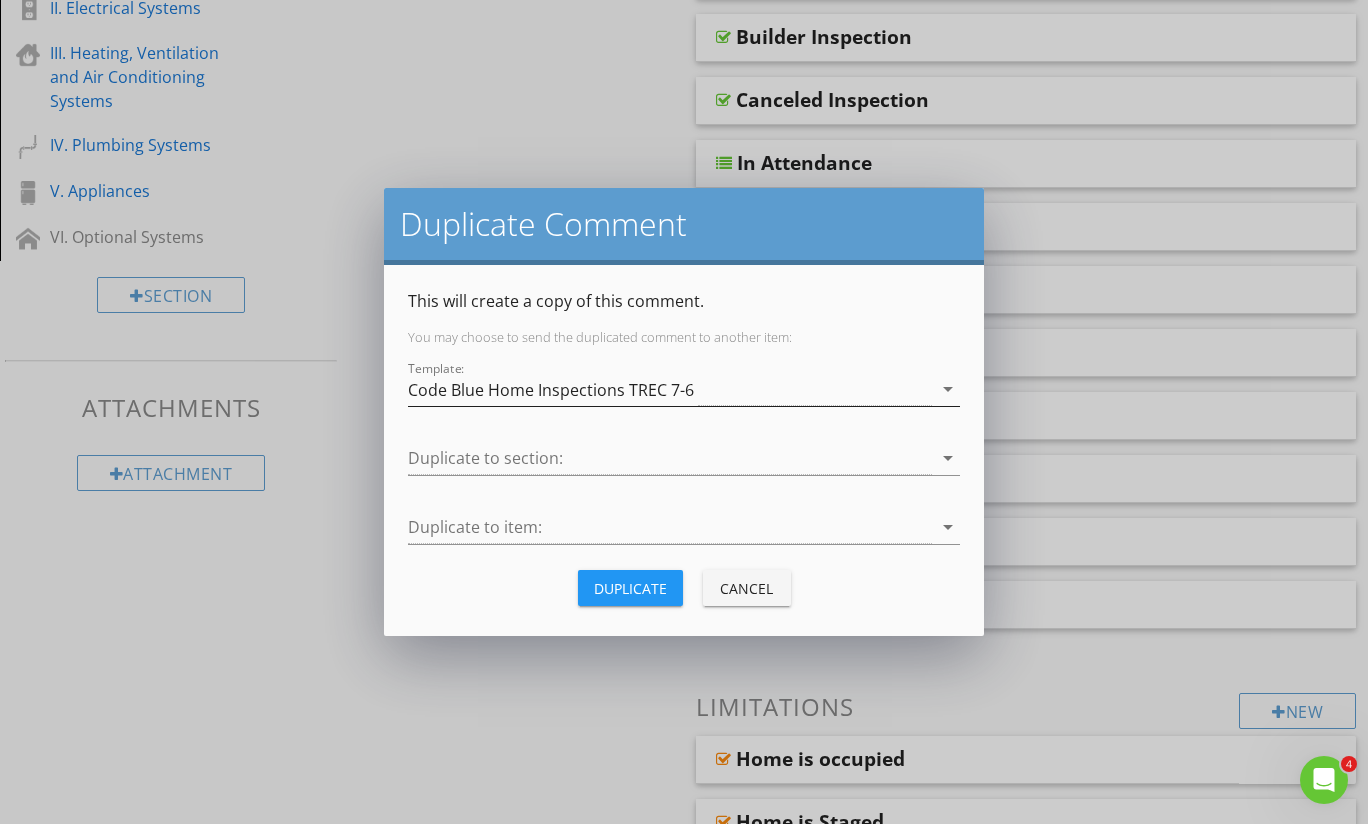 click on "Code Blue Home Inspections TREC 7-6" at bounding box center [551, 390] 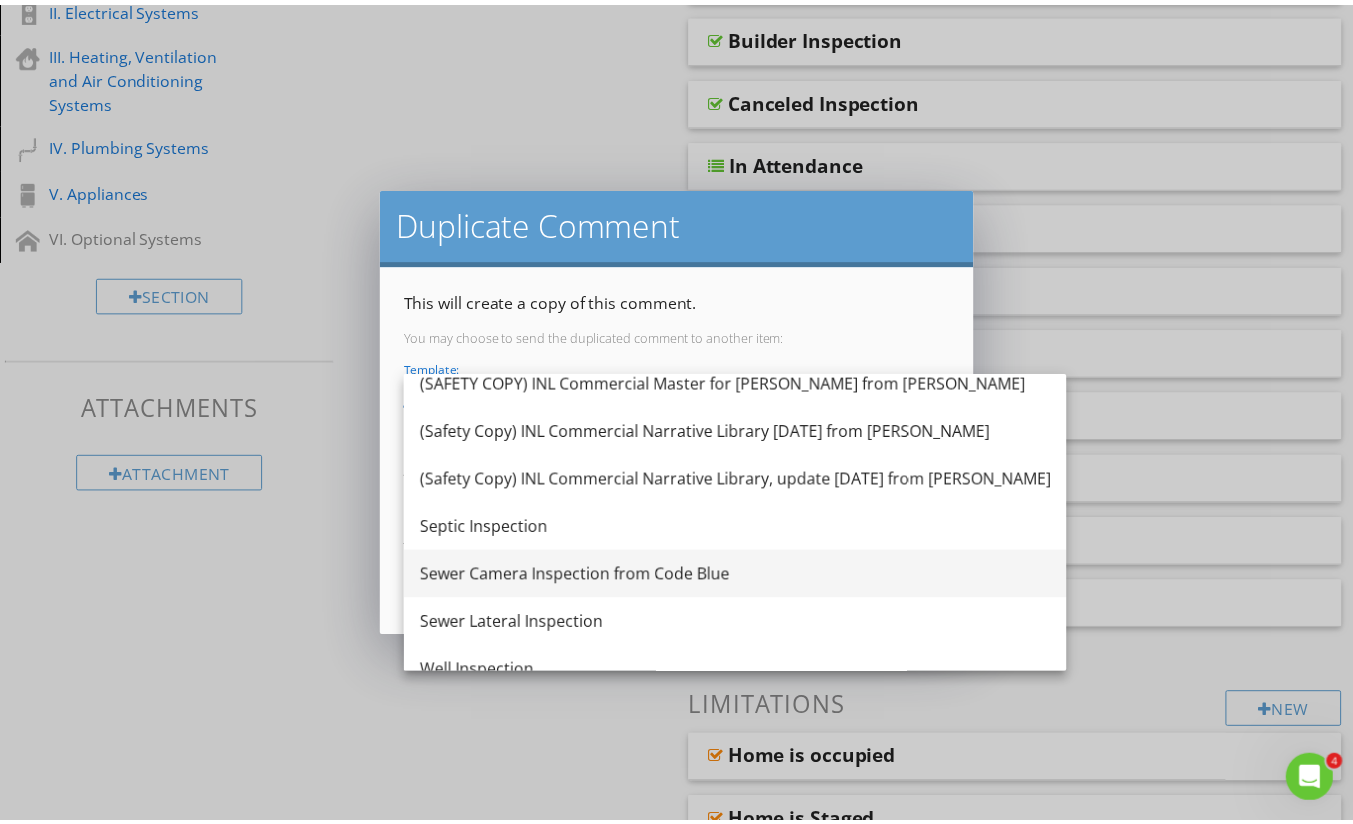 scroll, scrollTop: 1380, scrollLeft: 0, axis: vertical 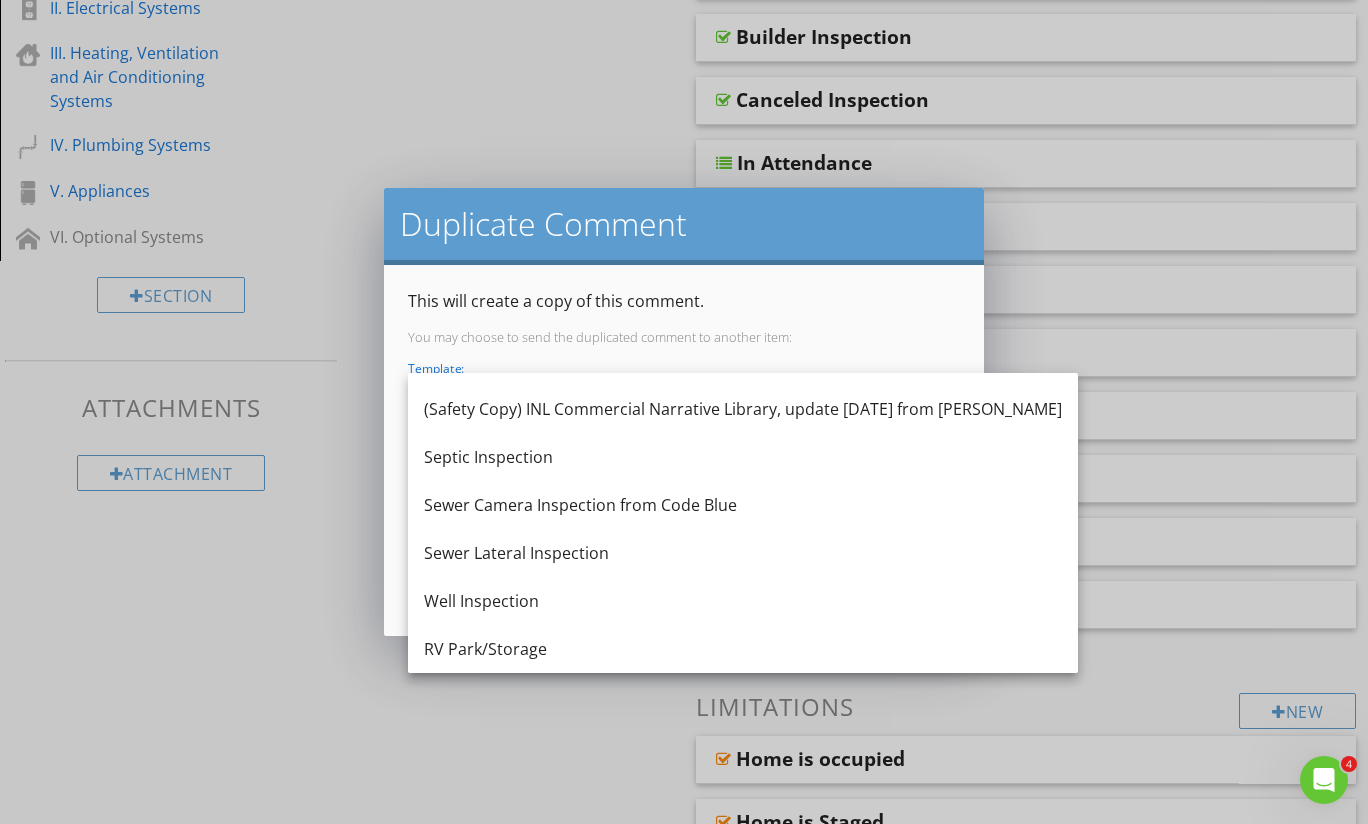 click on "RV Park/Storage" at bounding box center (743, 649) 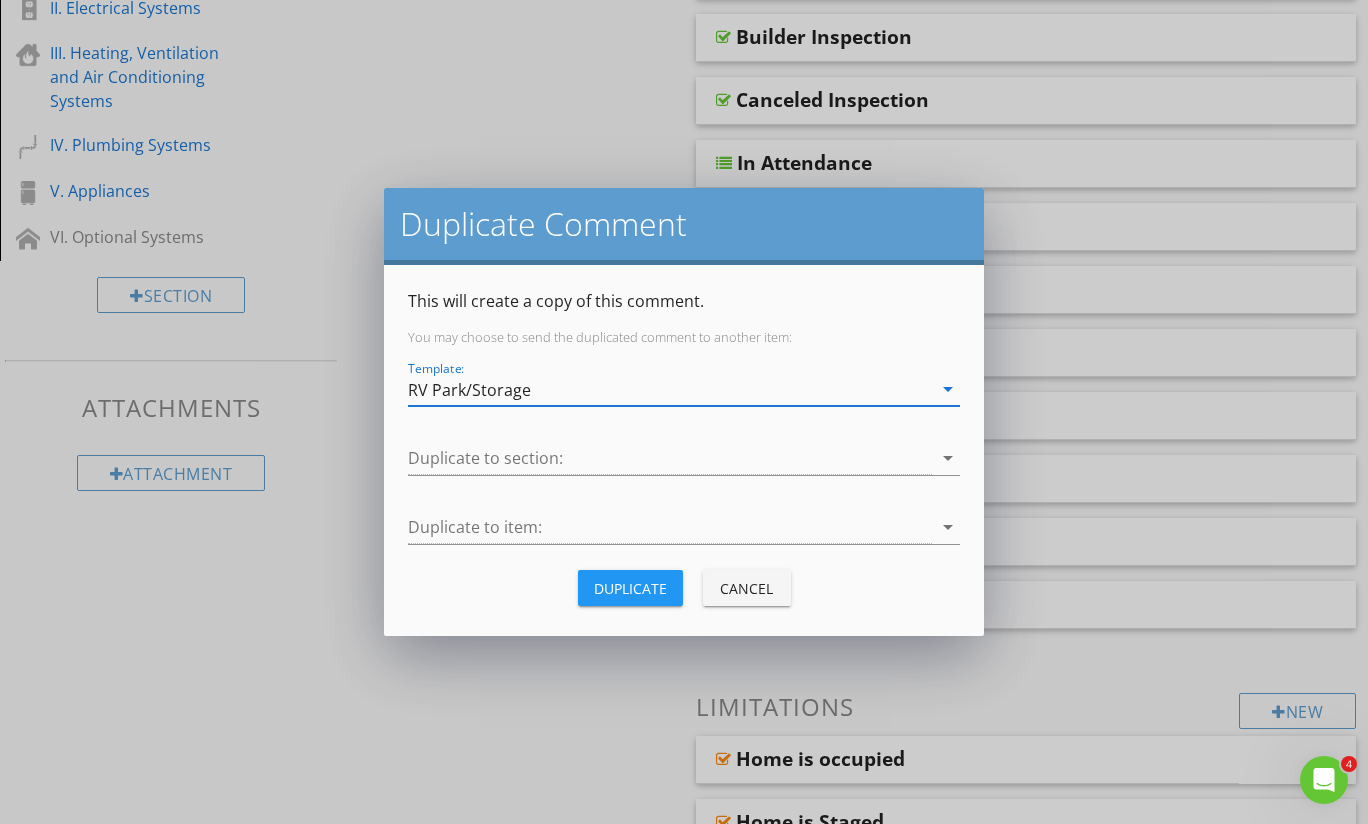 click on "Duplicate to section: arrow_drop_down" at bounding box center [684, 462] 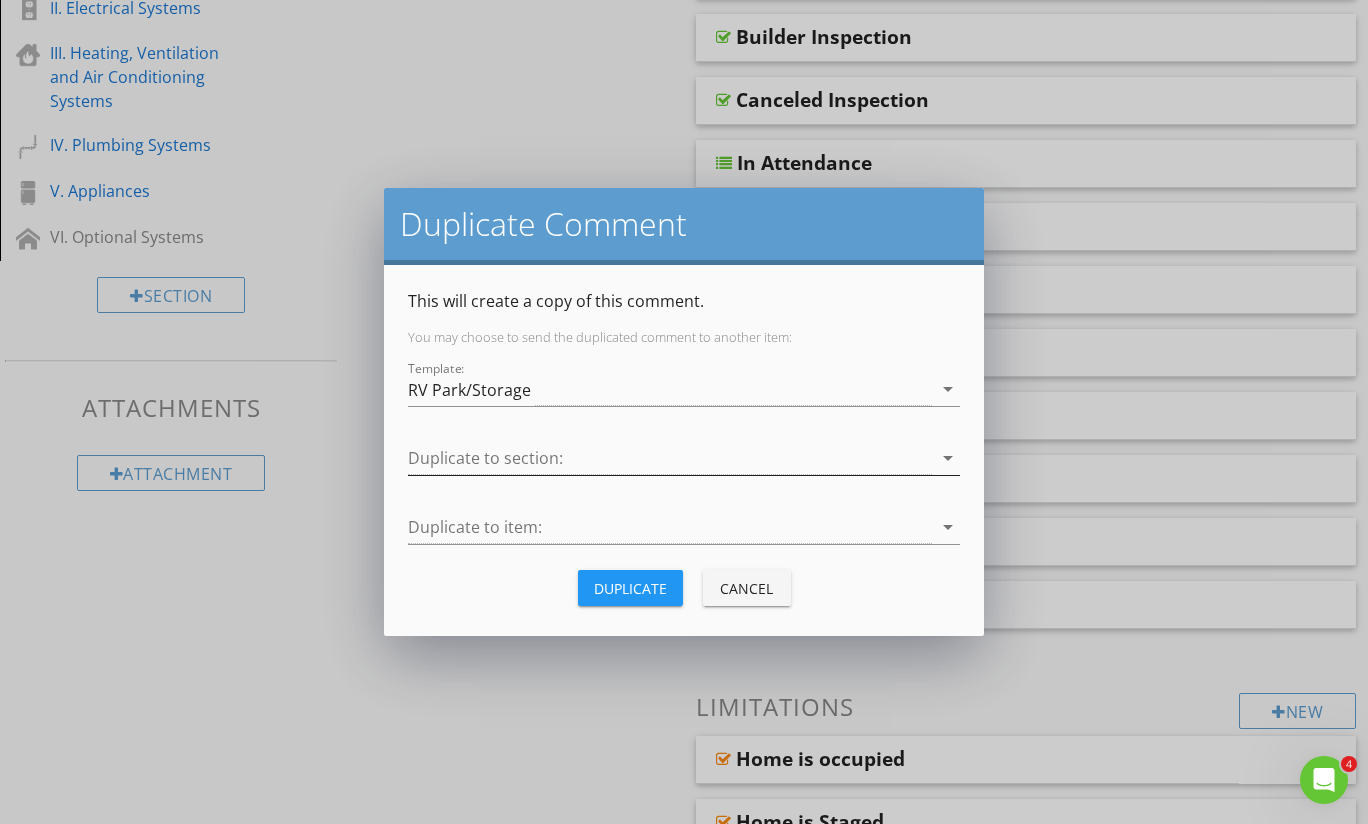 click at bounding box center [670, 458] 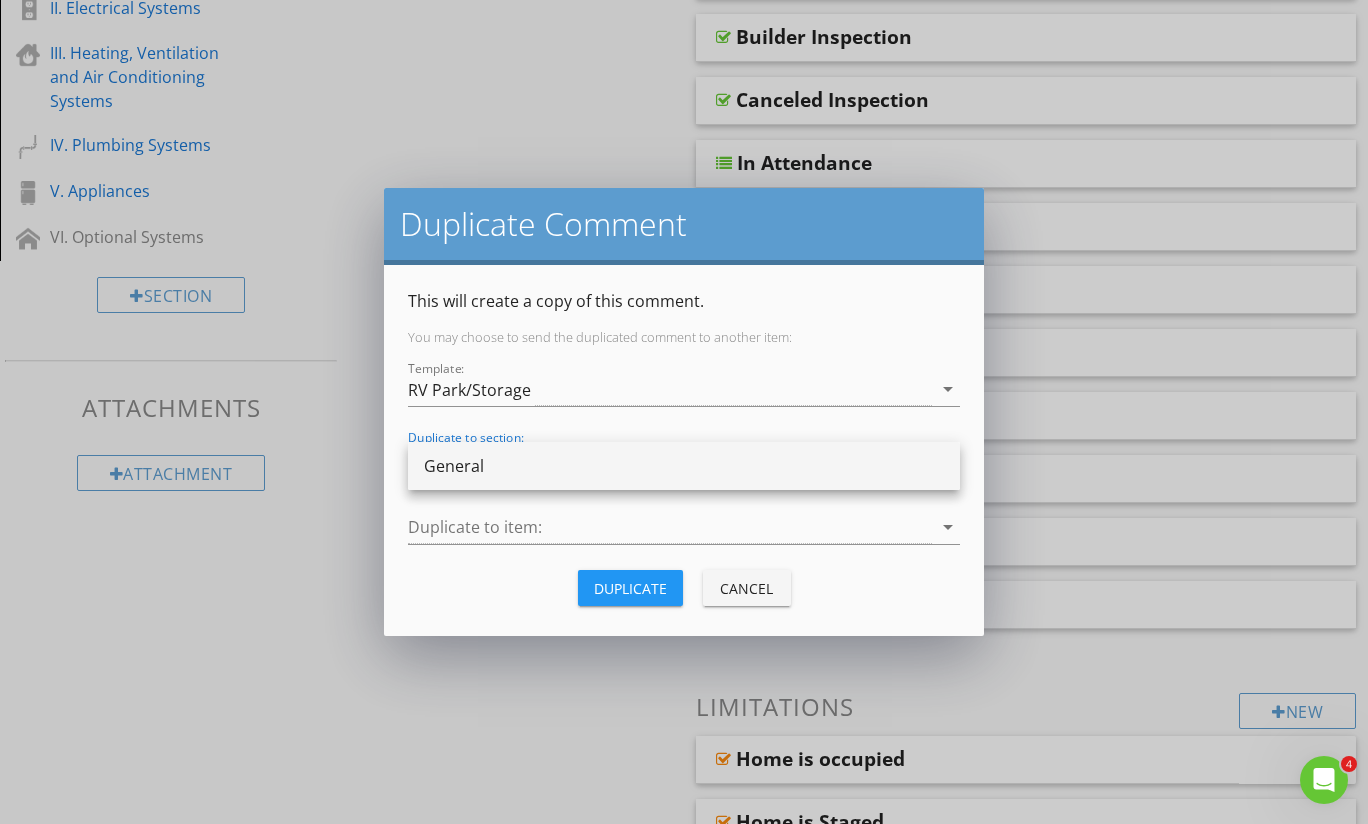 click on "General" at bounding box center (684, 466) 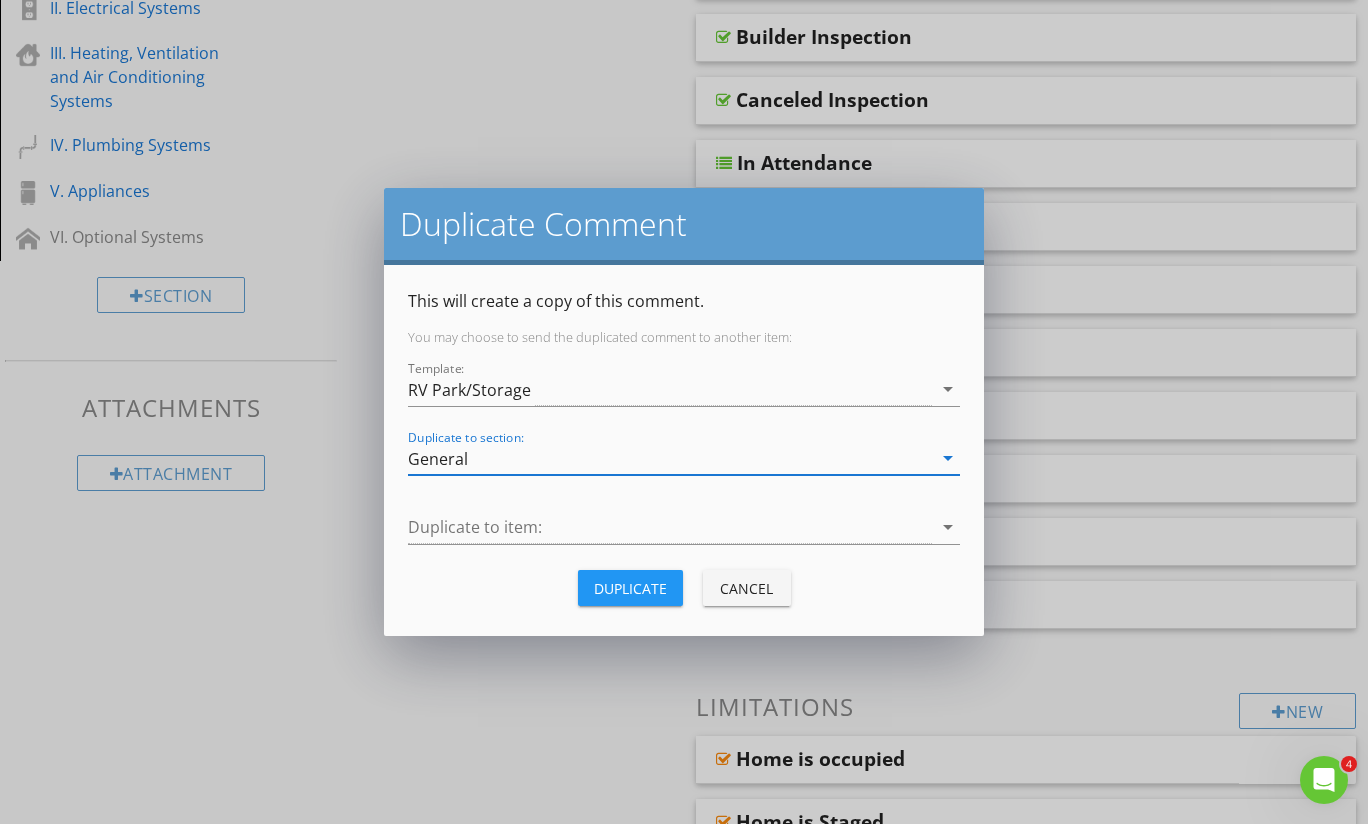 click at bounding box center [670, 527] 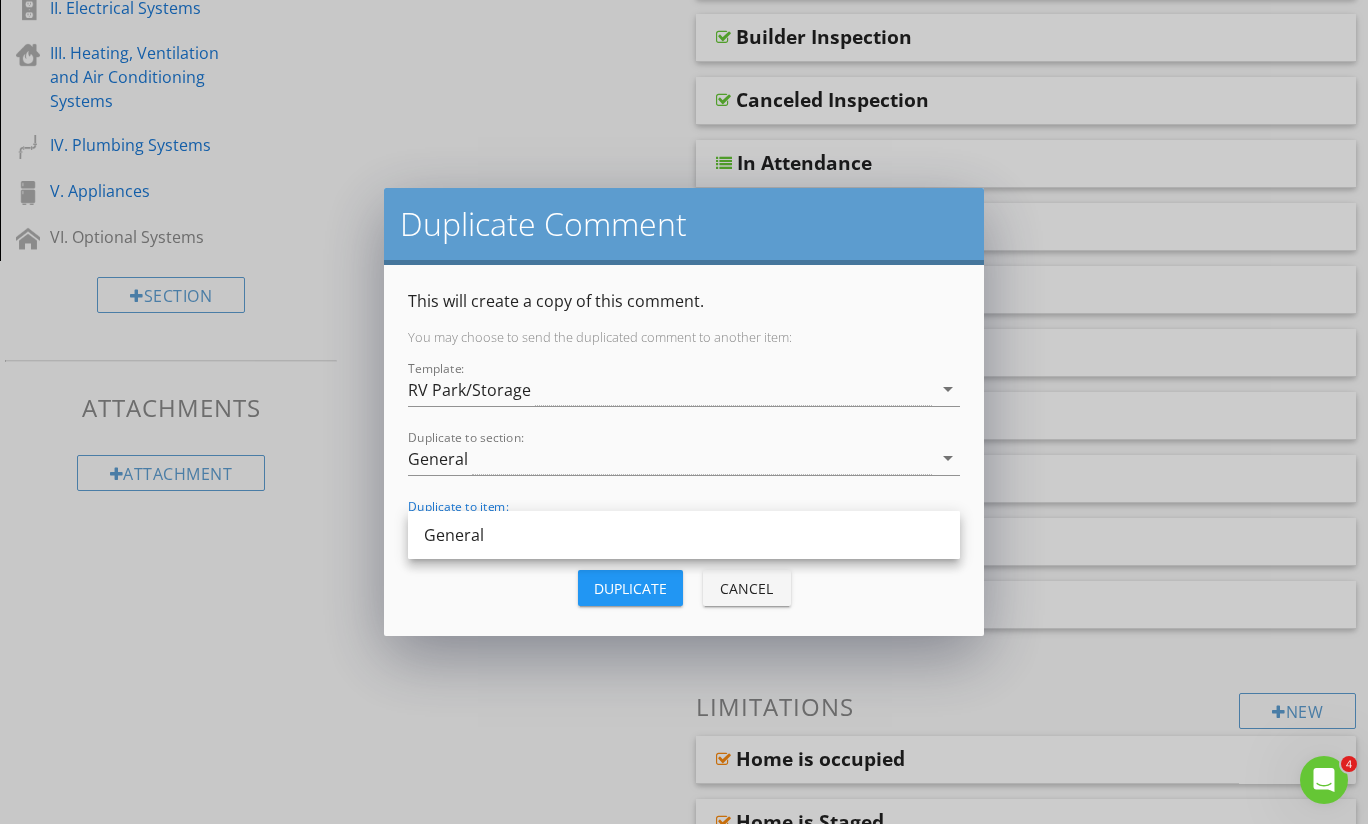 click on "General" at bounding box center [684, 535] 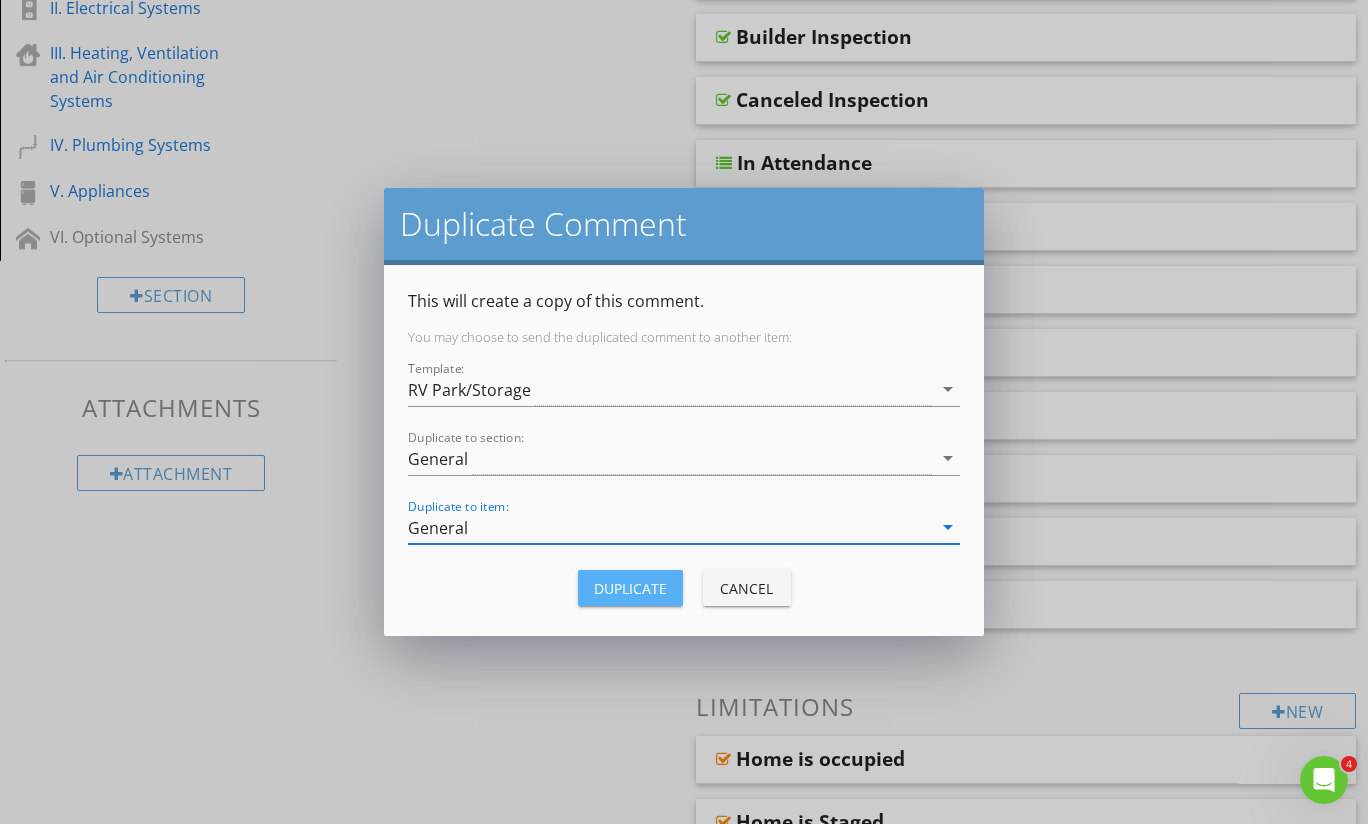 click on "Duplicate" at bounding box center [630, 588] 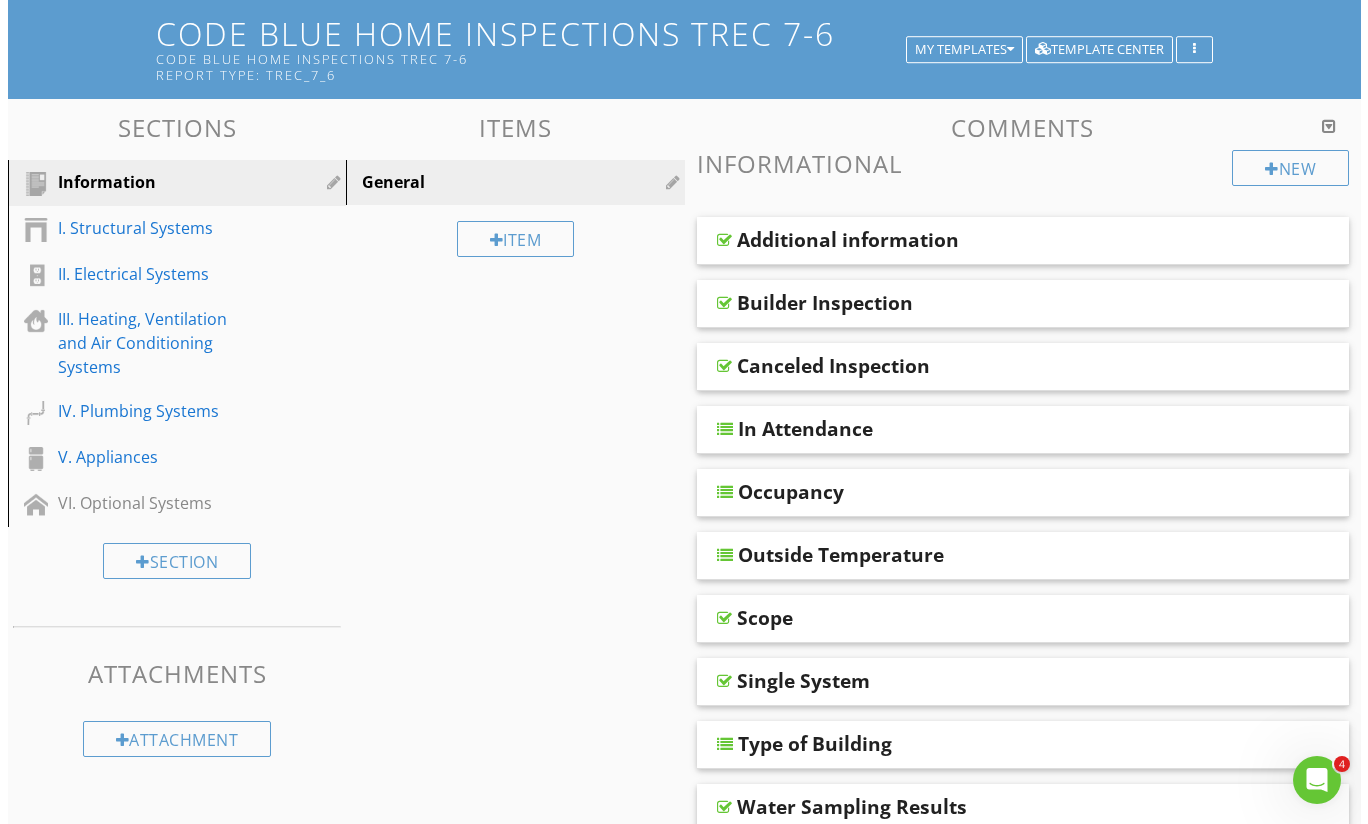 scroll, scrollTop: 383, scrollLeft: 0, axis: vertical 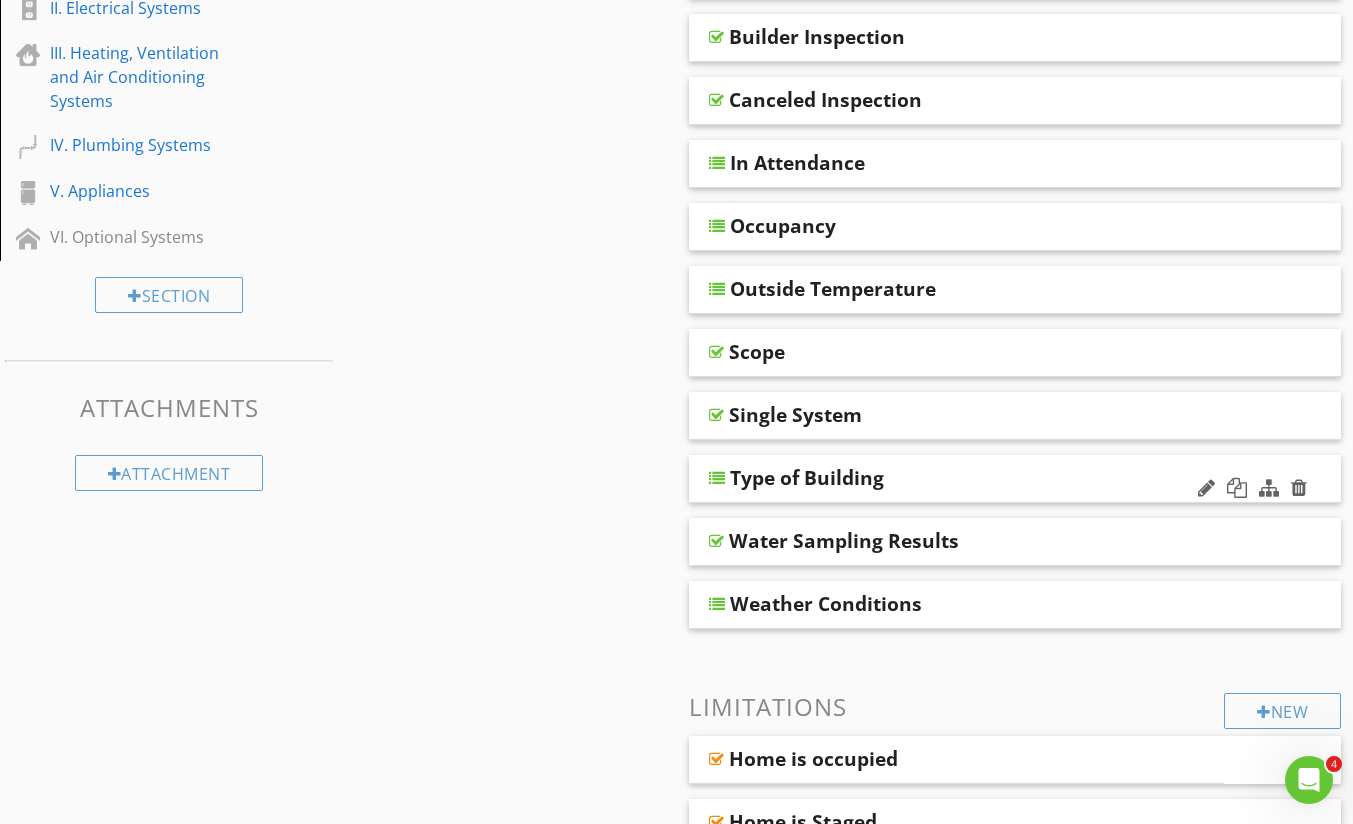 click on "Type of Building" at bounding box center [807, 478] 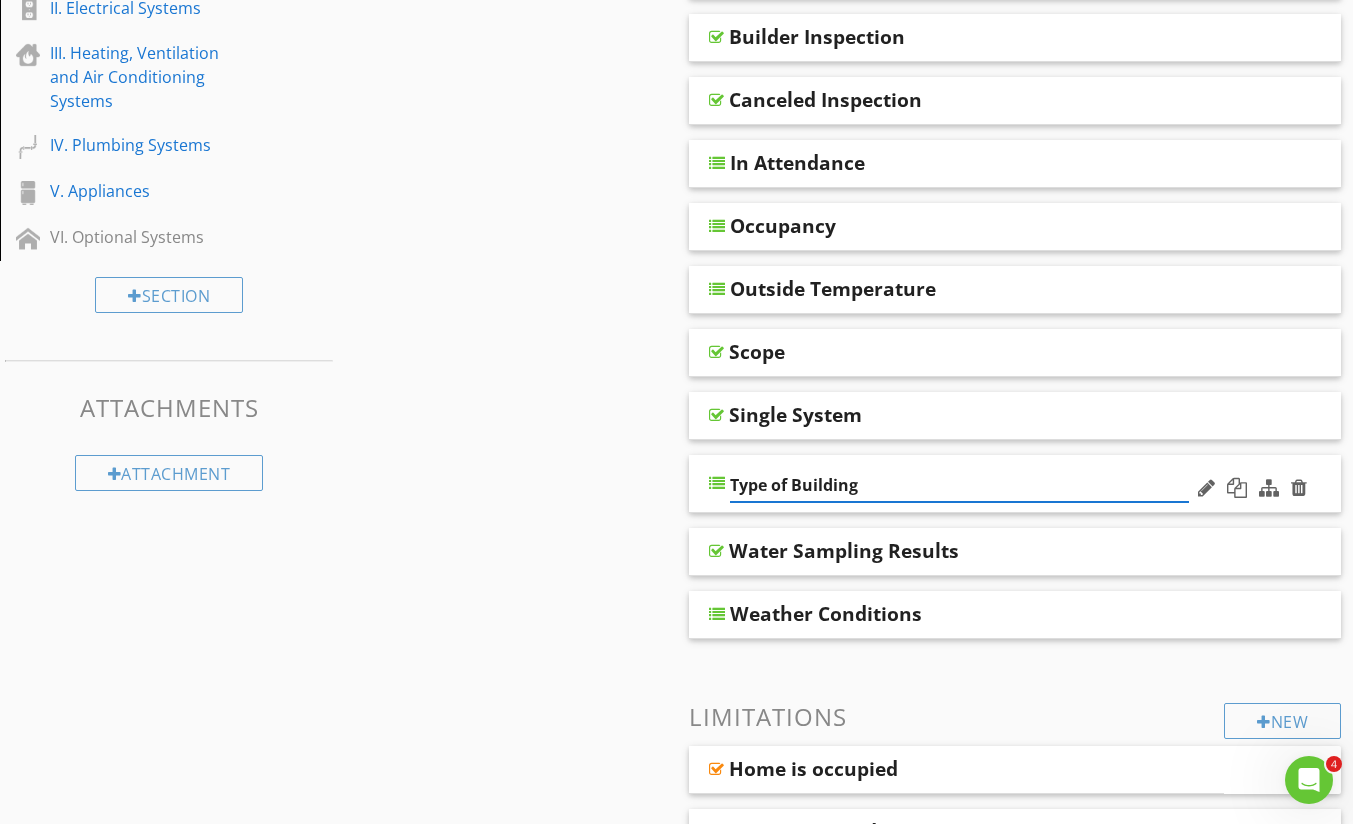 click on "Type of Building" at bounding box center [1015, 484] 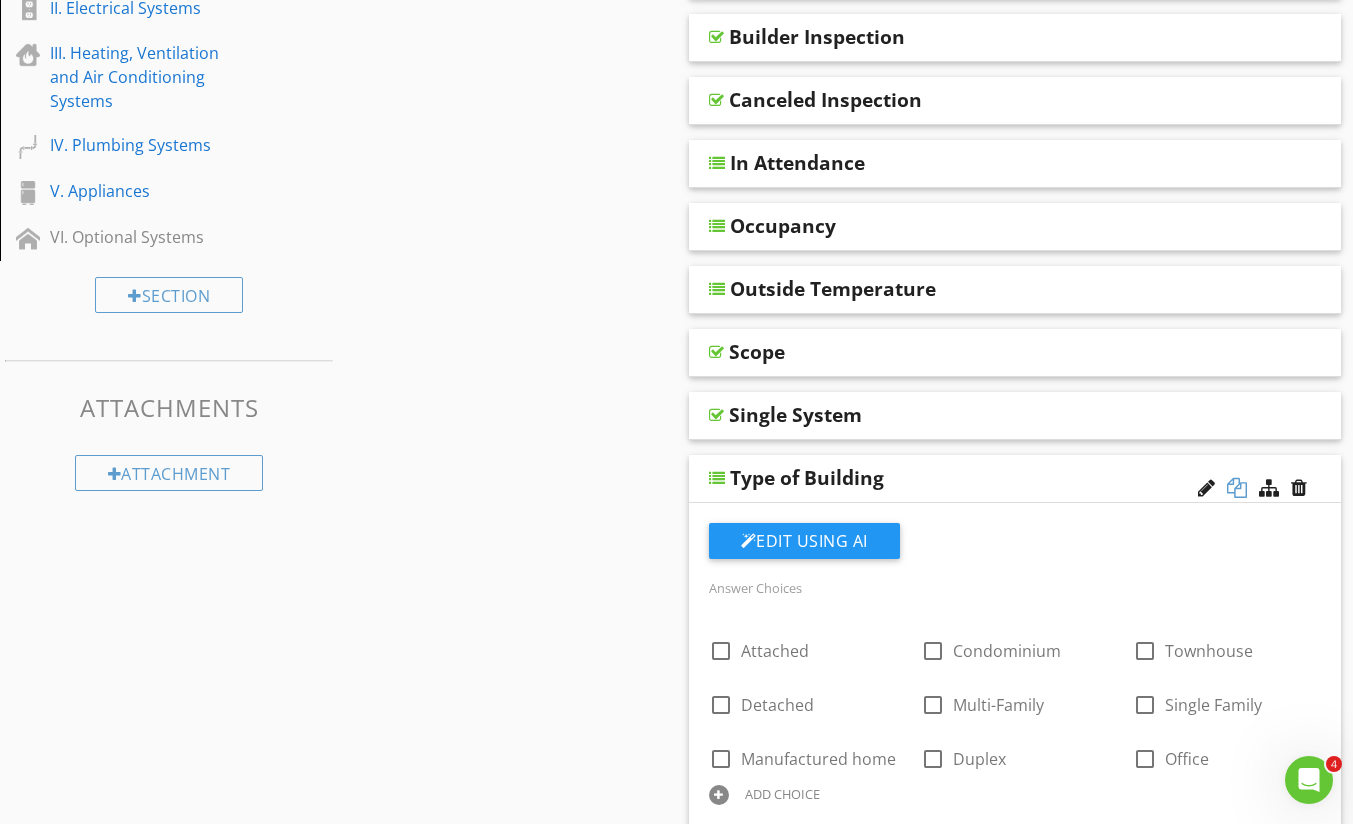 click at bounding box center [1237, 488] 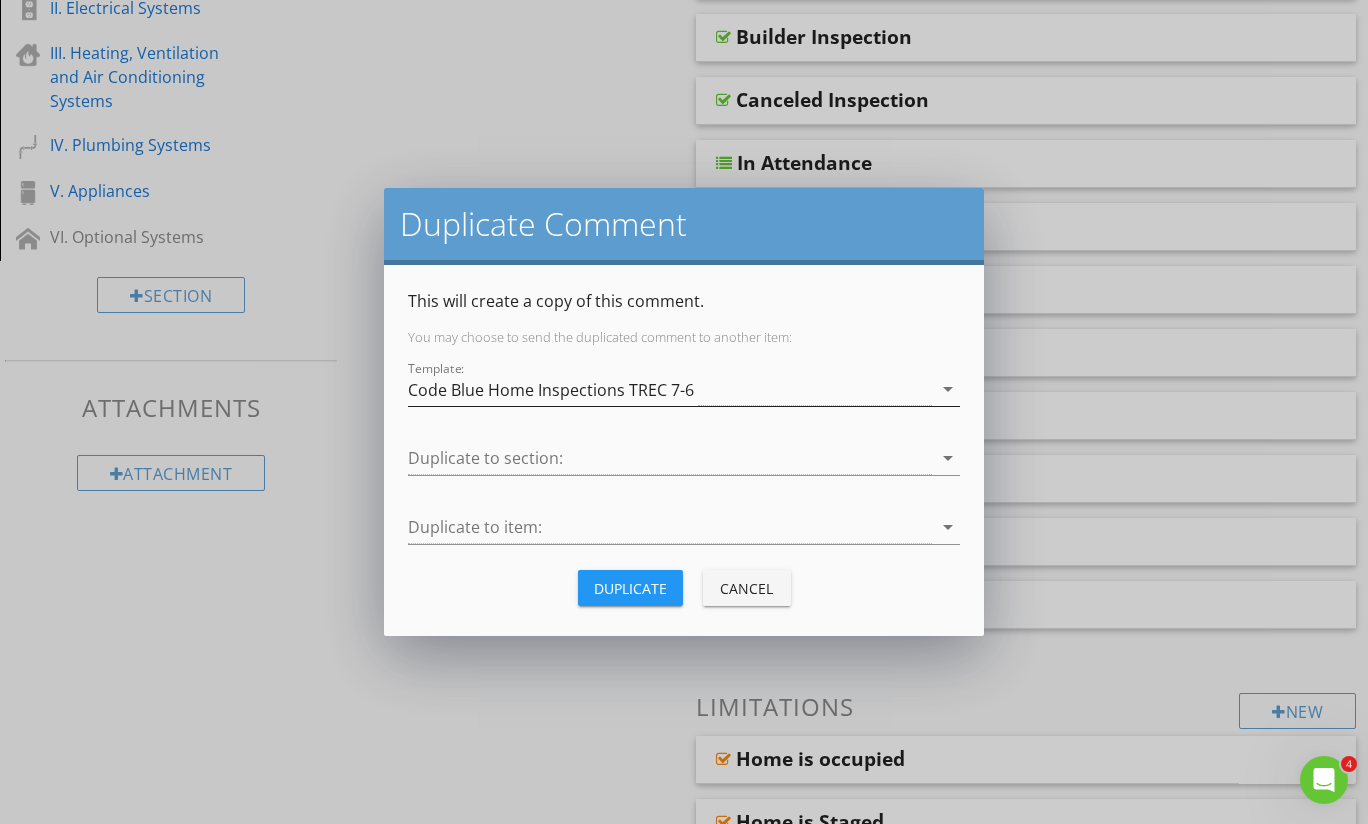 click on "Code Blue Home Inspections TREC 7-6" at bounding box center (670, 389) 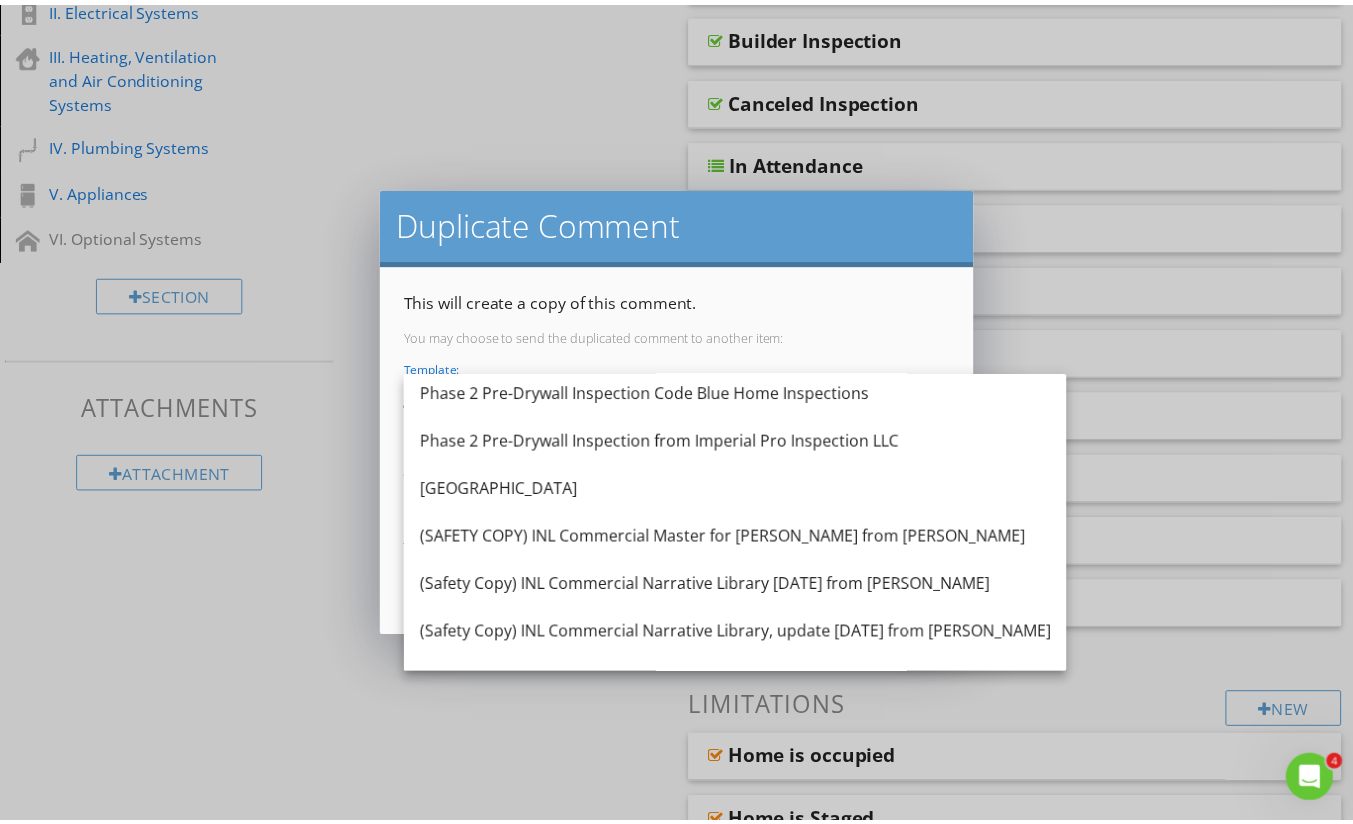 scroll, scrollTop: 1380, scrollLeft: 0, axis: vertical 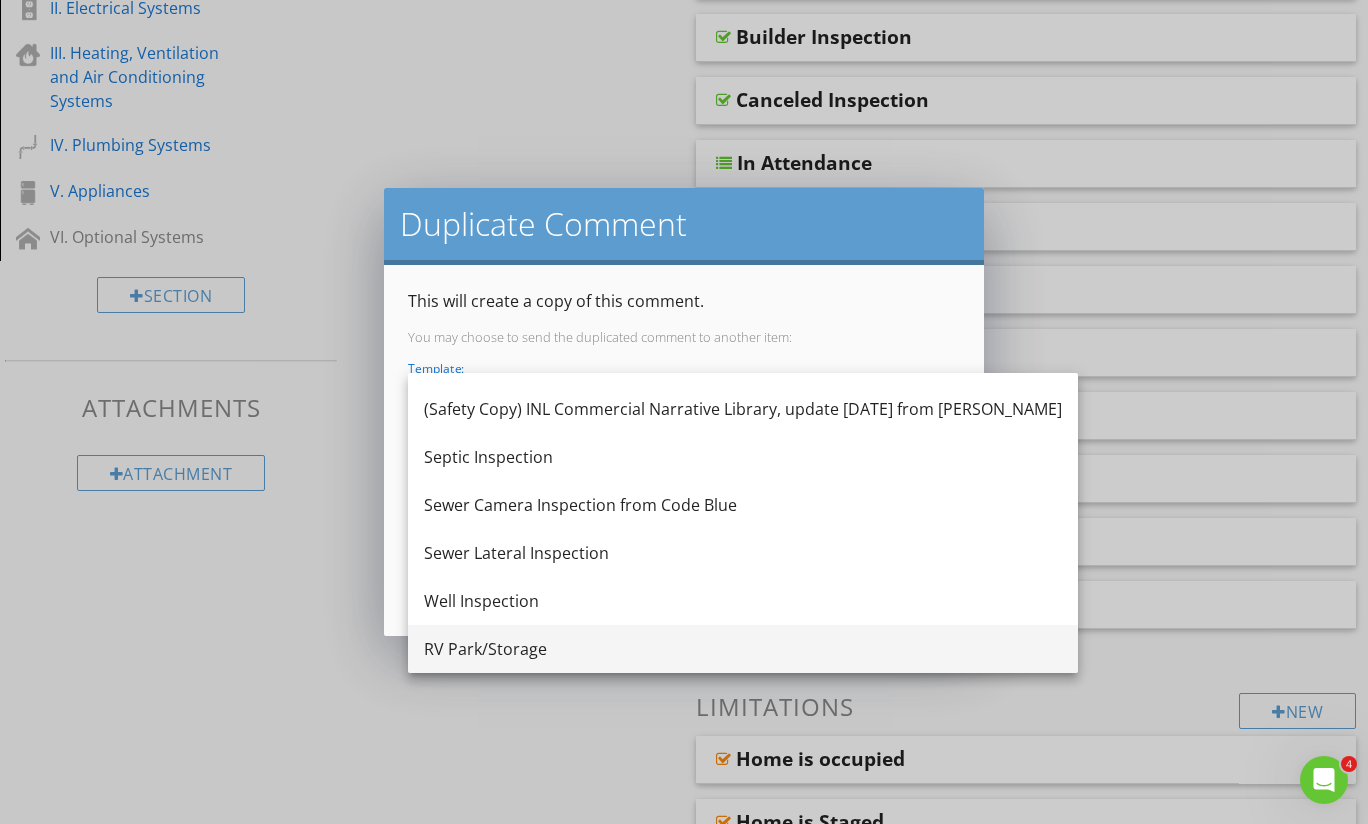 click on "RV Park/Storage" at bounding box center [743, 649] 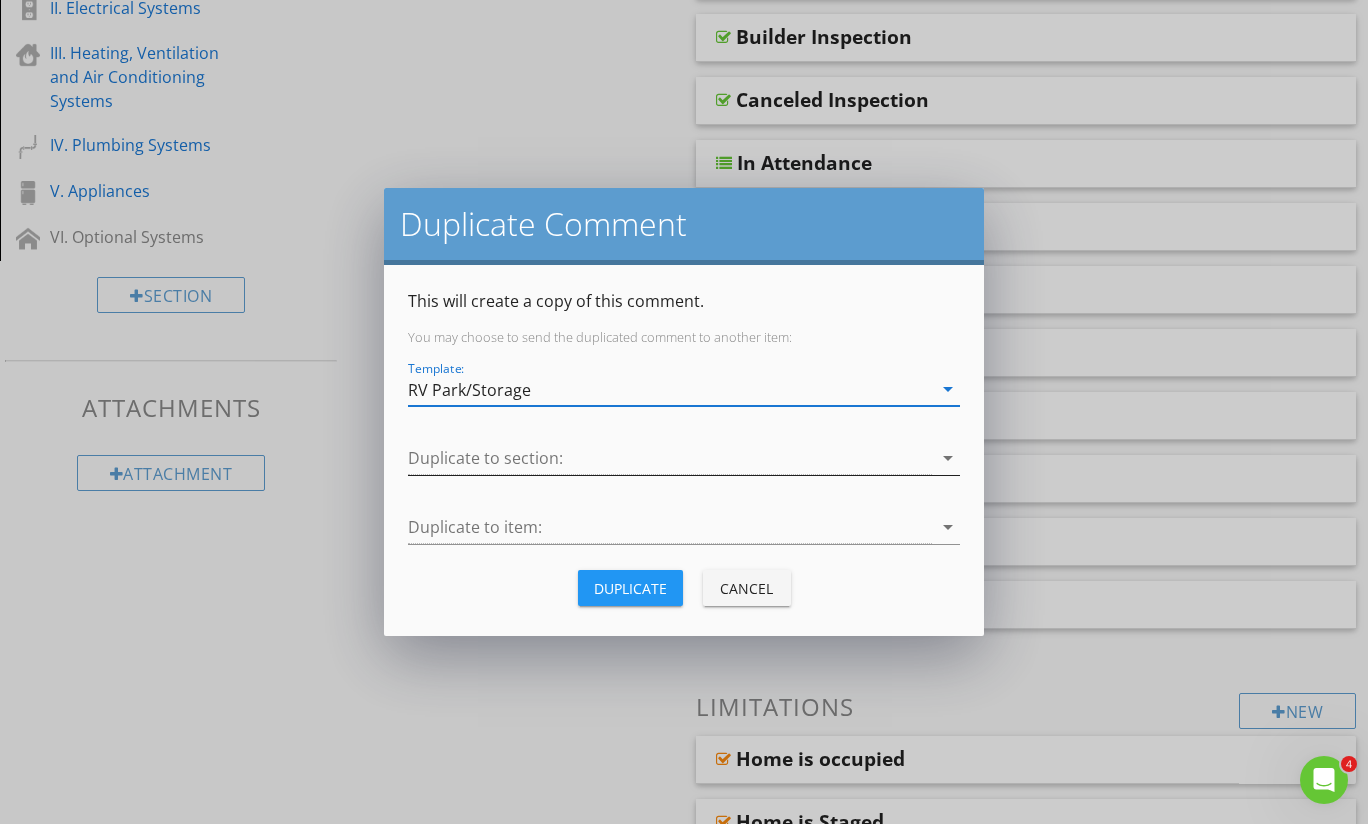 click at bounding box center [670, 458] 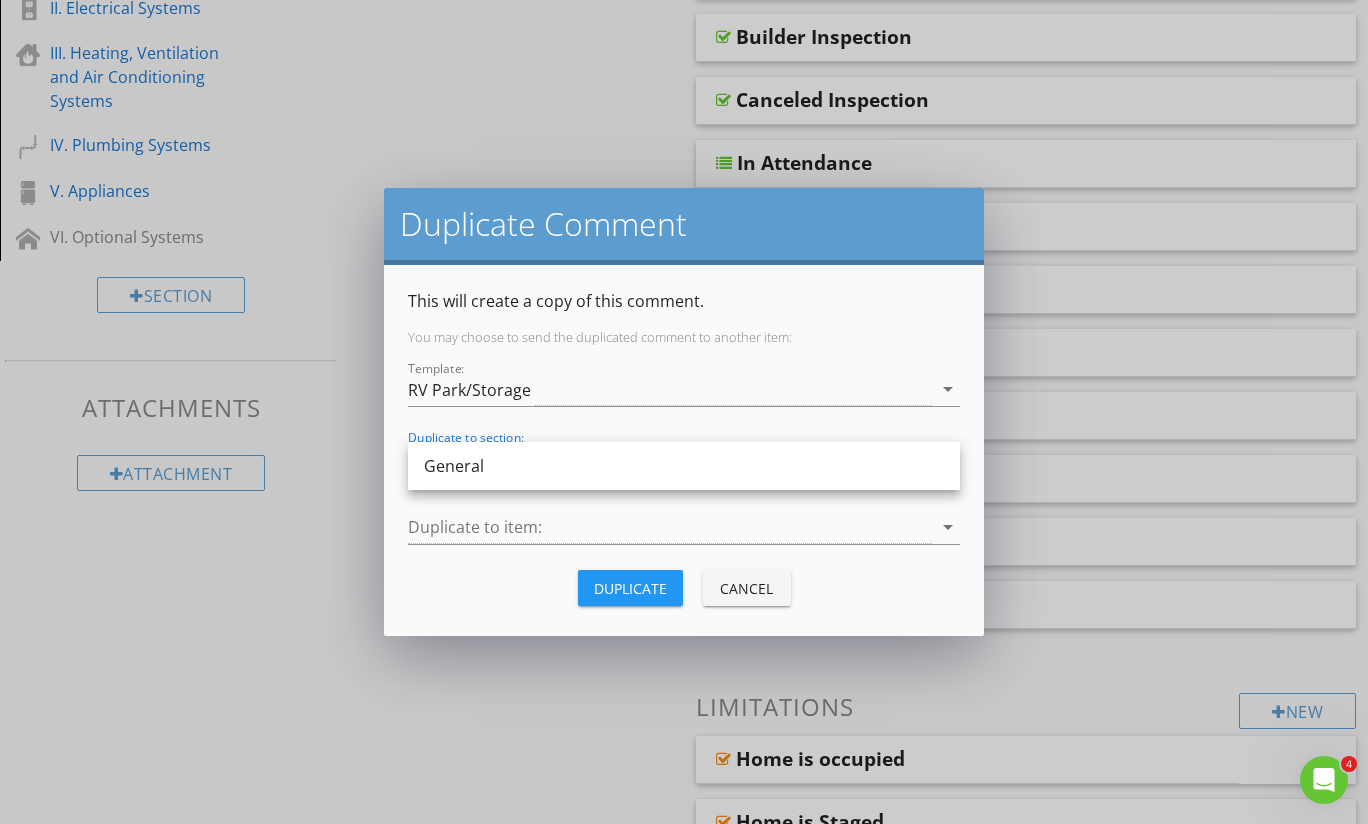 click on "General" at bounding box center (684, 466) 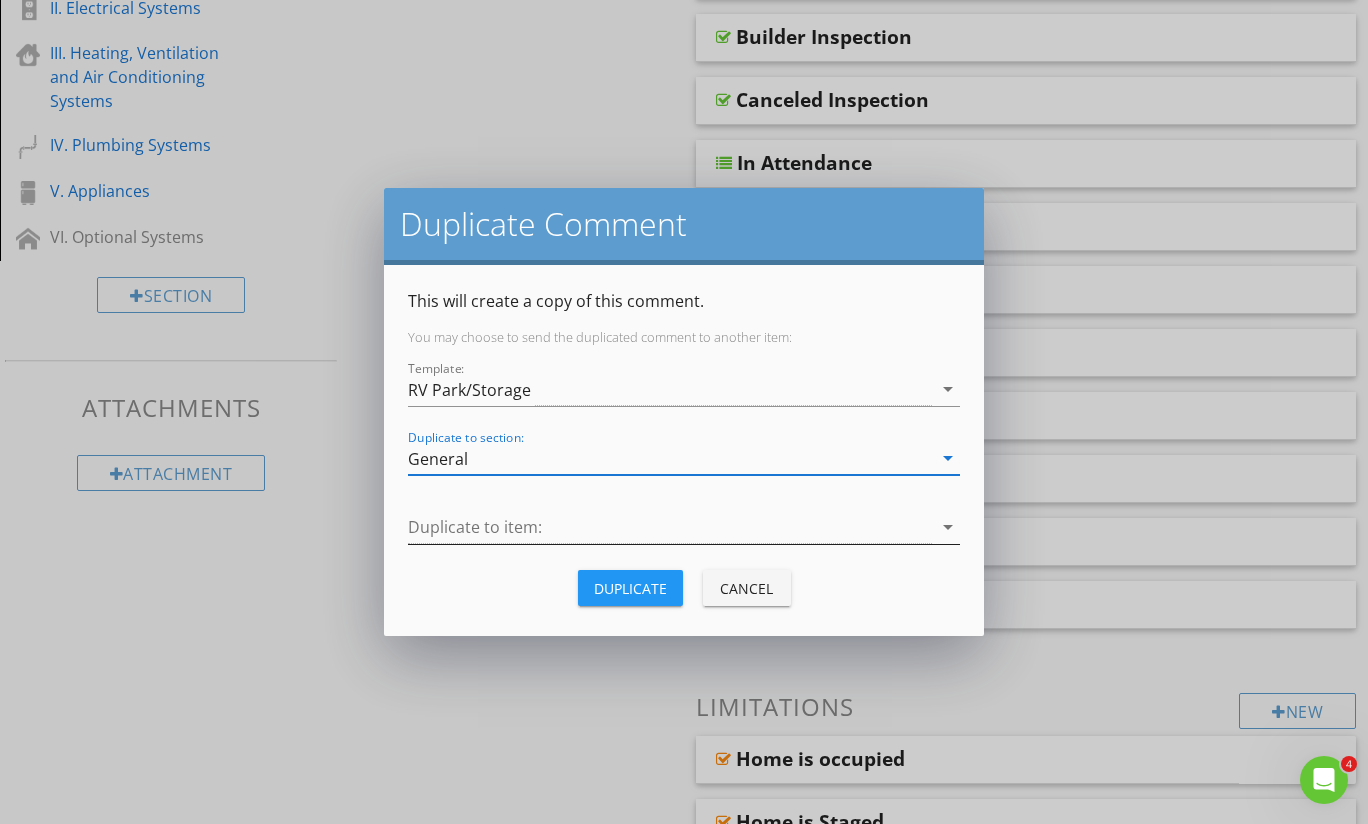 click at bounding box center [670, 527] 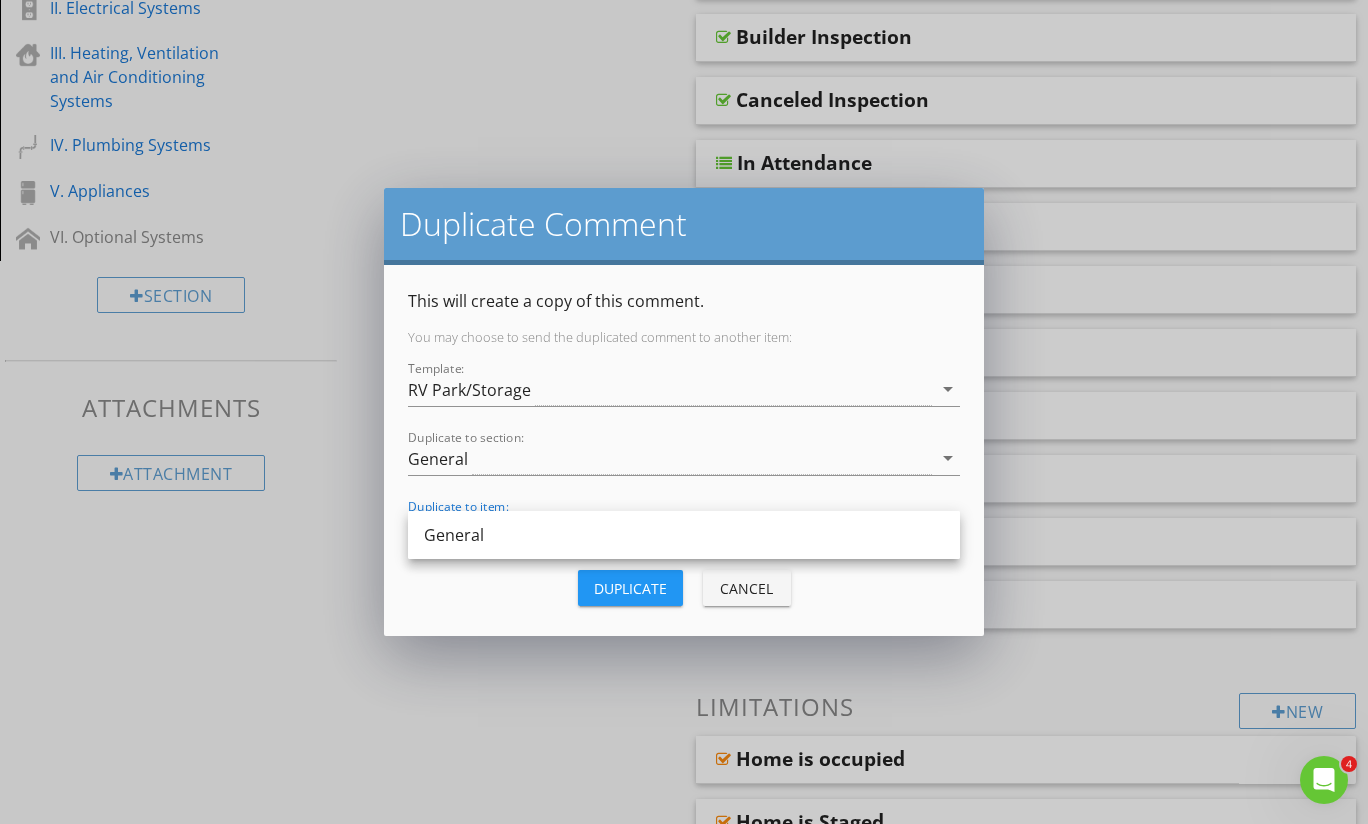 click on "General" at bounding box center (684, 535) 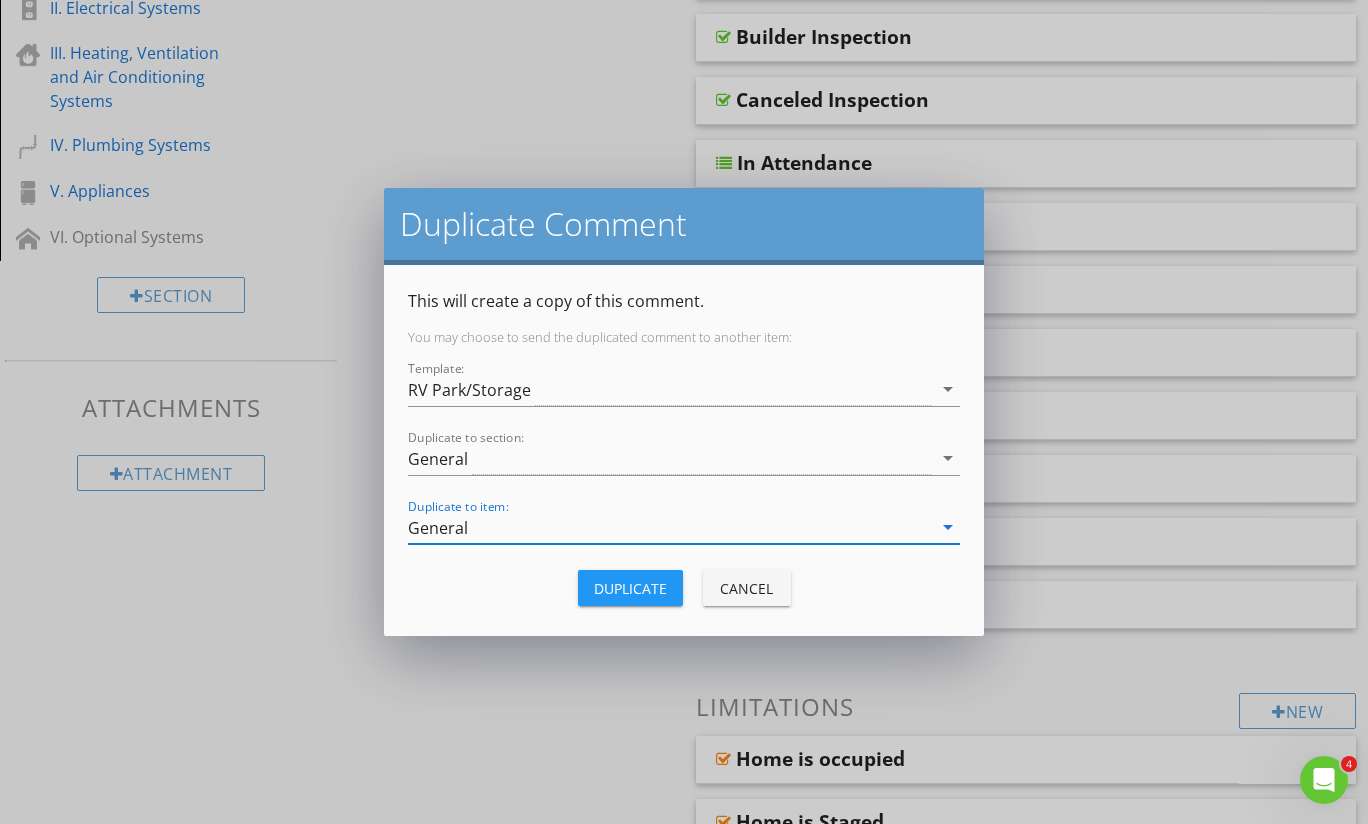 click on "Duplicate" at bounding box center [630, 588] 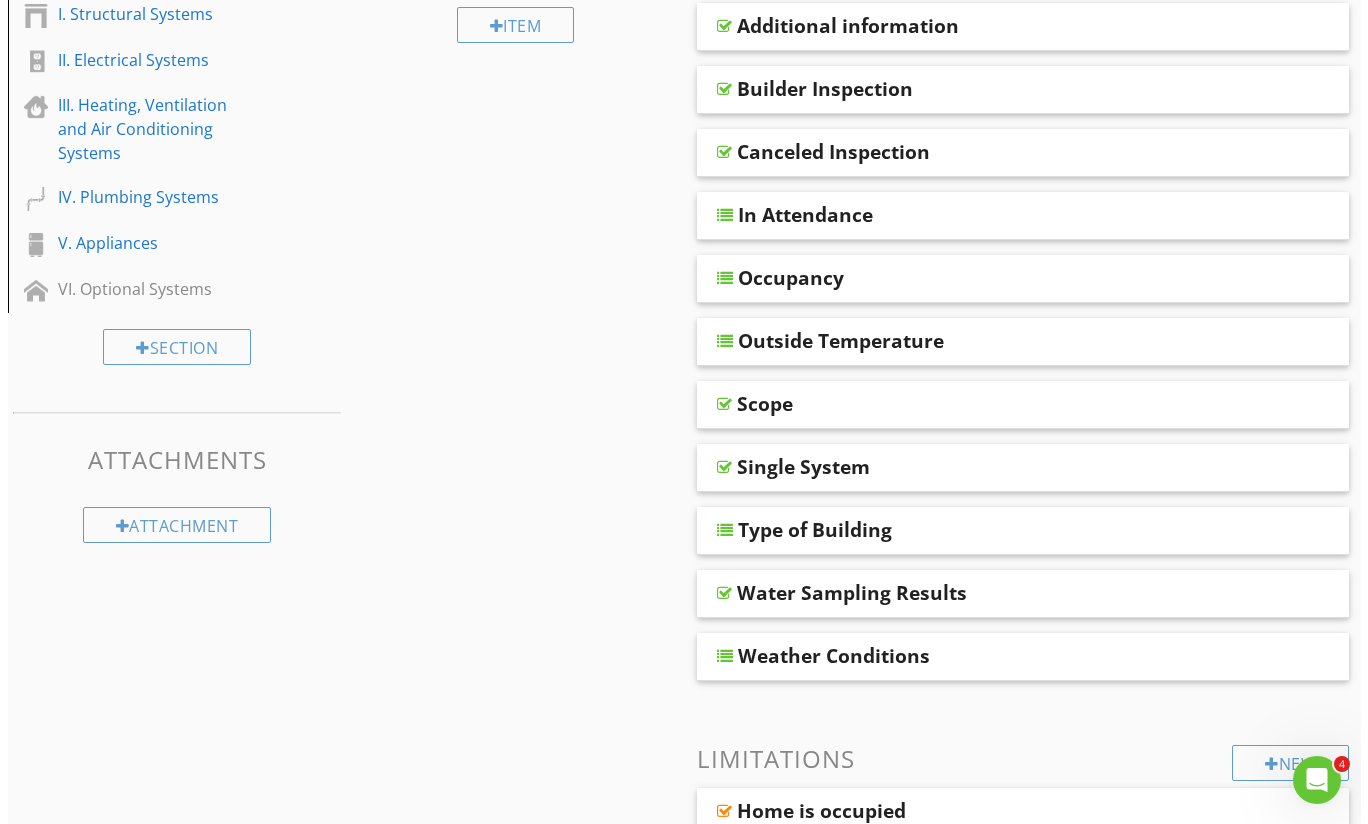 scroll, scrollTop: 349, scrollLeft: 0, axis: vertical 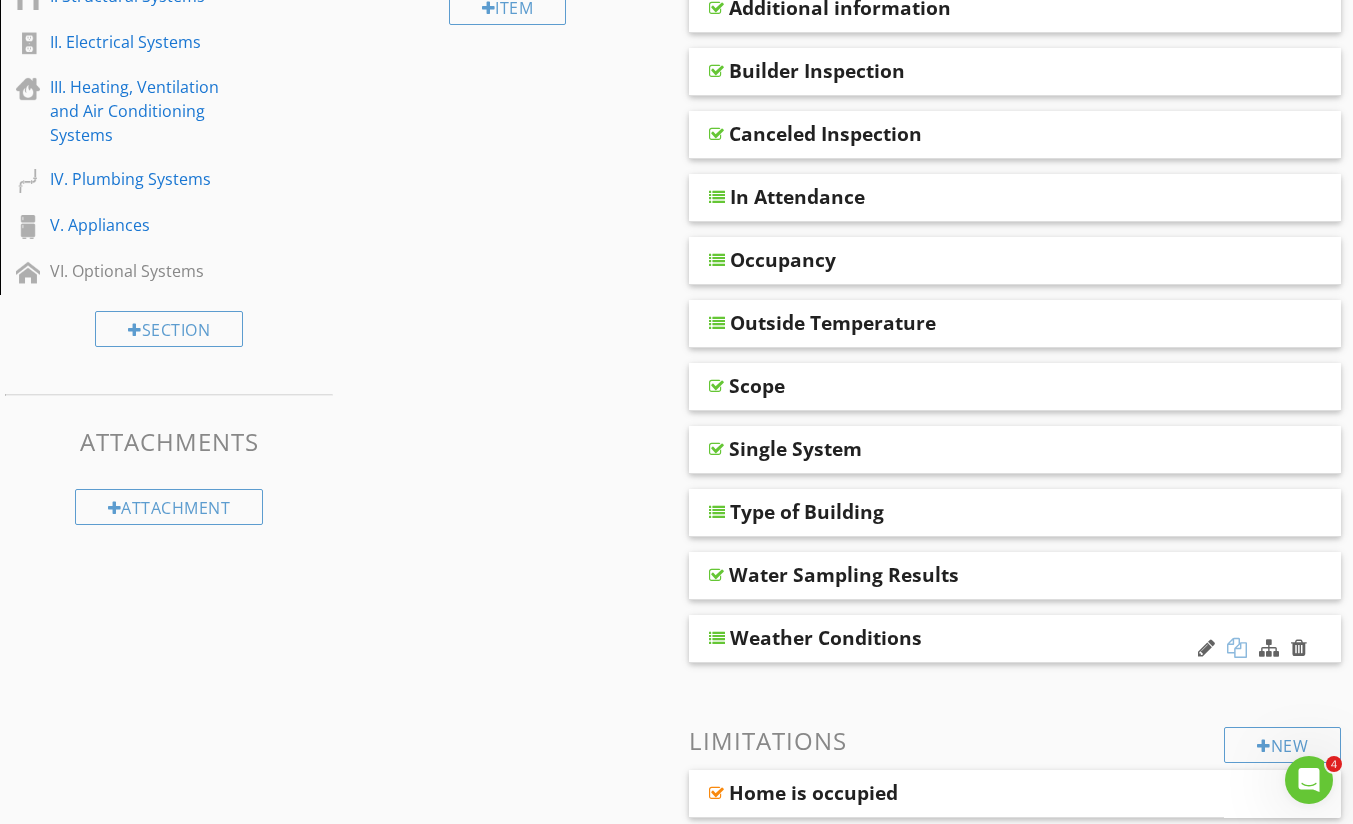 click at bounding box center [1237, 648] 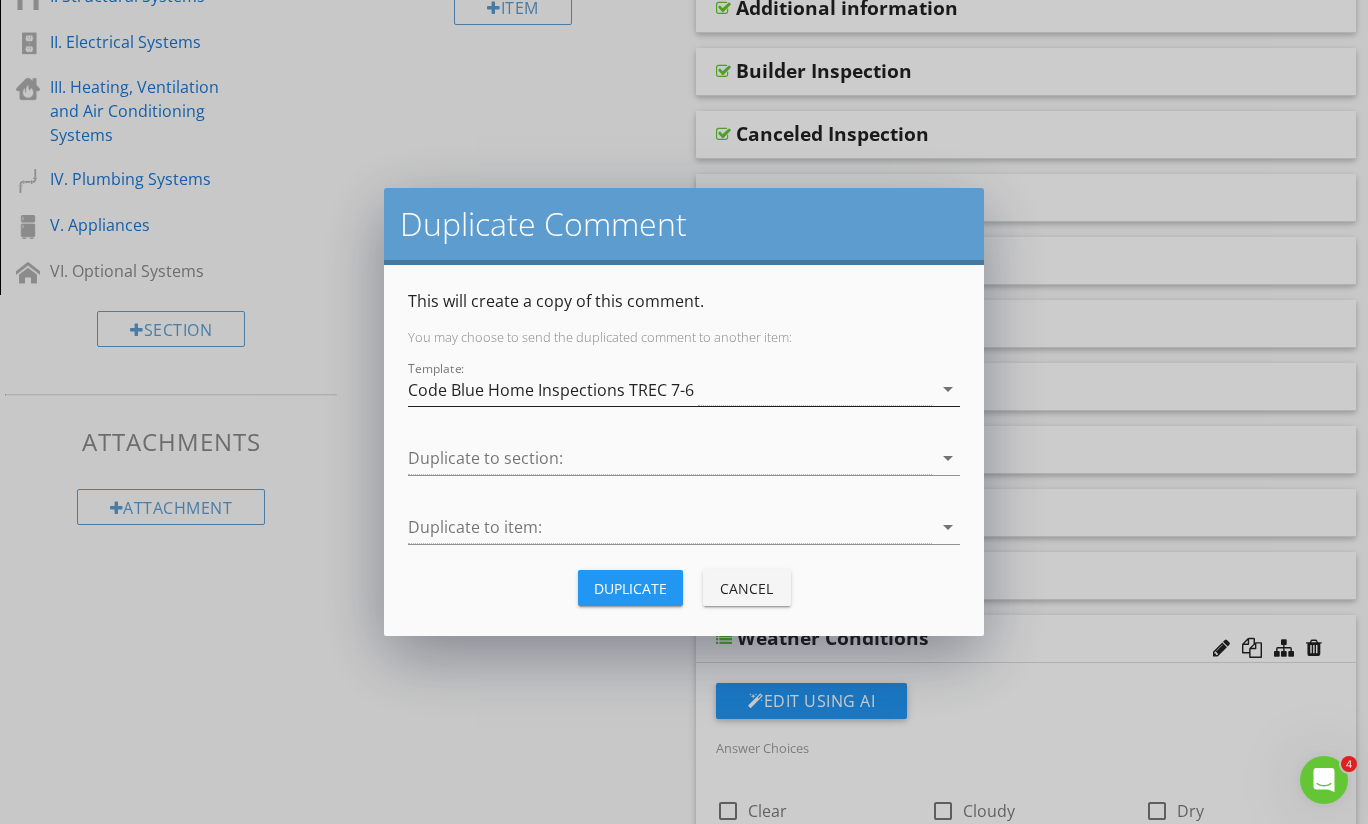click on "Code Blue Home Inspections TREC 7-6" at bounding box center [551, 390] 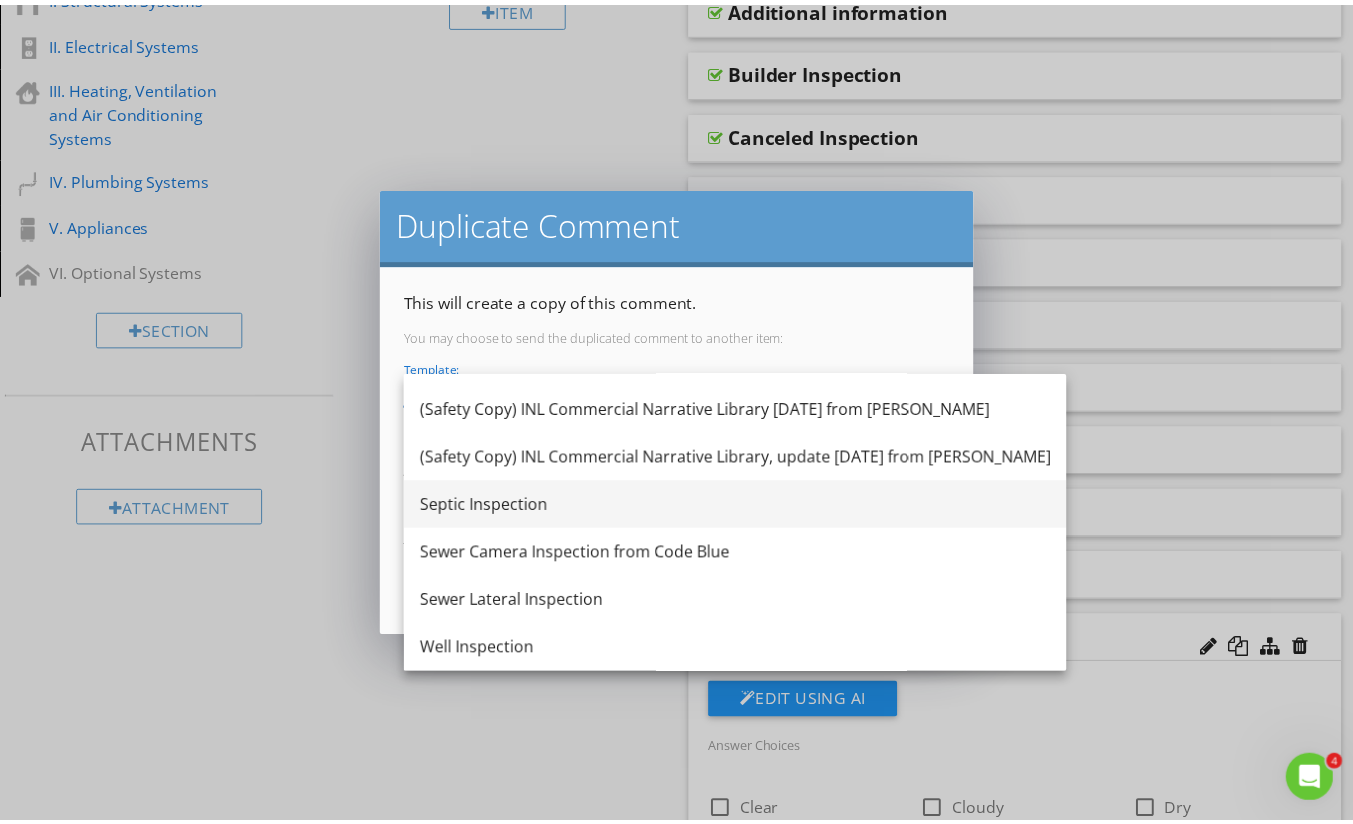 scroll, scrollTop: 1380, scrollLeft: 0, axis: vertical 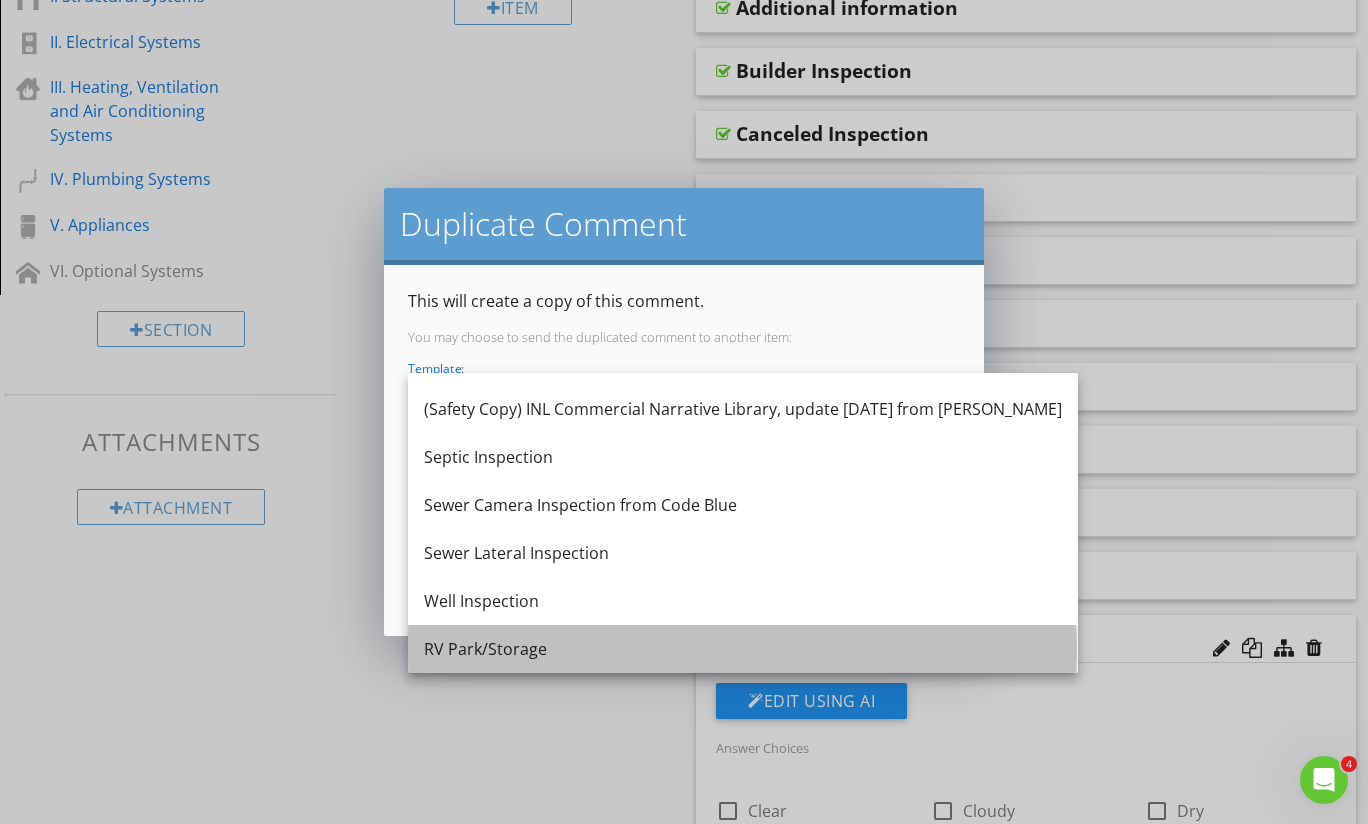 click on "RV Park/Storage" at bounding box center (743, 649) 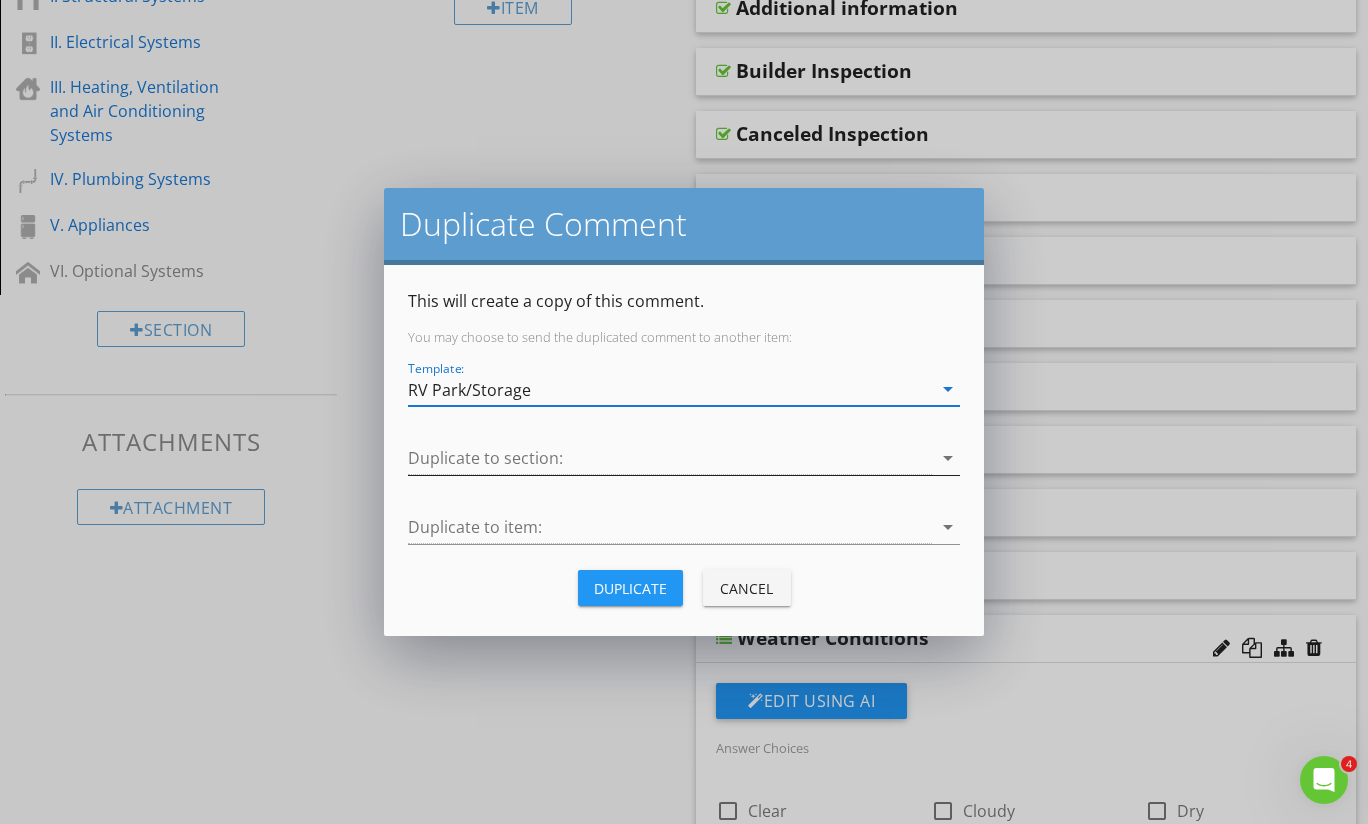 click at bounding box center [670, 458] 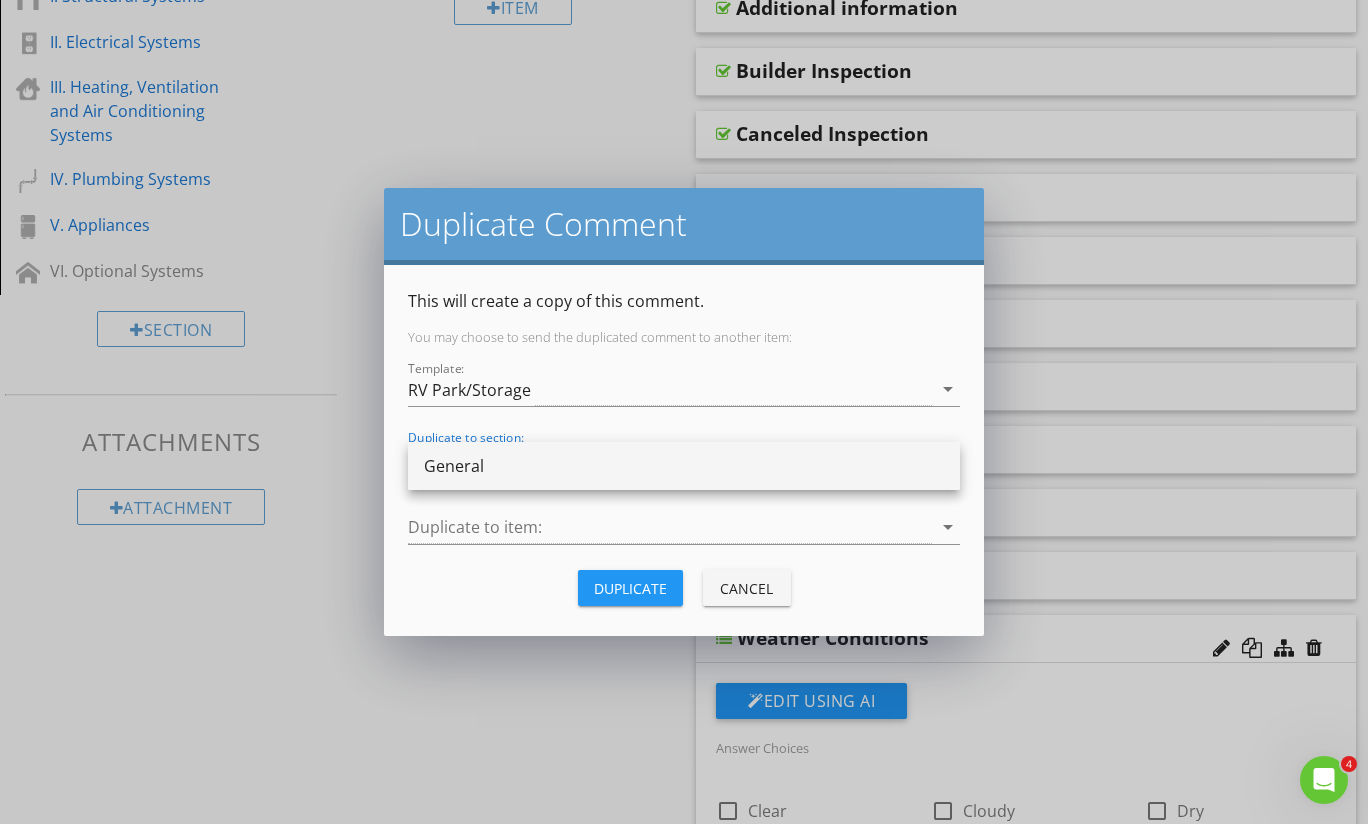 click on "General" at bounding box center (684, 466) 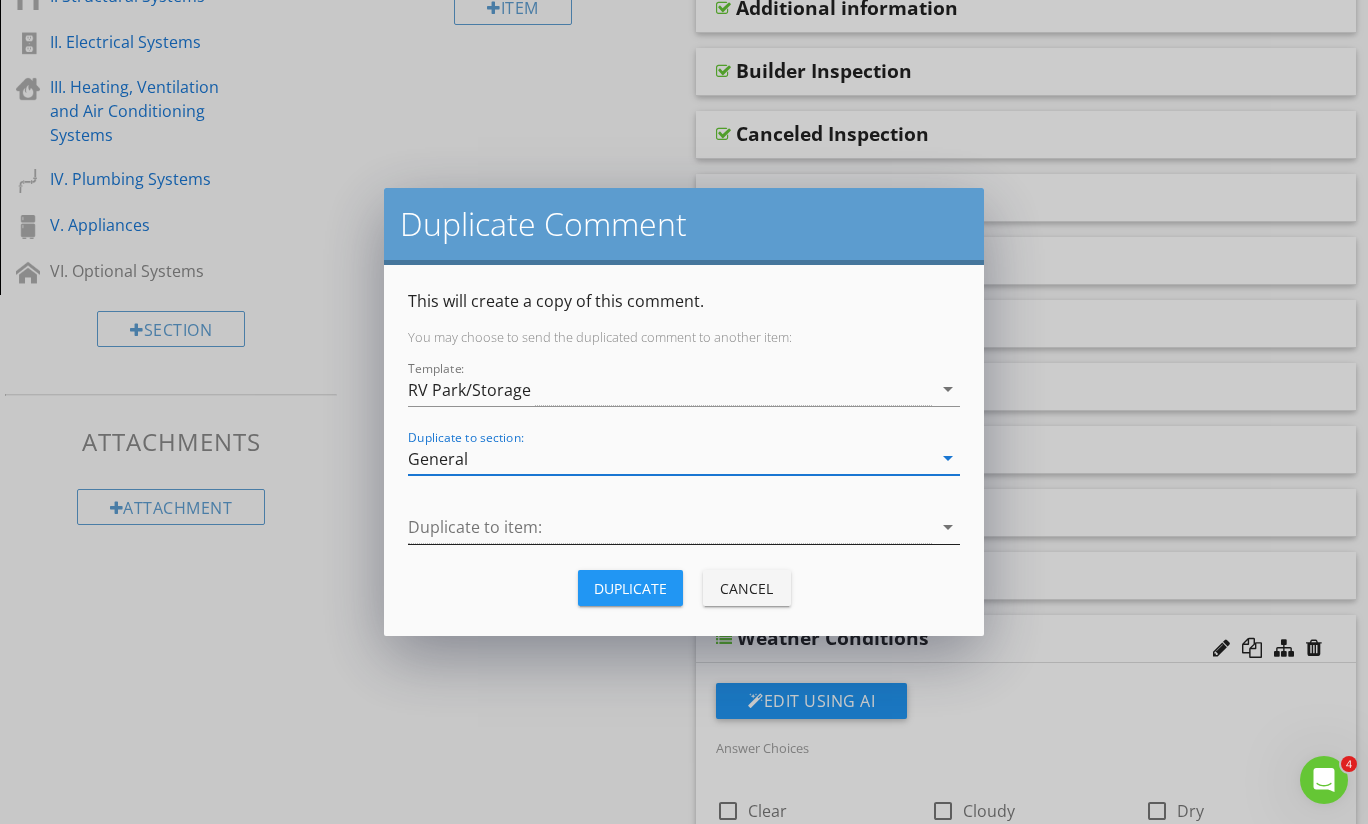 click at bounding box center [670, 527] 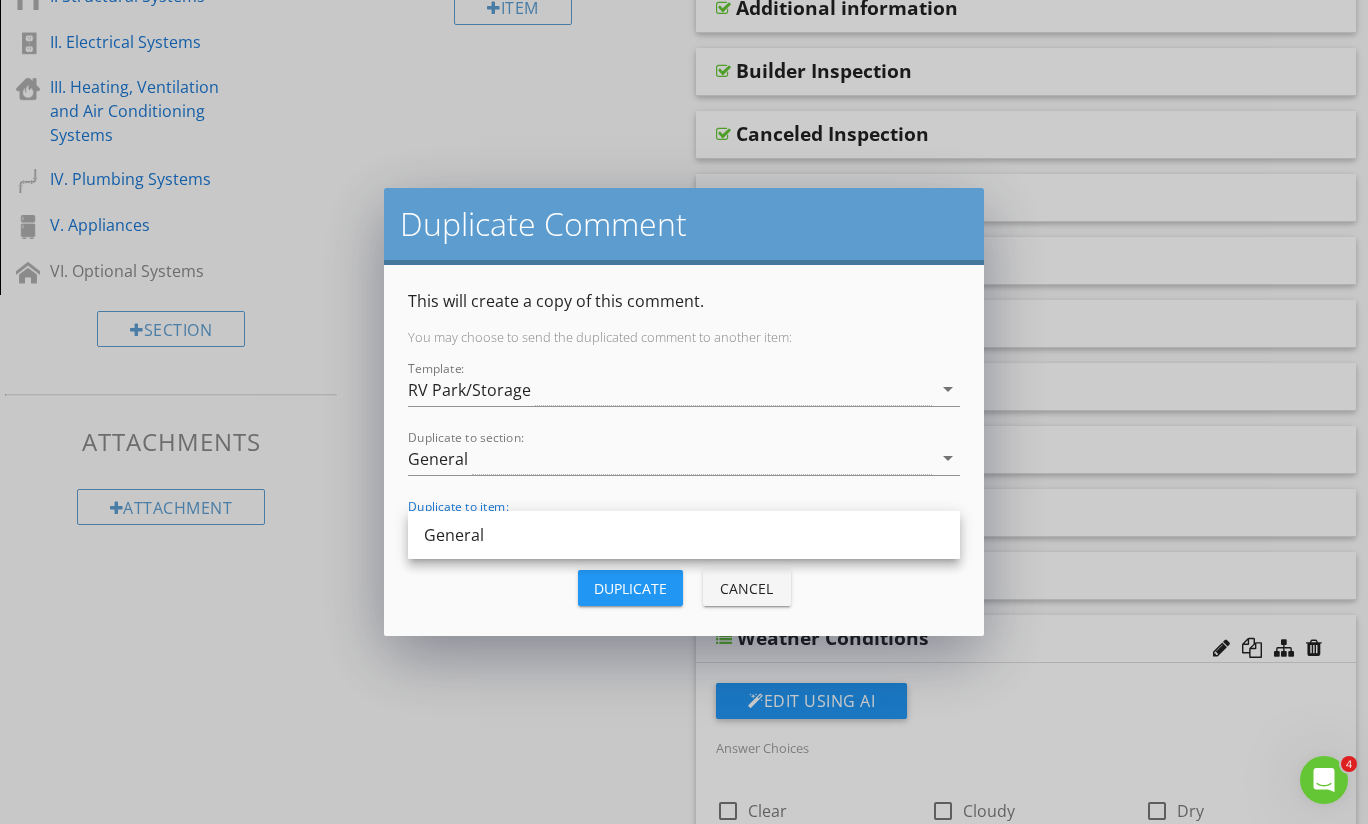 click on "General" at bounding box center (684, 535) 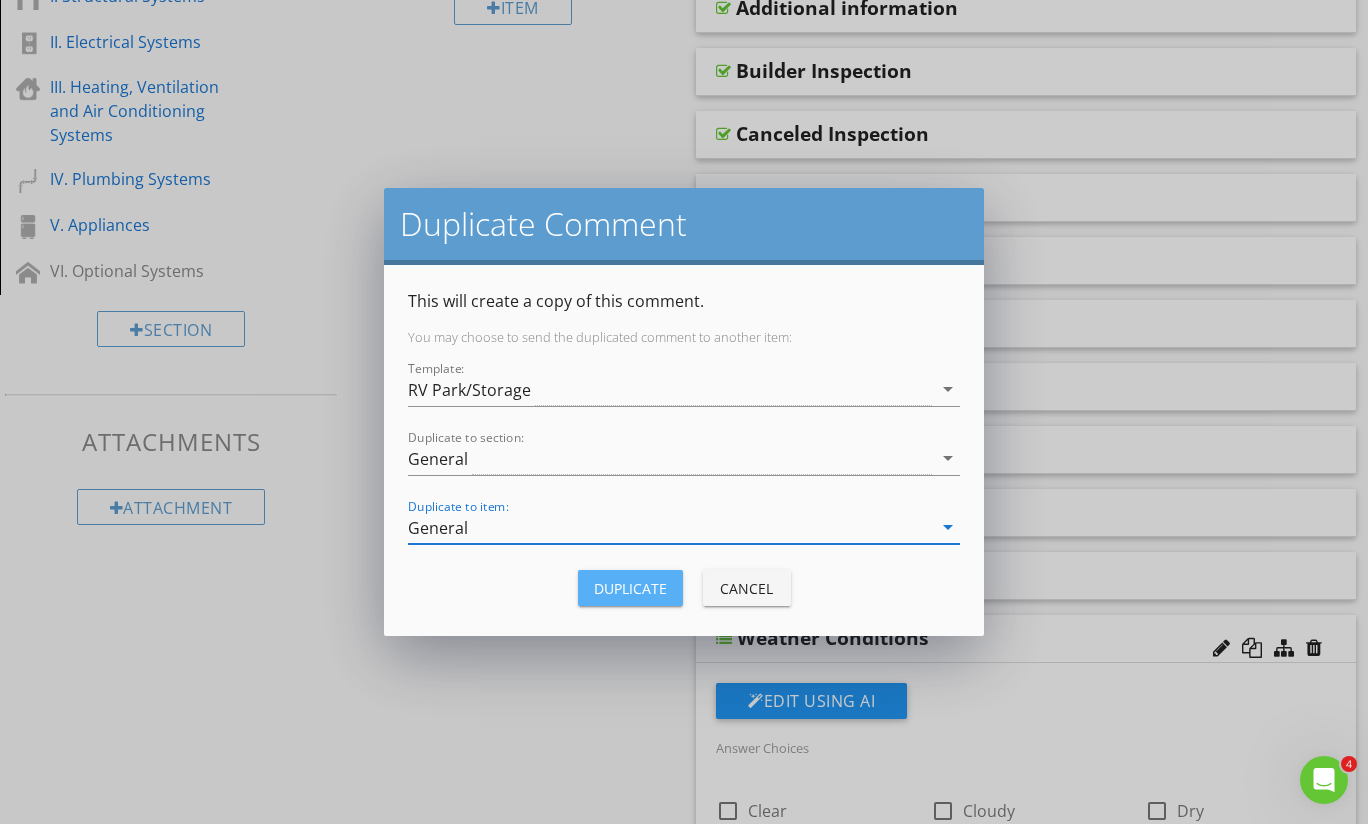click on "Duplicate" at bounding box center [630, 588] 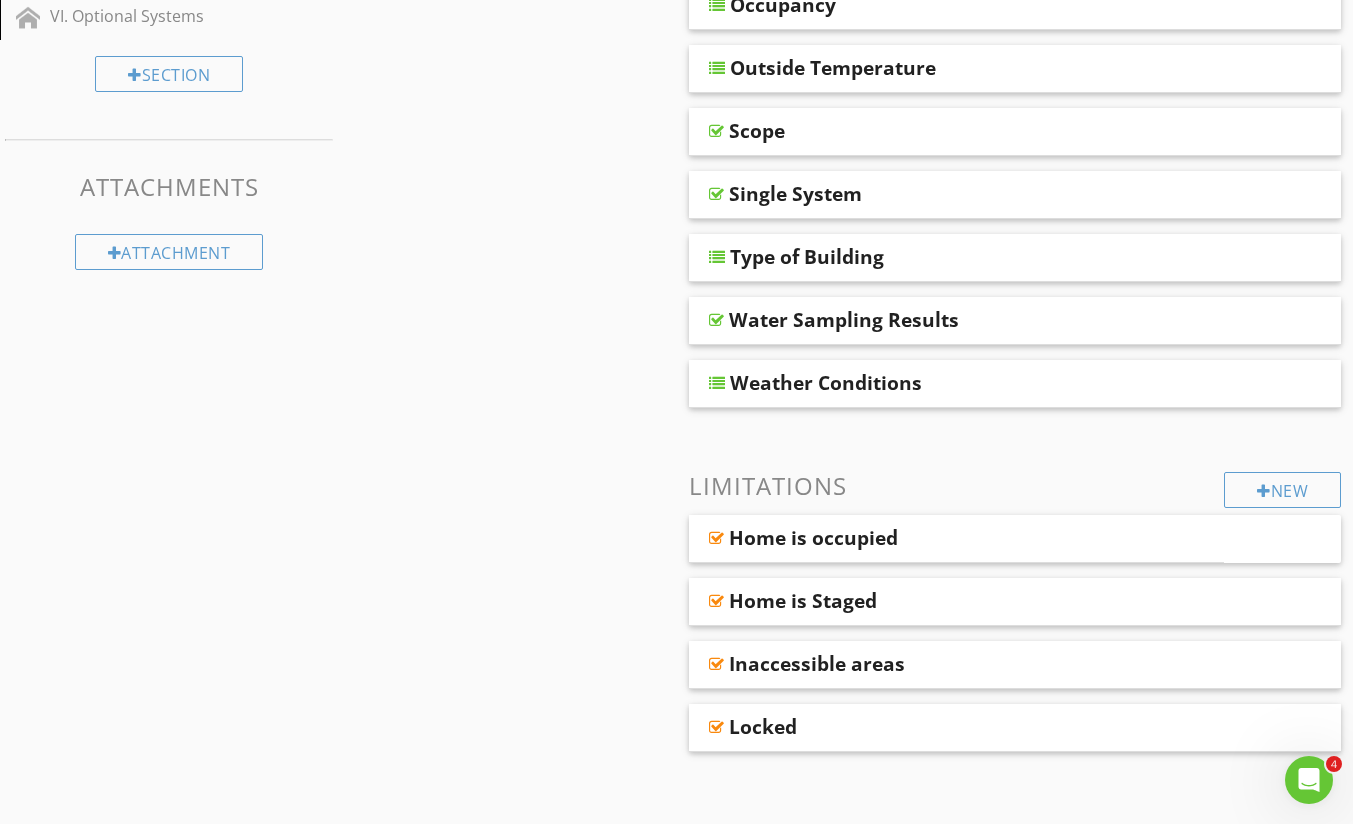 scroll, scrollTop: 616, scrollLeft: 0, axis: vertical 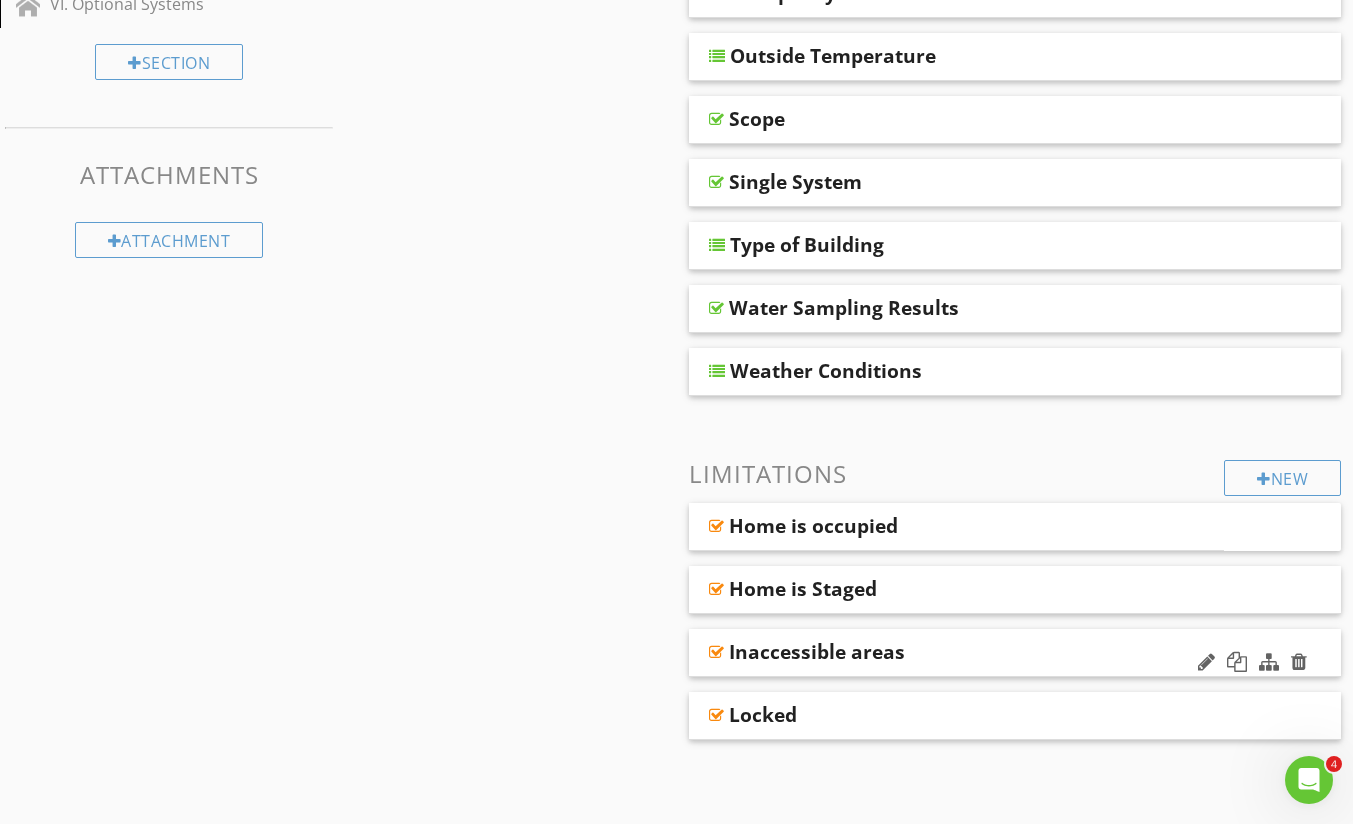 click at bounding box center [716, 652] 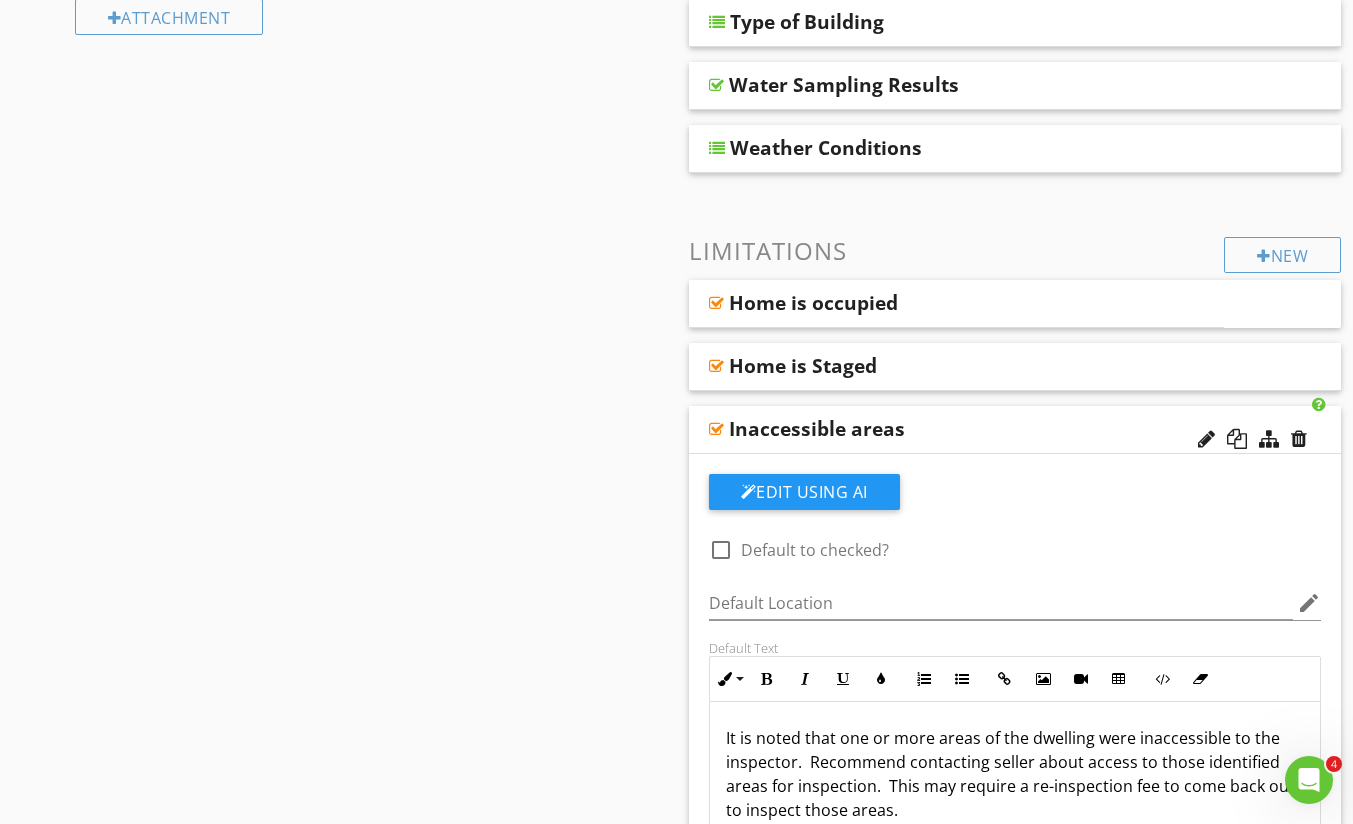 scroll, scrollTop: 815, scrollLeft: 0, axis: vertical 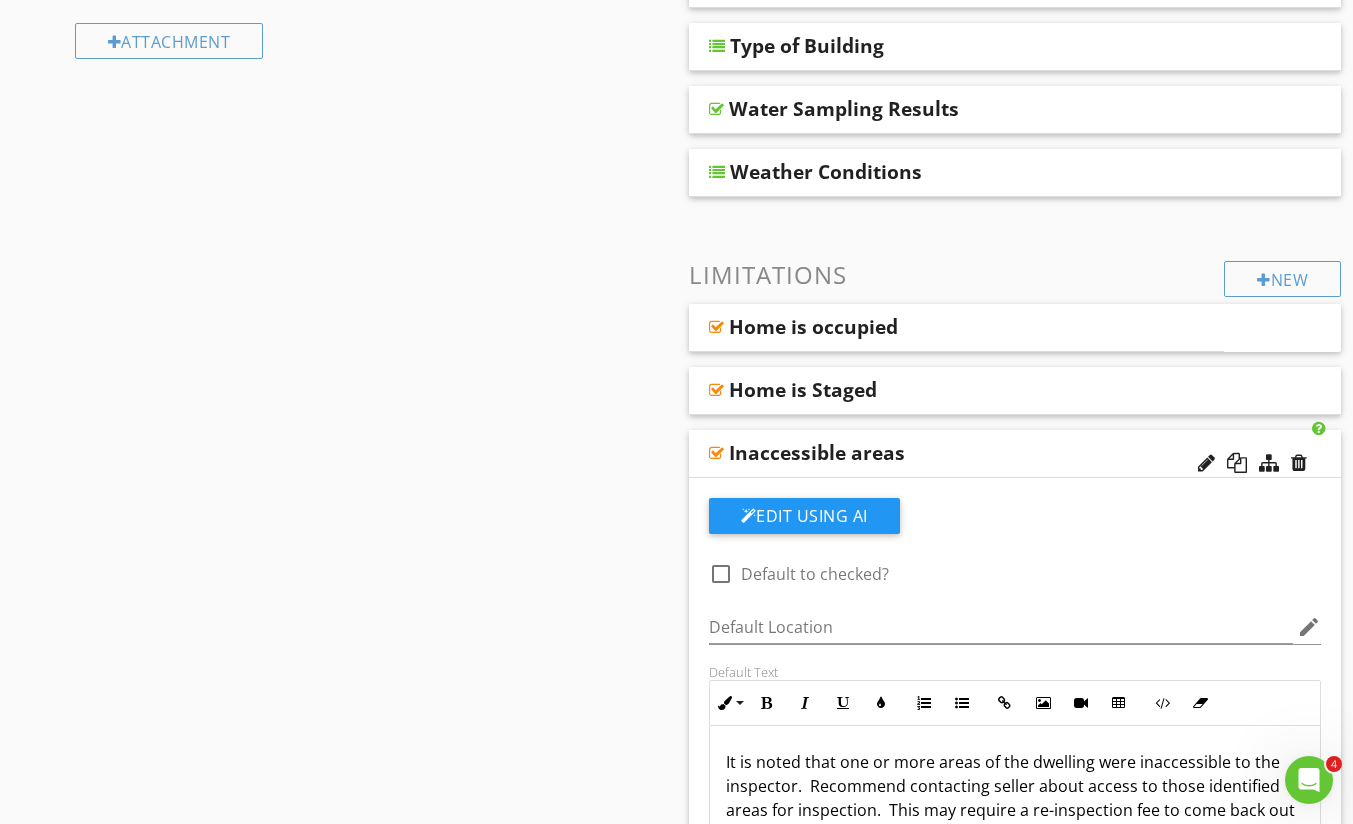 click on "Inaccessible areas" at bounding box center (1015, 454) 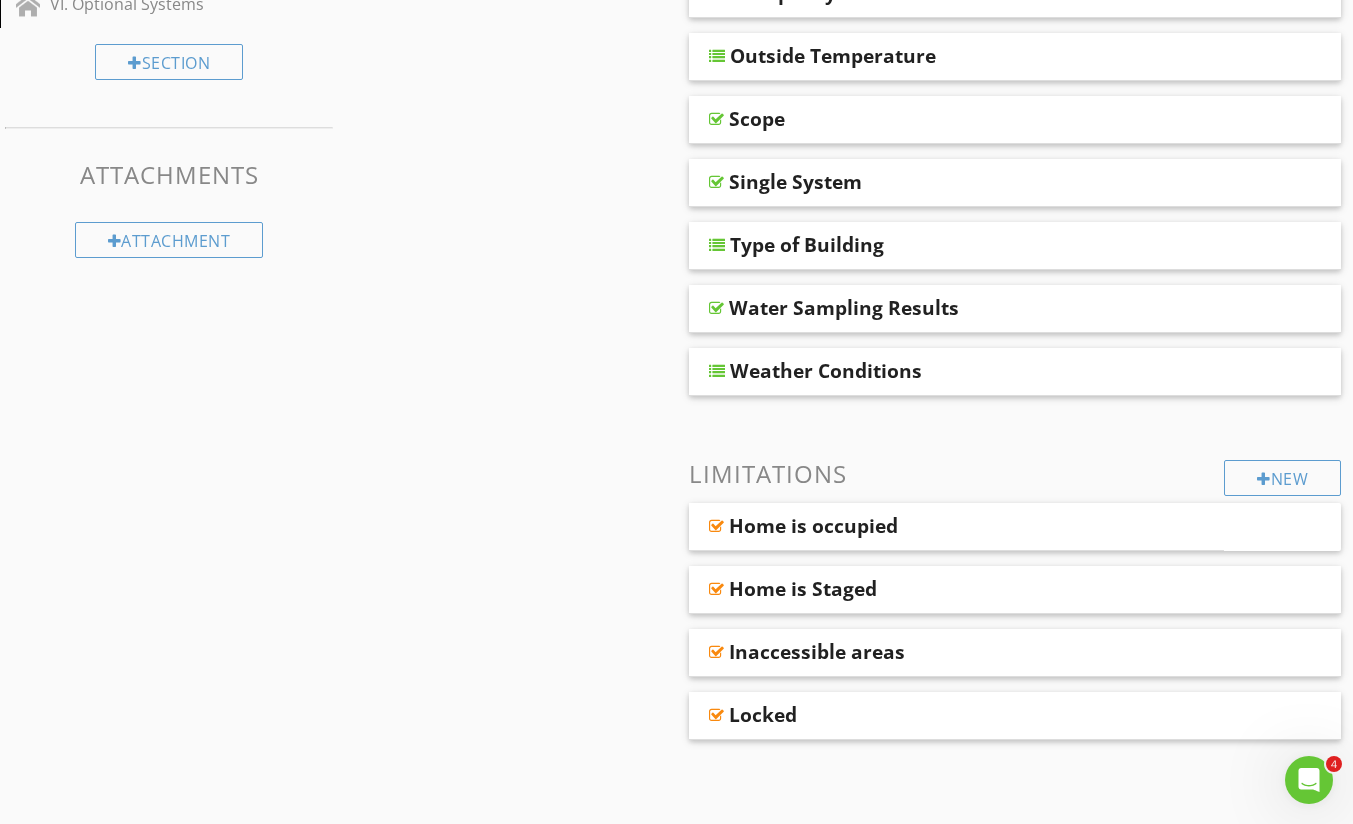 scroll, scrollTop: 0, scrollLeft: 0, axis: both 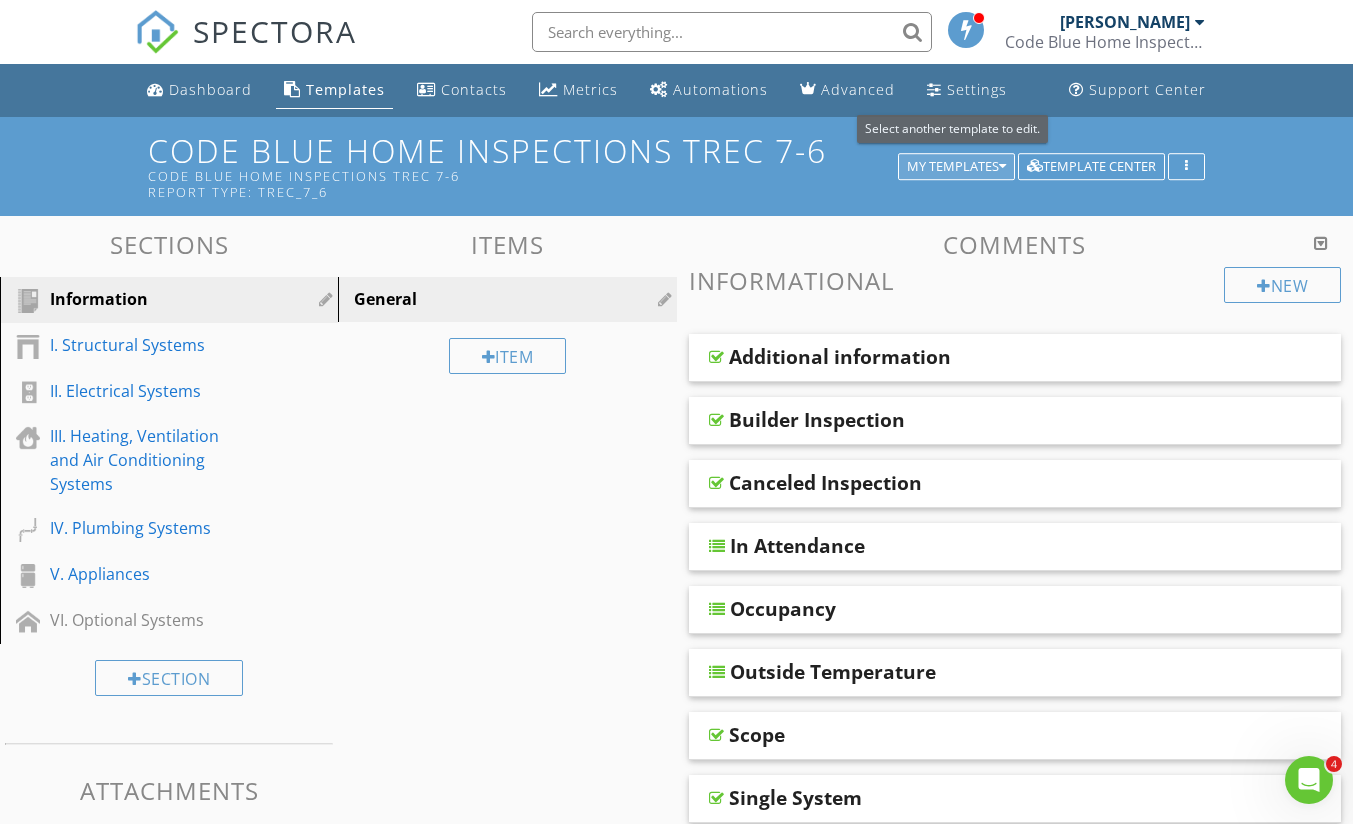click on "My Templates" at bounding box center [956, 167] 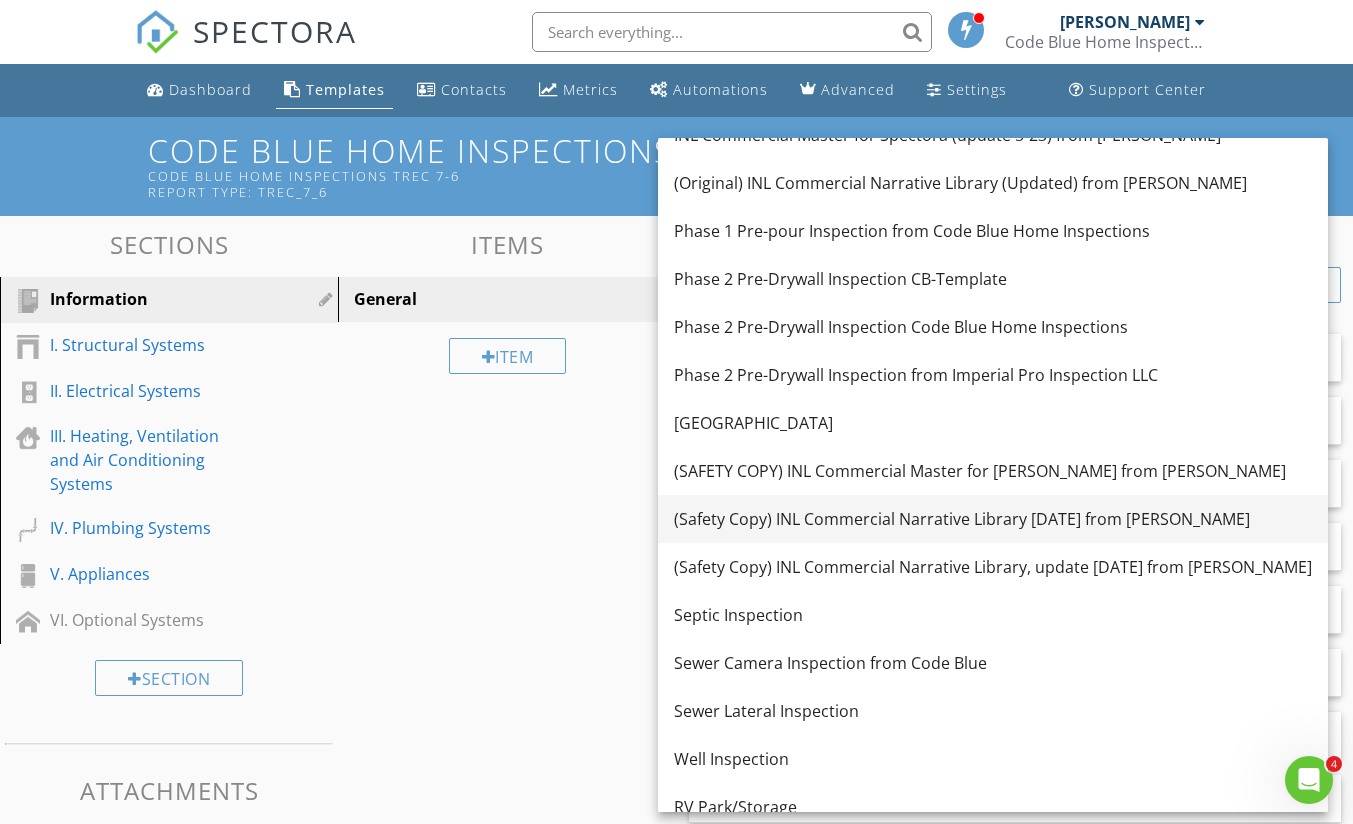 scroll, scrollTop: 1006, scrollLeft: 0, axis: vertical 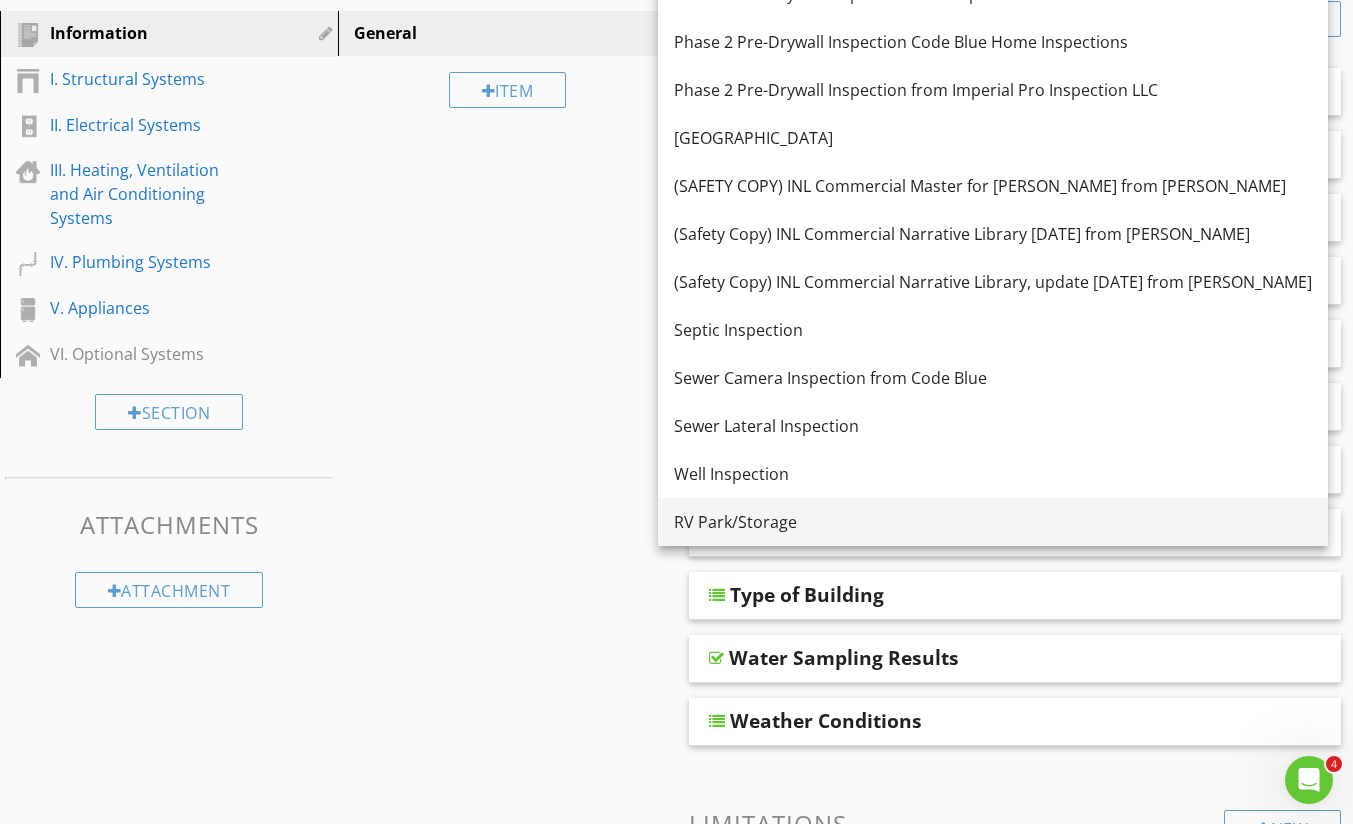 click on "RV Park/Storage" at bounding box center (993, 522) 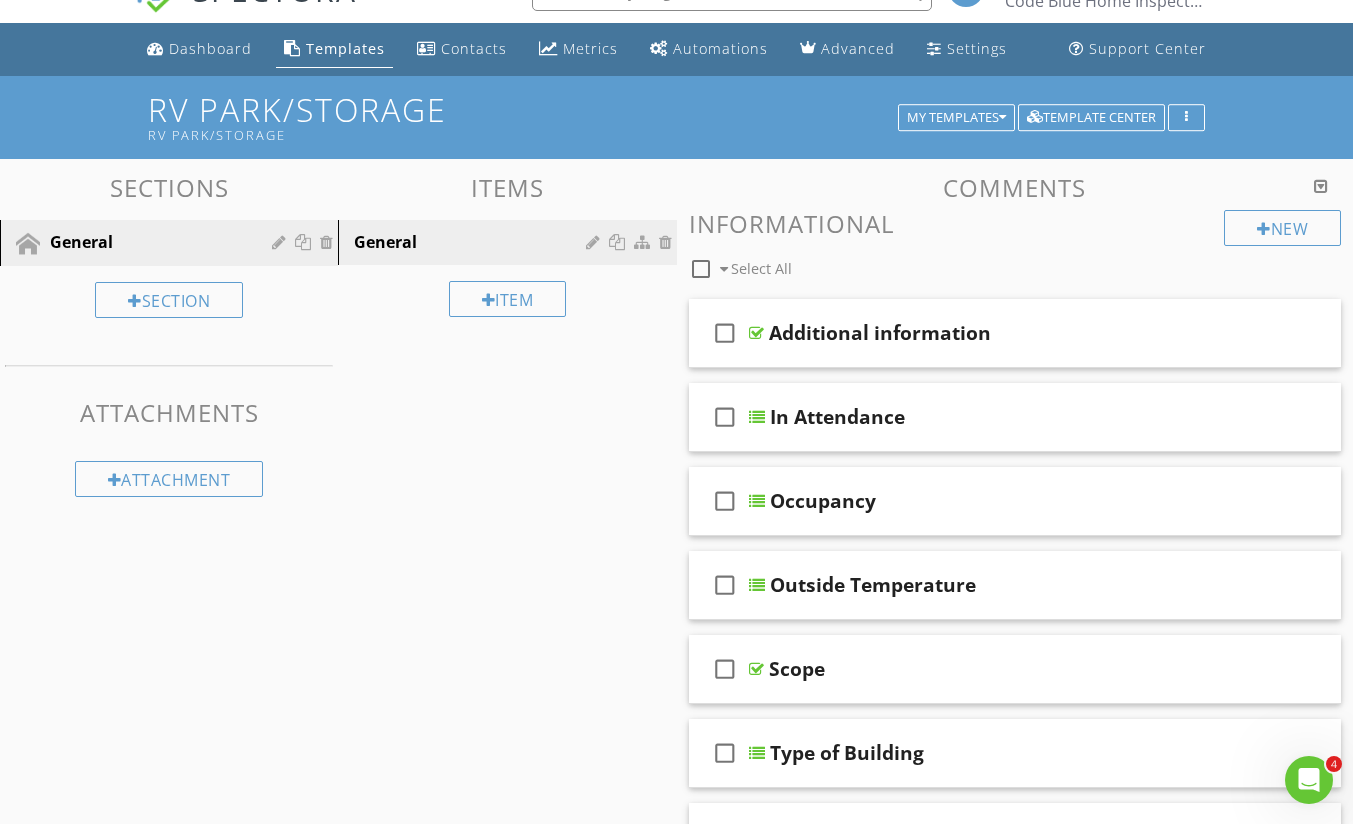 scroll, scrollTop: 0, scrollLeft: 0, axis: both 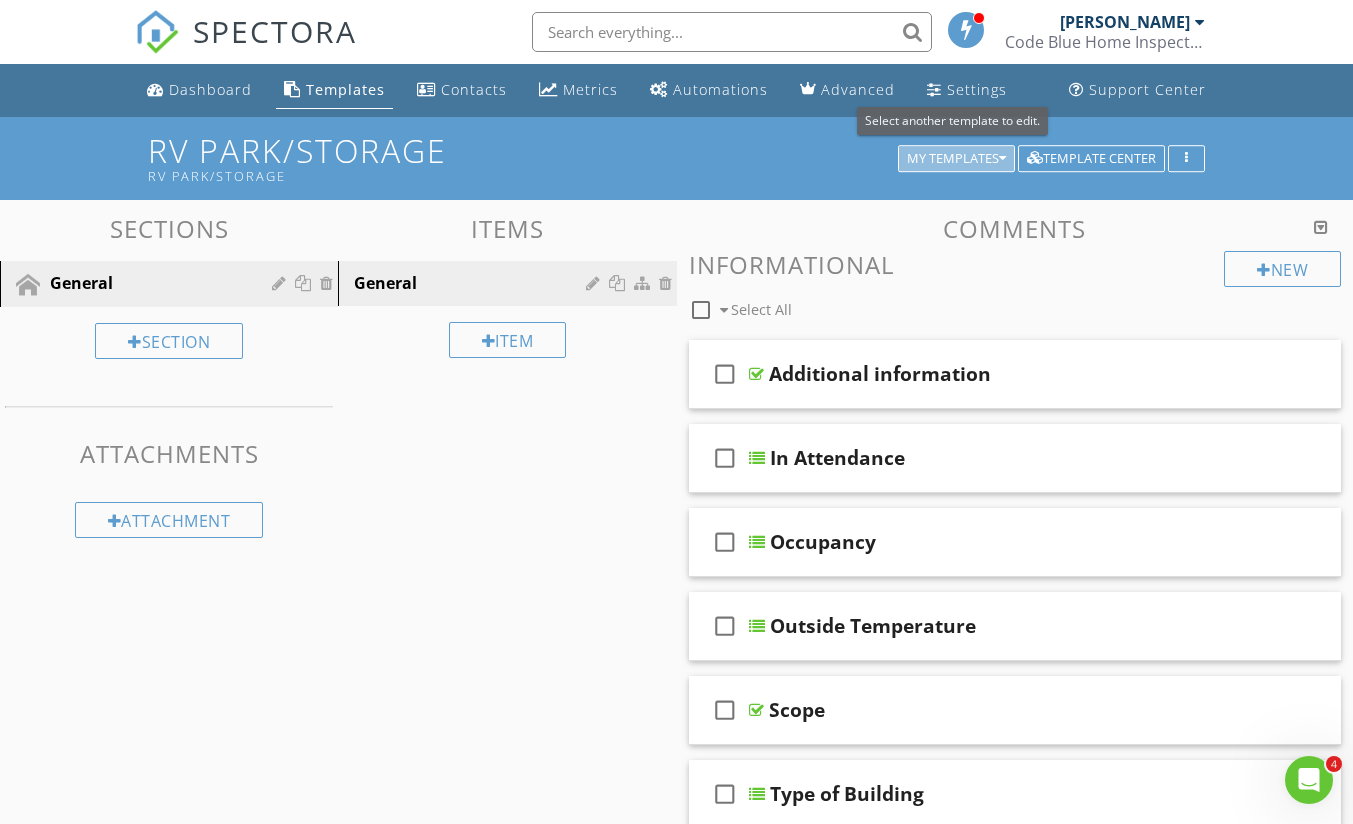 click on "My Templates" at bounding box center [956, 159] 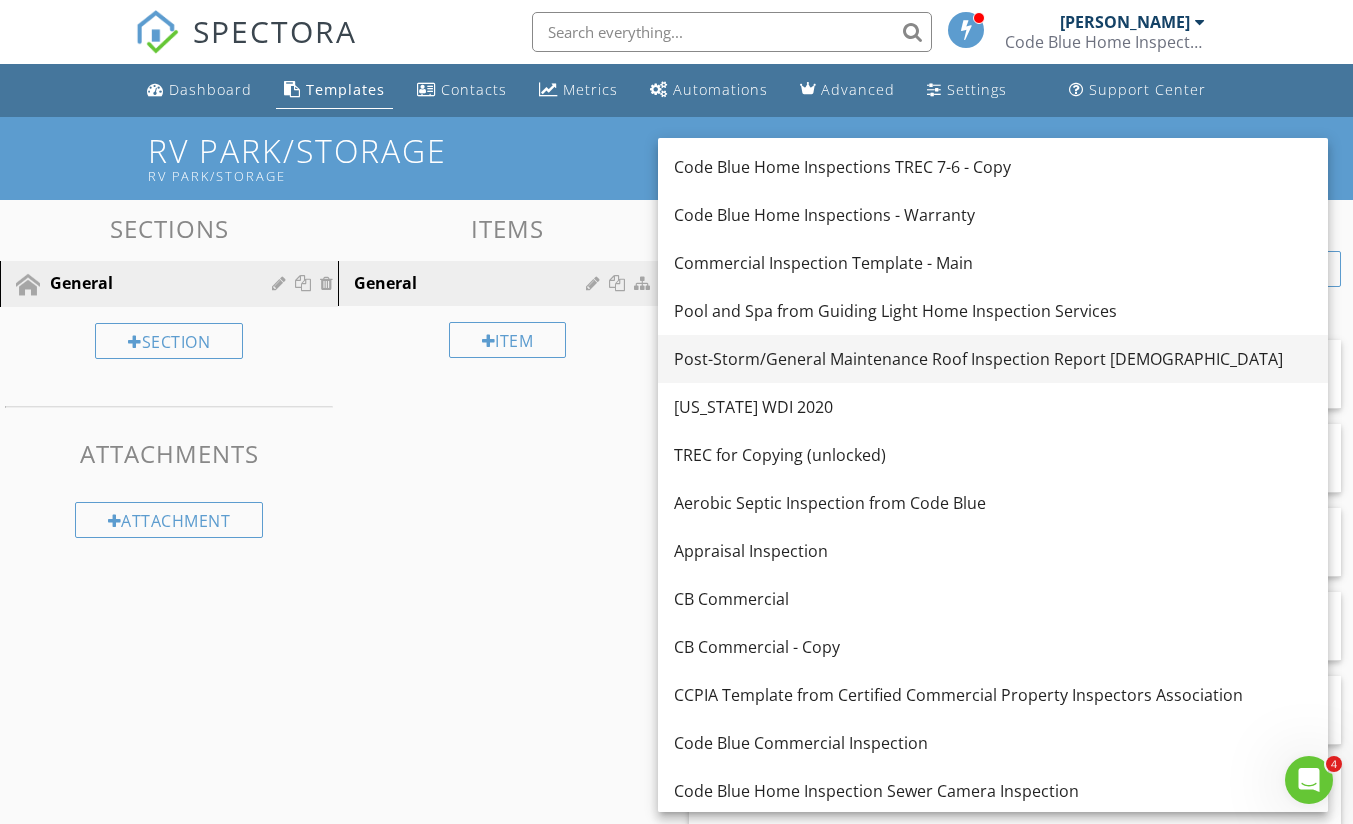 scroll, scrollTop: 0, scrollLeft: 0, axis: both 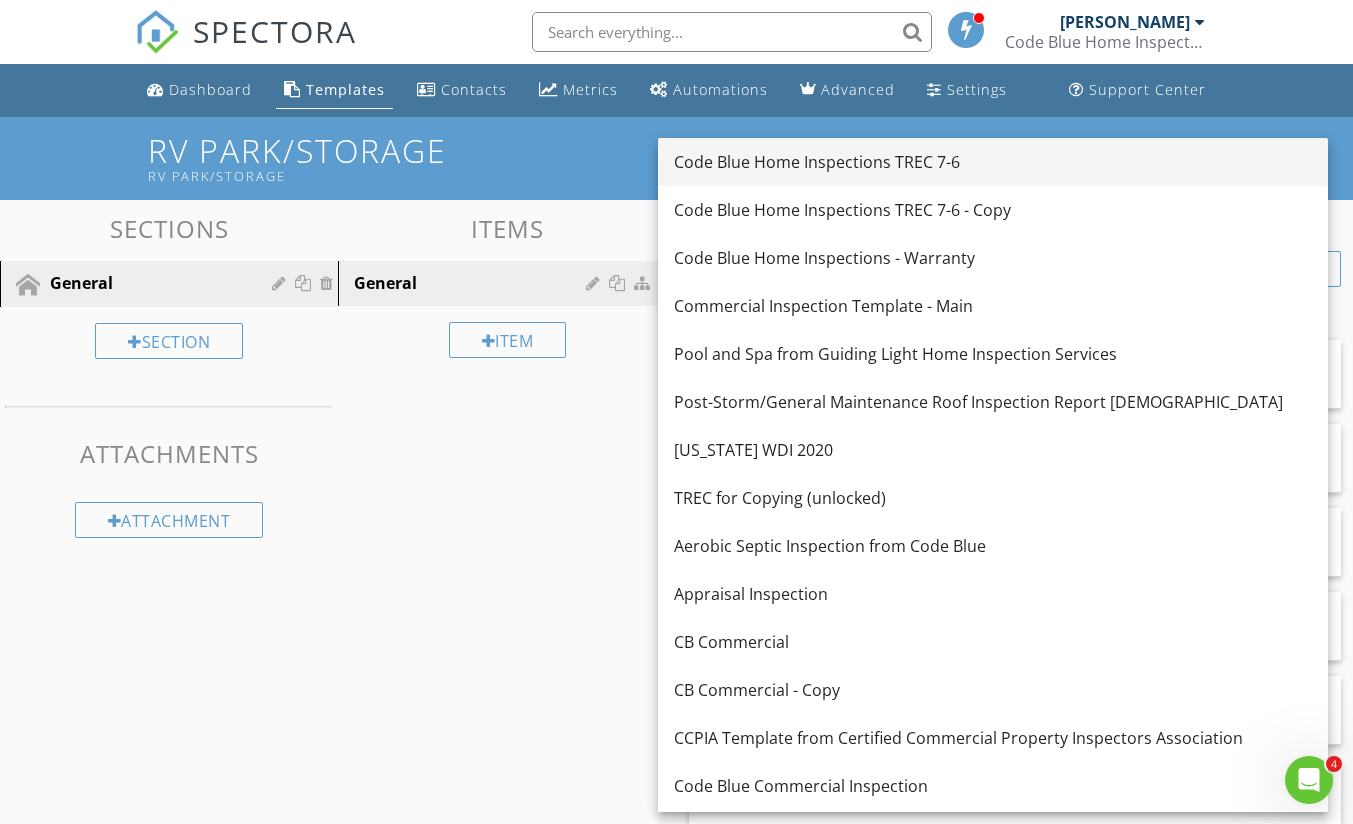 click on "Code Blue Home Inspections TREC 7-6" at bounding box center (993, 162) 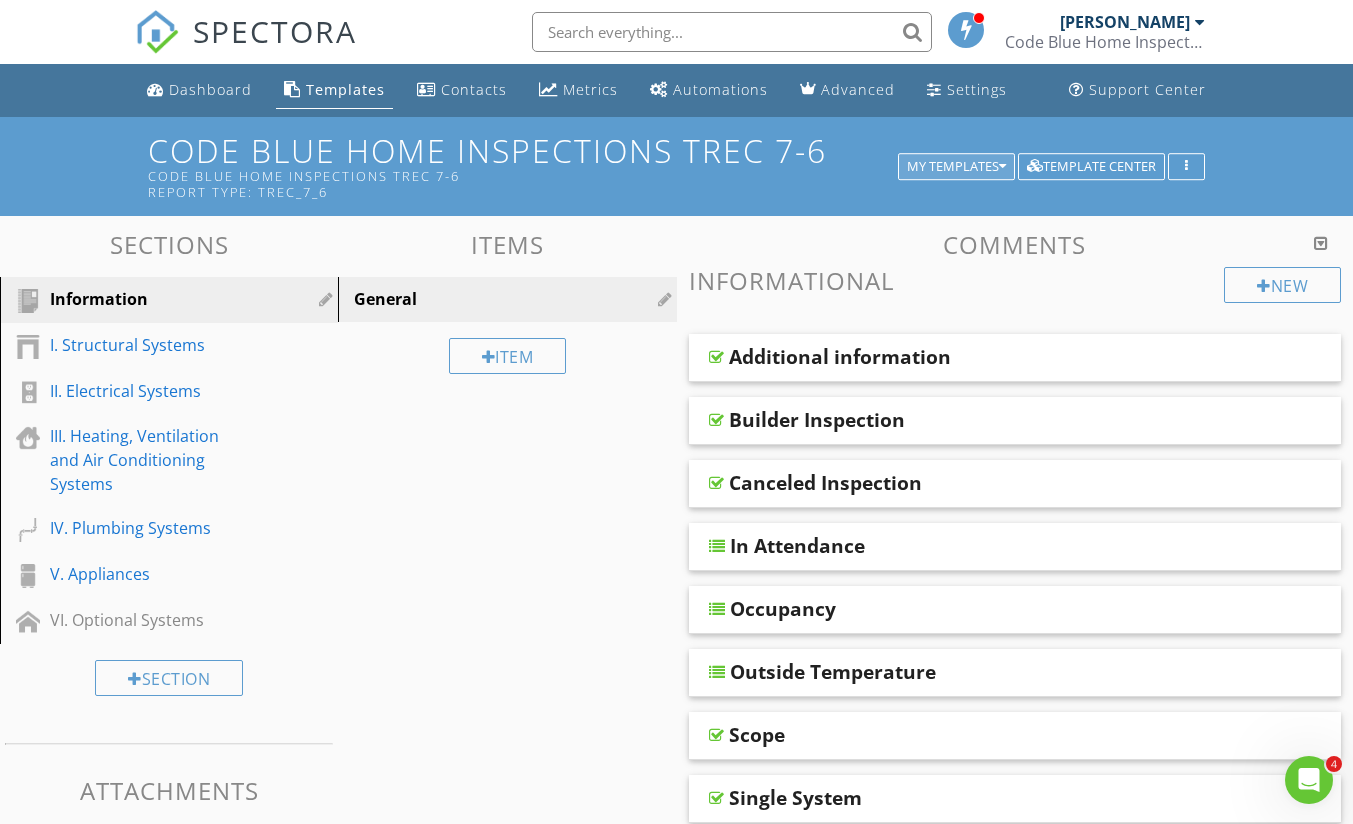 click on "My Templates" at bounding box center [956, 167] 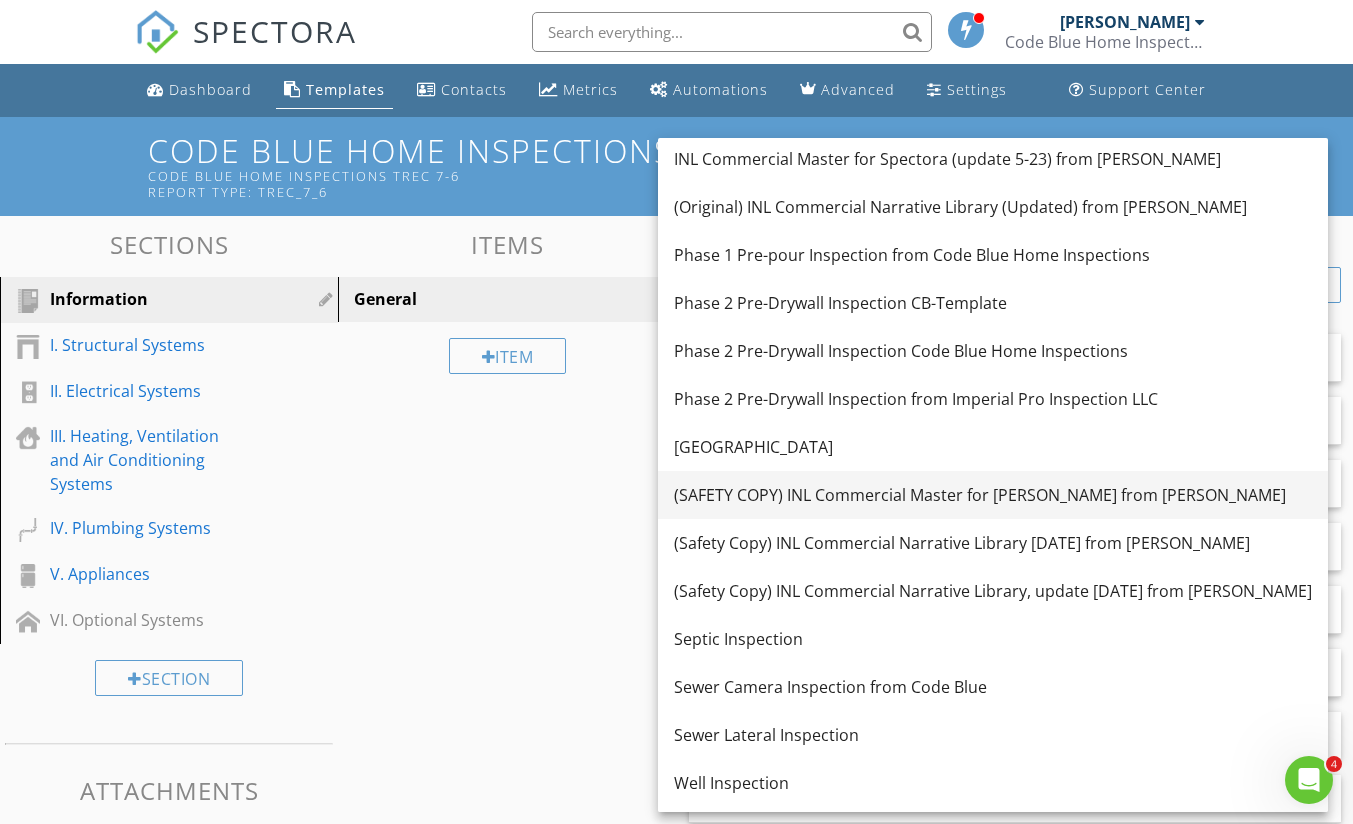 scroll, scrollTop: 1006, scrollLeft: 0, axis: vertical 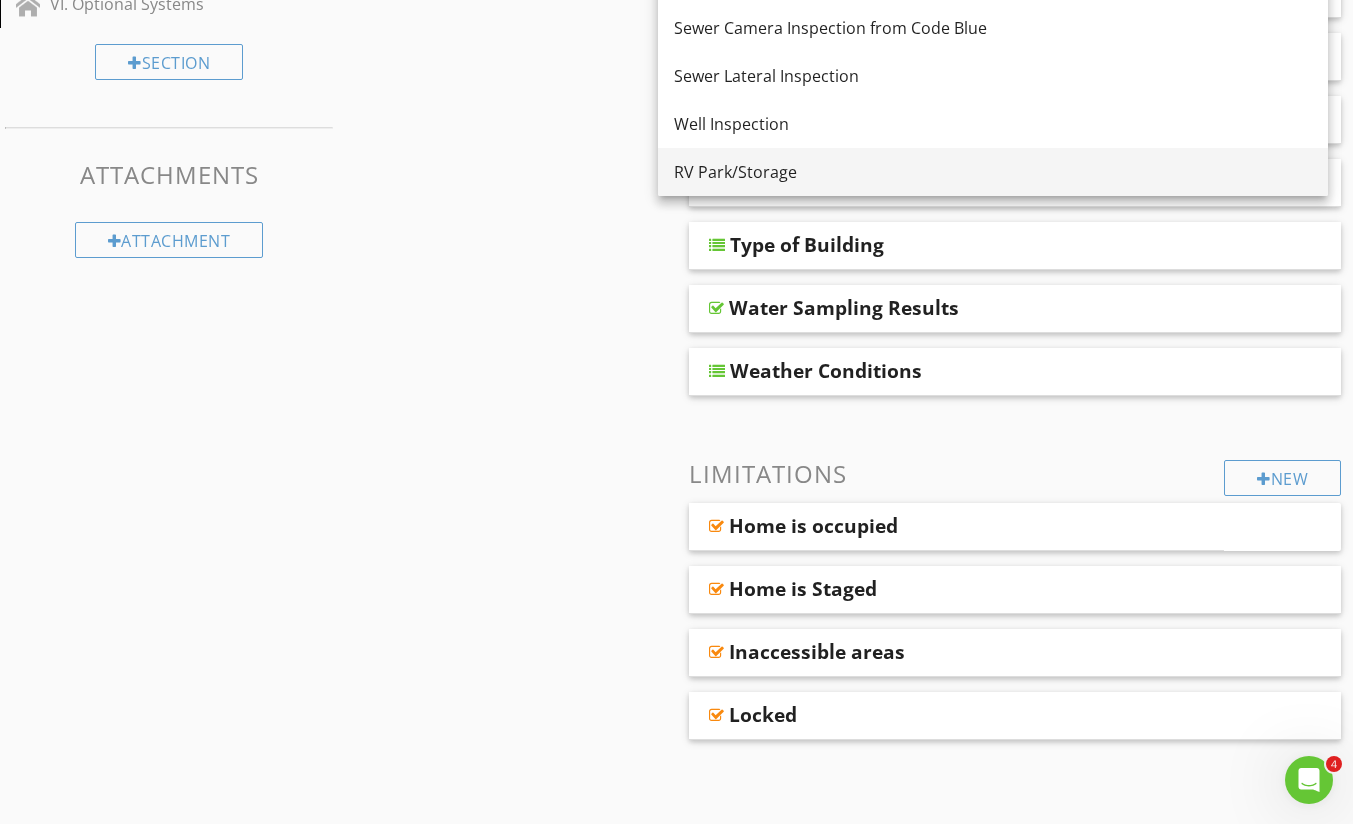 click on "RV Park/Storage" at bounding box center (993, 172) 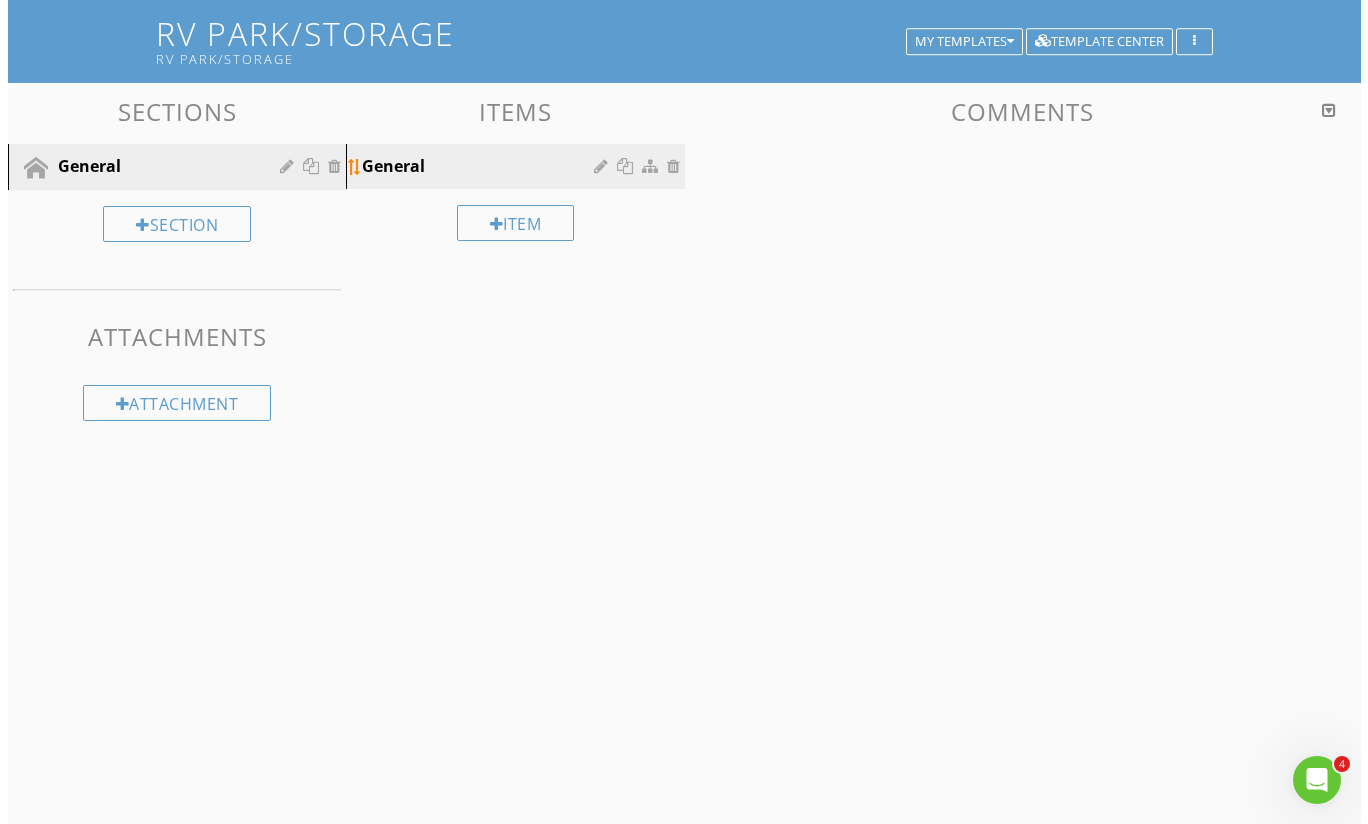 scroll, scrollTop: 117, scrollLeft: 0, axis: vertical 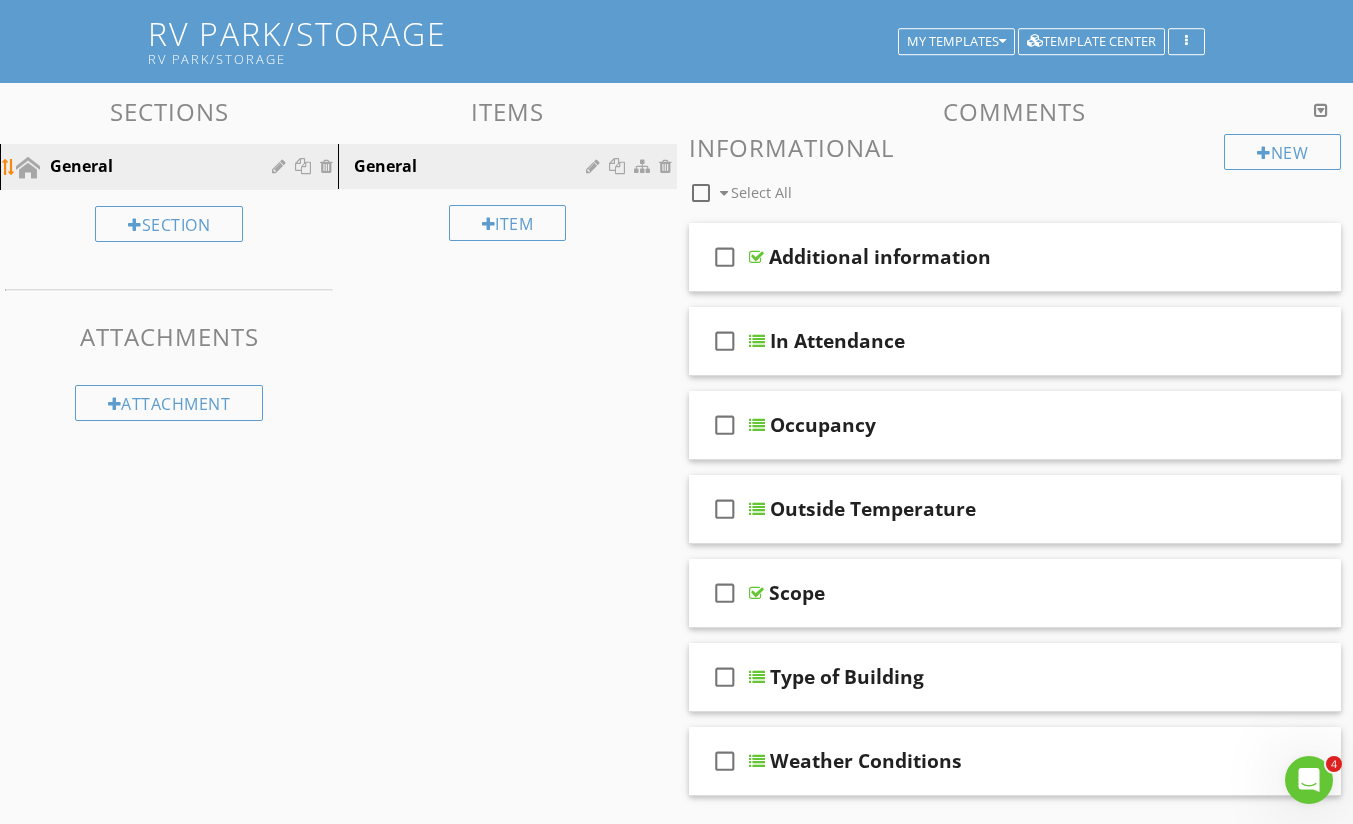 click at bounding box center (281, 166) 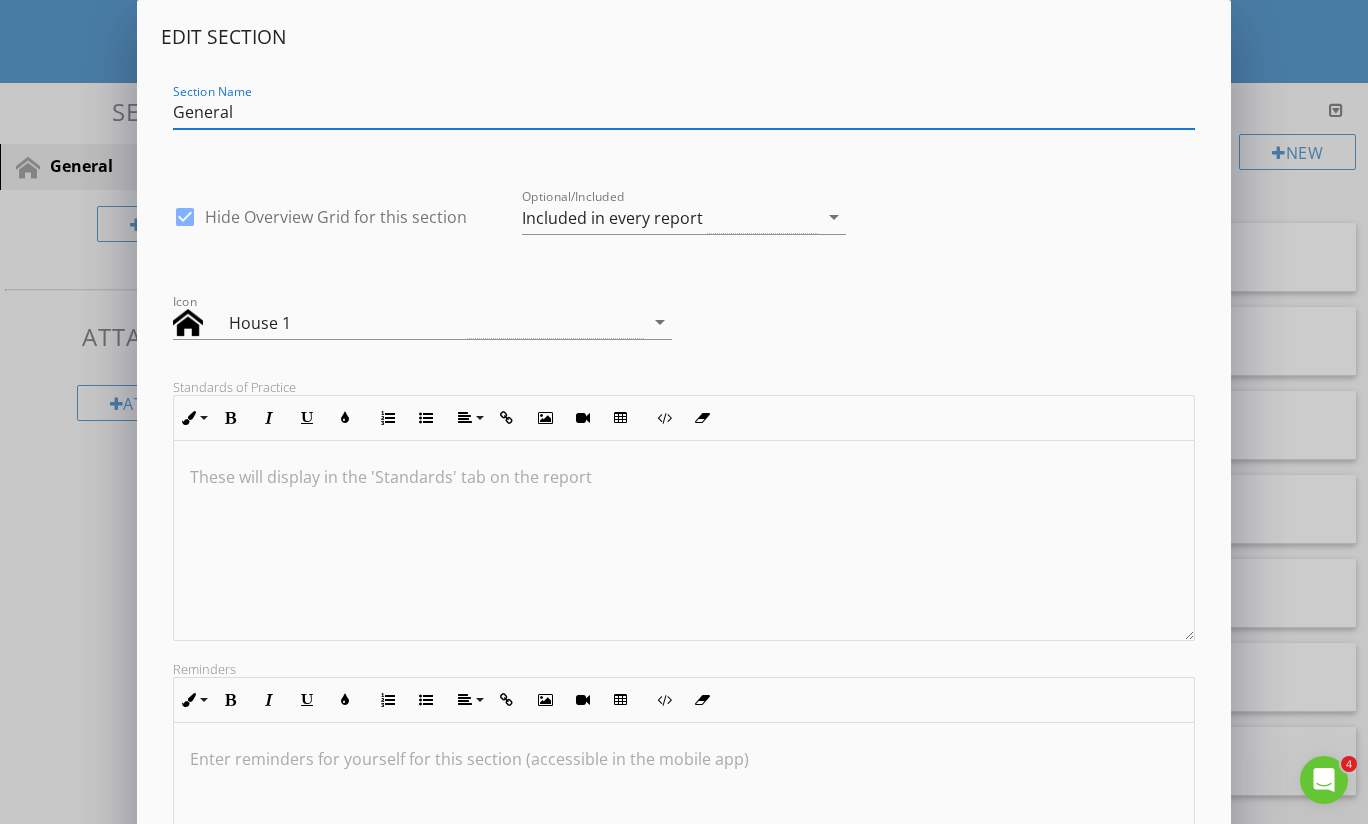 drag, startPoint x: 267, startPoint y: 109, endPoint x: 126, endPoint y: 125, distance: 141.90489 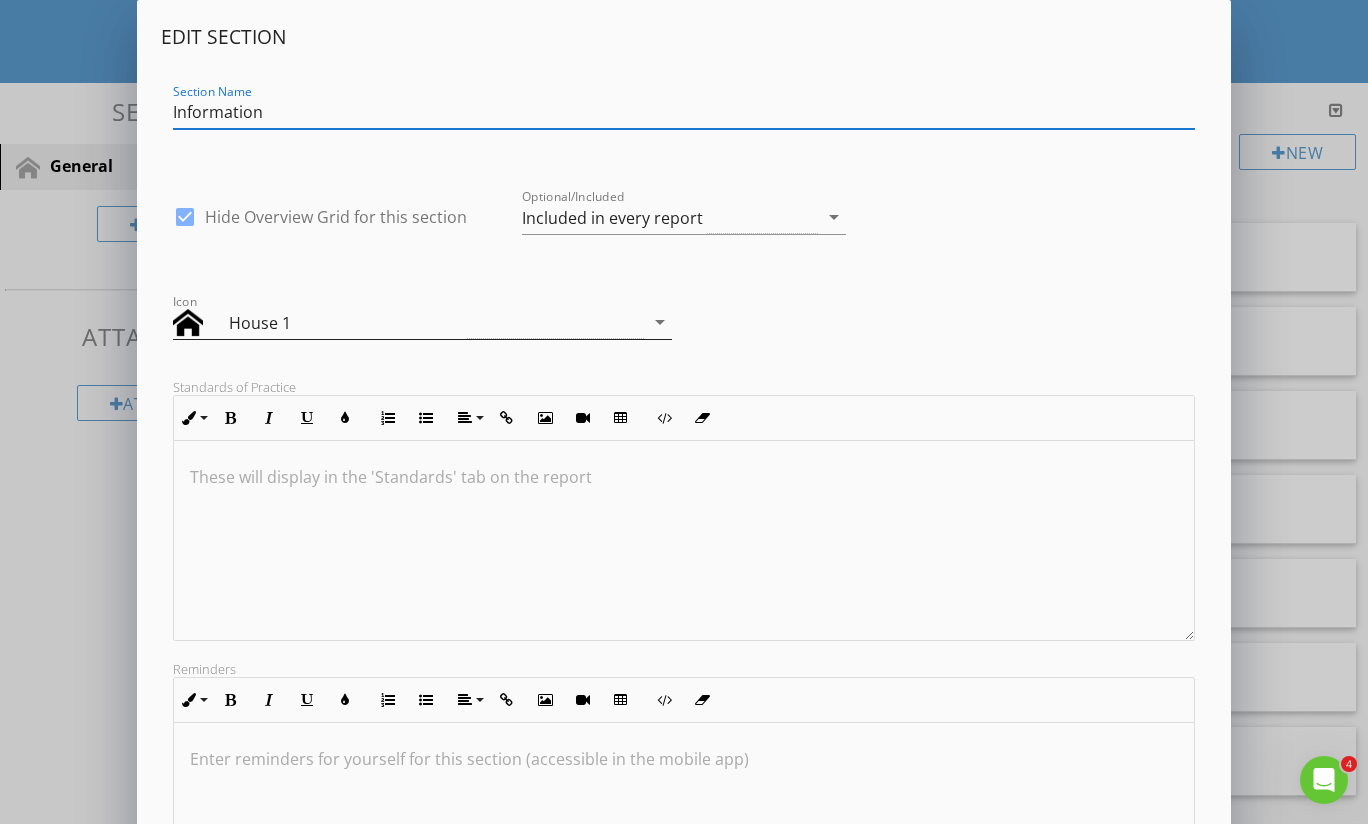 type on "Information" 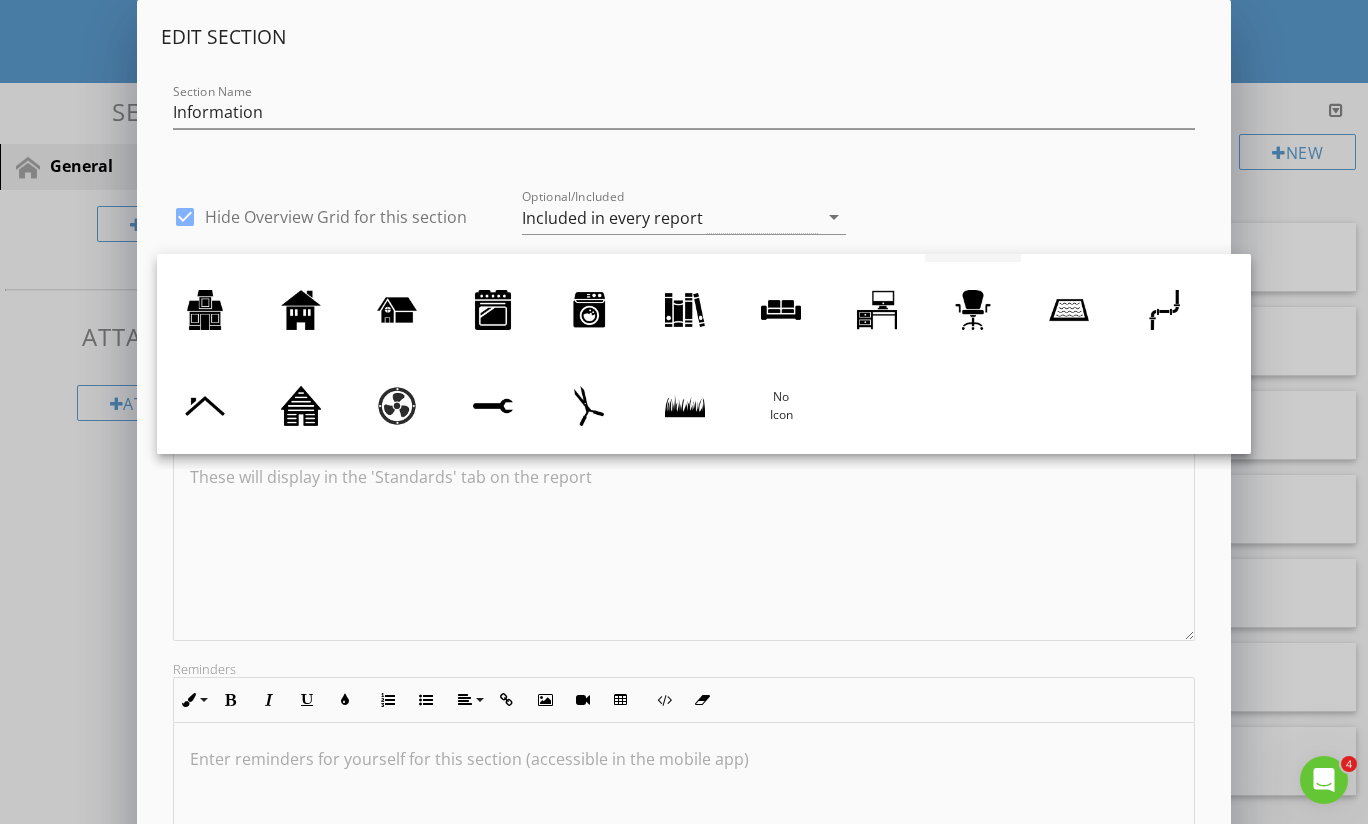 scroll, scrollTop: 50, scrollLeft: 0, axis: vertical 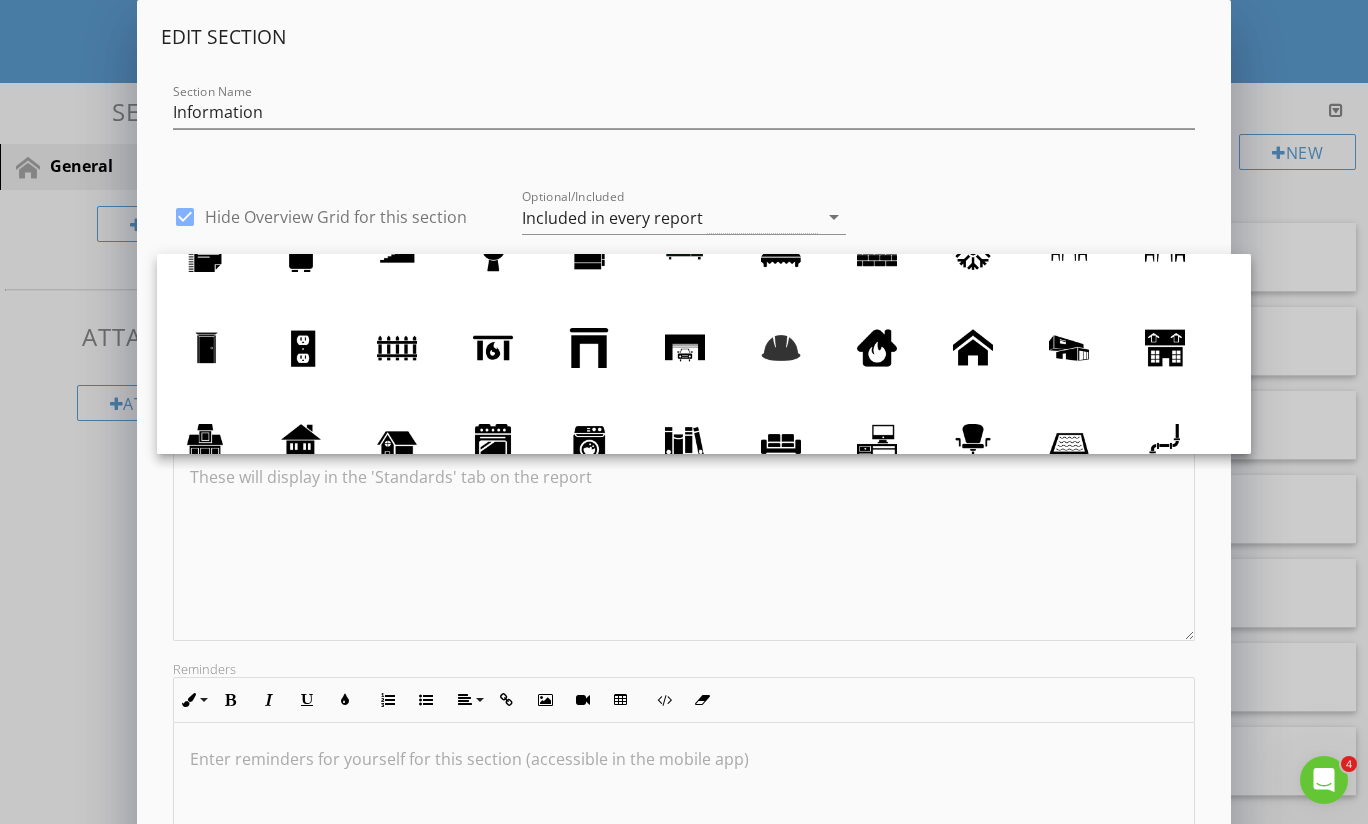 click at bounding box center (1069, 348) 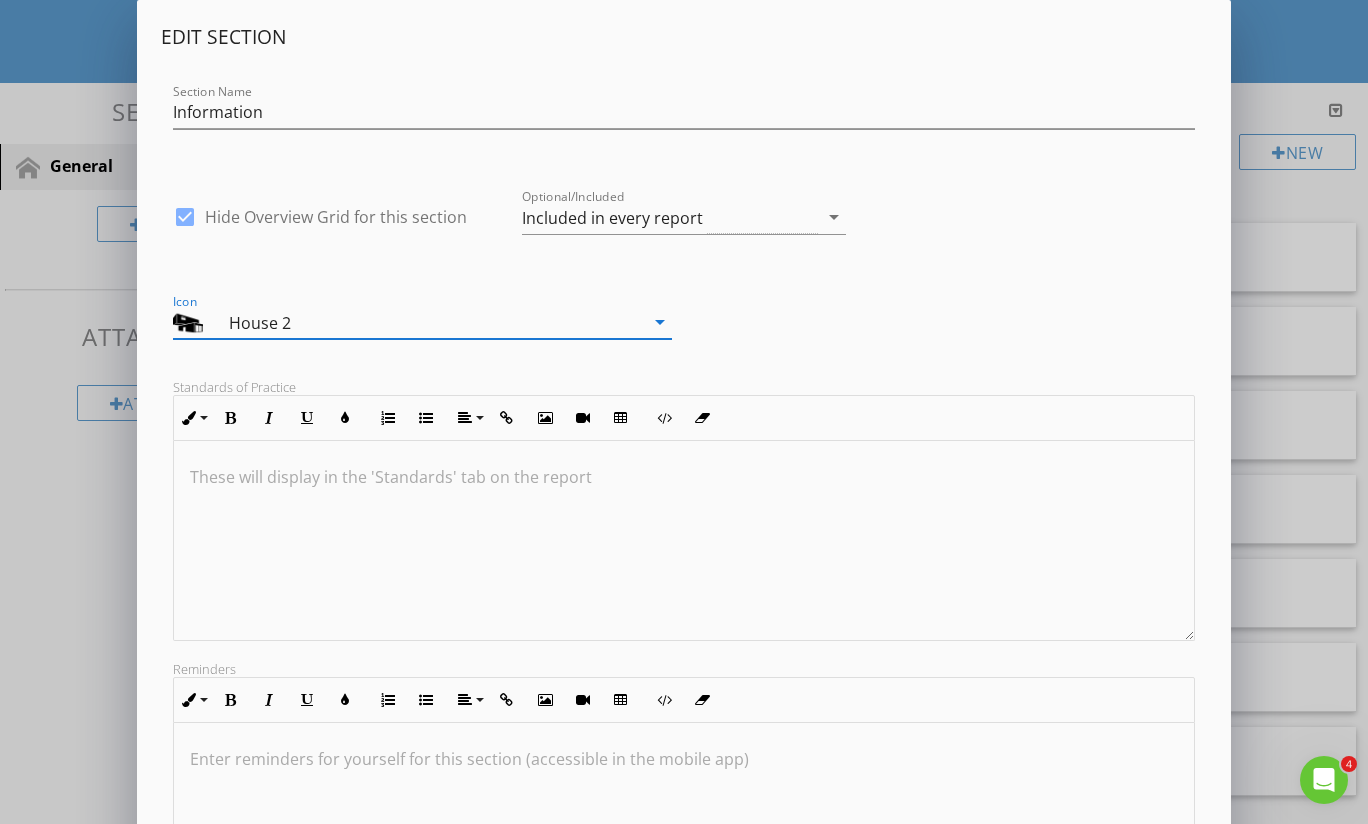 click on "arrow_drop_down" at bounding box center [660, 322] 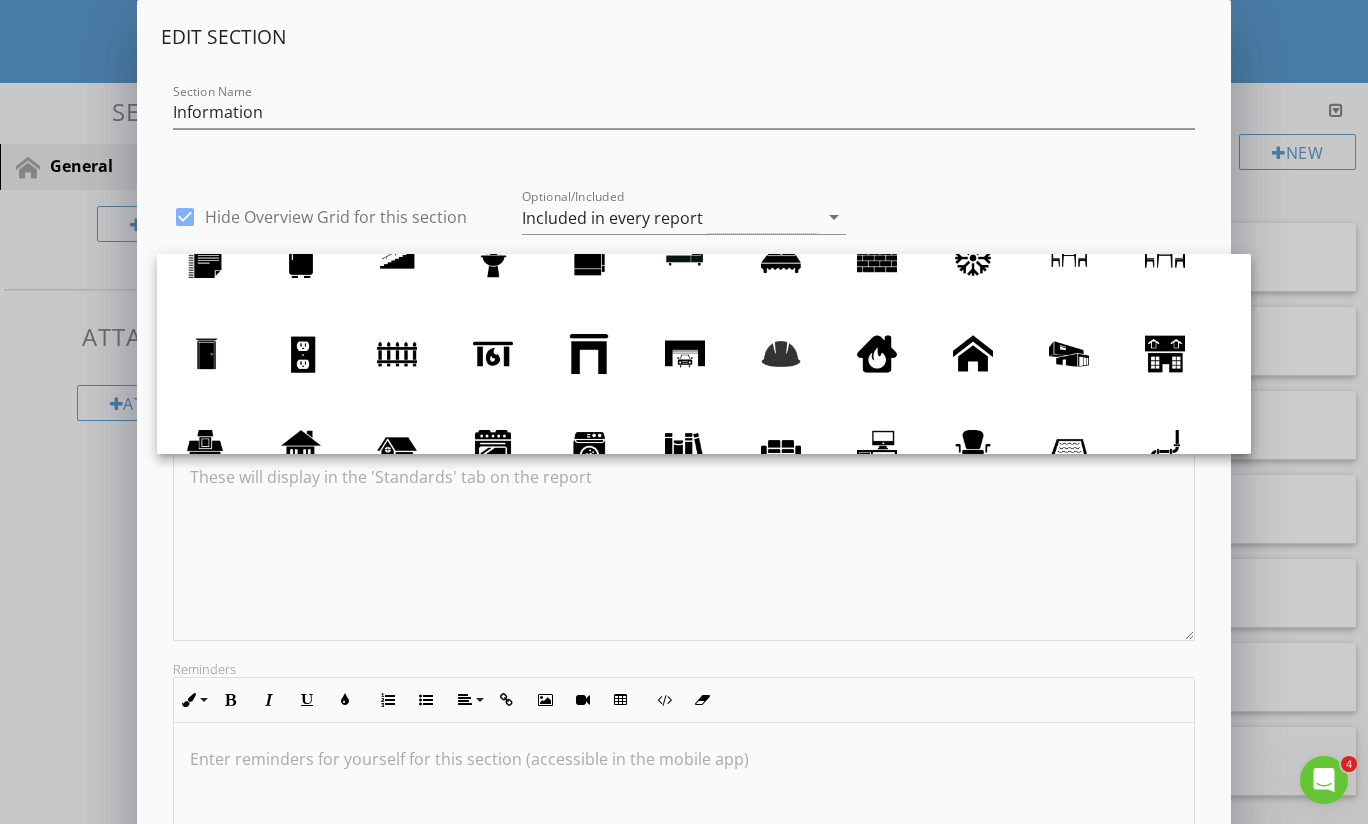 click on "Edit Section   Section Name Information     check_box Hide Overview Grid for this section     Optional/Included Included in every report arrow_drop_down   Icon   House 2   arrow_drop_down     Standards of Practice   Inline Style XLarge Large Normal Small Light Small/Light Bold Italic Underline Colors Ordered List Unordered List Align Align Left Align Center Align Right Align Justify Insert Link Insert Image Insert Video Insert Table Code View Clear Formatting These will display in the 'Standards' tab on the report   Reminders   Inline Style XLarge Large Normal Small Light Small/Light Bold Italic Underline Colors Ordered List Unordered List Align Align Left Align Center Align Right Align Justify Insert Link Insert Image Insert Video Insert Table Code View Clear Formatting Enter reminders for yourself for this section (accessible in the mobile app)" at bounding box center (684, 473) 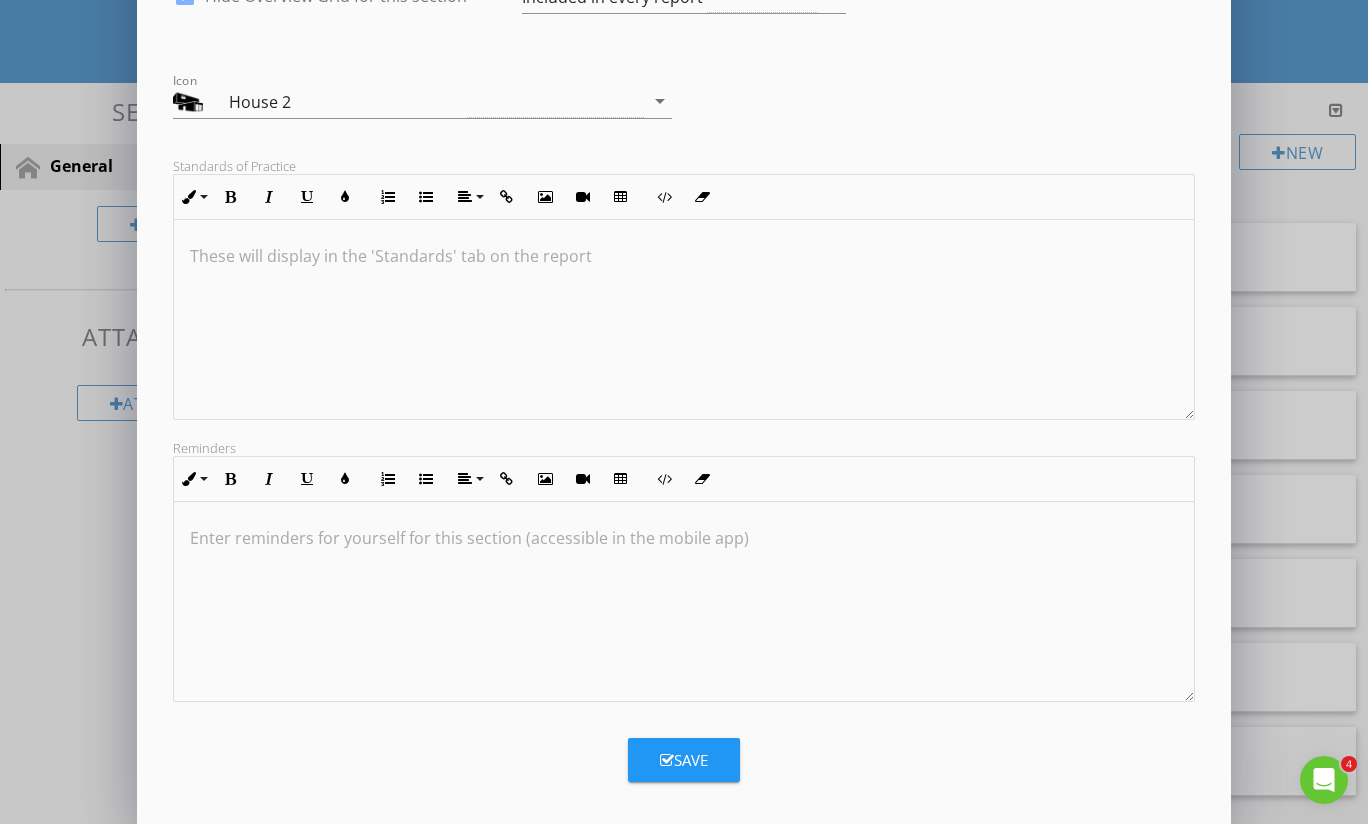 scroll, scrollTop: 235, scrollLeft: 0, axis: vertical 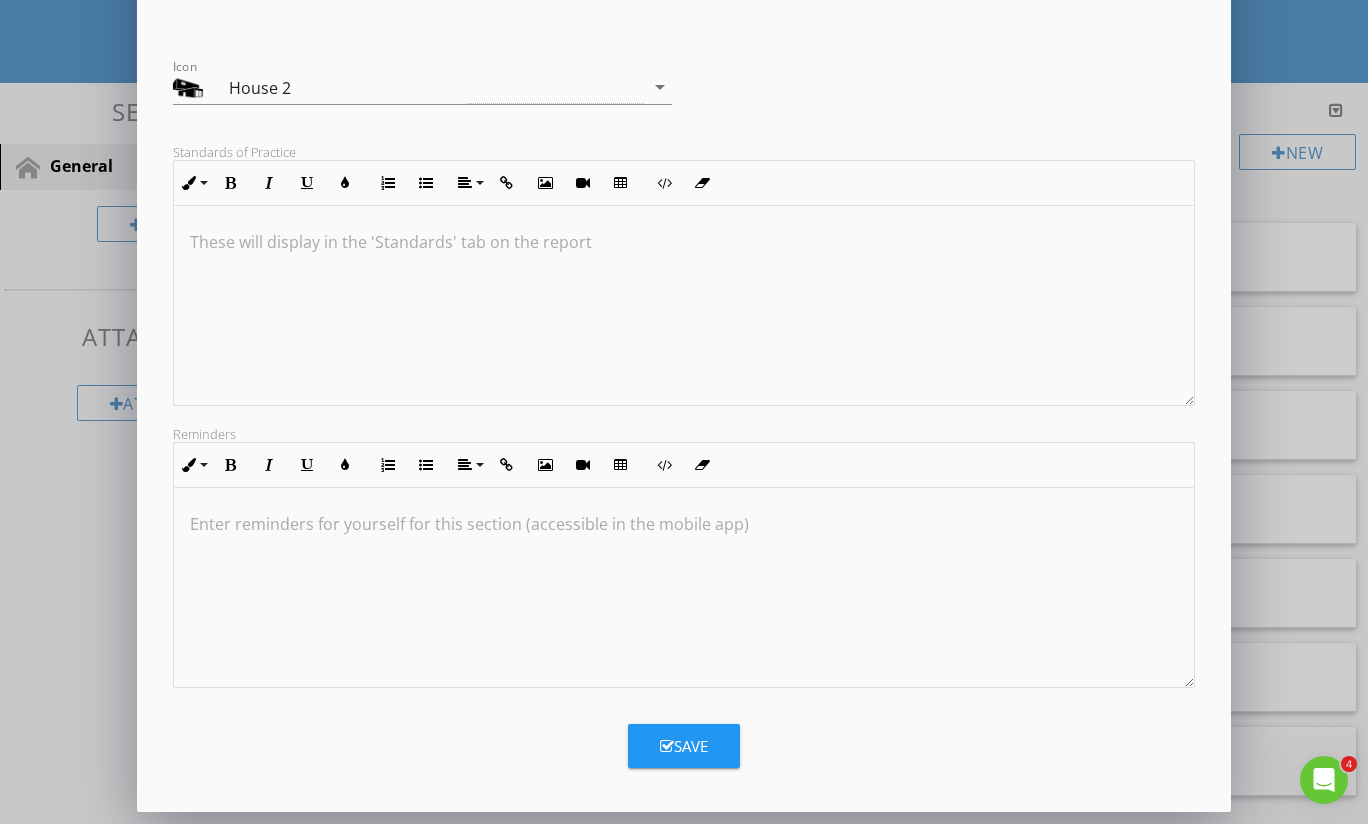 click at bounding box center [667, 746] 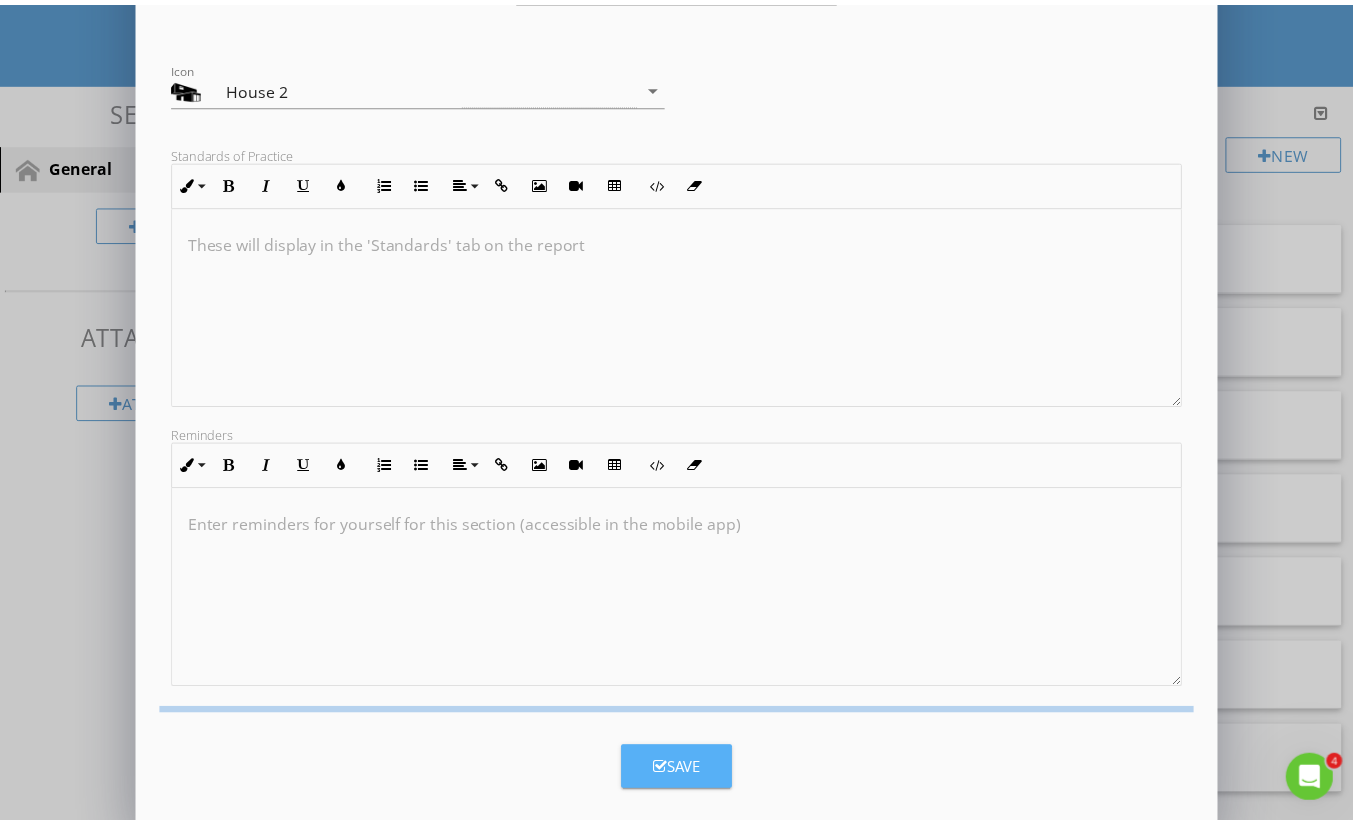 scroll, scrollTop: 18, scrollLeft: 0, axis: vertical 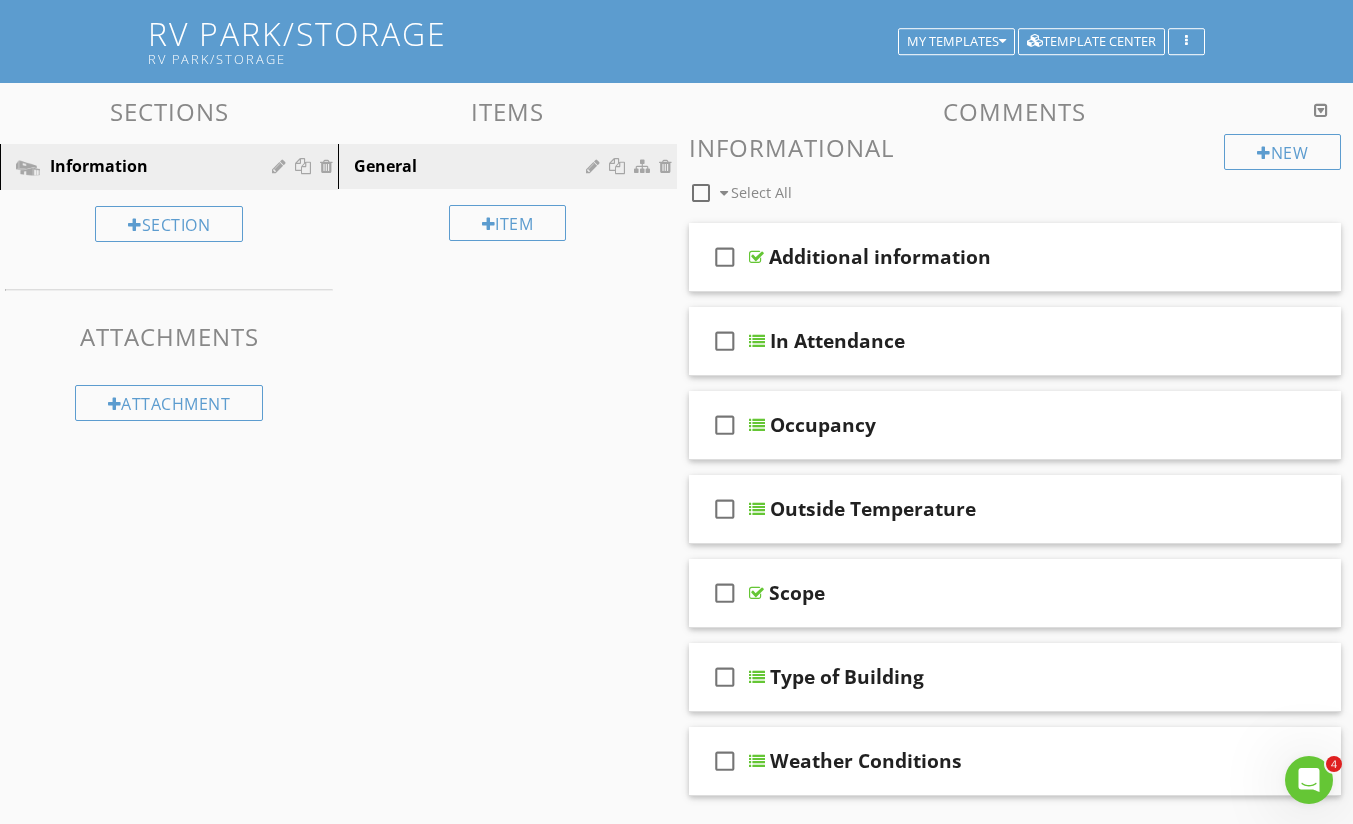 click on "Sections
Information
Section
Attachments
Attachment
Items
General
Item
Comments
New
Informational   check_box_outline_blank     Select All       check_box_outline_blank
Additional information
check_box_outline_blank
In Attendance
check_box_outline_blank
Occupancy
check_box_outline_blank
Outside Temperature
check_box_outline_blank
Scope
check_box_outline_blank
Type of Building
check_box_outline_blank
Weather Conditions
New
Limitations" at bounding box center [676, 575] 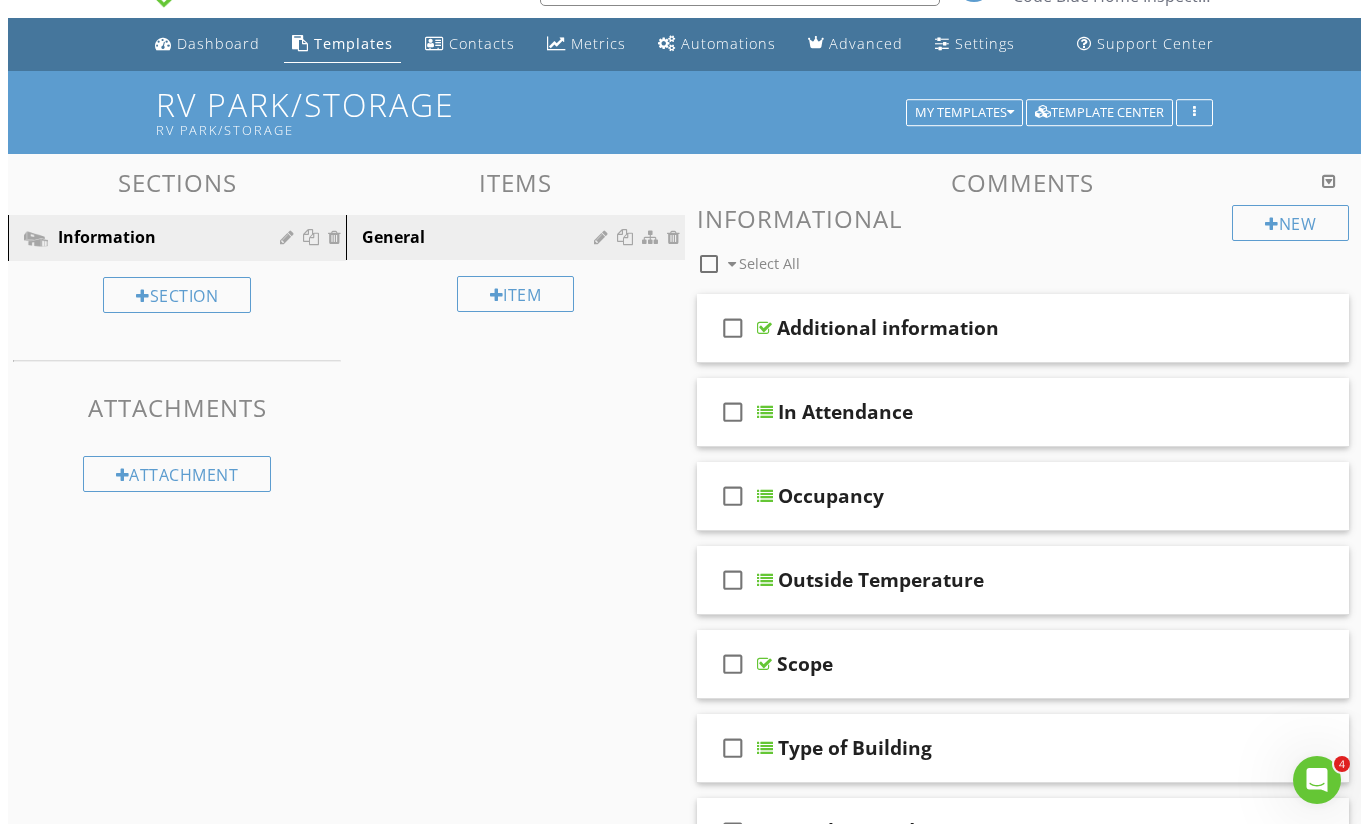 scroll, scrollTop: 0, scrollLeft: 0, axis: both 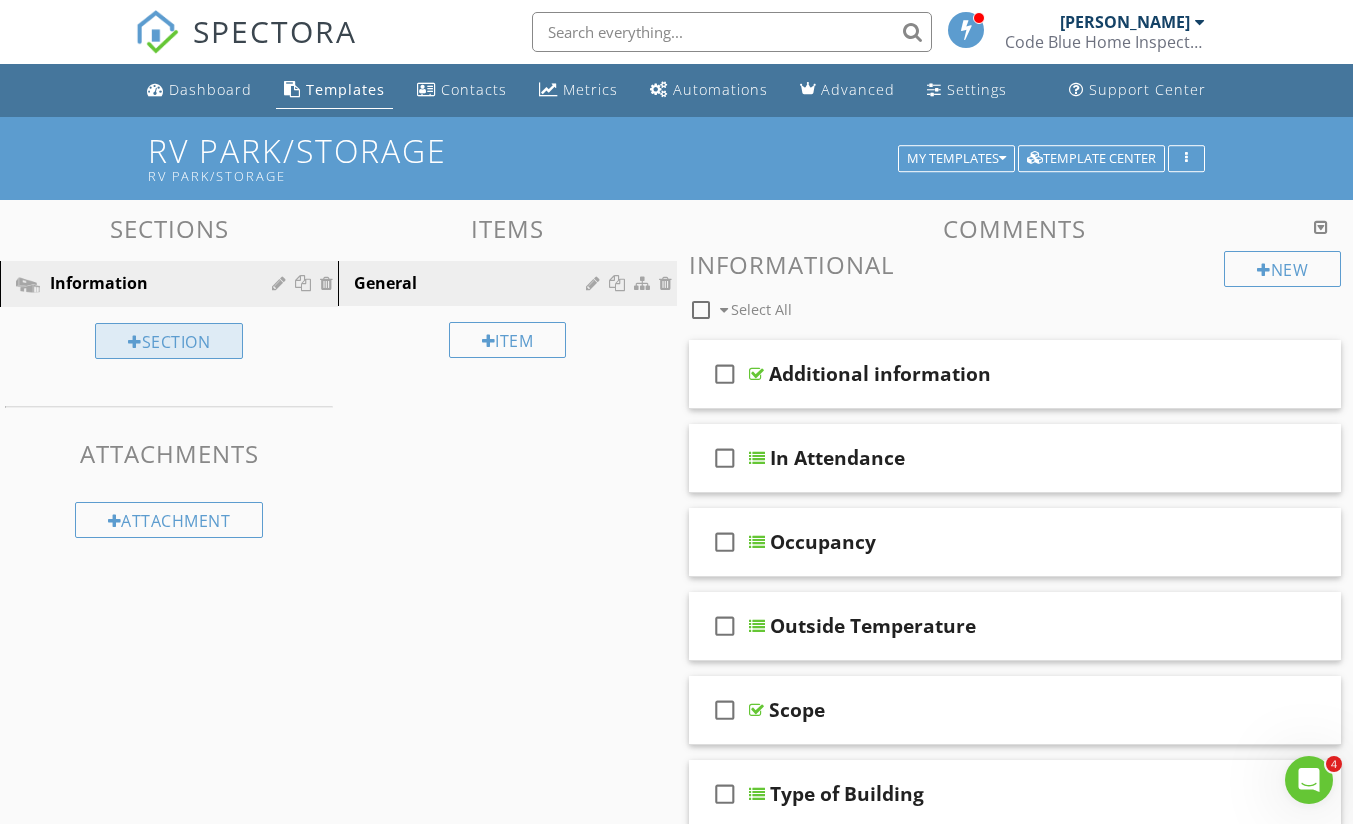 click at bounding box center (135, 342) 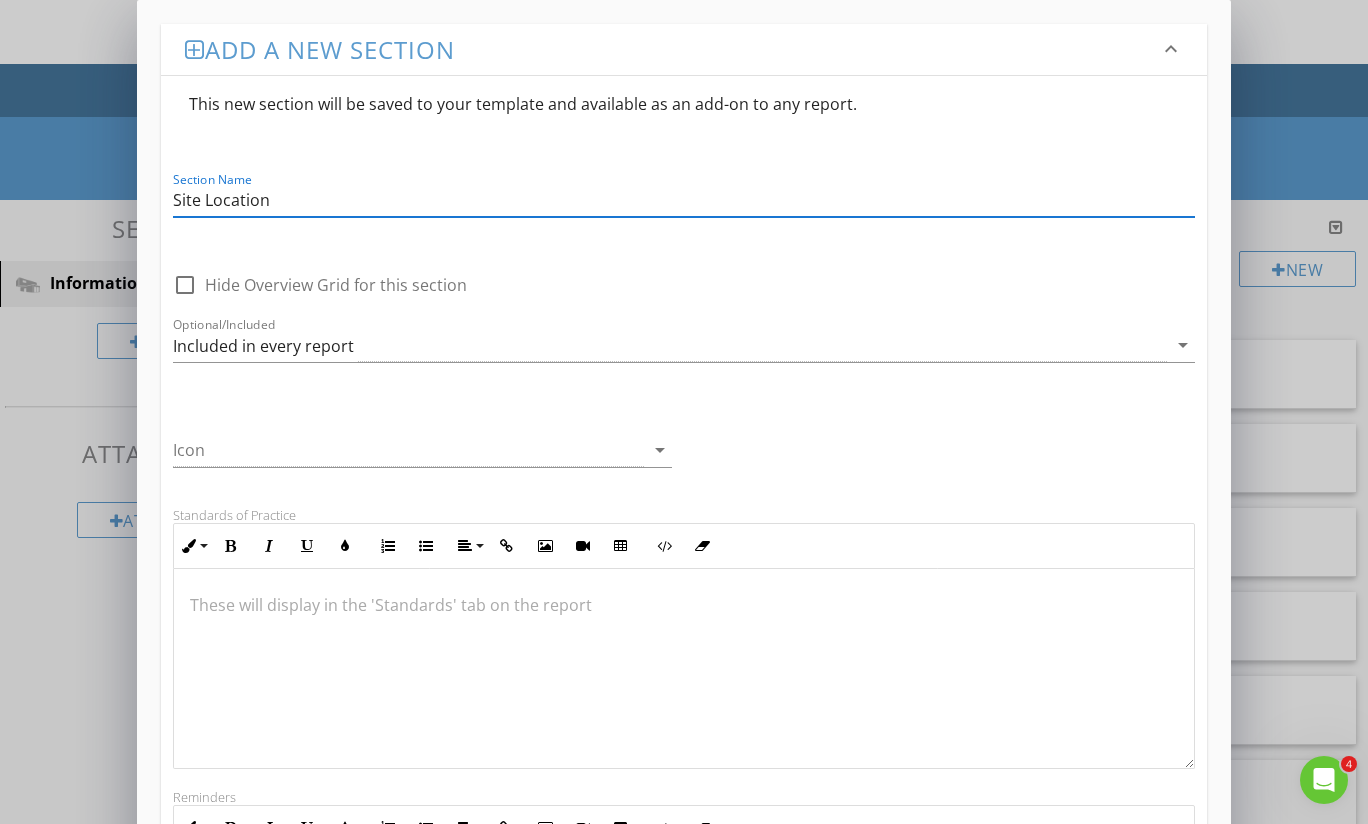 type on "Site Location" 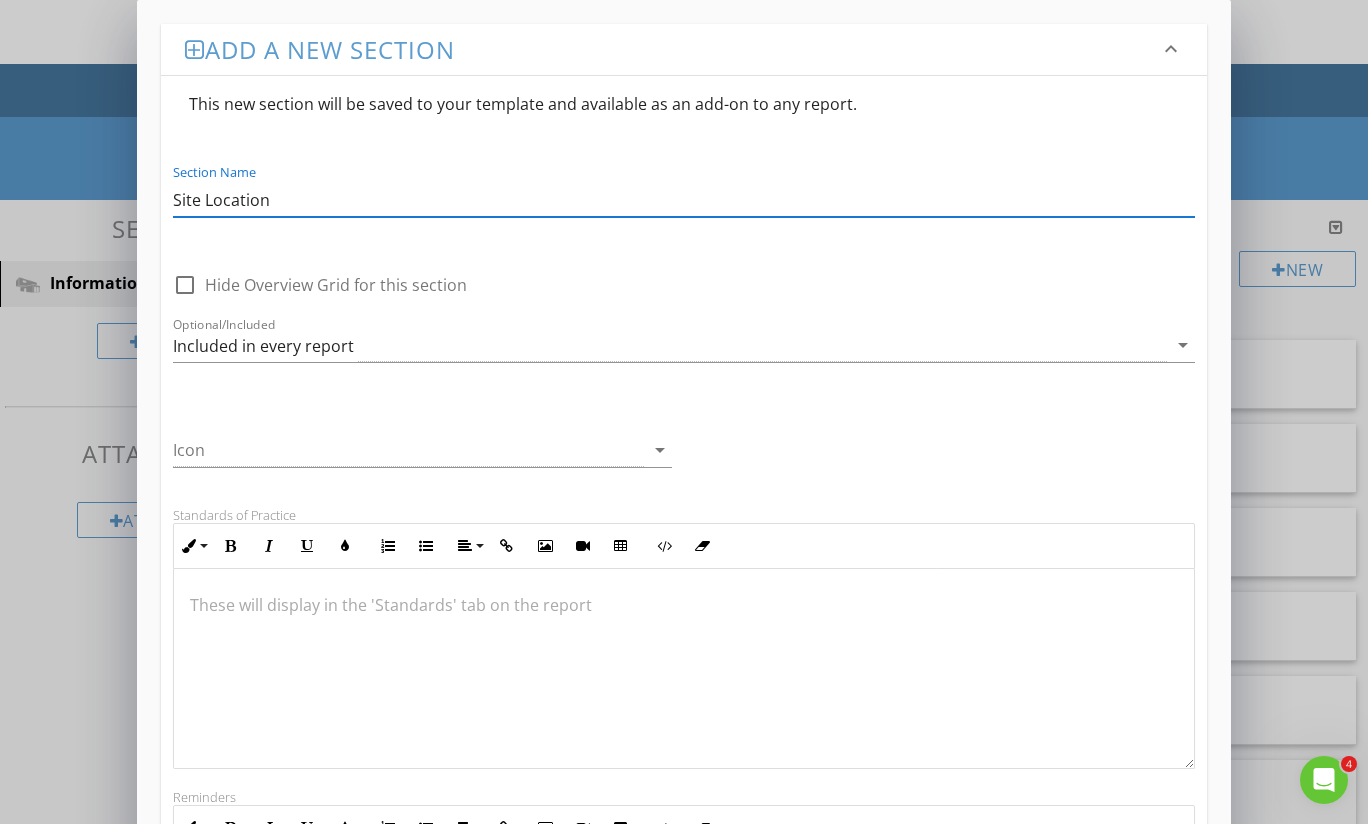 scroll, scrollTop: 1, scrollLeft: 0, axis: vertical 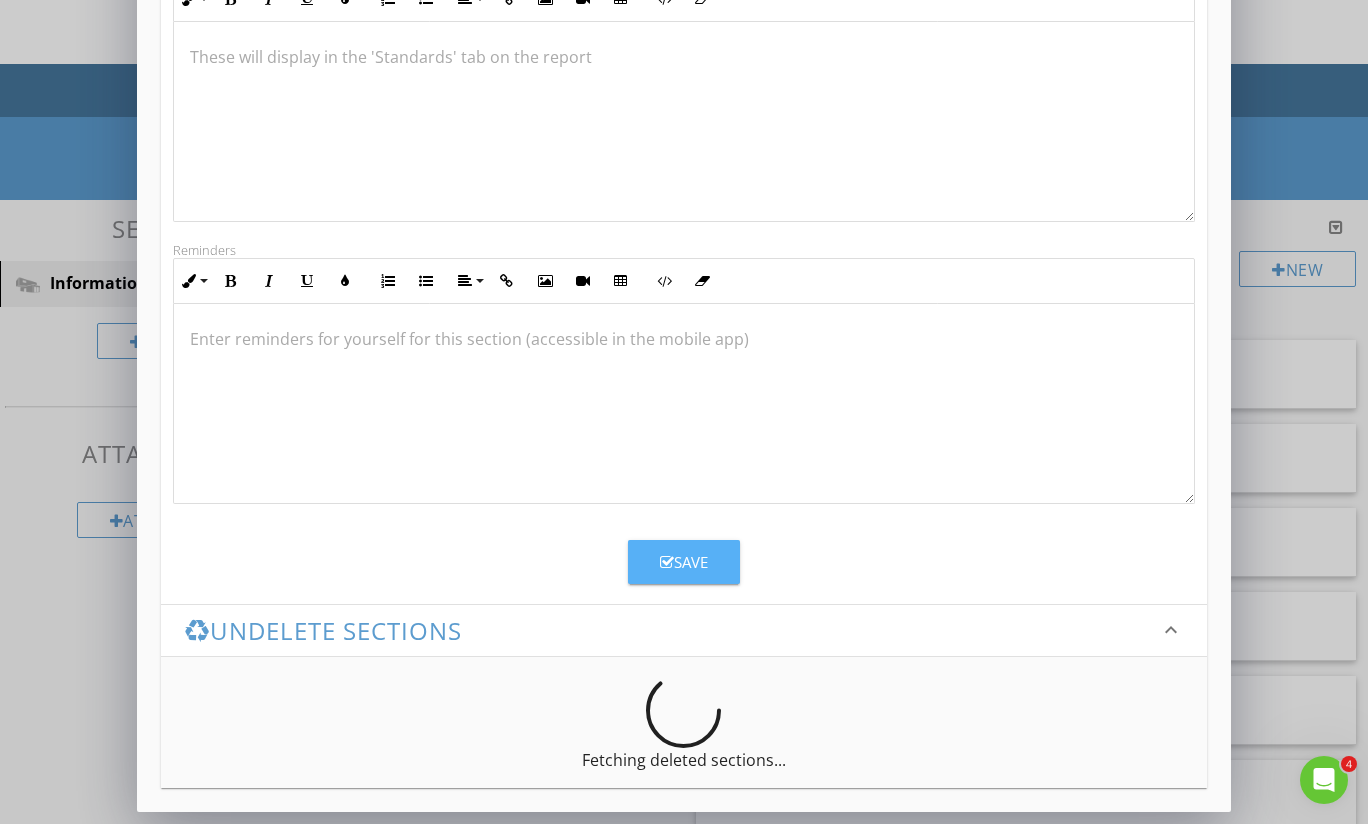 click at bounding box center [667, 562] 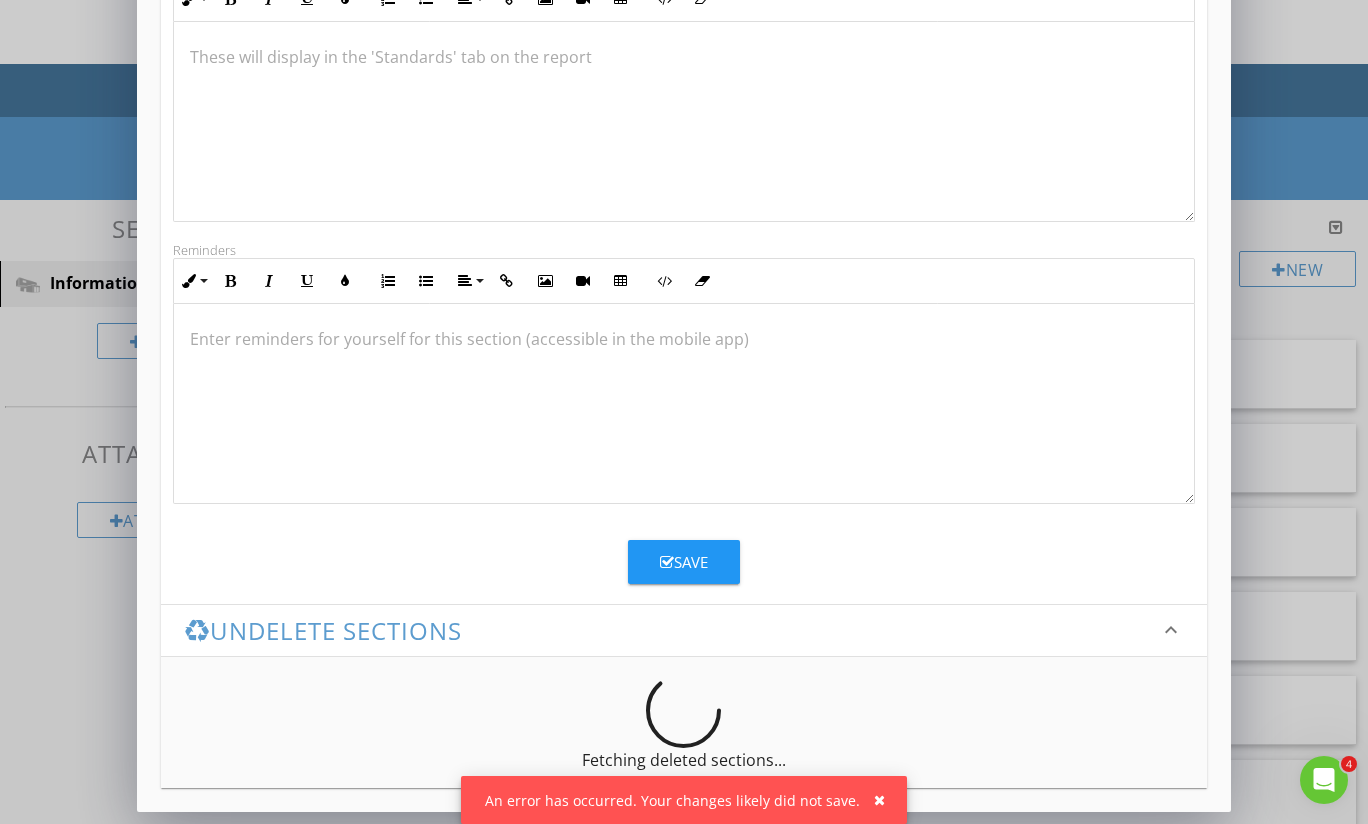click at bounding box center (667, 562) 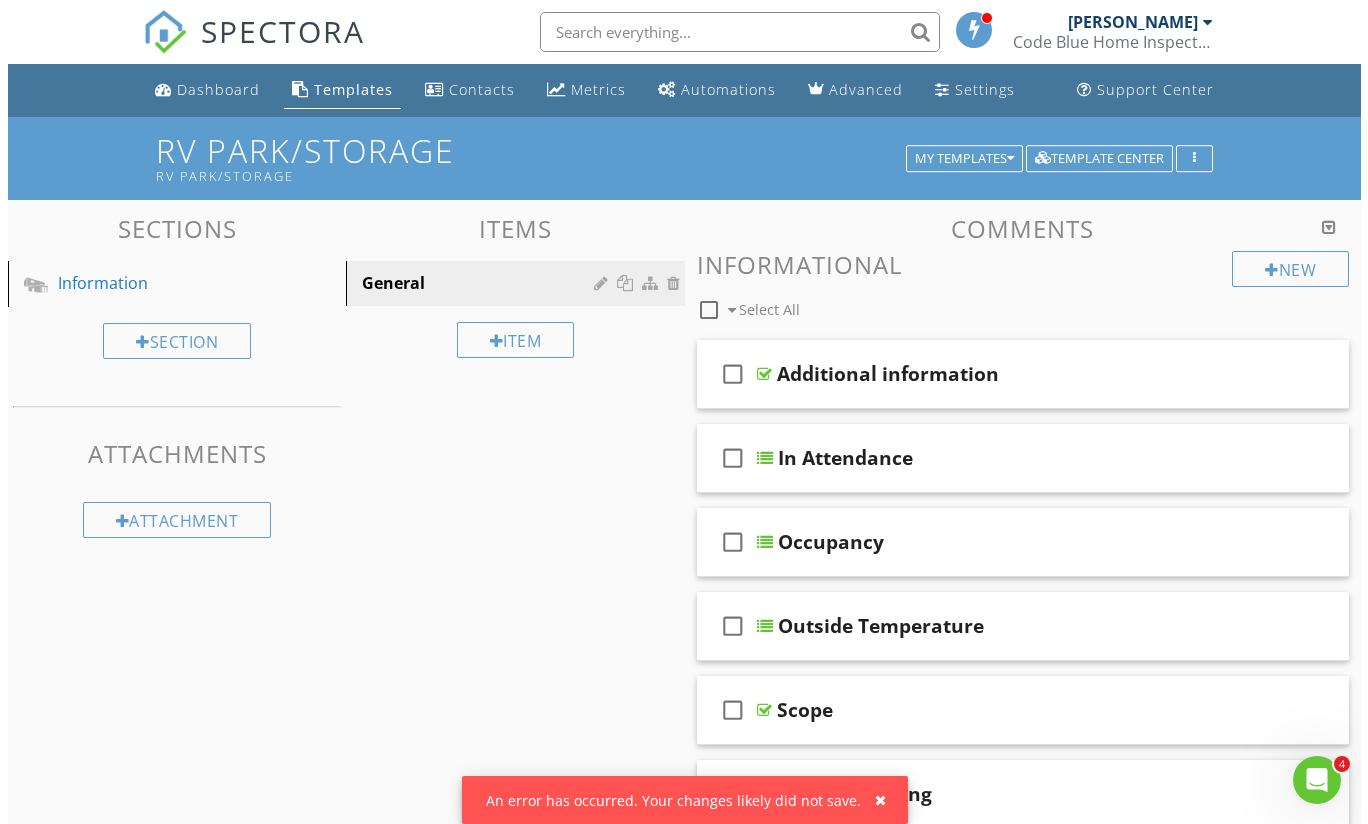 scroll, scrollTop: 330, scrollLeft: 0, axis: vertical 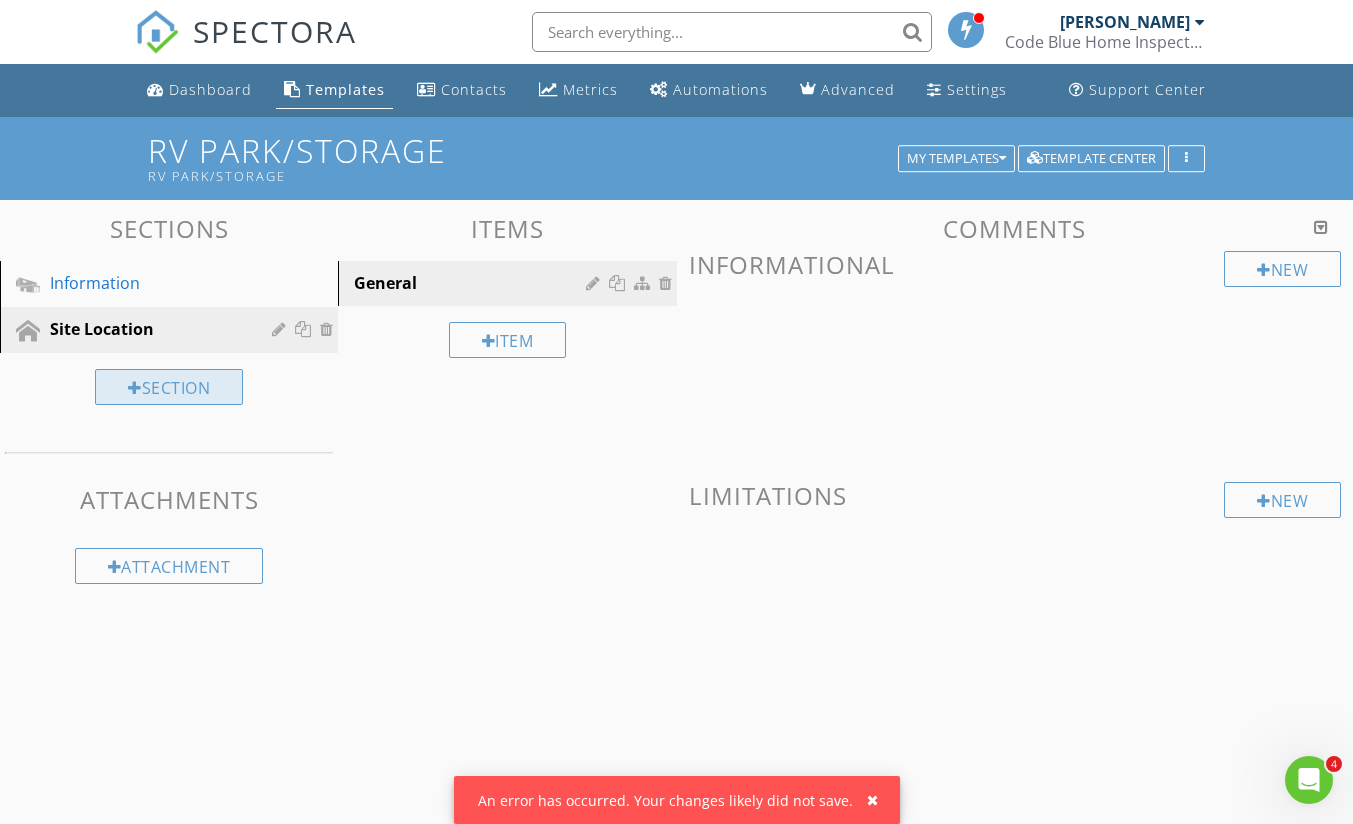 click on "Section" at bounding box center [169, 387] 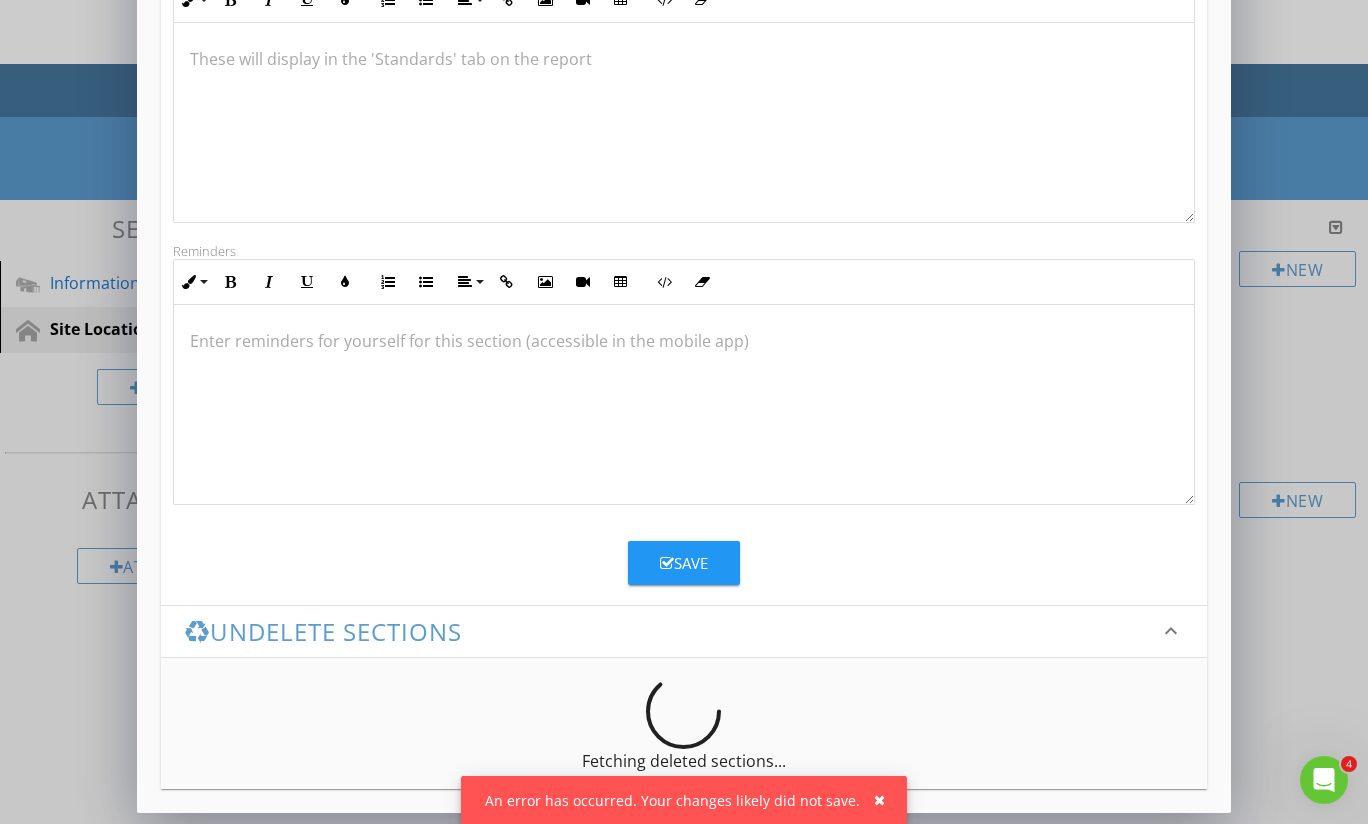 scroll, scrollTop: 547, scrollLeft: 0, axis: vertical 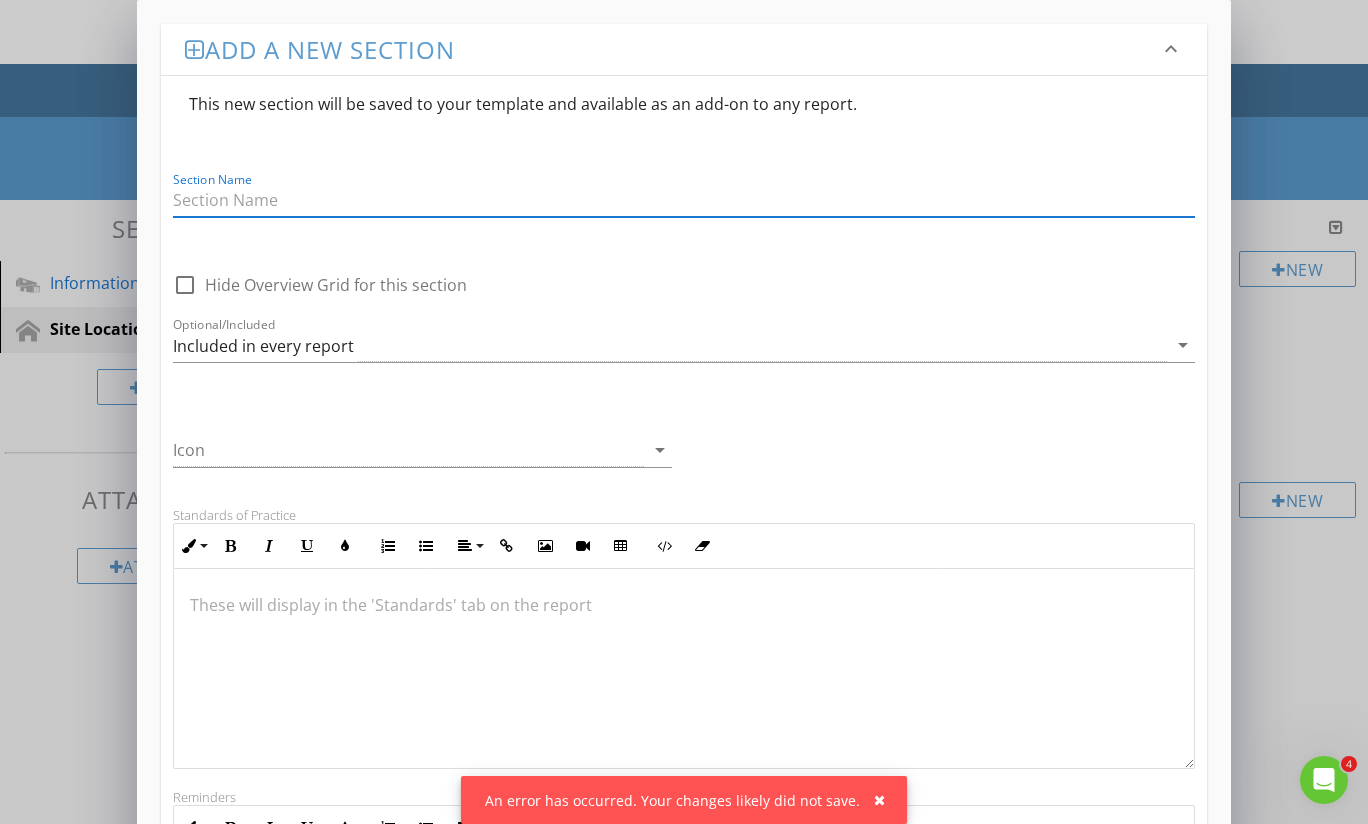 click on "Add a new section
keyboard_arrow_down
This new section will be saved to your template and available as an
add-on to any report.
Section Name     check_box_outline_blank Hide Overview Grid for this section     Optional/Included Included in every report arrow_drop_down   Icon arrow_drop_down     Standards of Practice   Inline Style XLarge Large Normal Small Light Small/Light Bold Italic Underline Colors Ordered List Unordered List Align Align Left Align Center Align Right Align Justify Insert Link Insert Image Insert Video Insert Table Code View Clear Formatting These will display in the 'Standards' tab on the report   Reminders   Inline Style XLarge Large Normal Small Light Small/Light Bold Italic Underline Colors Ordered List Unordered List Align Align Left Align Center Align Right Align Justify Insert Link Insert Image Insert Video Insert Table Code View Clear Formatting
Save
keyboard_arrow_down" at bounding box center [684, 685] 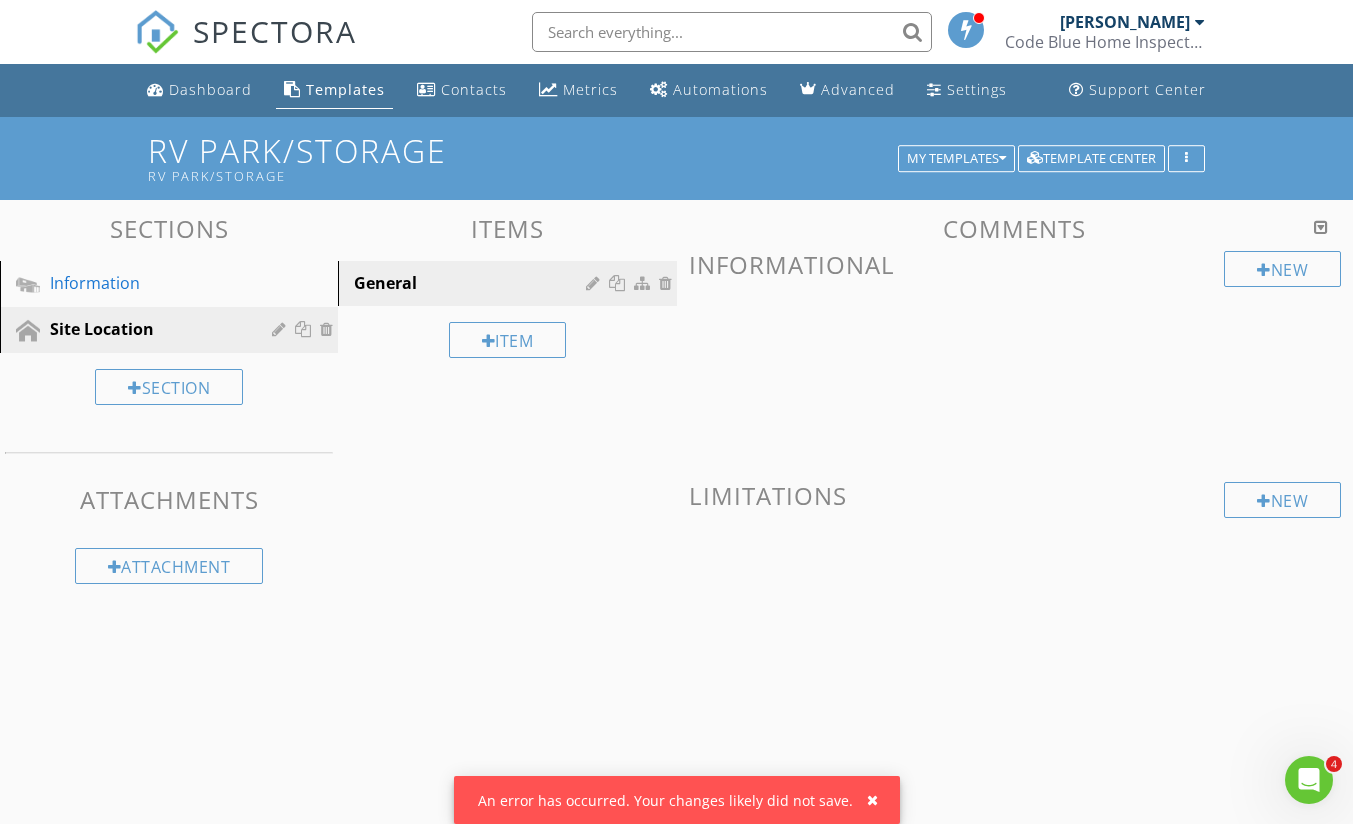 click at bounding box center (676, 412) 